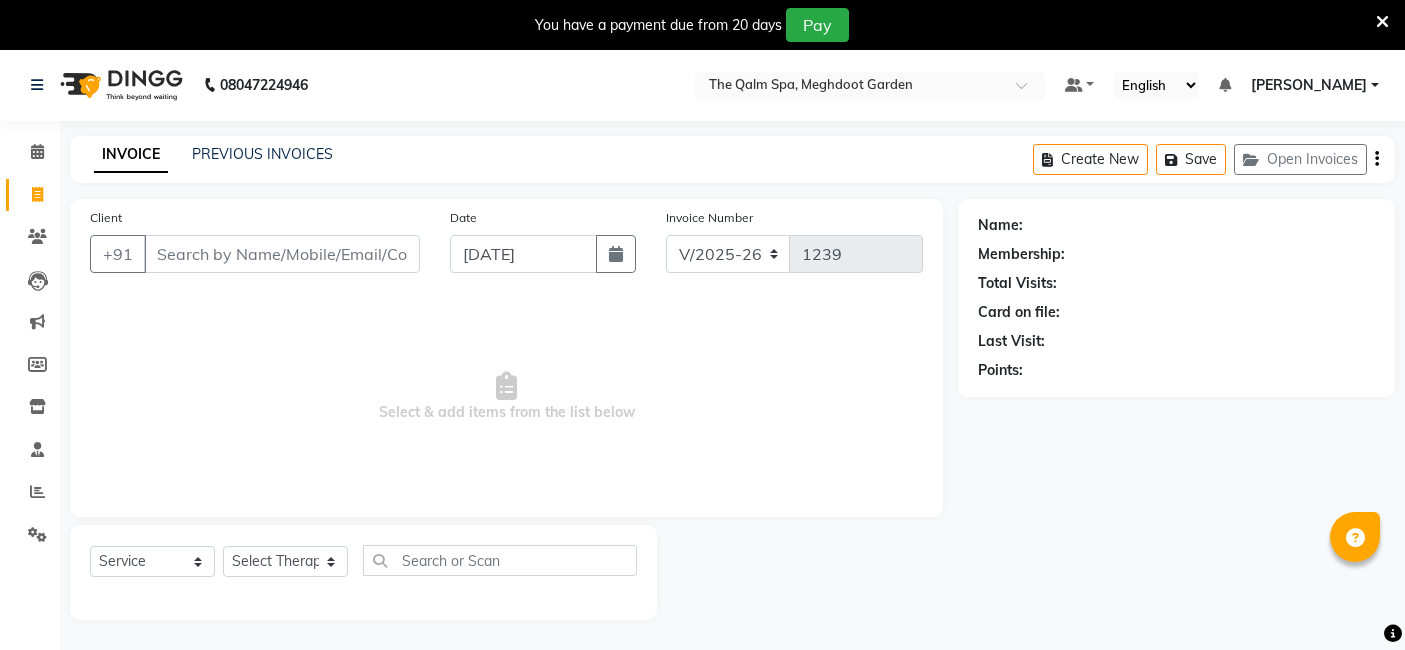 select on "6401" 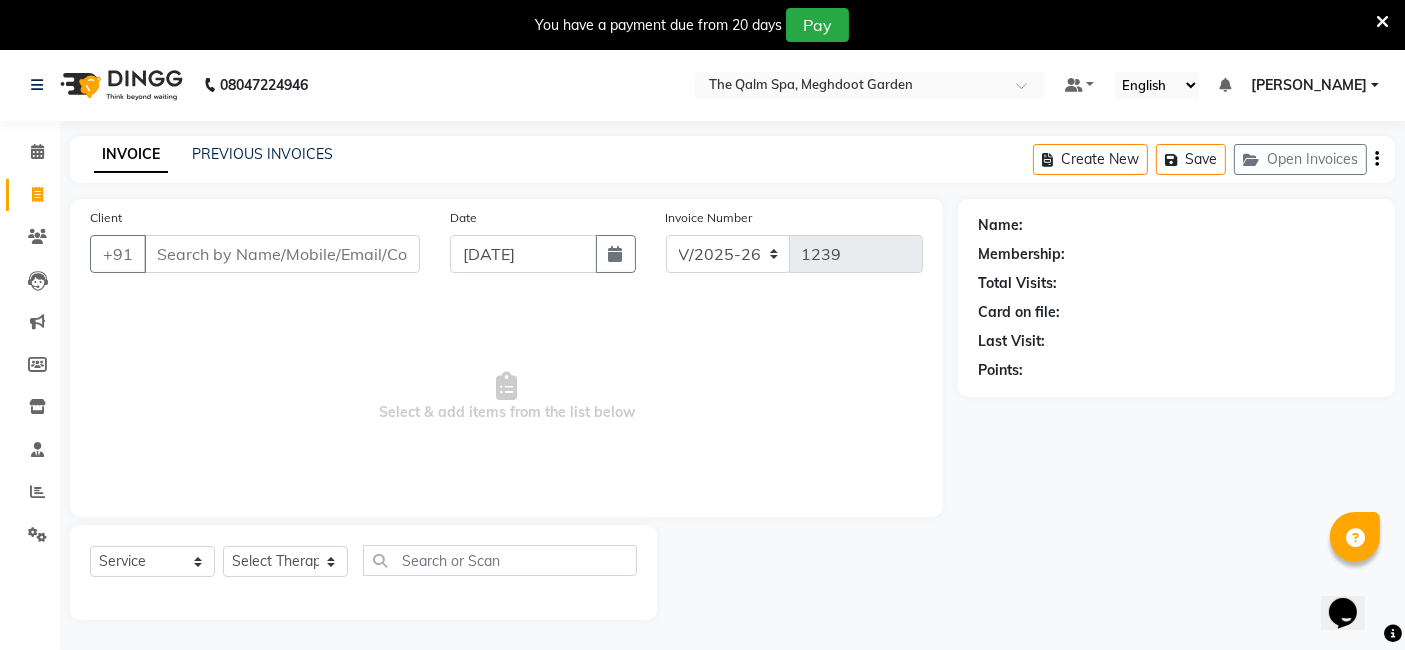 scroll, scrollTop: 0, scrollLeft: 0, axis: both 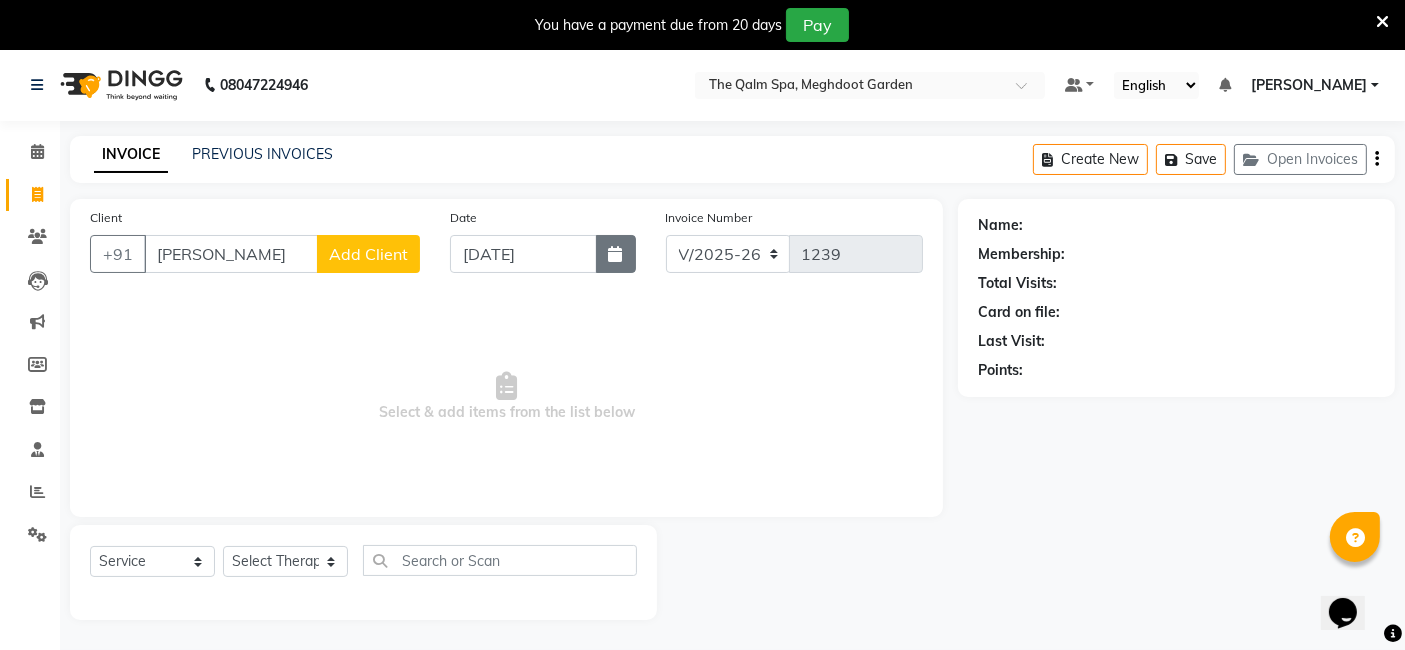 type on "[PERSON_NAME]" 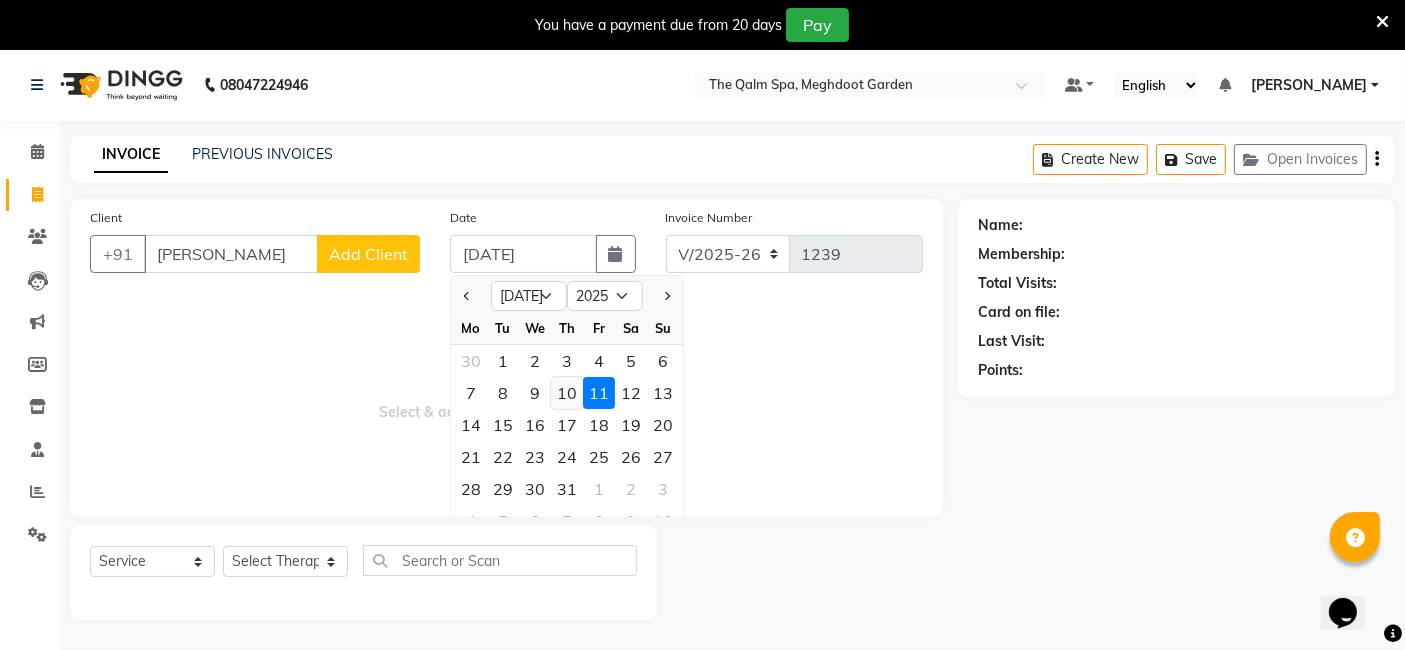 click on "10" 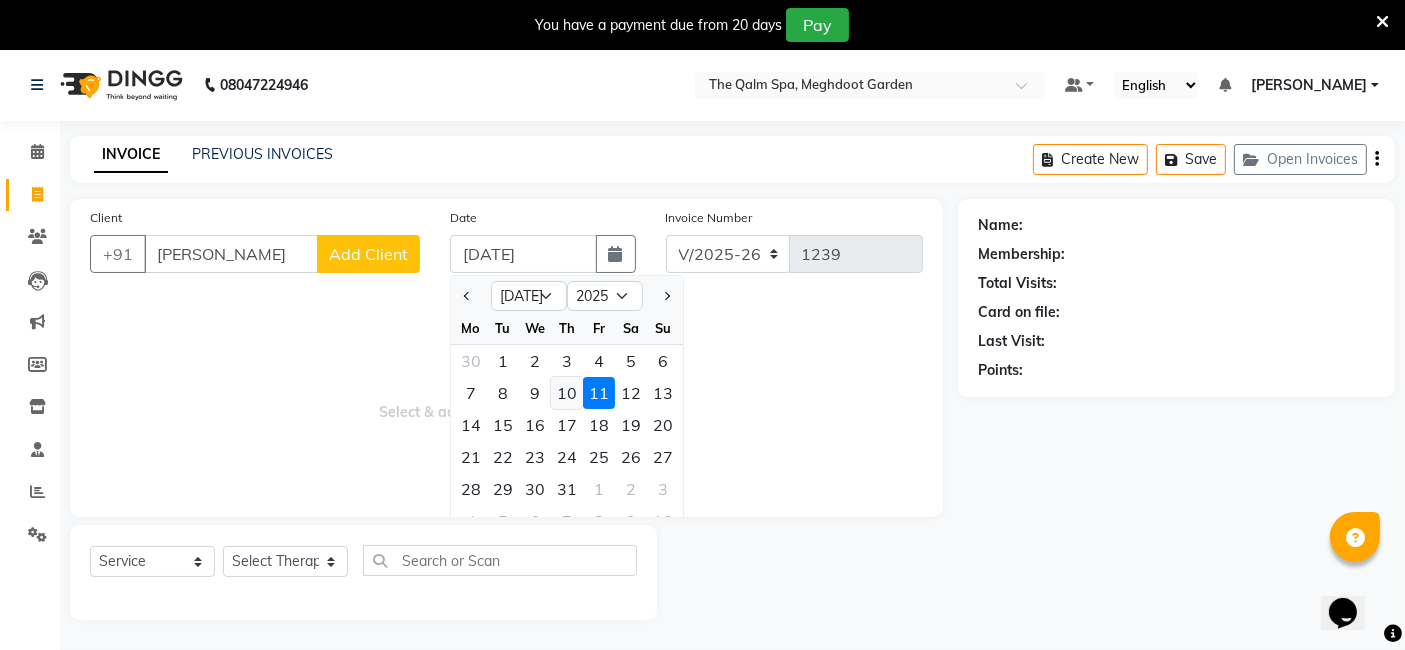 type on "10-07-2025" 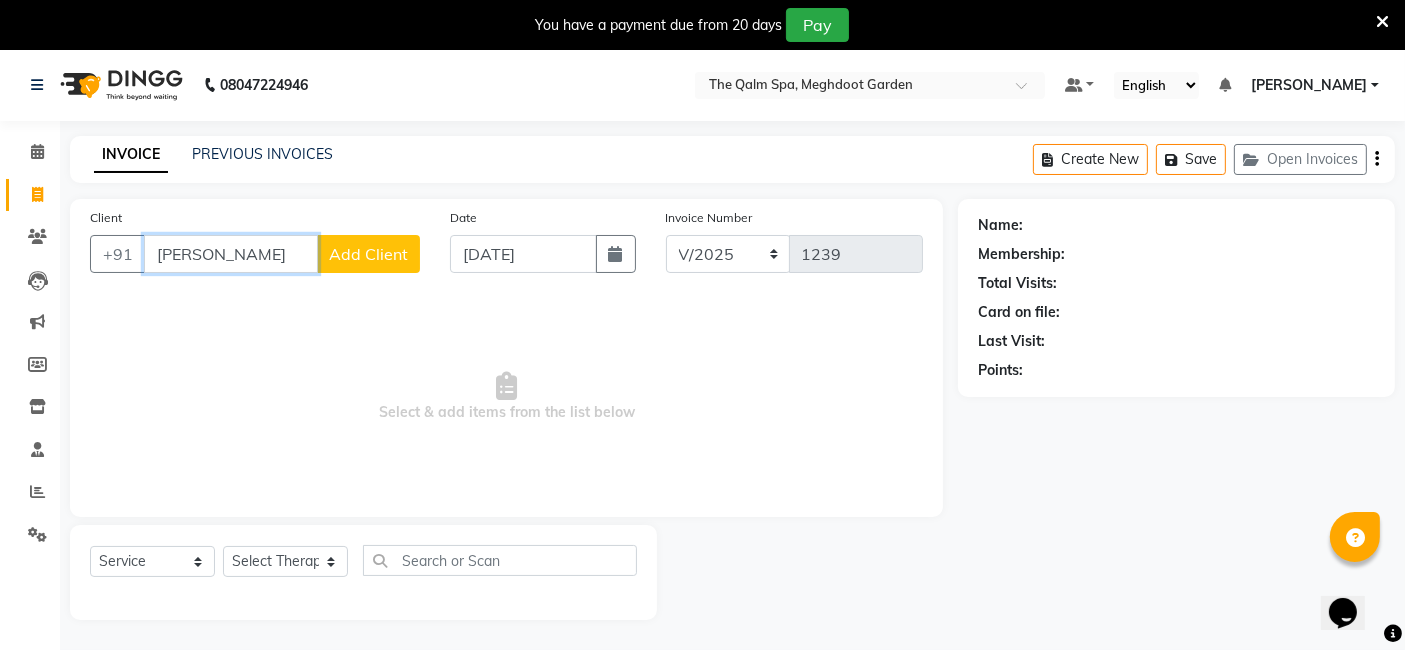click on "somil" at bounding box center (231, 254) 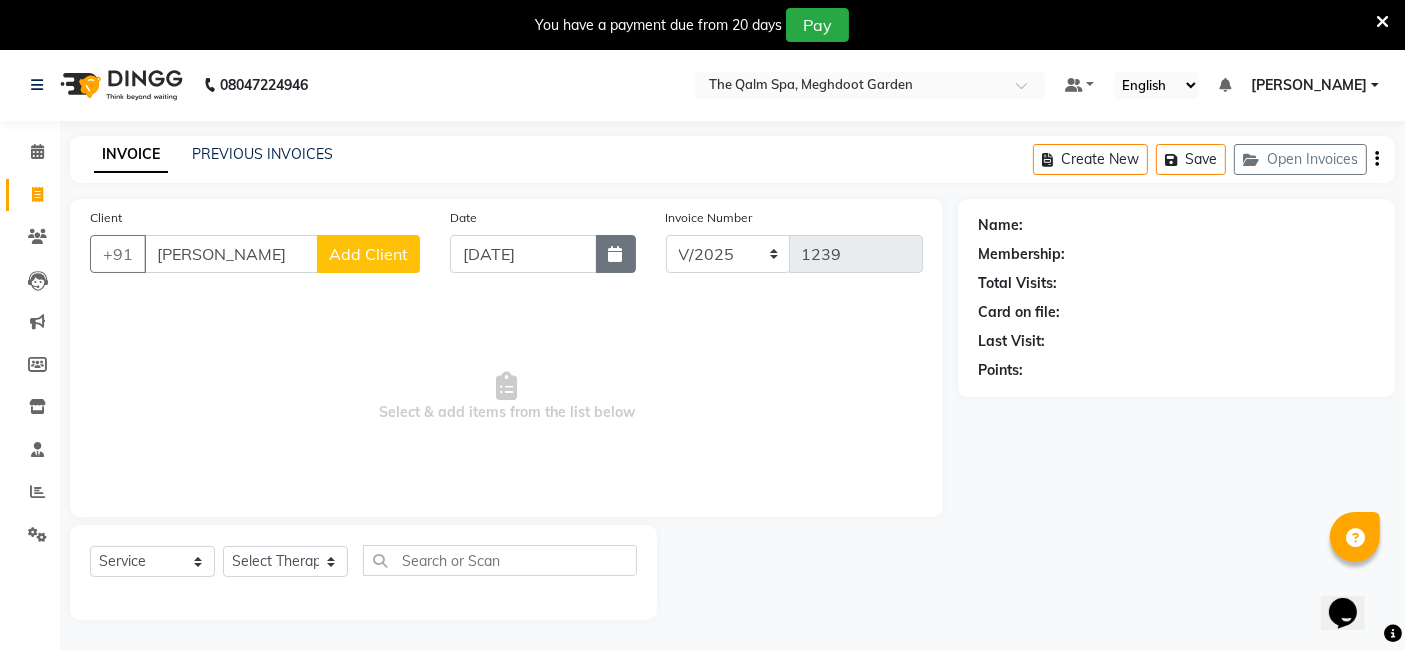 click 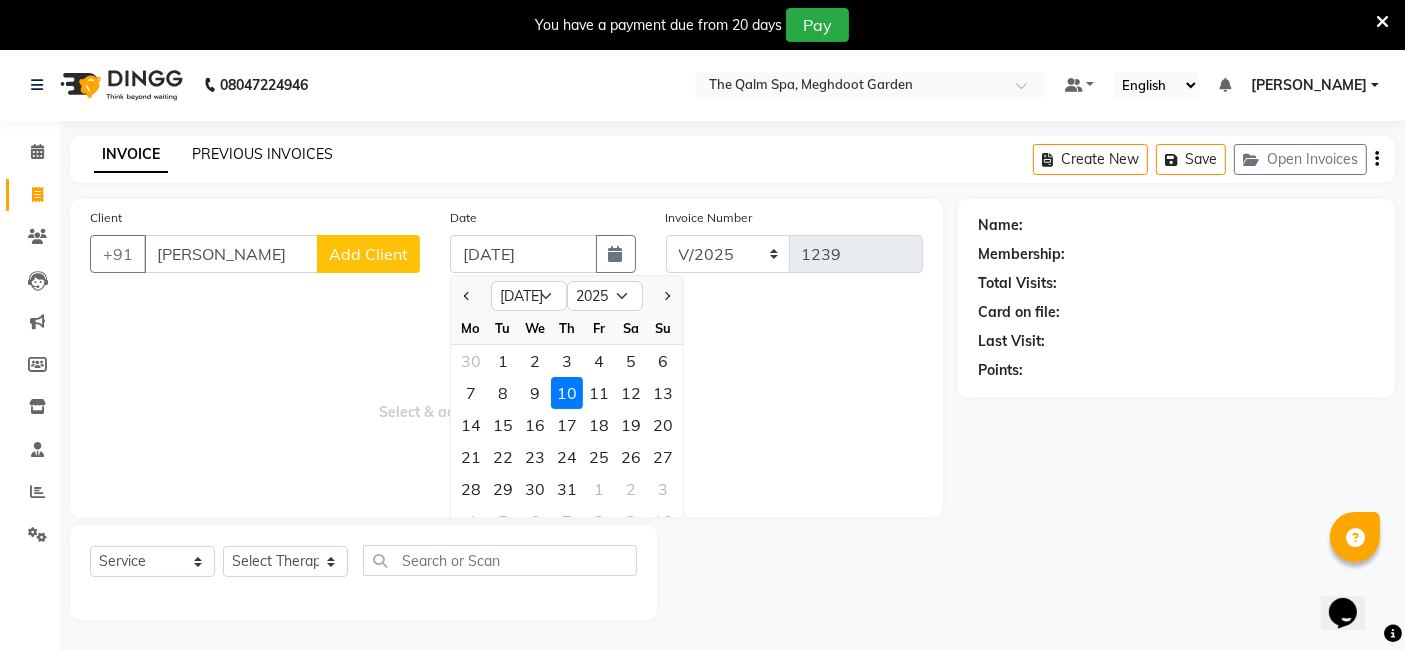 click on "PREVIOUS INVOICES" 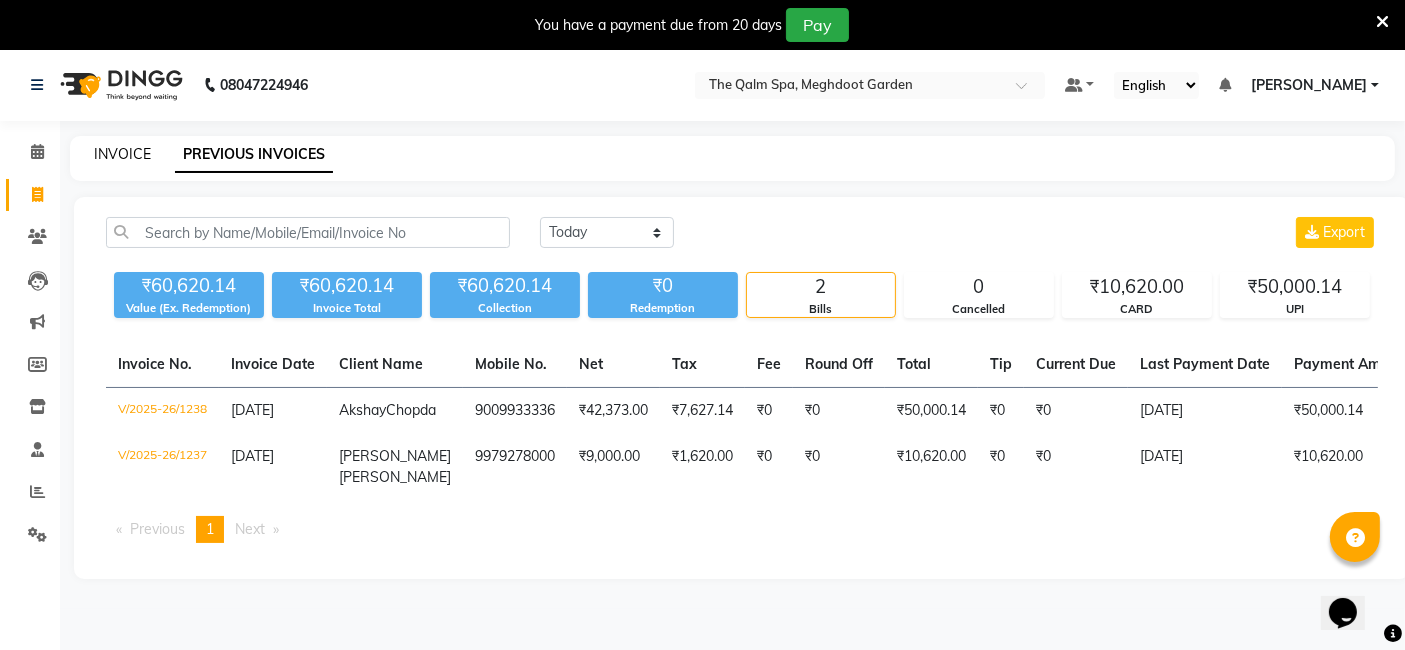 click on "INVOICE" 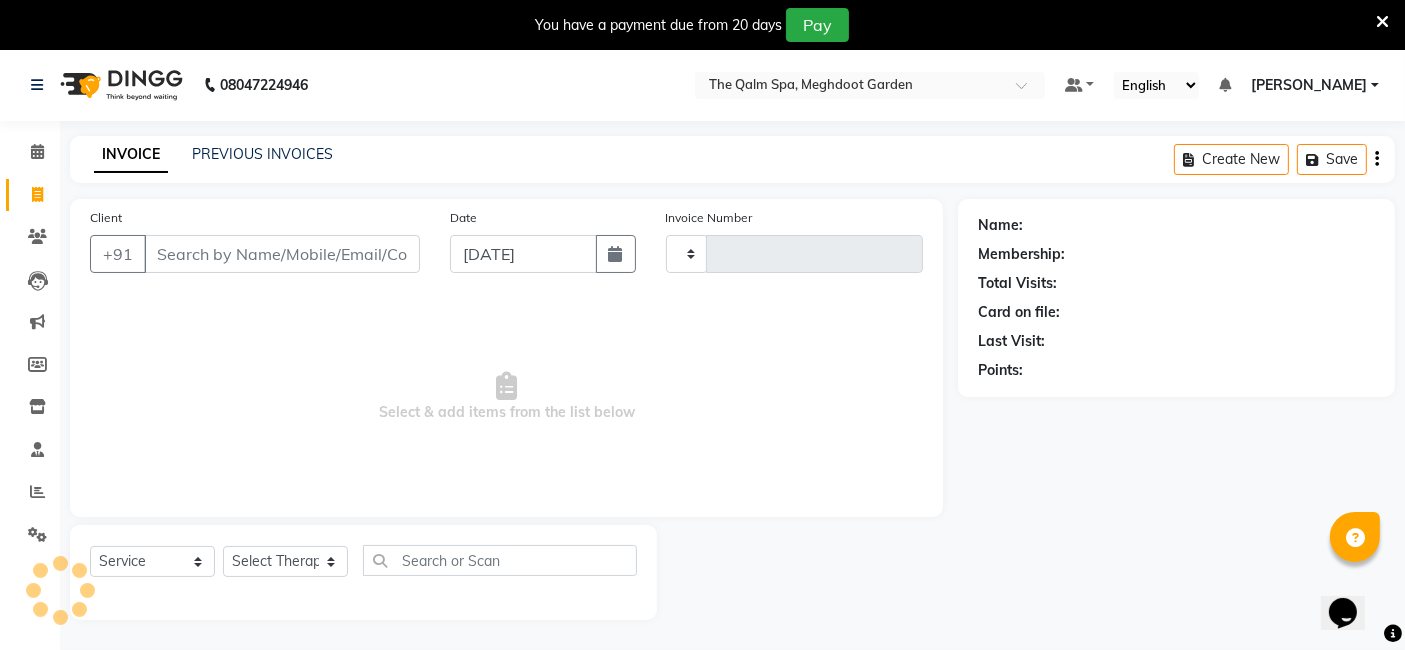 scroll, scrollTop: 48, scrollLeft: 0, axis: vertical 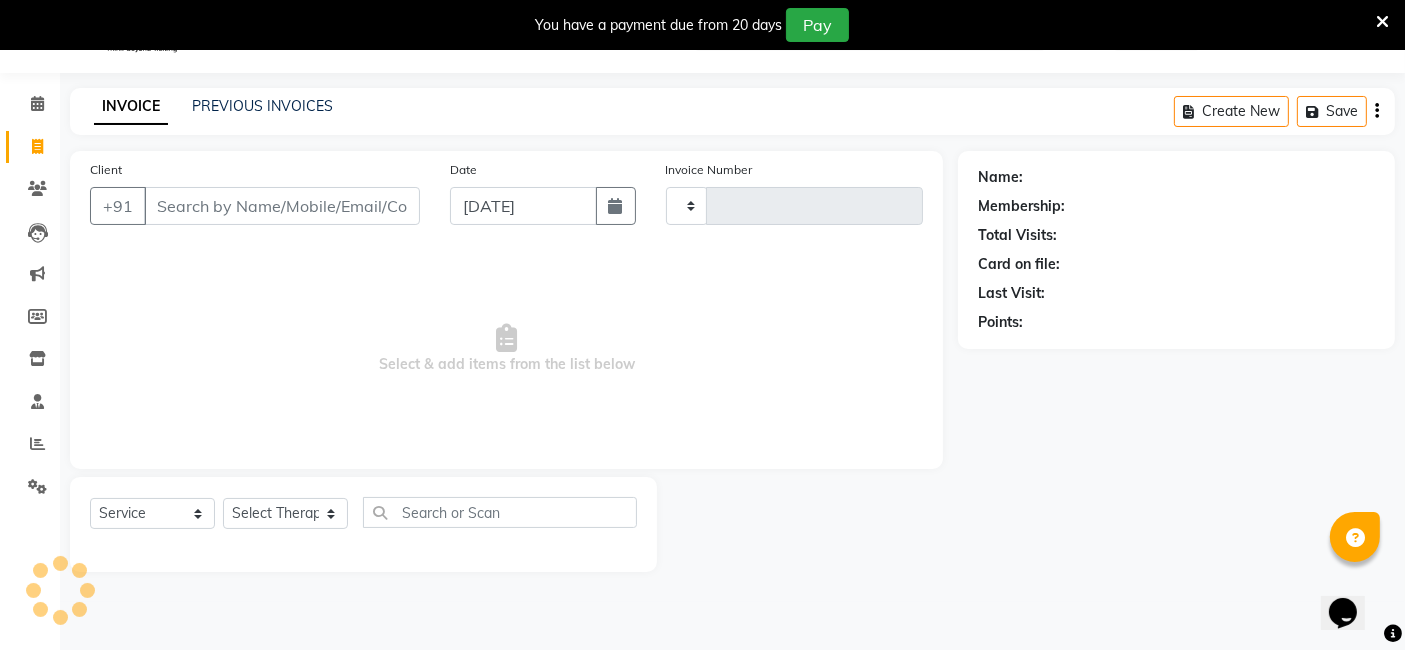 type on "1239" 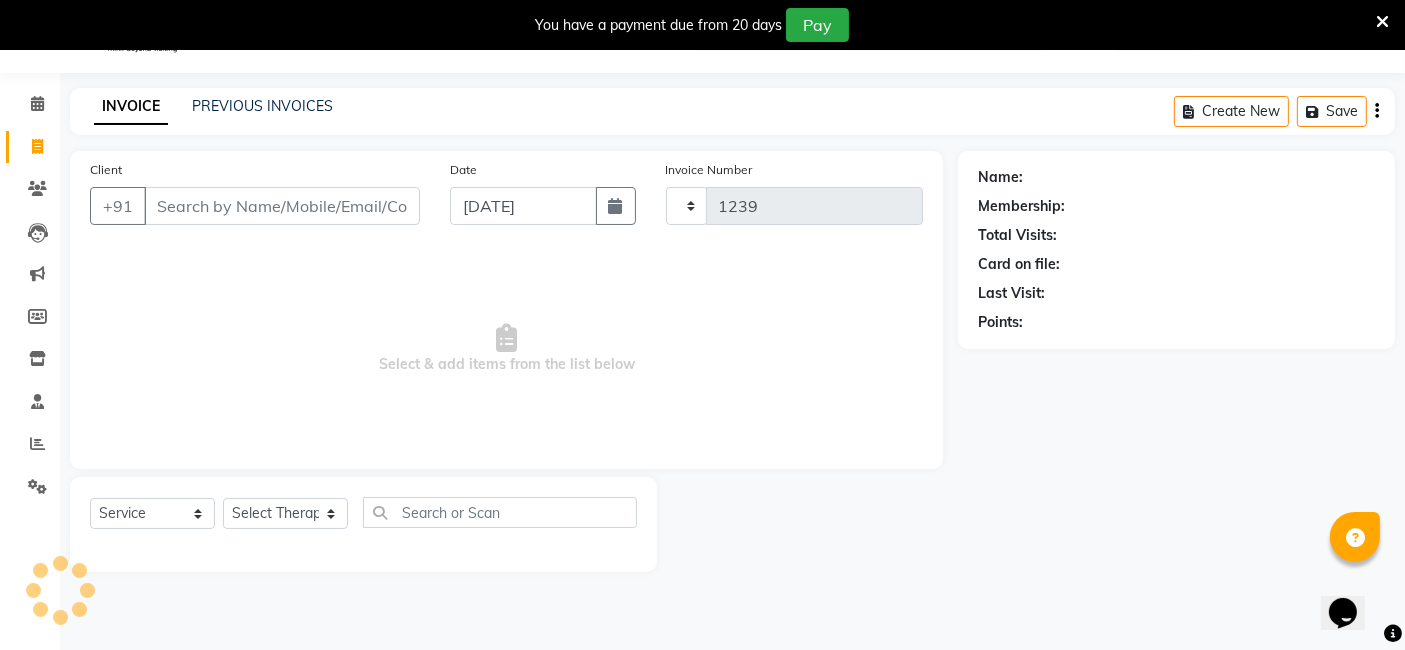select on "6401" 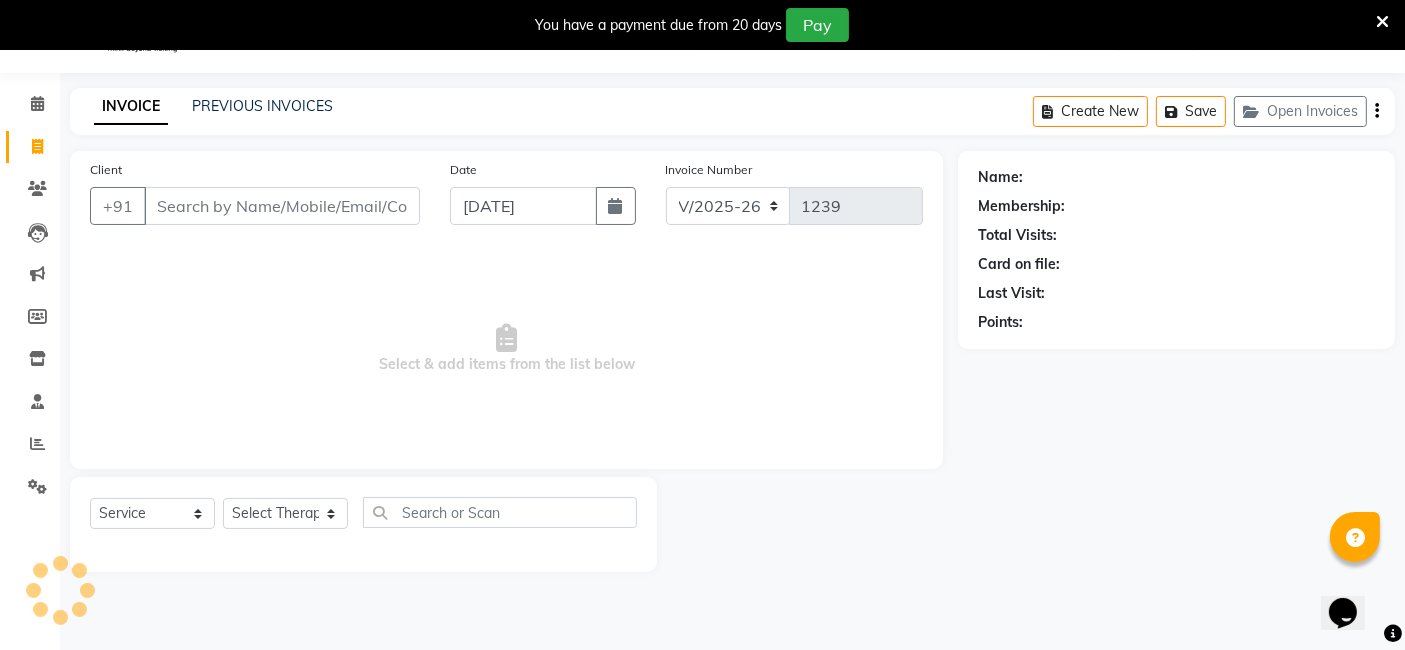 click on "Client" at bounding box center [282, 206] 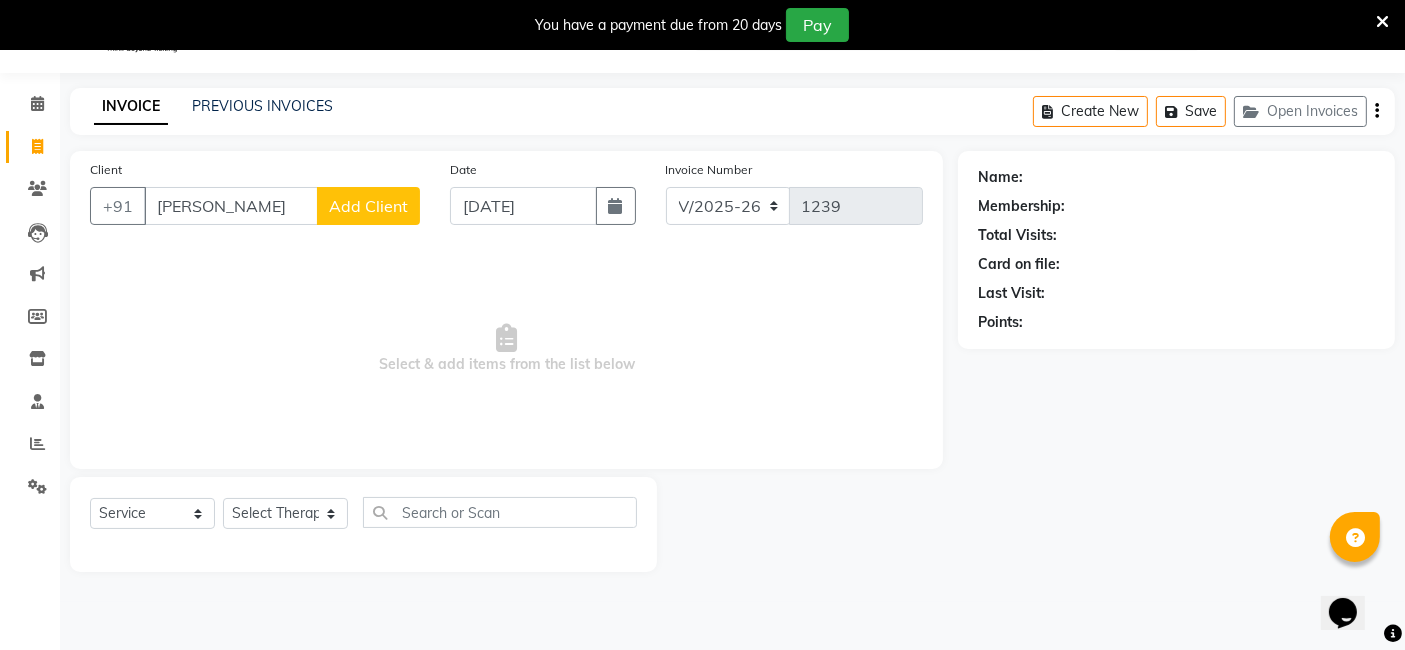type on "somil" 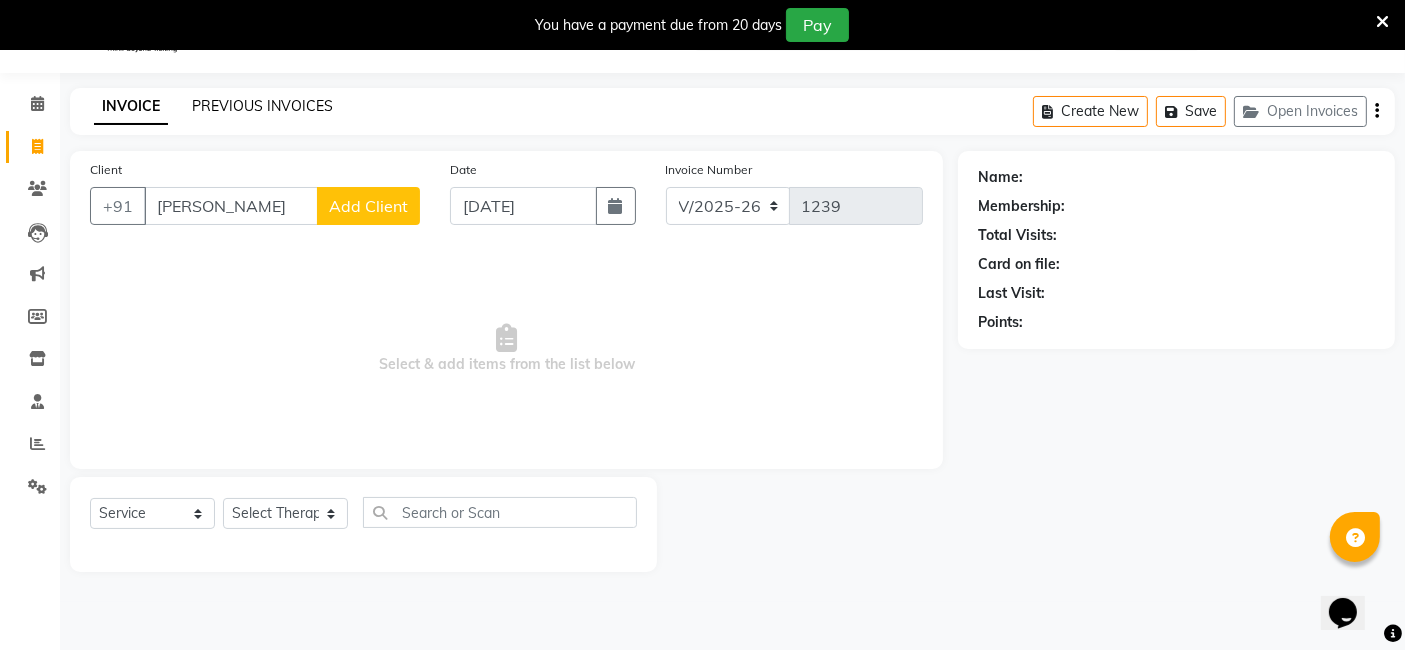 click on "PREVIOUS INVOICES" 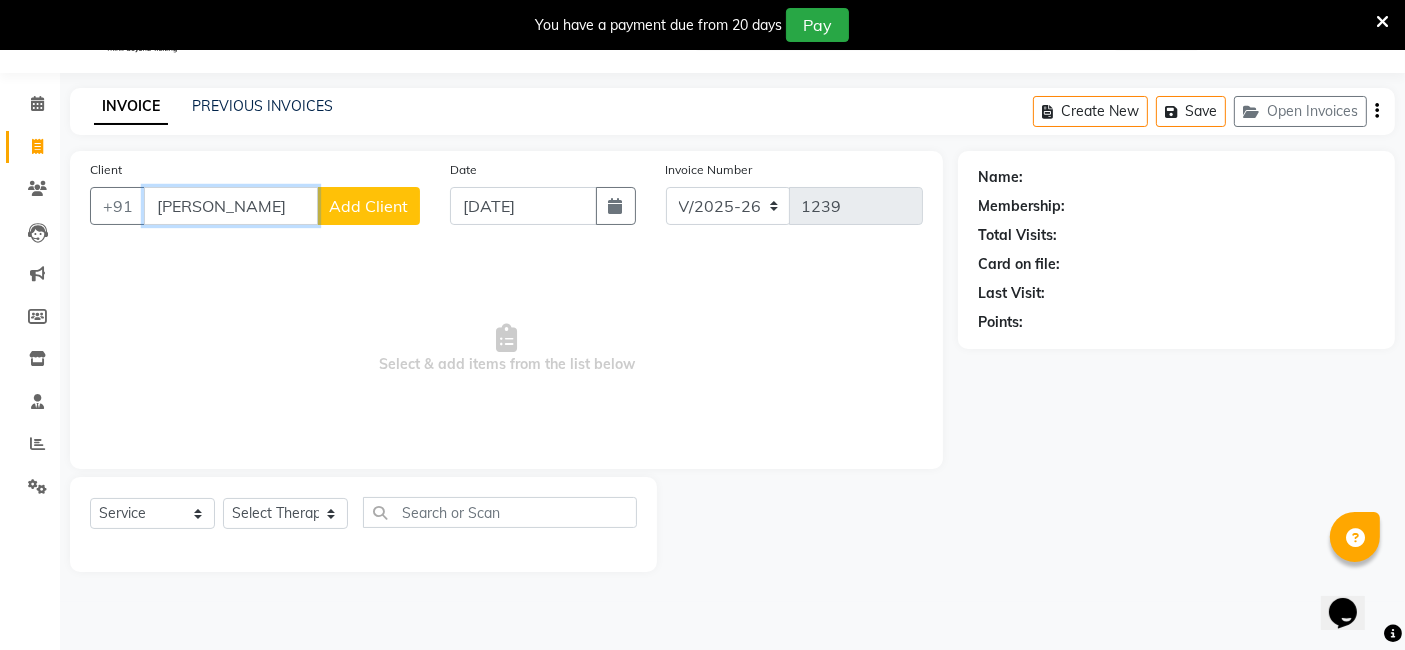 click on "somil" at bounding box center [231, 206] 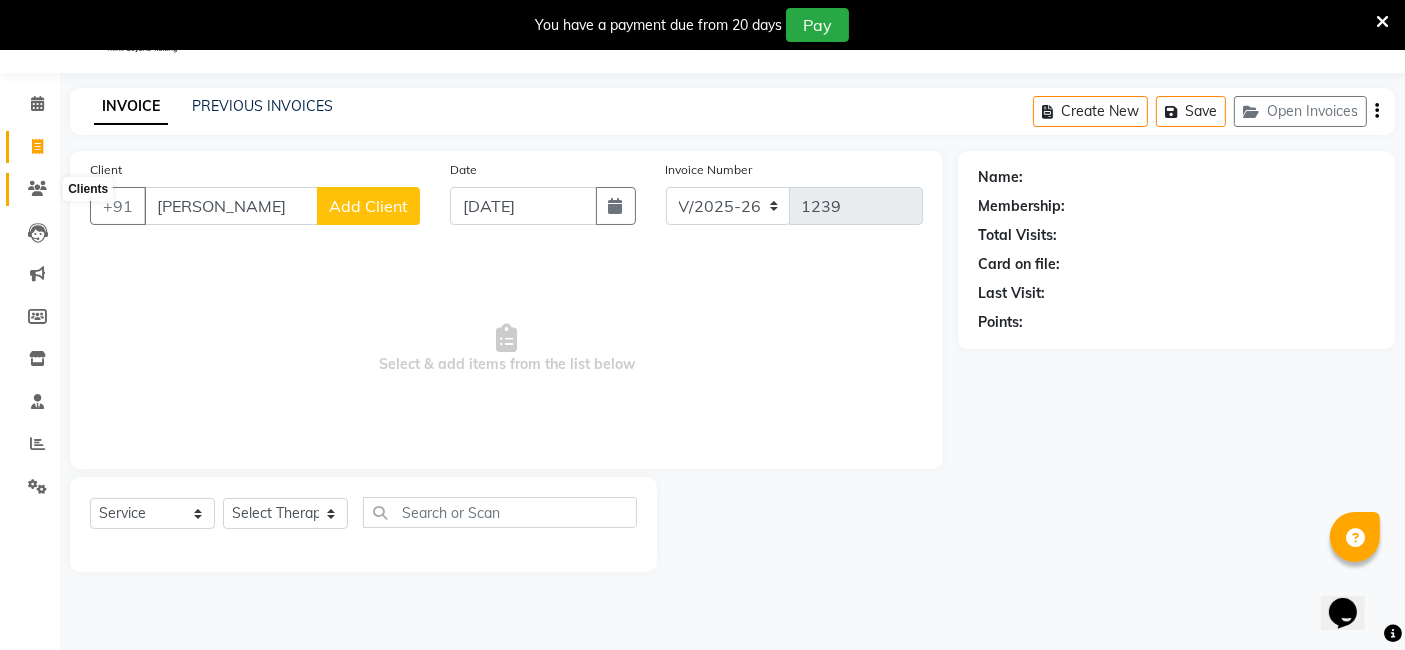 click 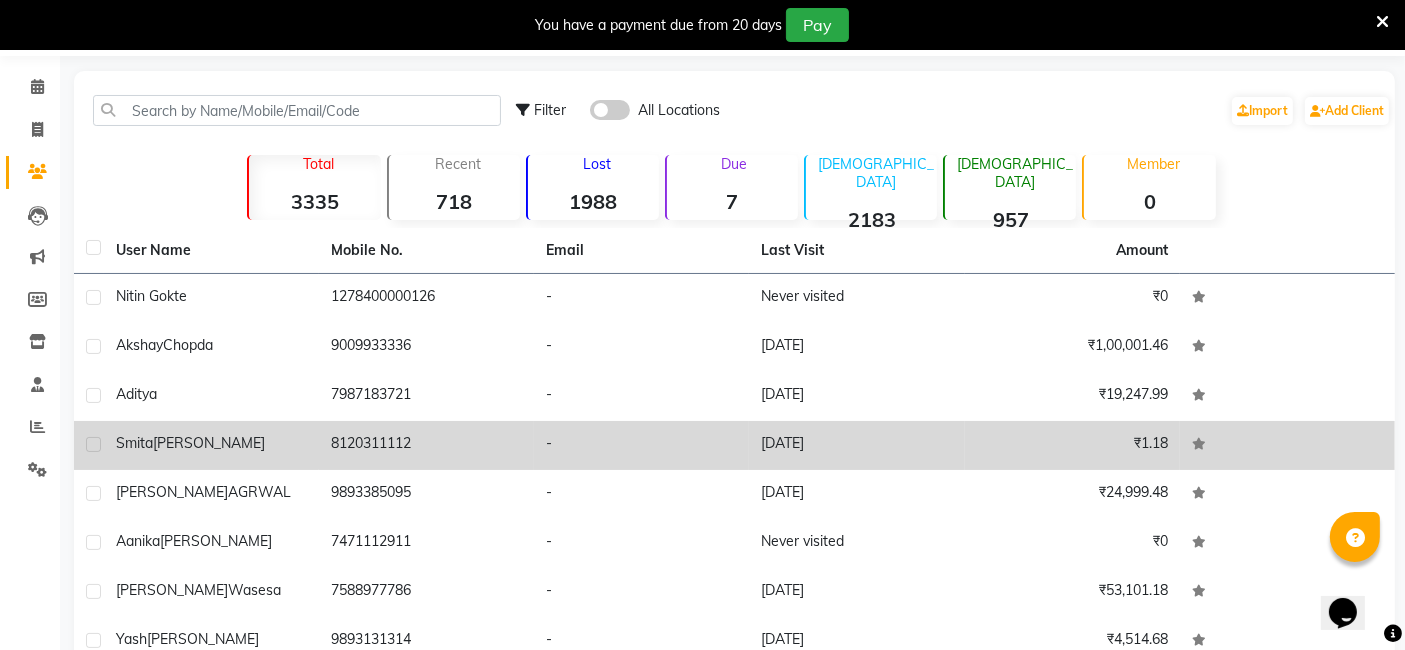 scroll, scrollTop: 41, scrollLeft: 0, axis: vertical 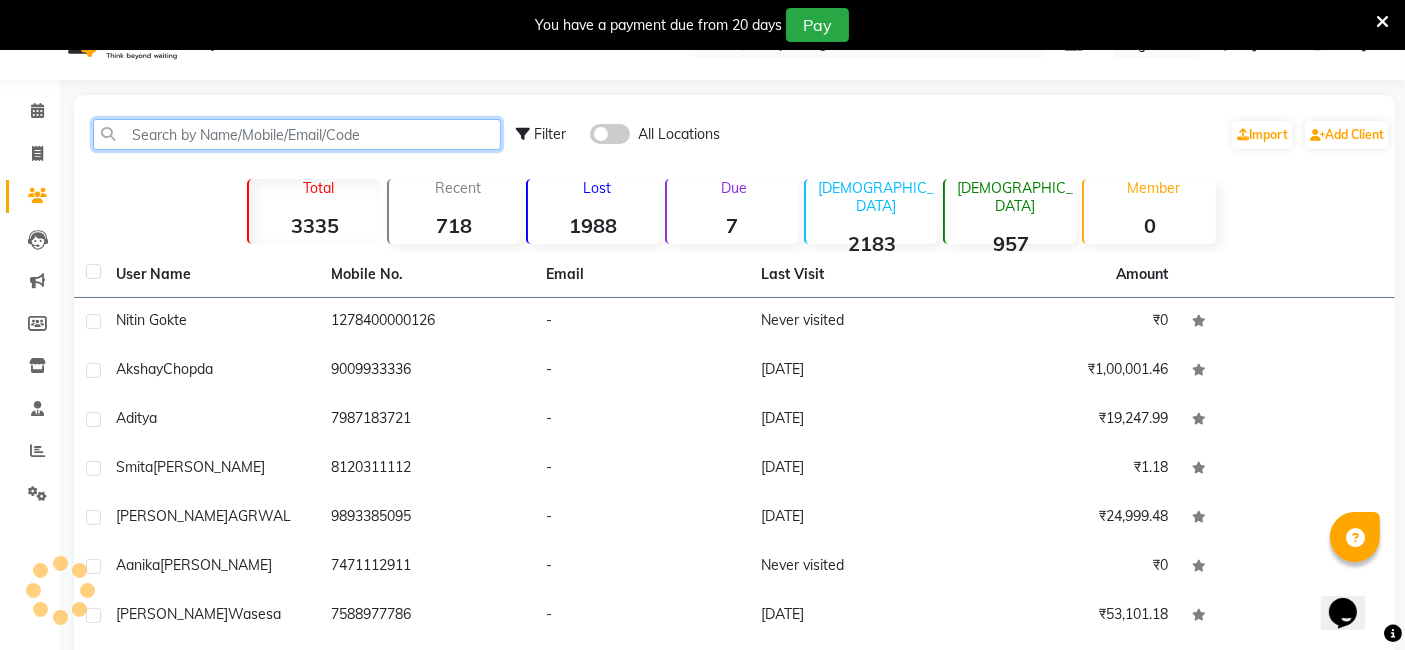 click 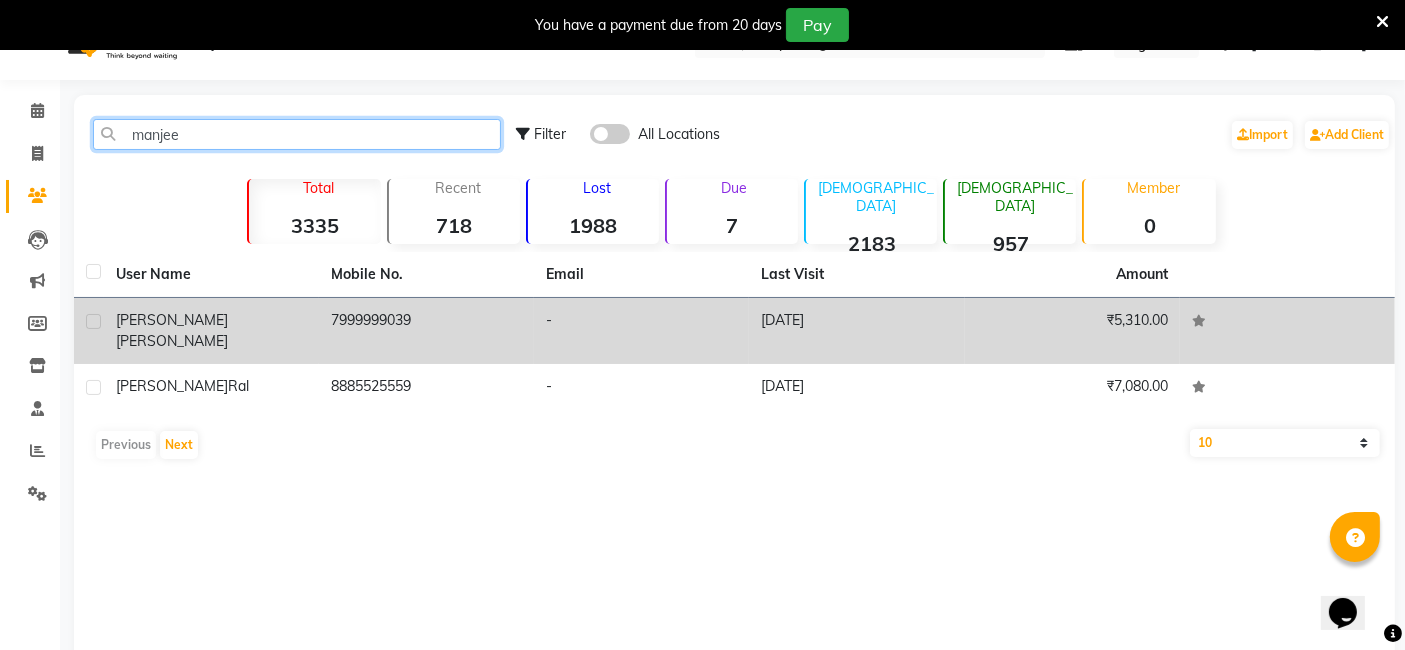 type on "manjee" 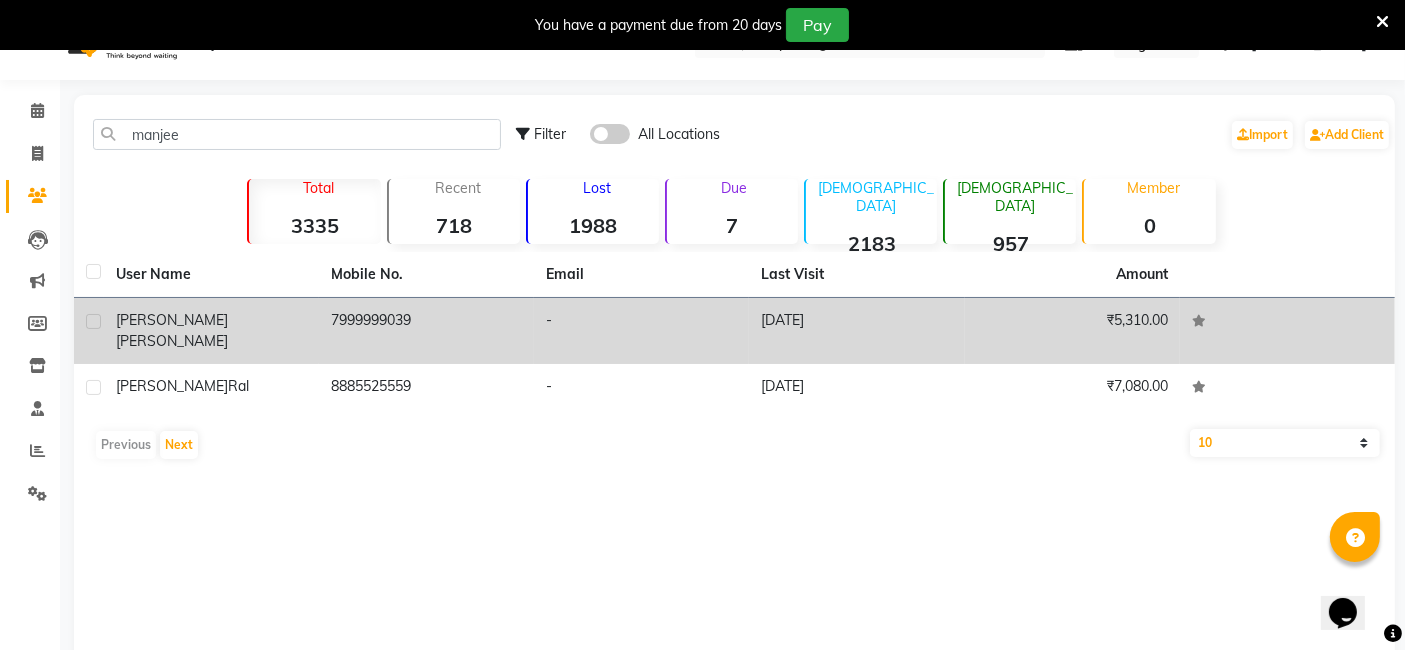 click on "Manjeet  Singh" 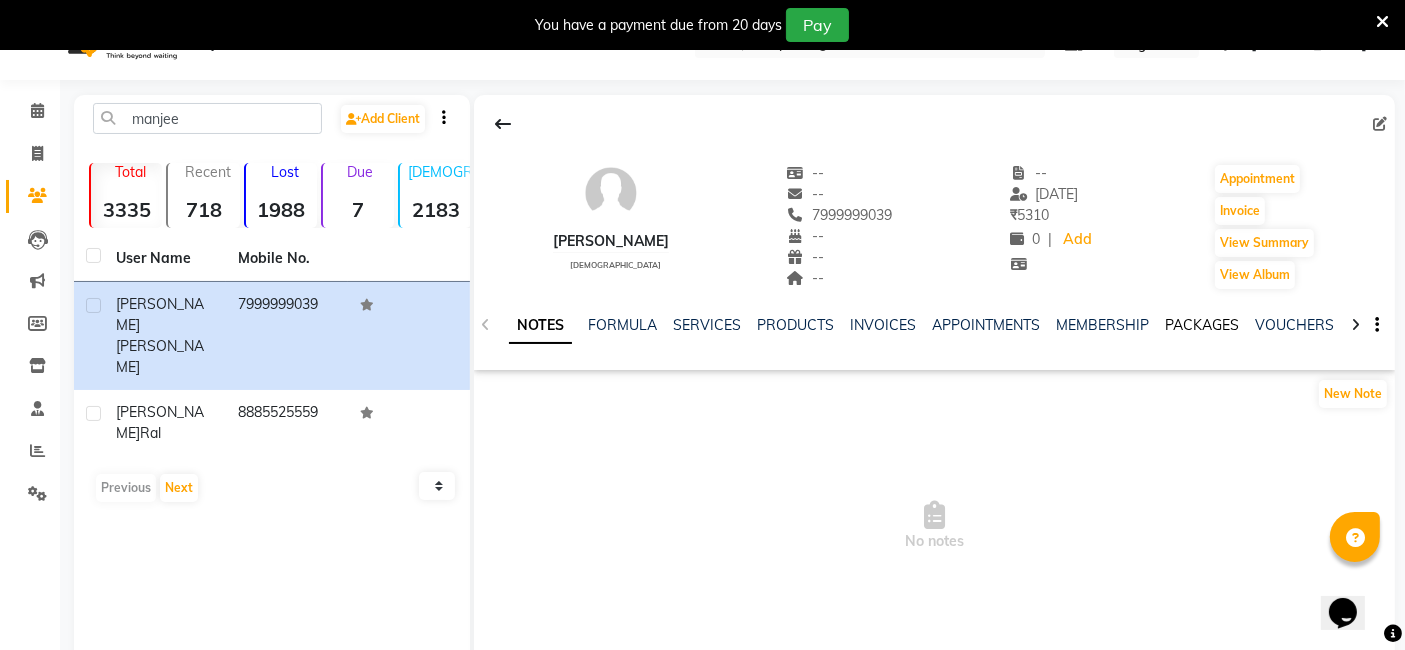 click on "PACKAGES" 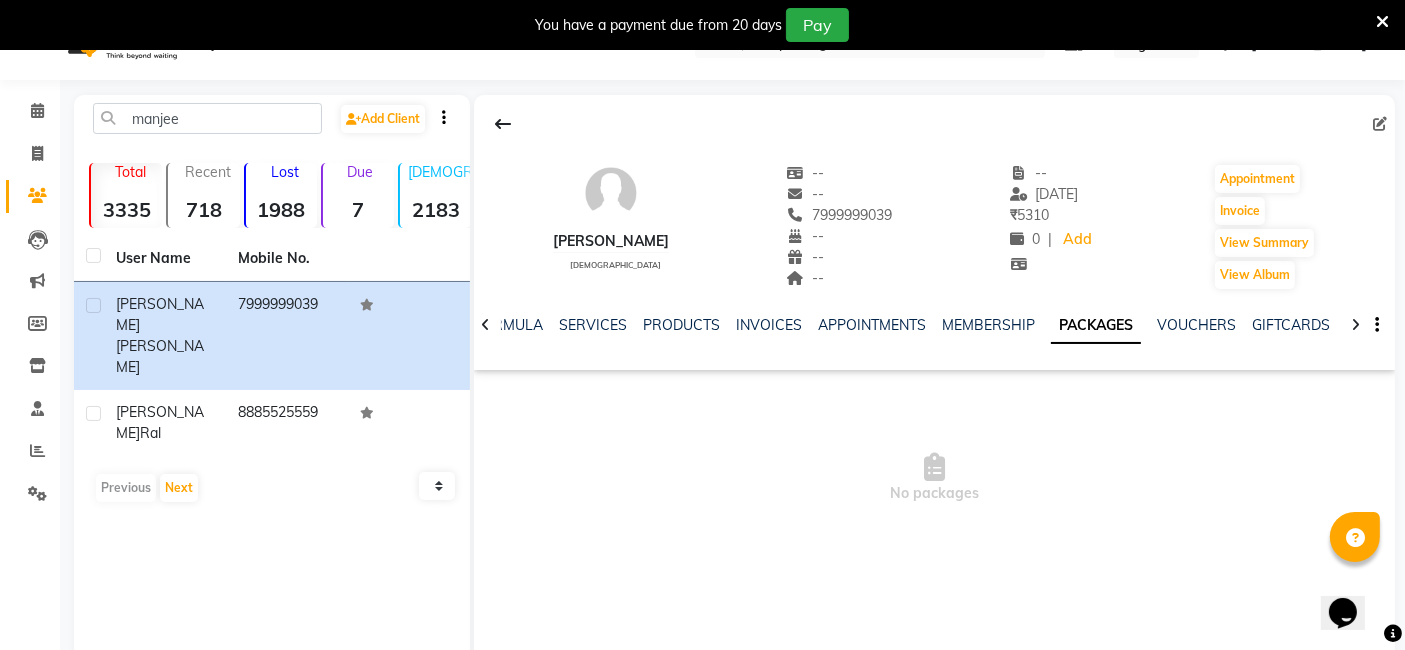 click on "PACKAGES" 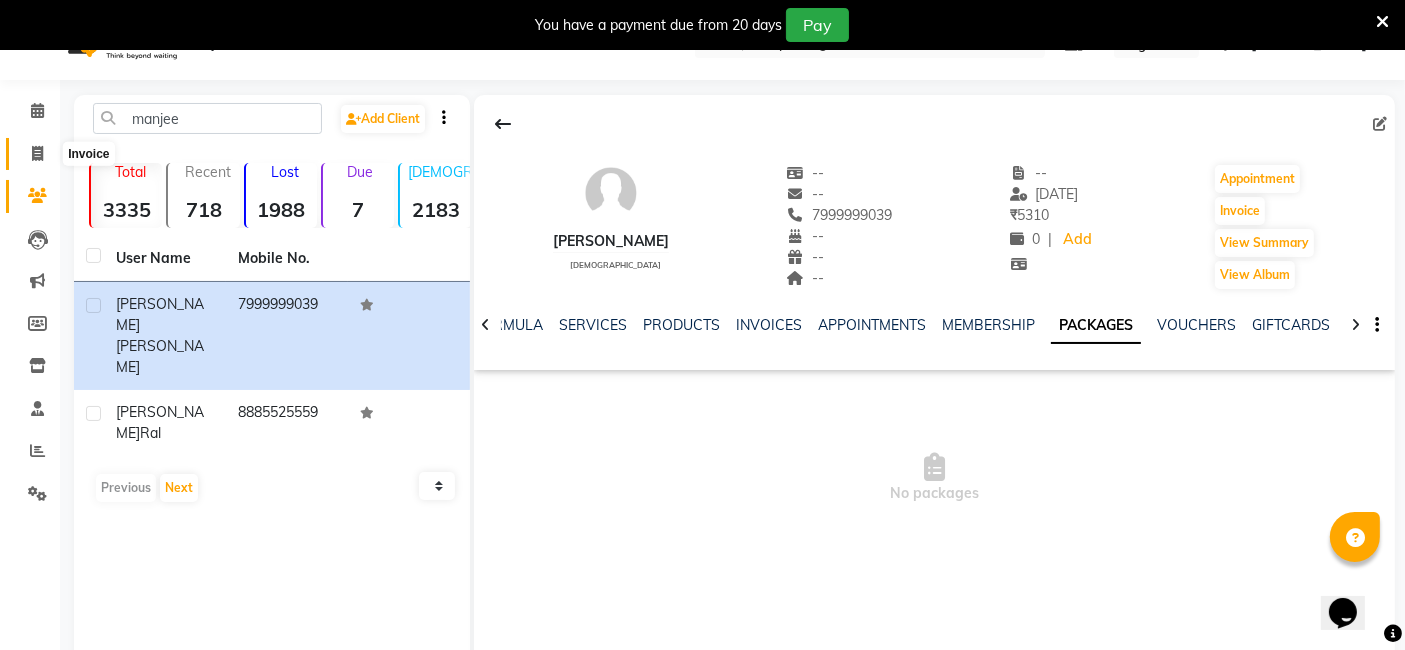 click 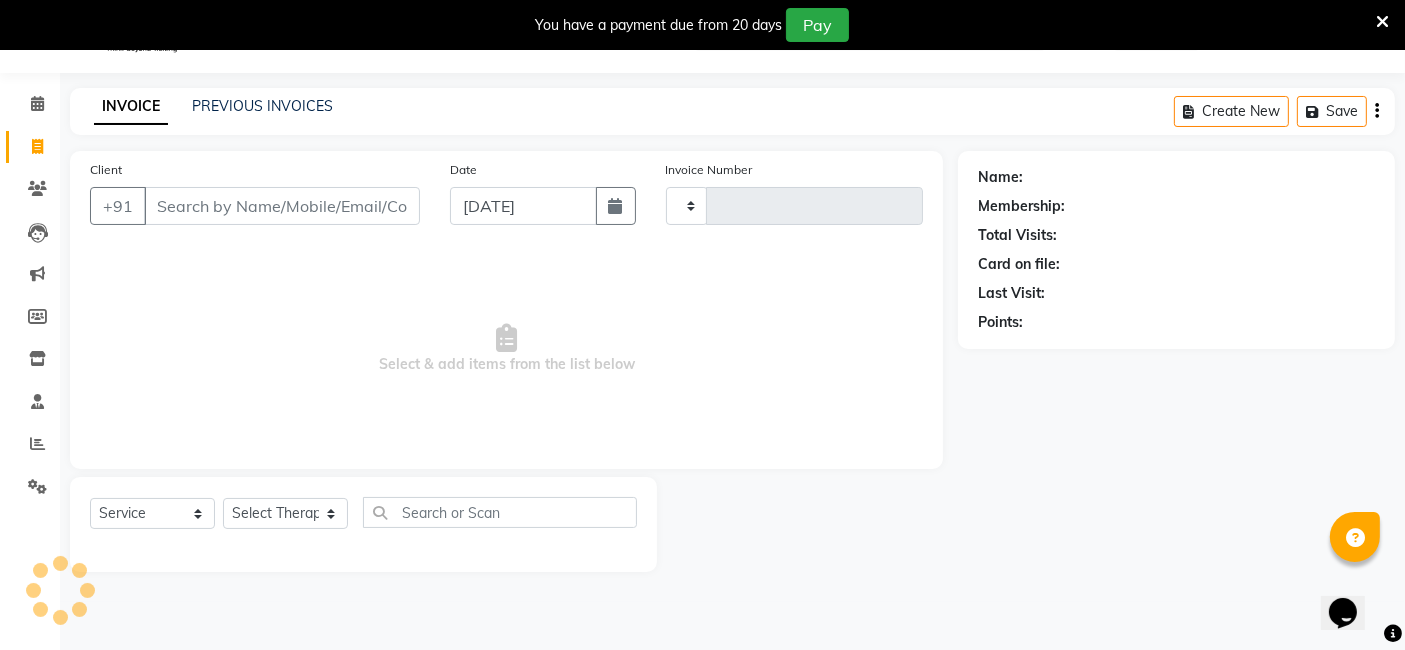 type on "1241" 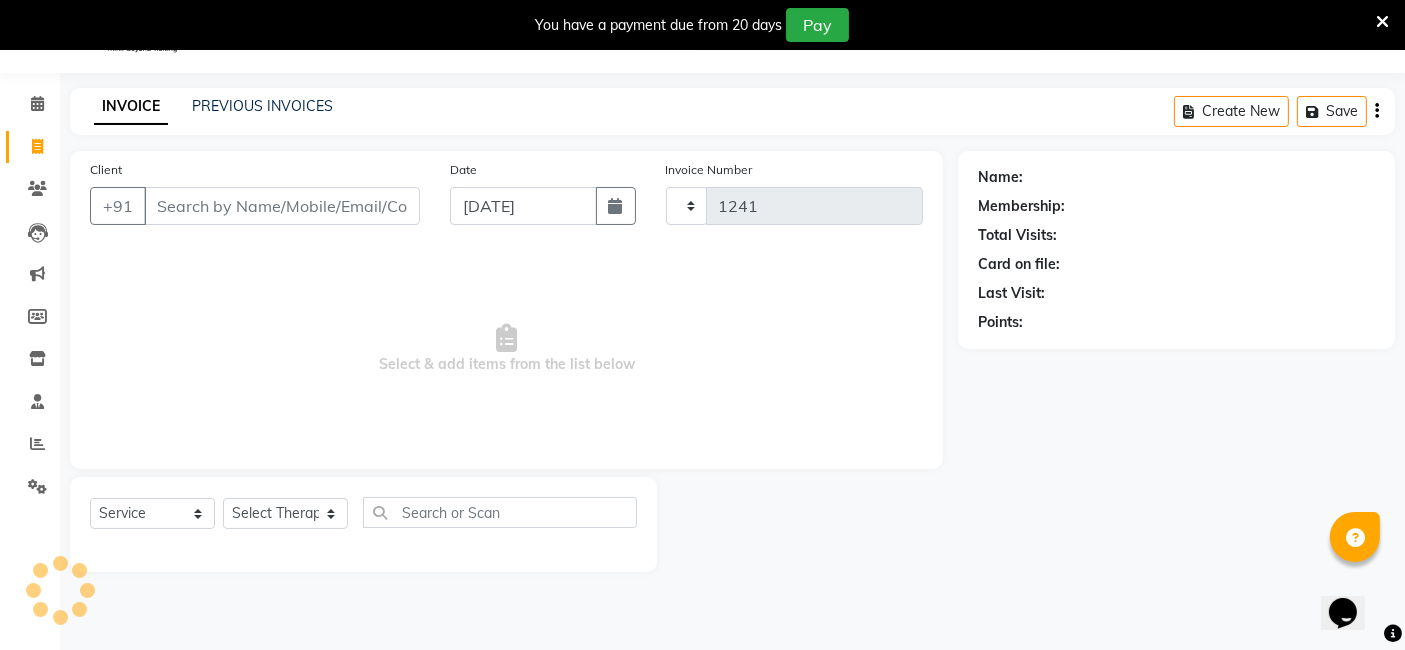select on "6401" 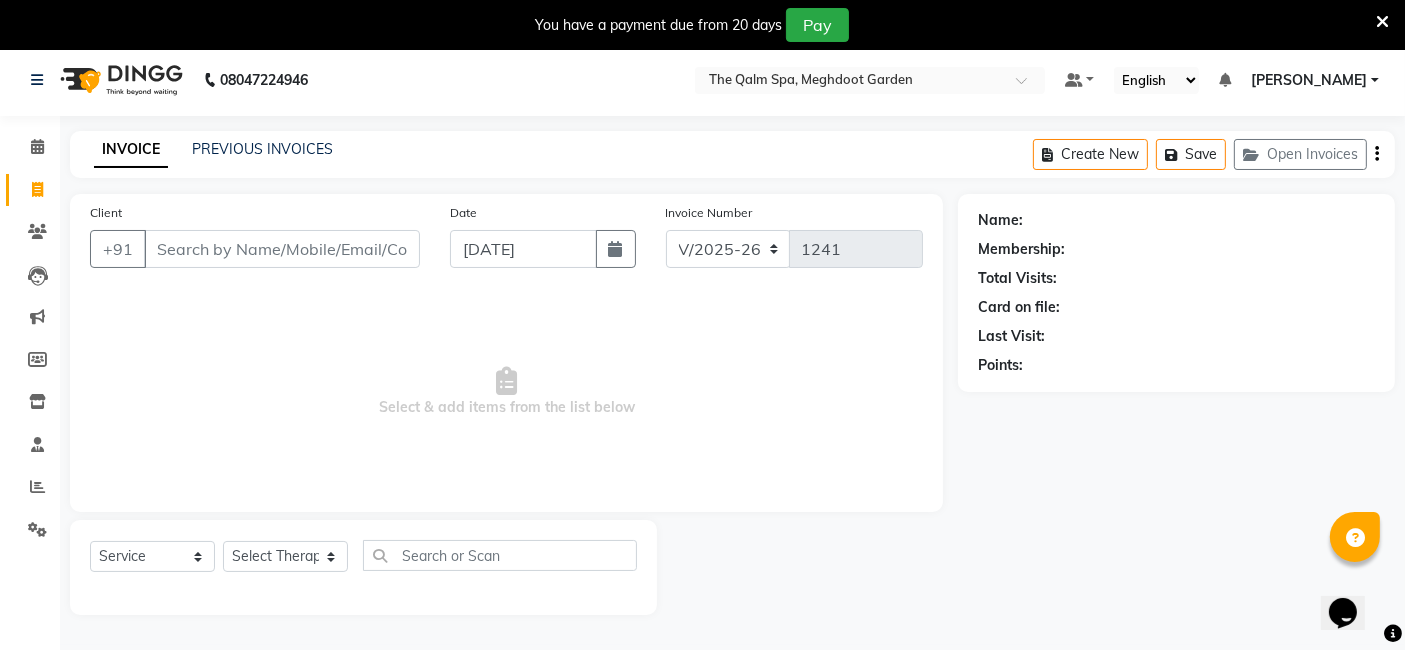 scroll, scrollTop: 0, scrollLeft: 0, axis: both 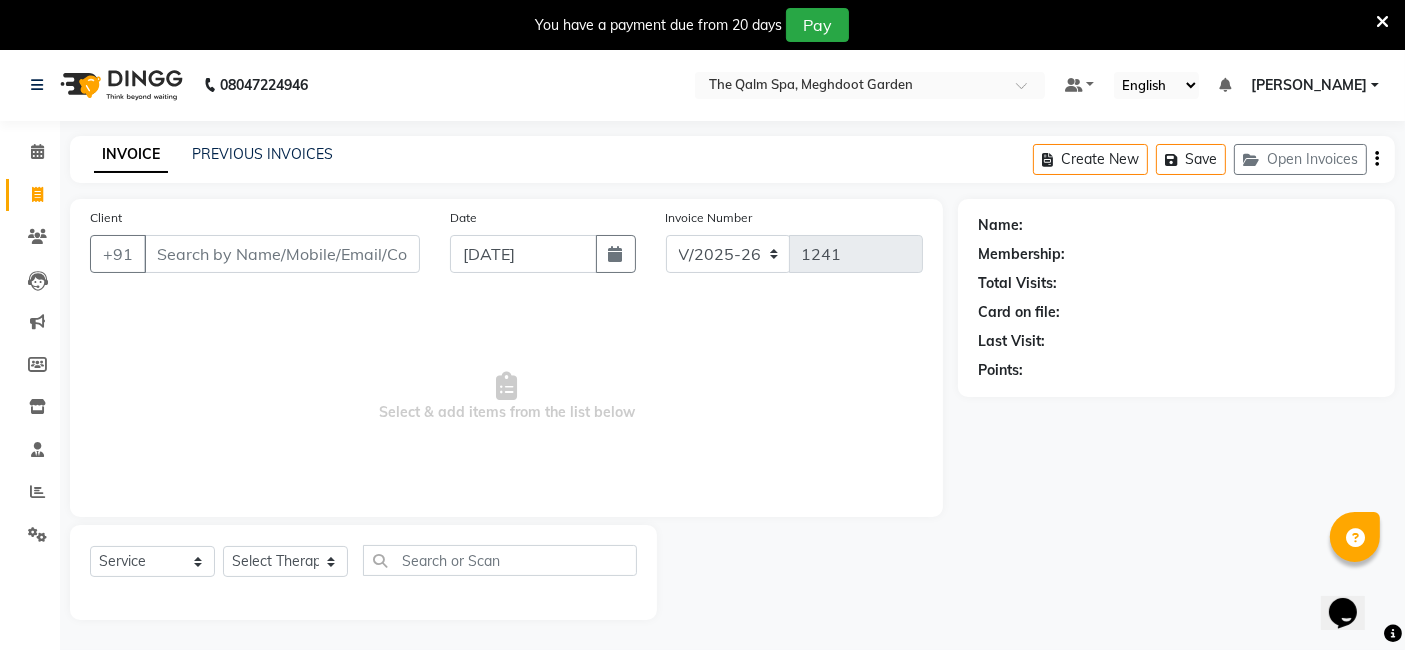 click on "Client" at bounding box center (282, 254) 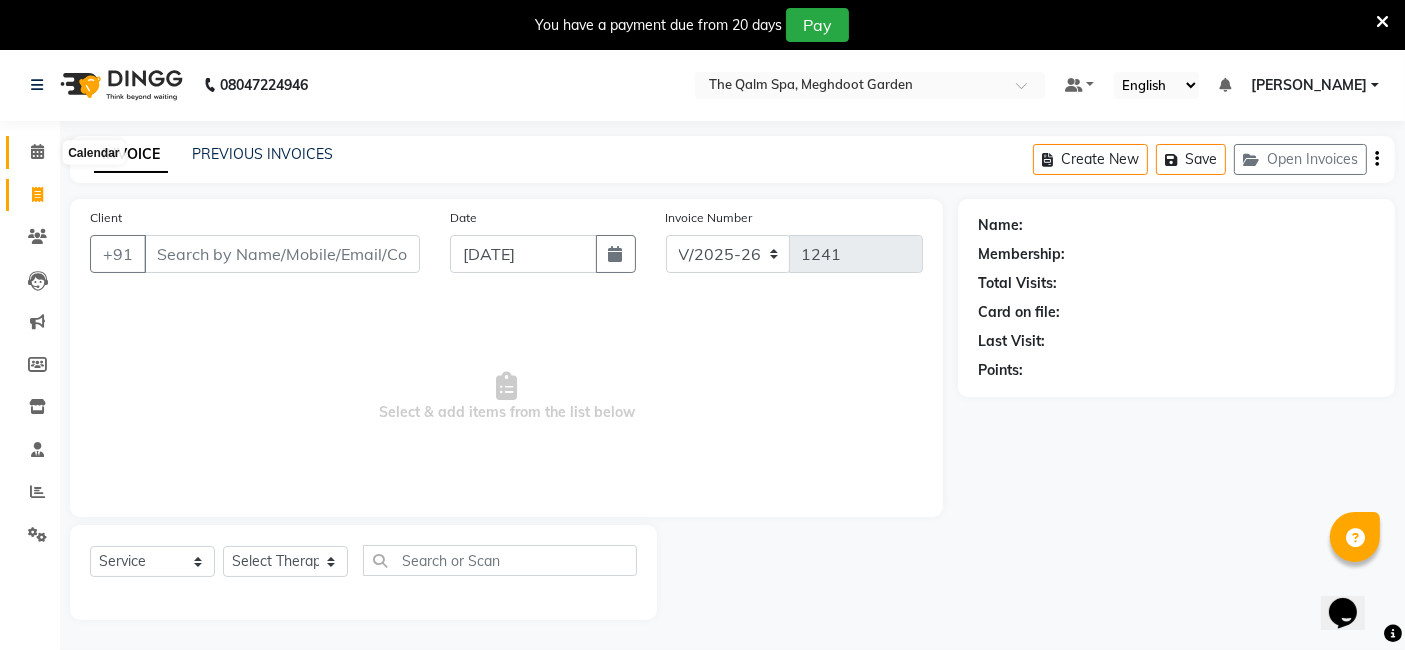 click 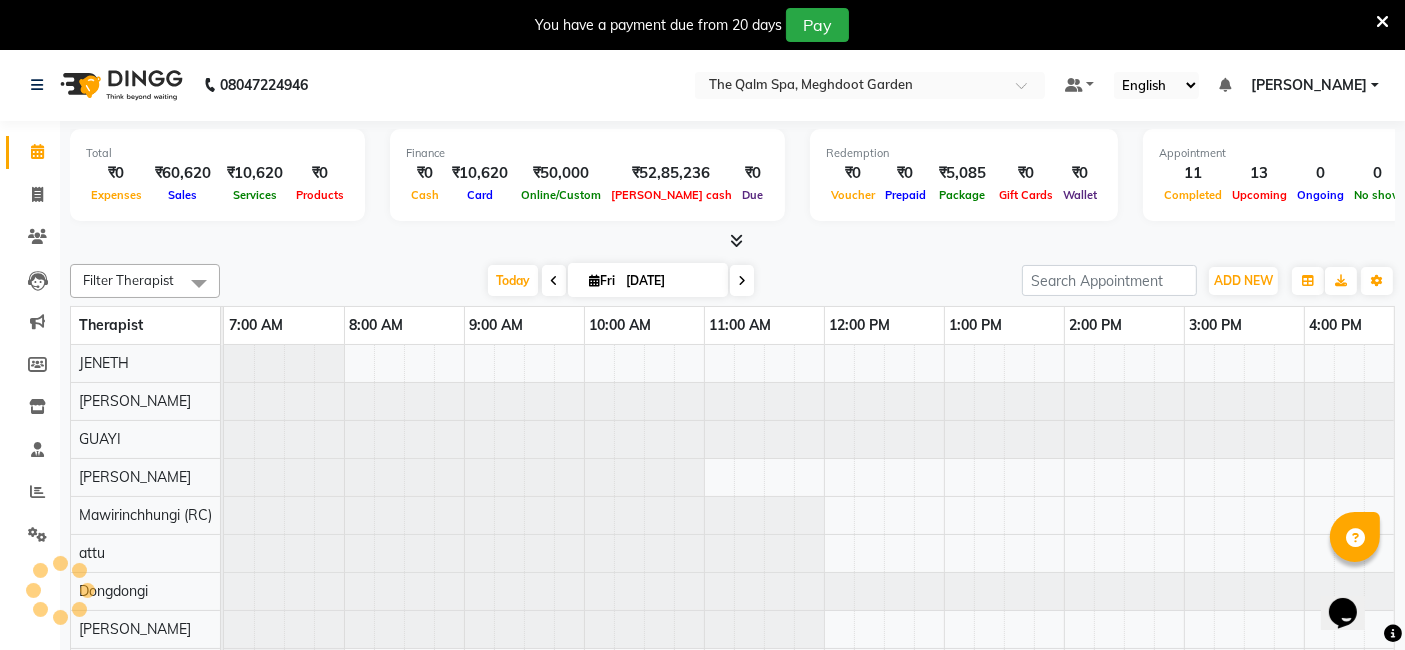 scroll, scrollTop: 0, scrollLeft: 0, axis: both 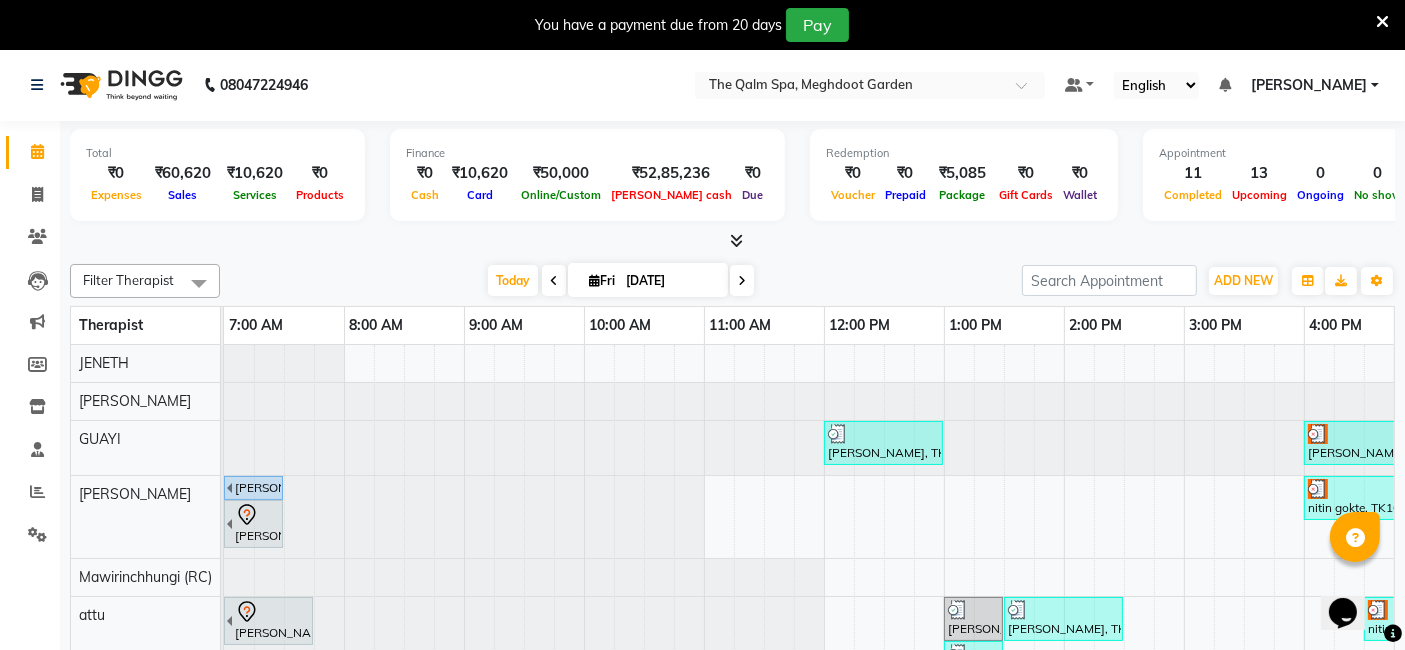 click at bounding box center [554, 280] 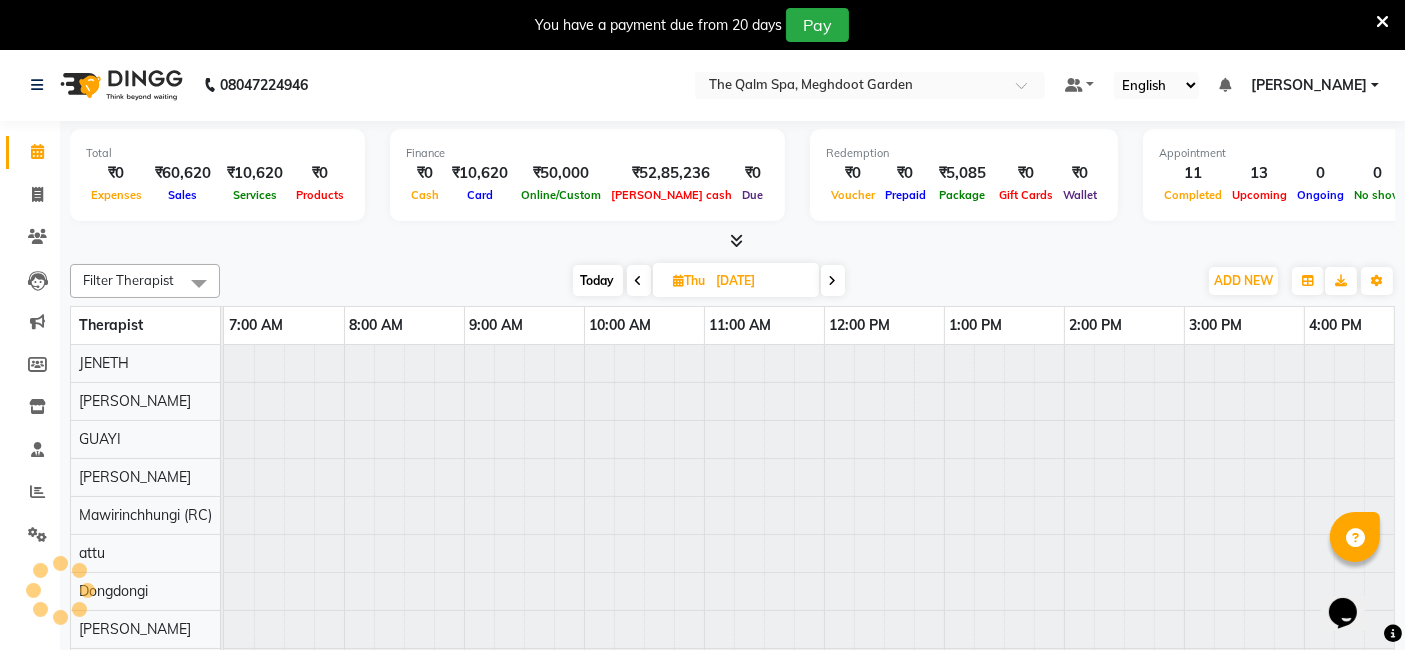 scroll, scrollTop: 0, scrollLeft: 748, axis: horizontal 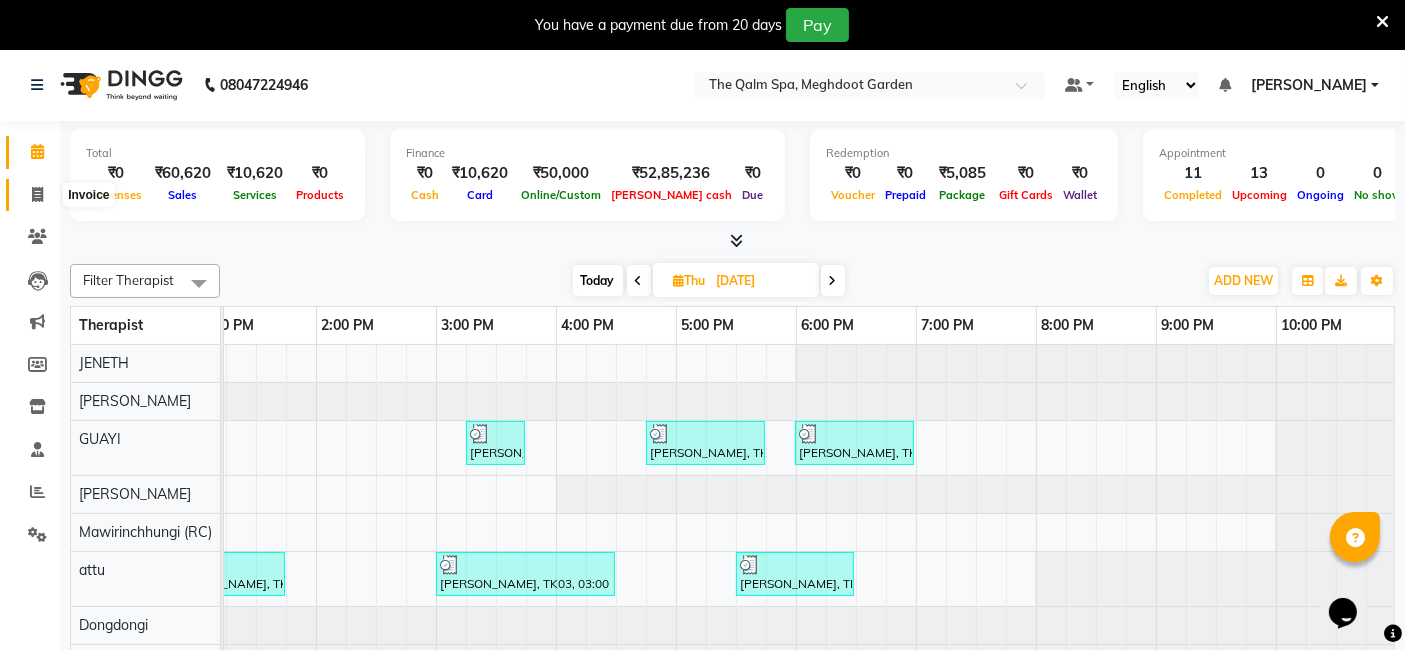click 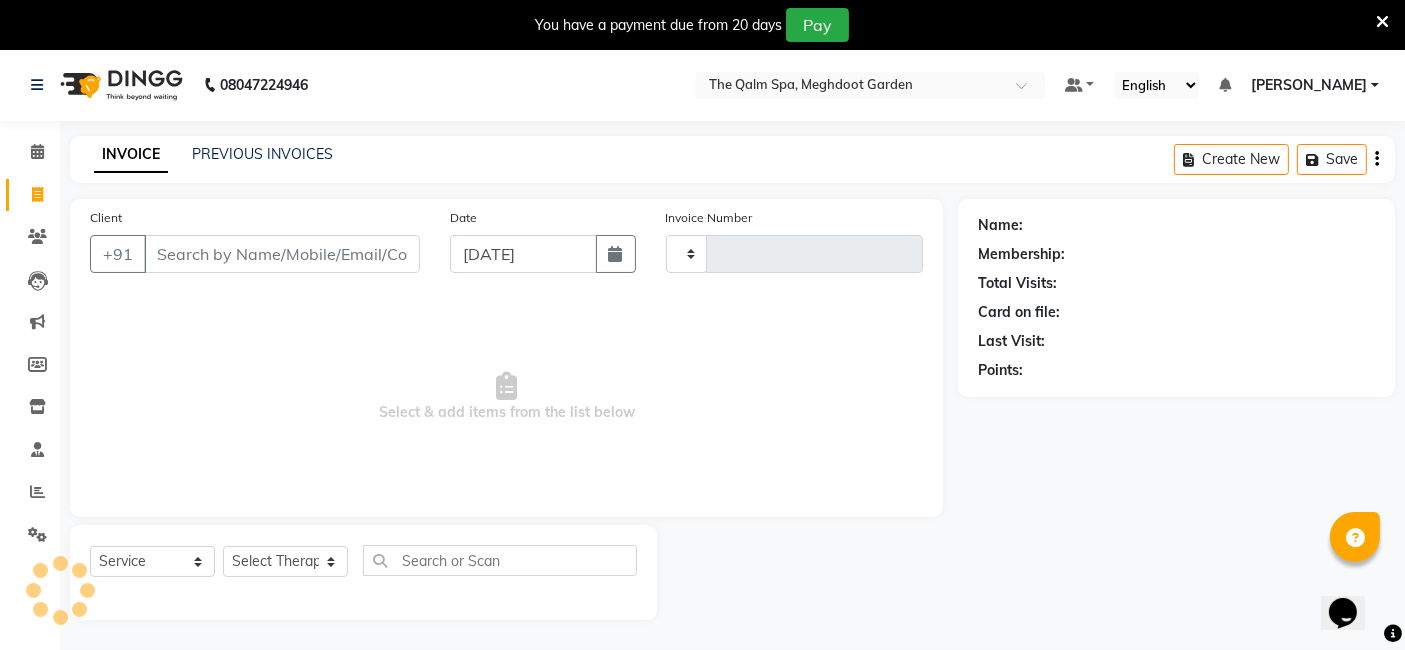 type on "1241" 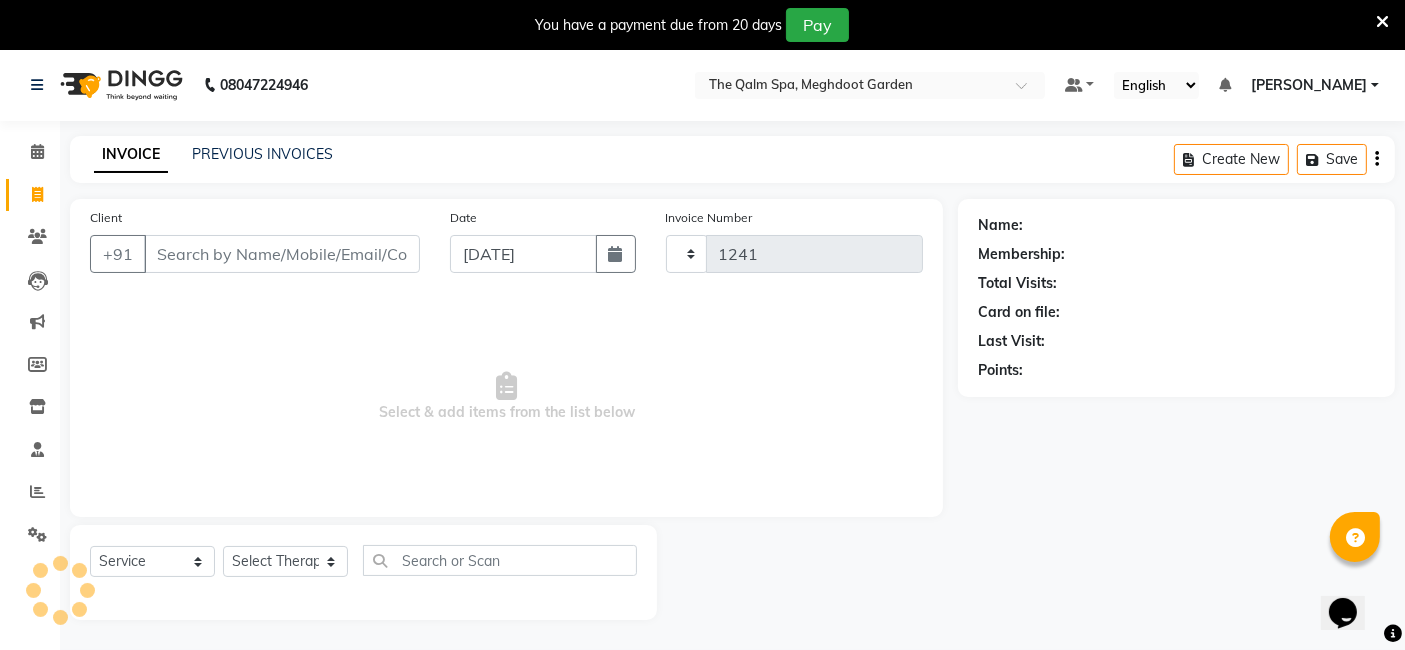 select on "6401" 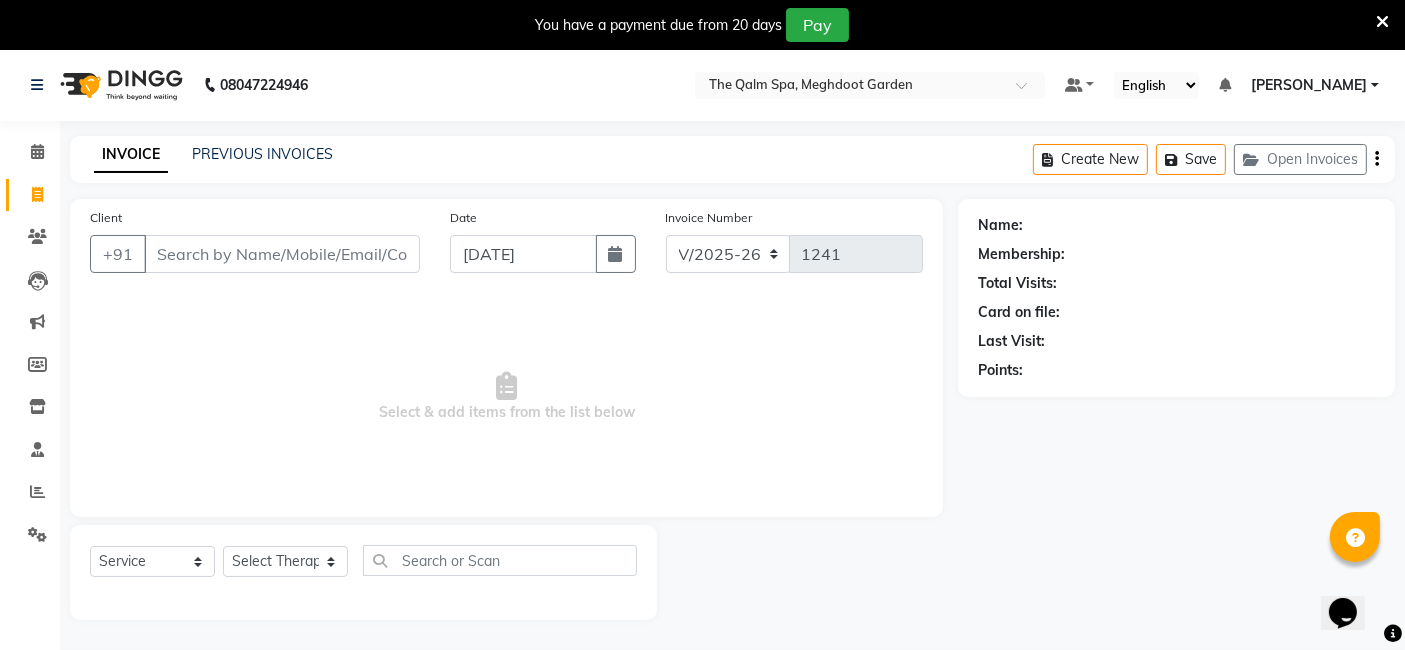 click on "Client" at bounding box center (282, 254) 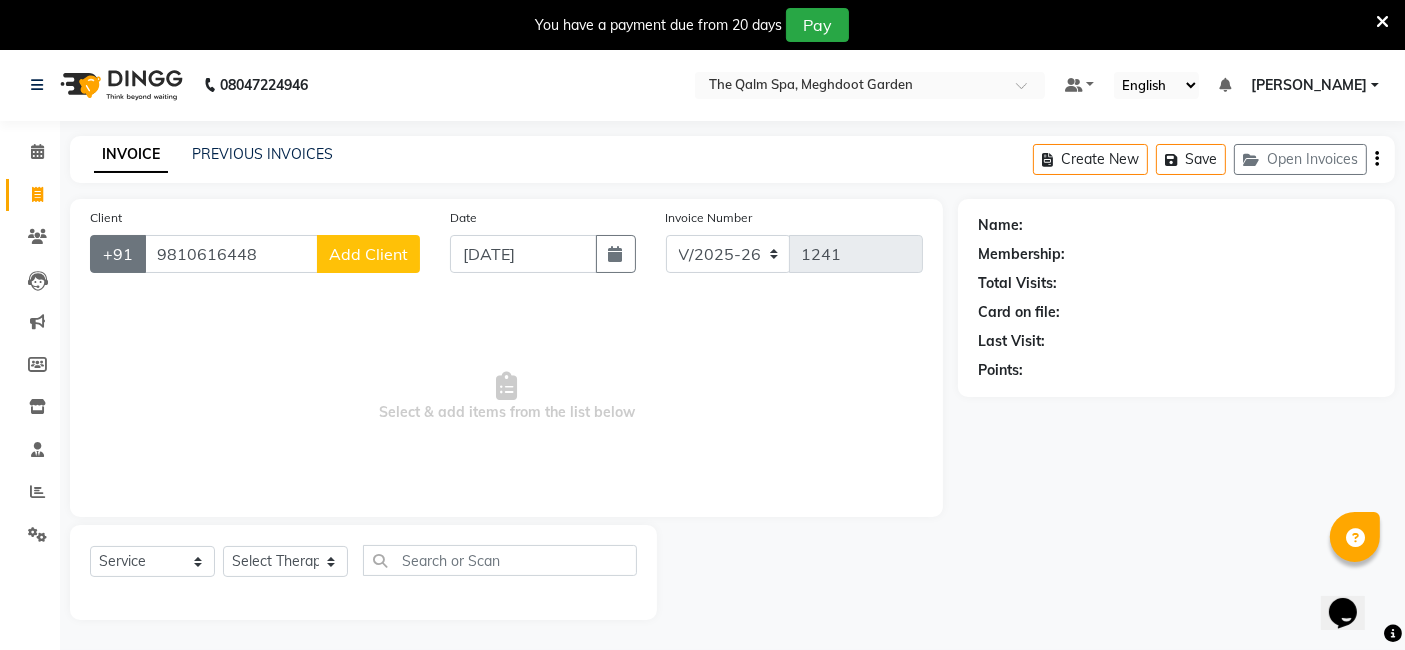 drag, startPoint x: 256, startPoint y: 258, endPoint x: 120, endPoint y: 258, distance: 136 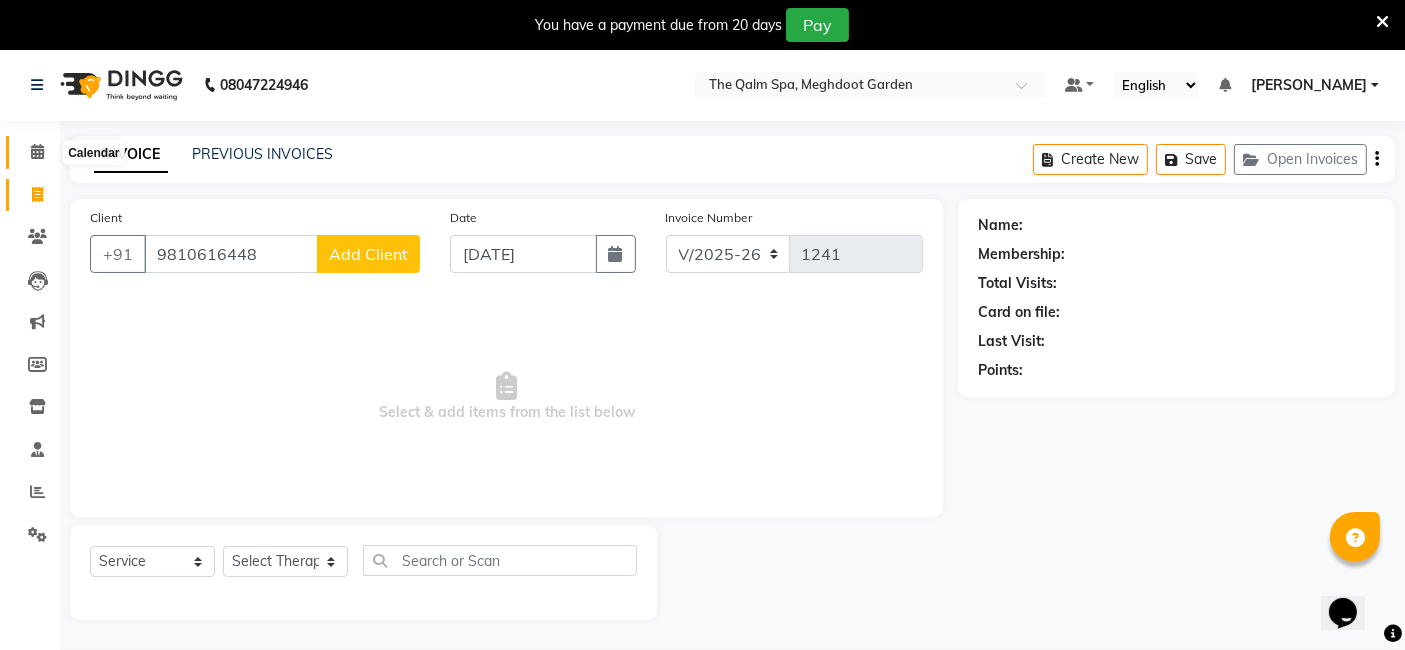 type on "9810616448" 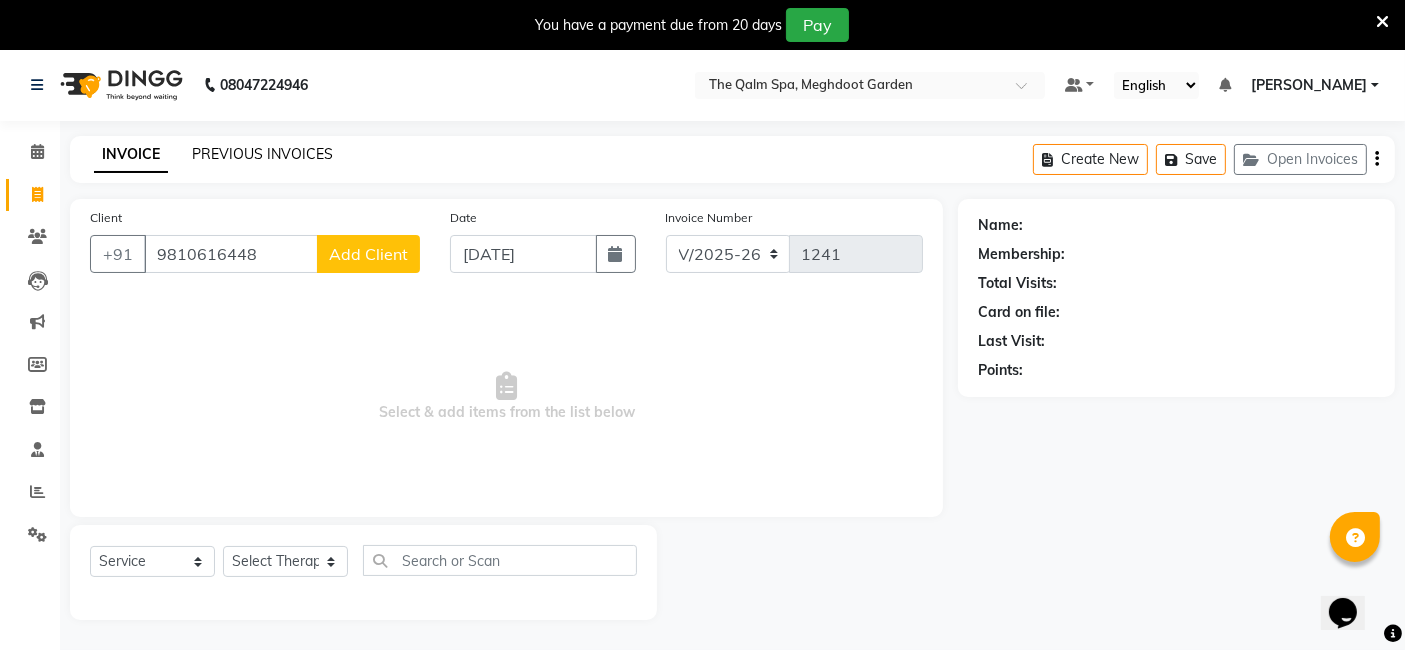click on "PREVIOUS INVOICES" 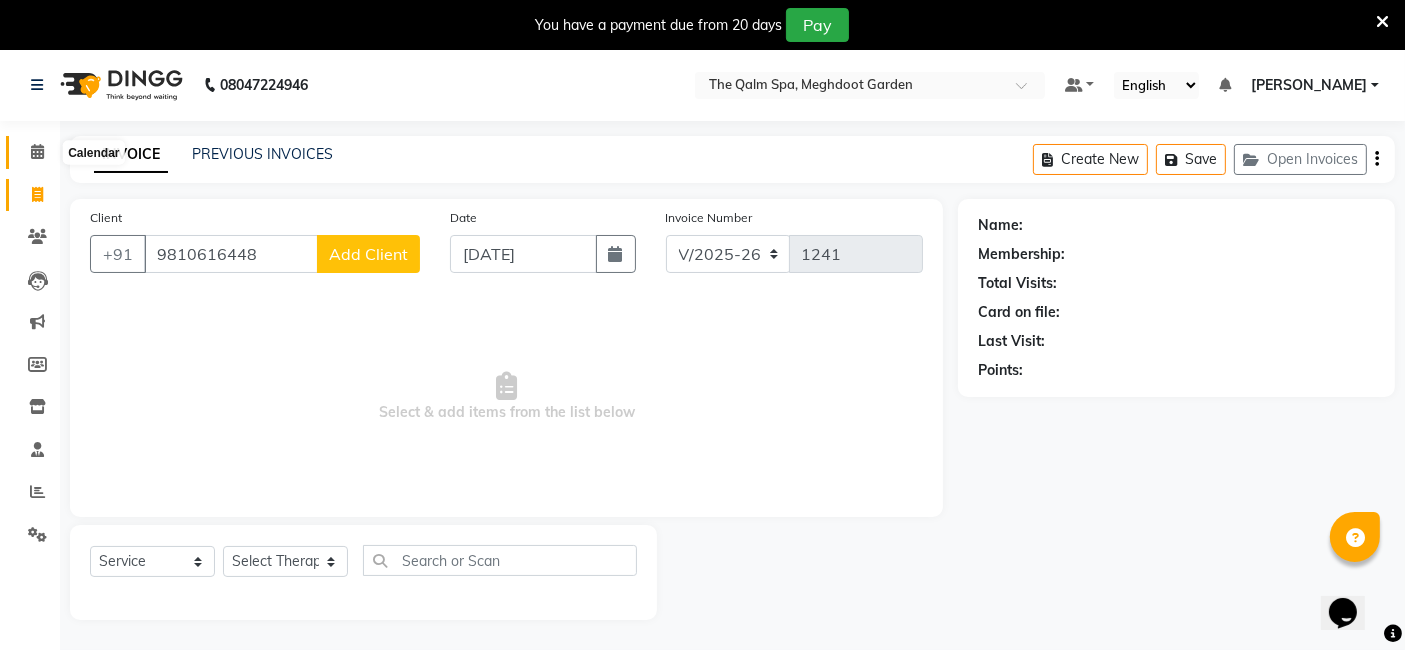 click 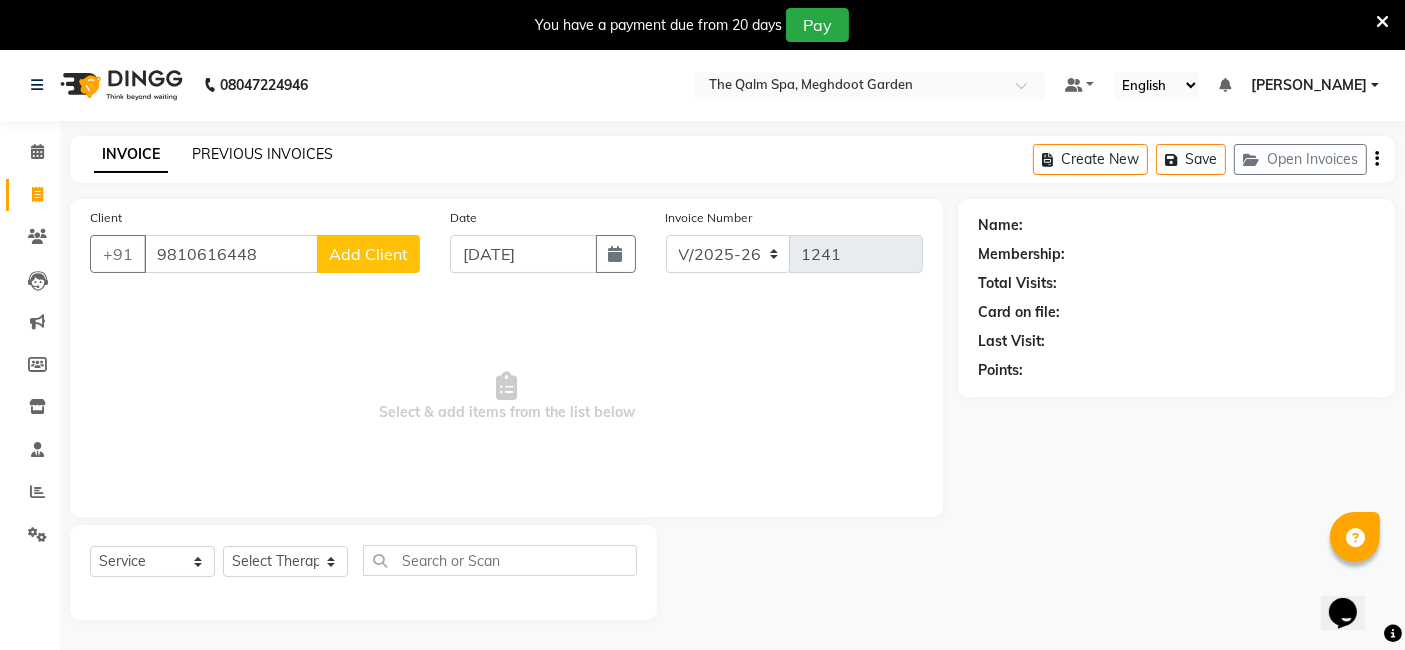 click on "PREVIOUS INVOICES" 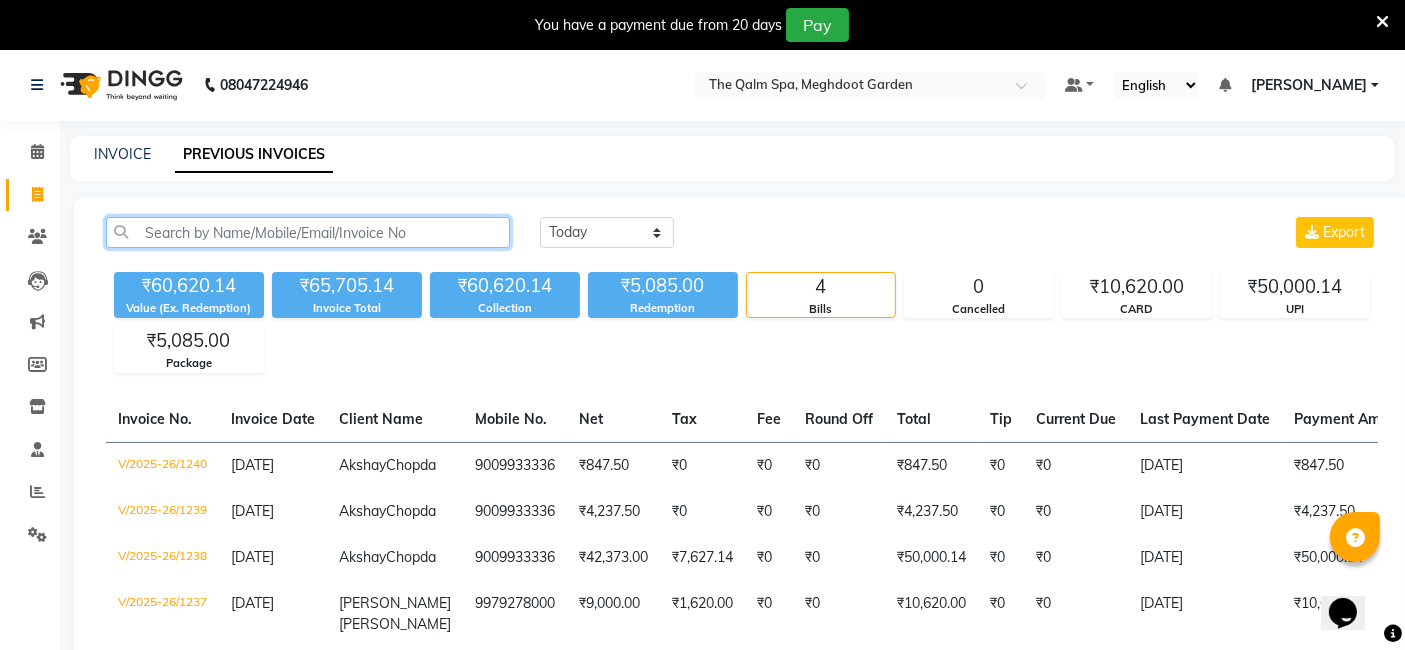 click 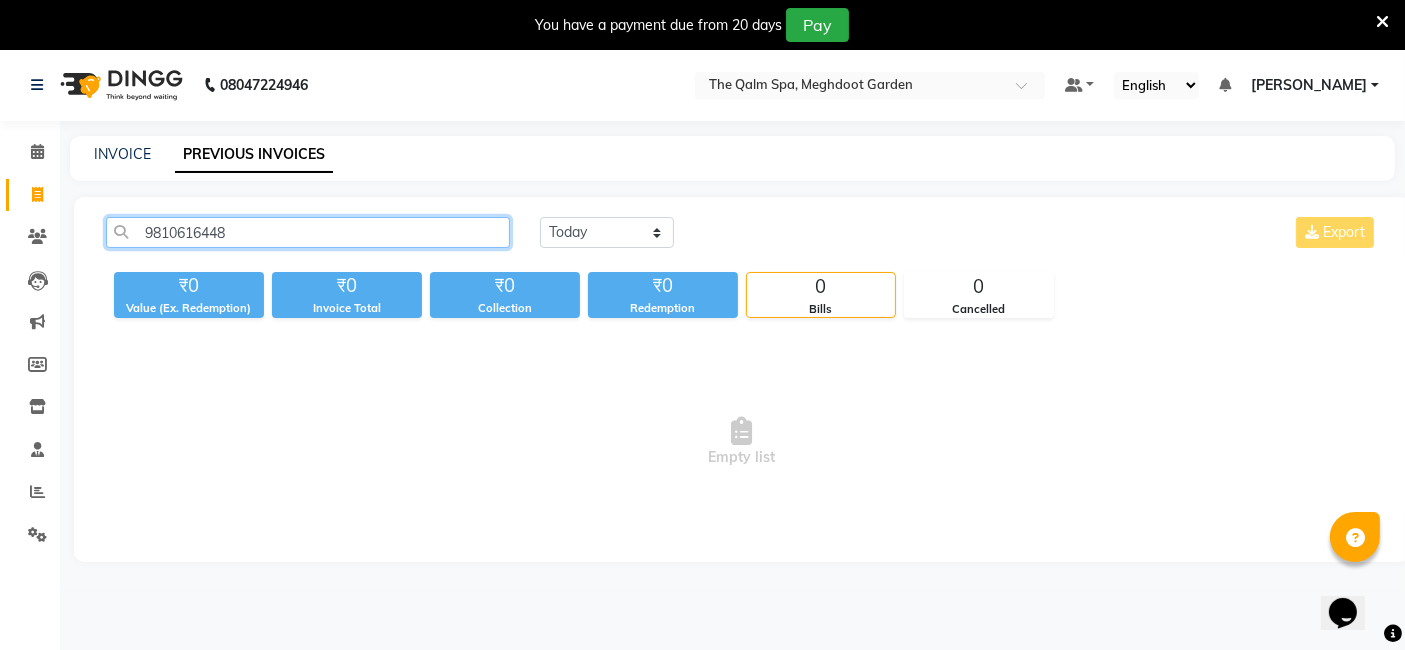 type on "9810616448" 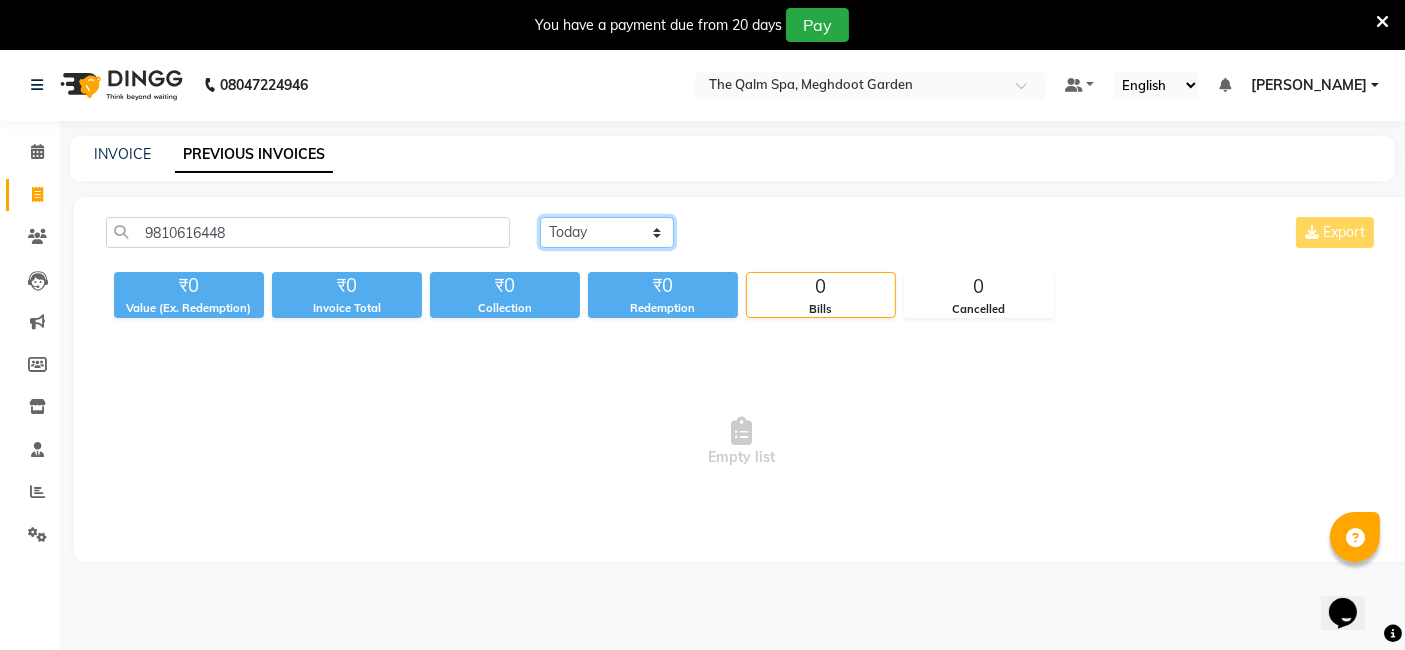 click on "Today Yesterday Custom Range" 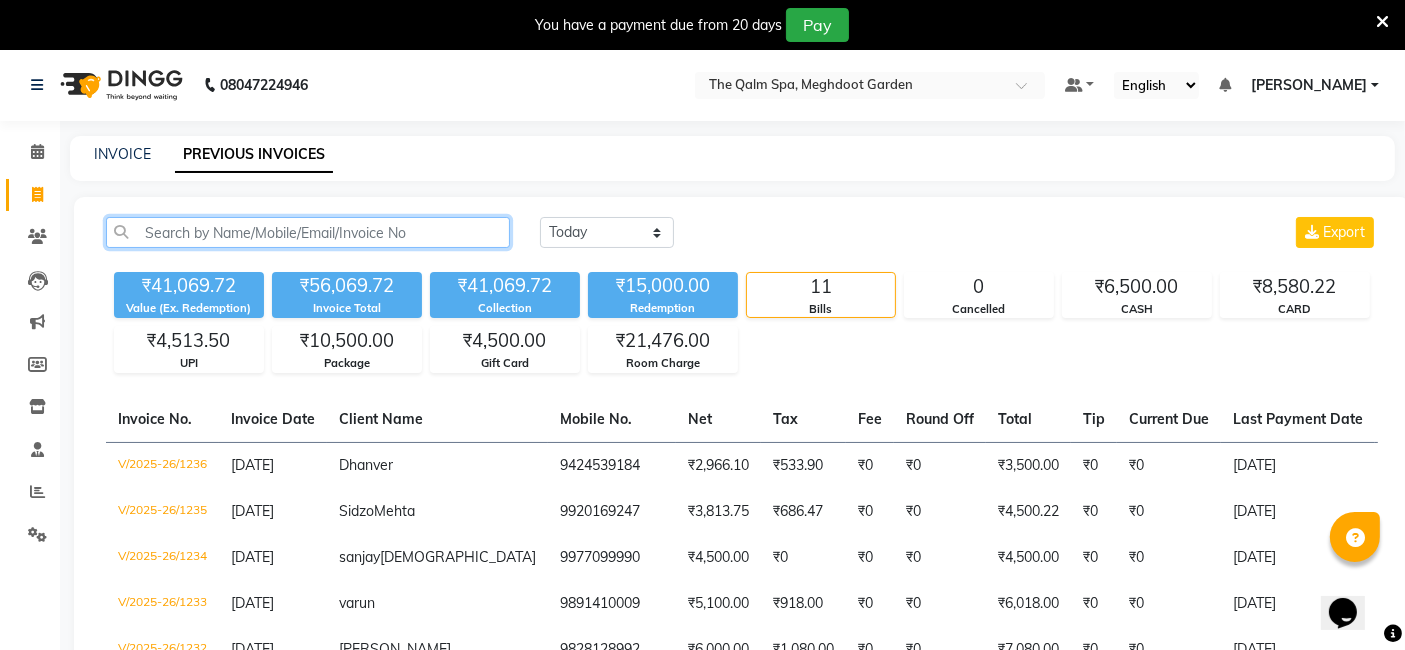 click 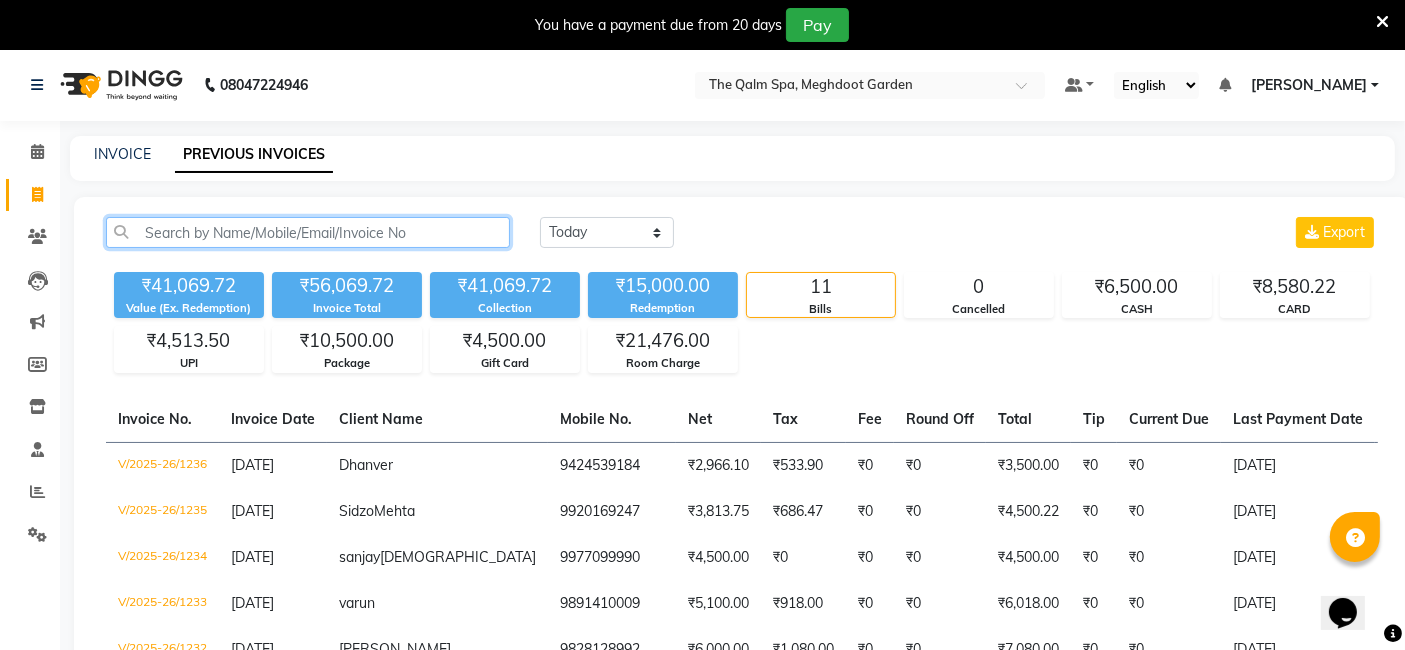 paste on "9810616448" 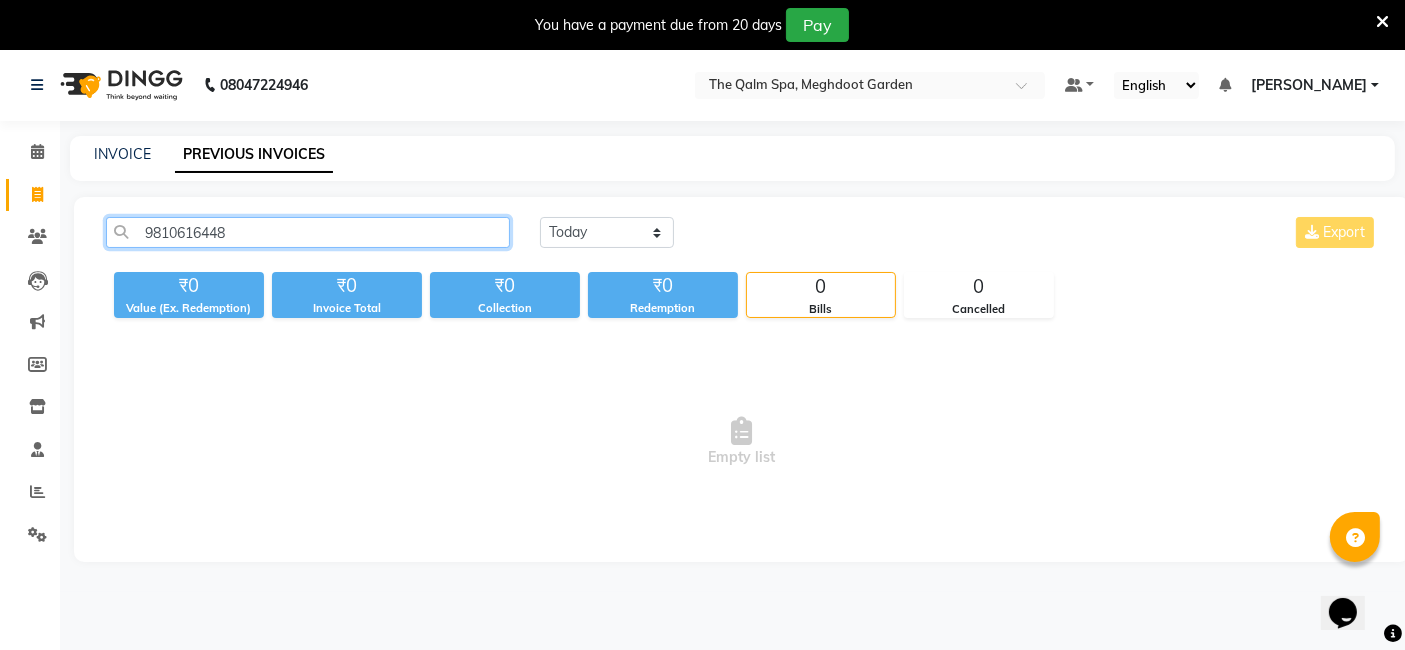click on "9810616448" 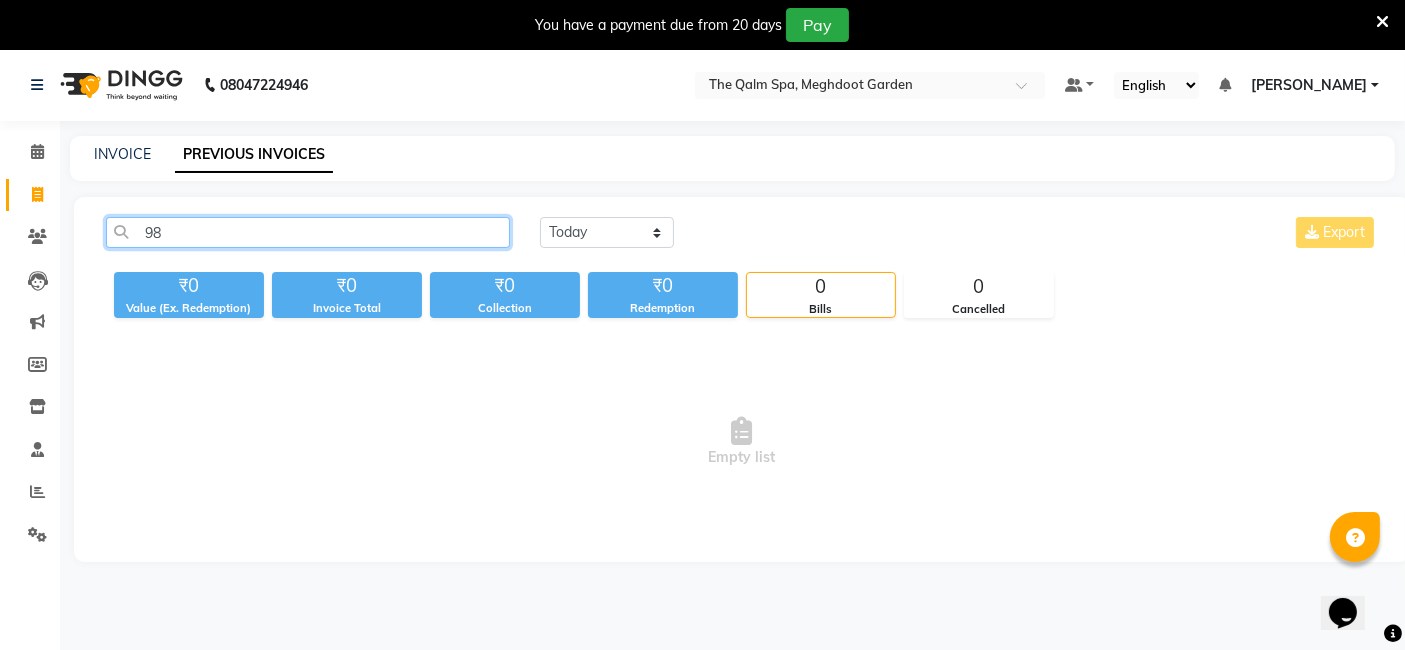 type on "9" 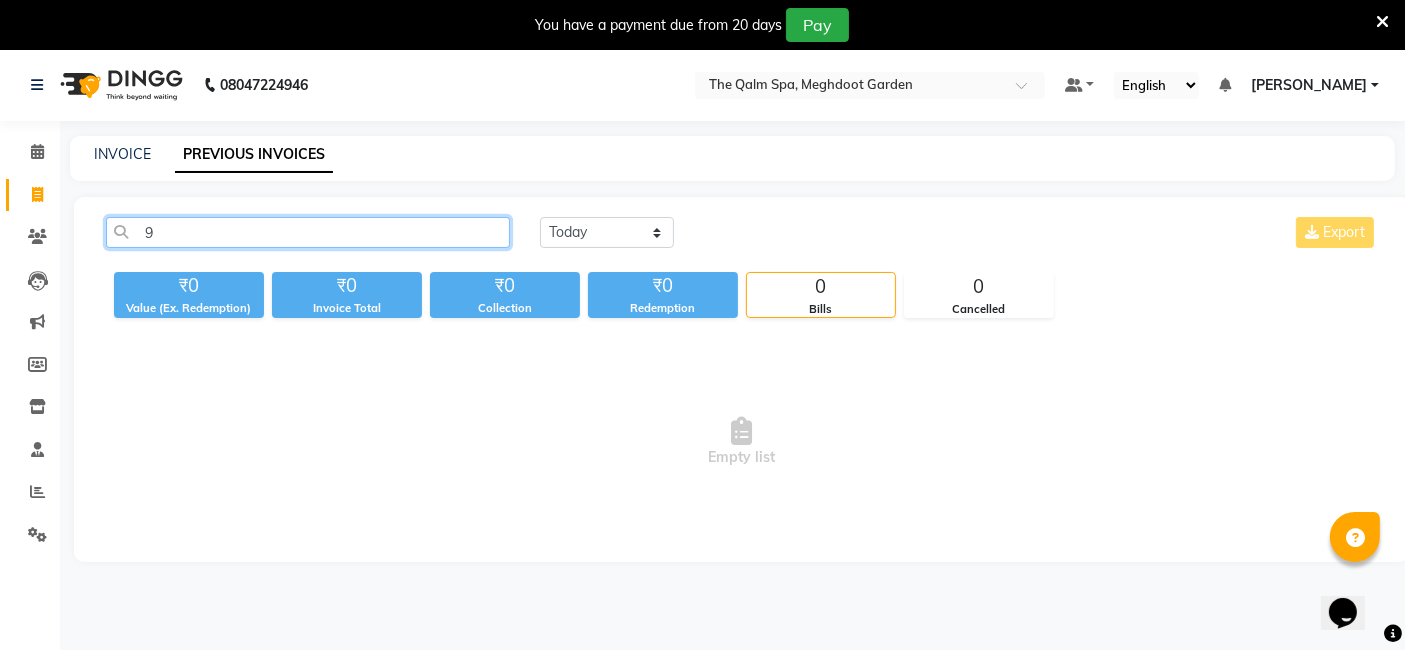 type 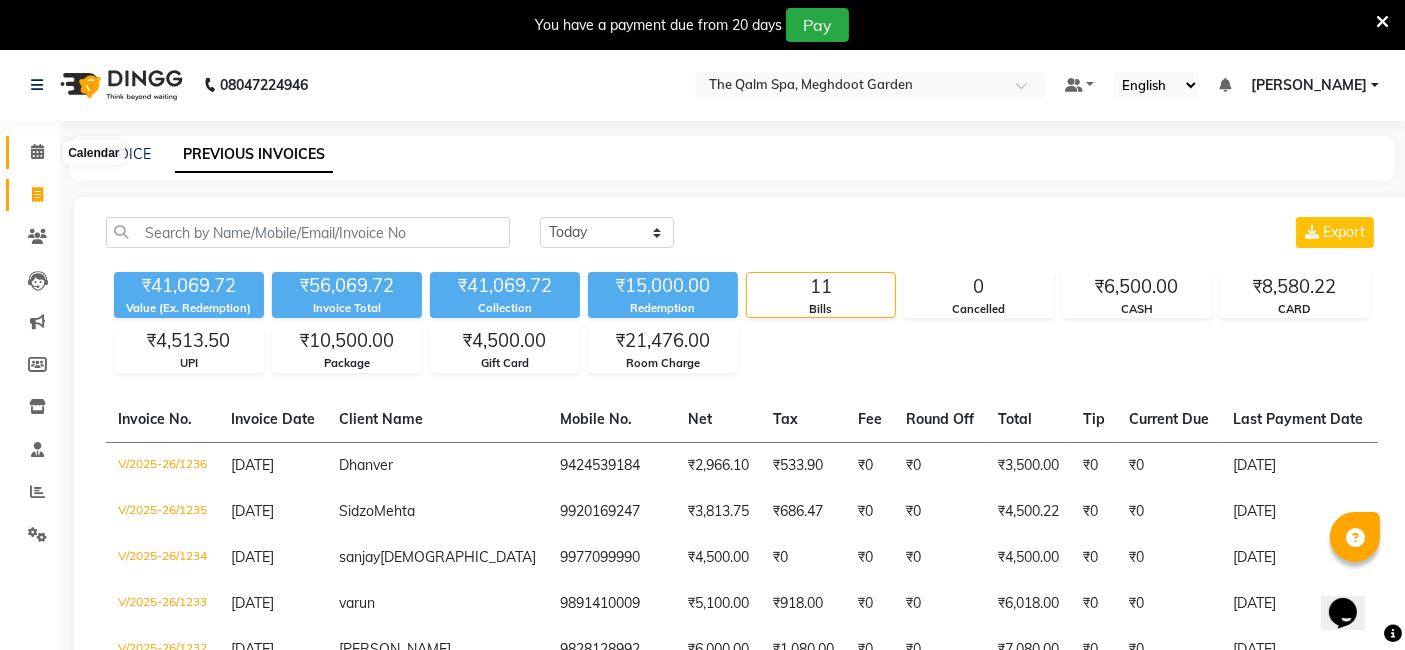 click 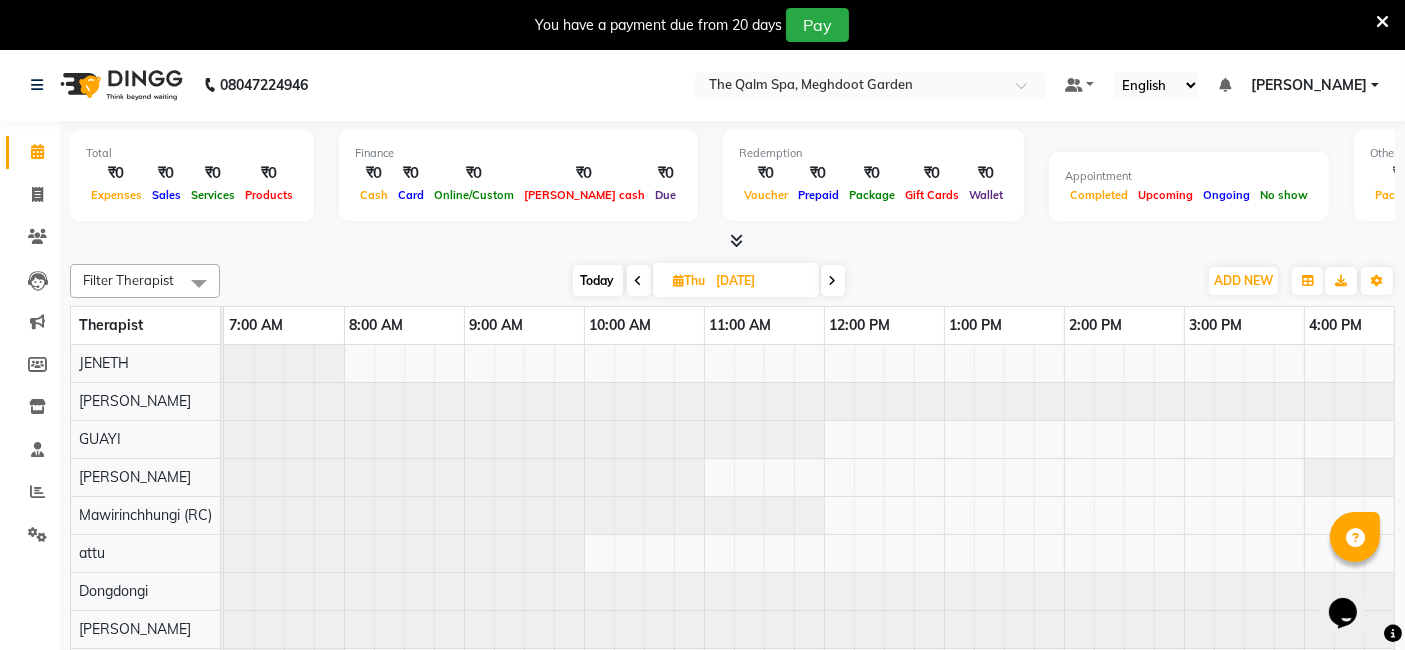 scroll, scrollTop: 0, scrollLeft: 0, axis: both 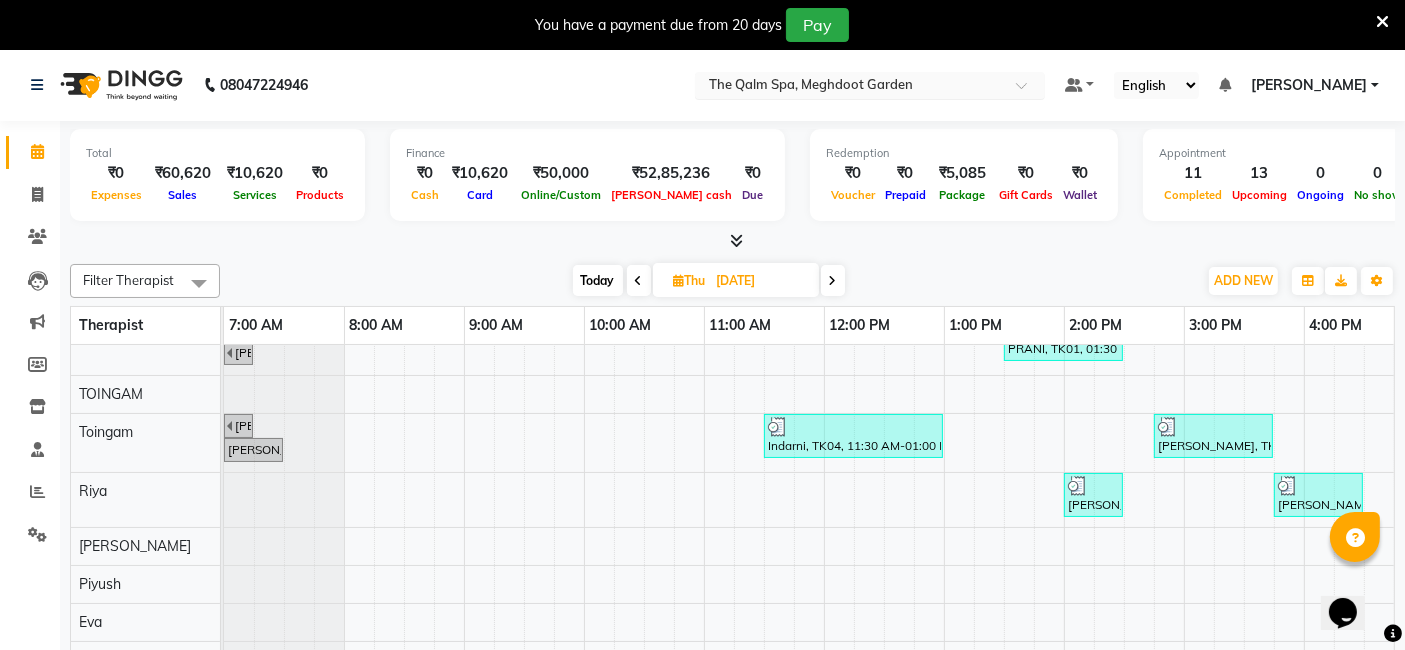 click at bounding box center [850, 87] 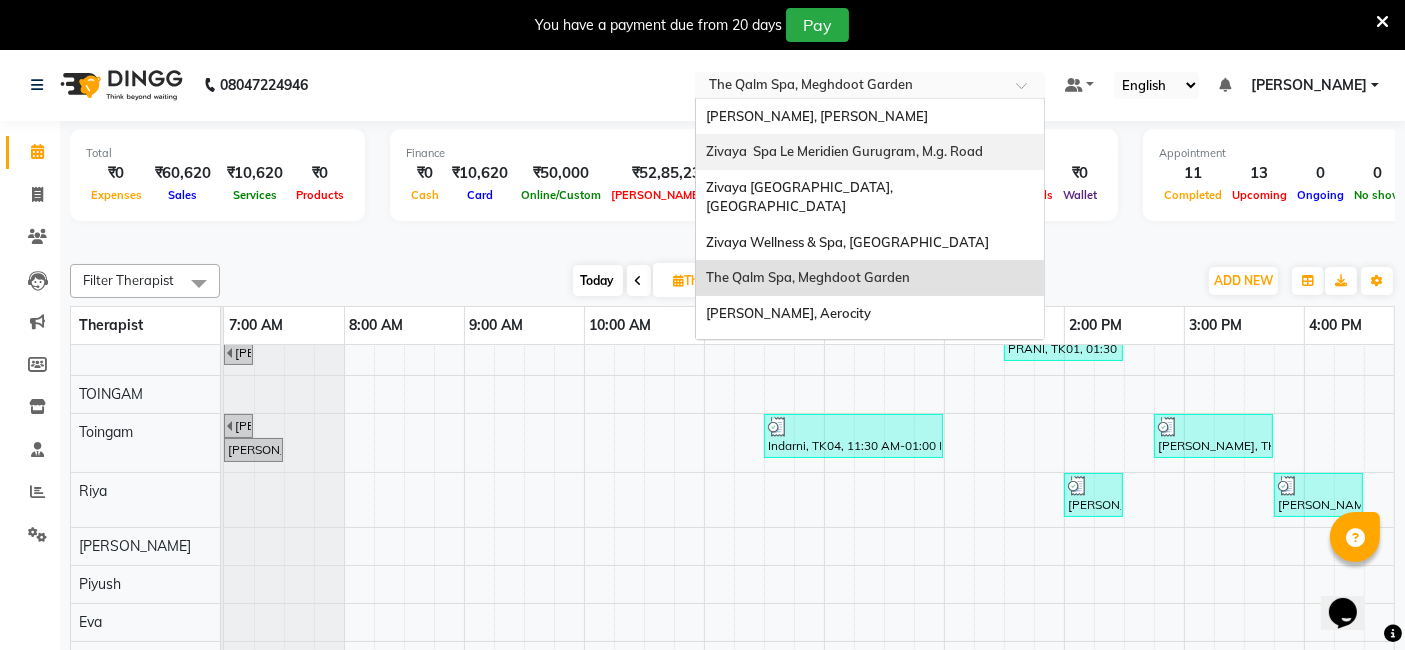 click on "Zivaya  Spa Le Meridien Gurugram, M.g. Road" at bounding box center [870, 152] 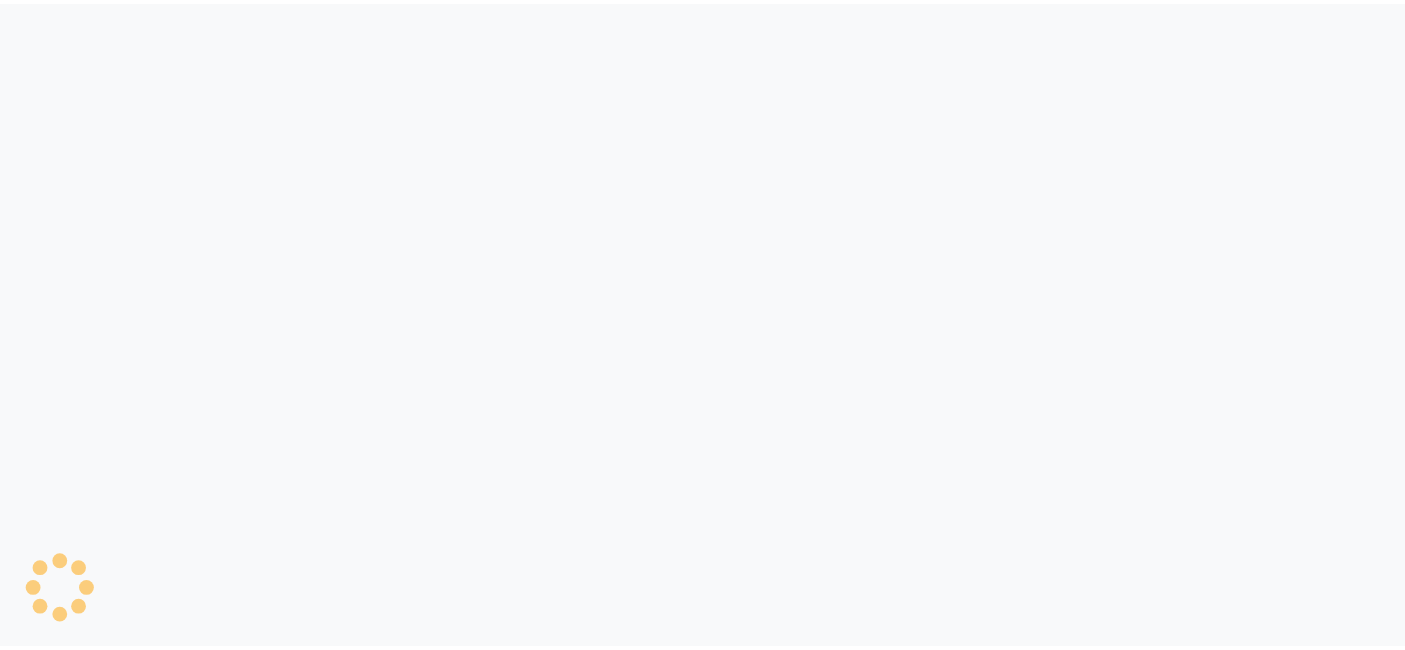 scroll, scrollTop: 0, scrollLeft: 0, axis: both 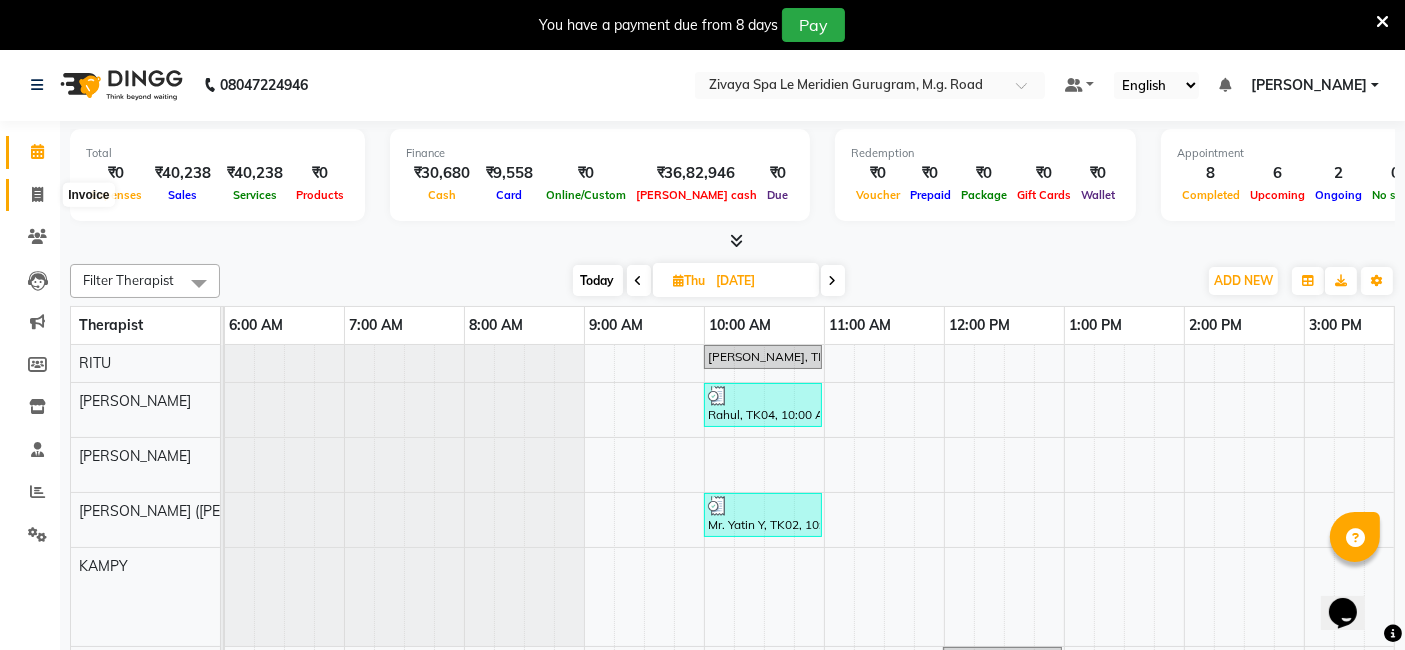 click 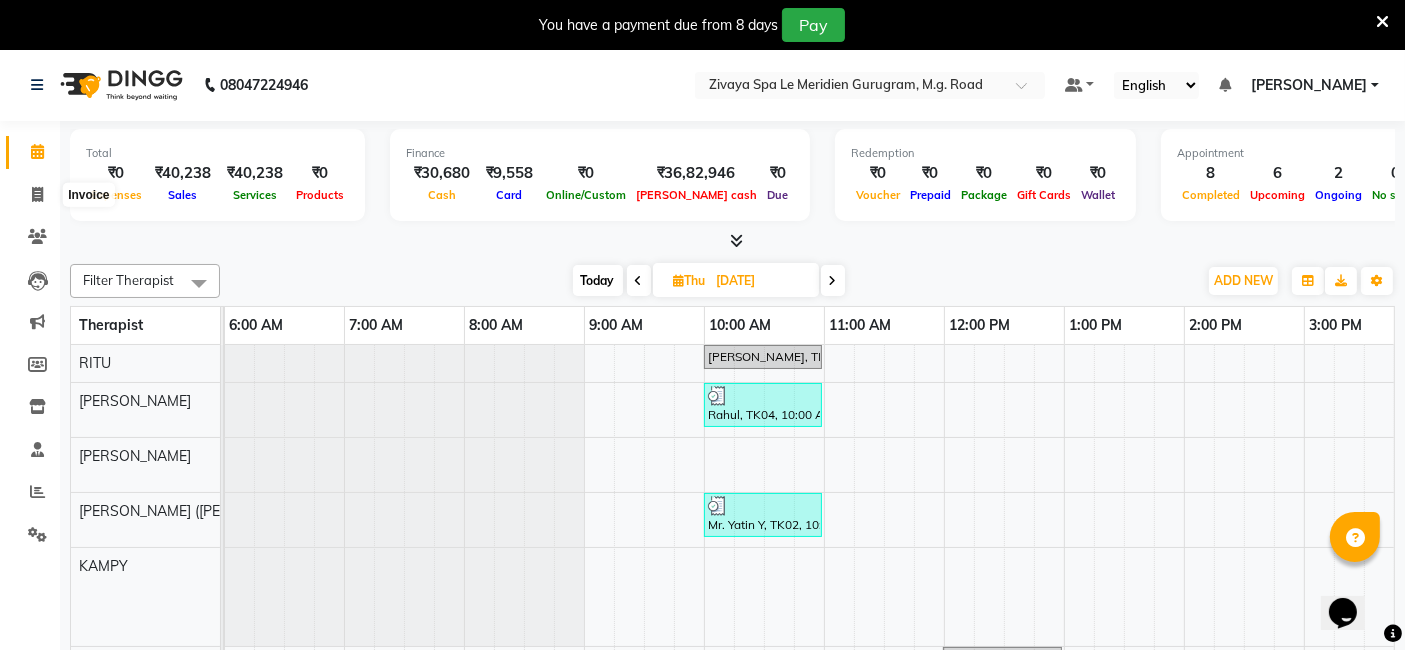 select on "6503" 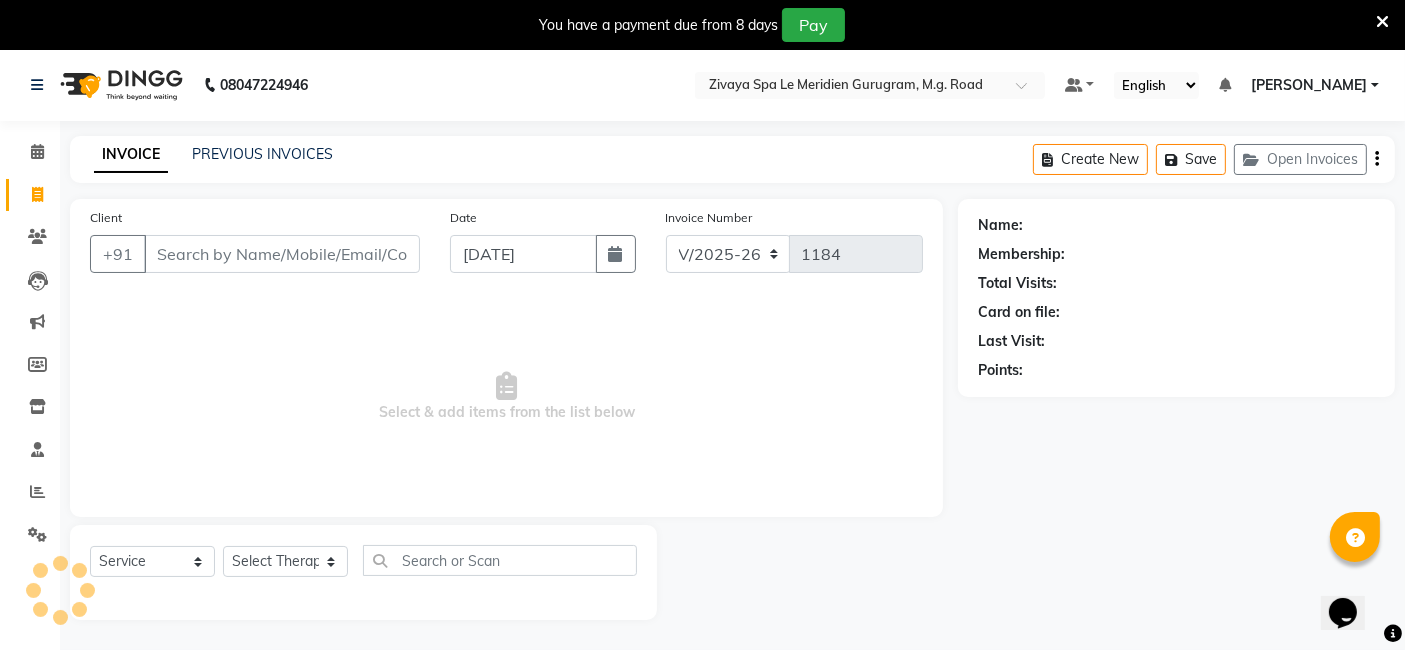 click on "Client" at bounding box center (282, 254) 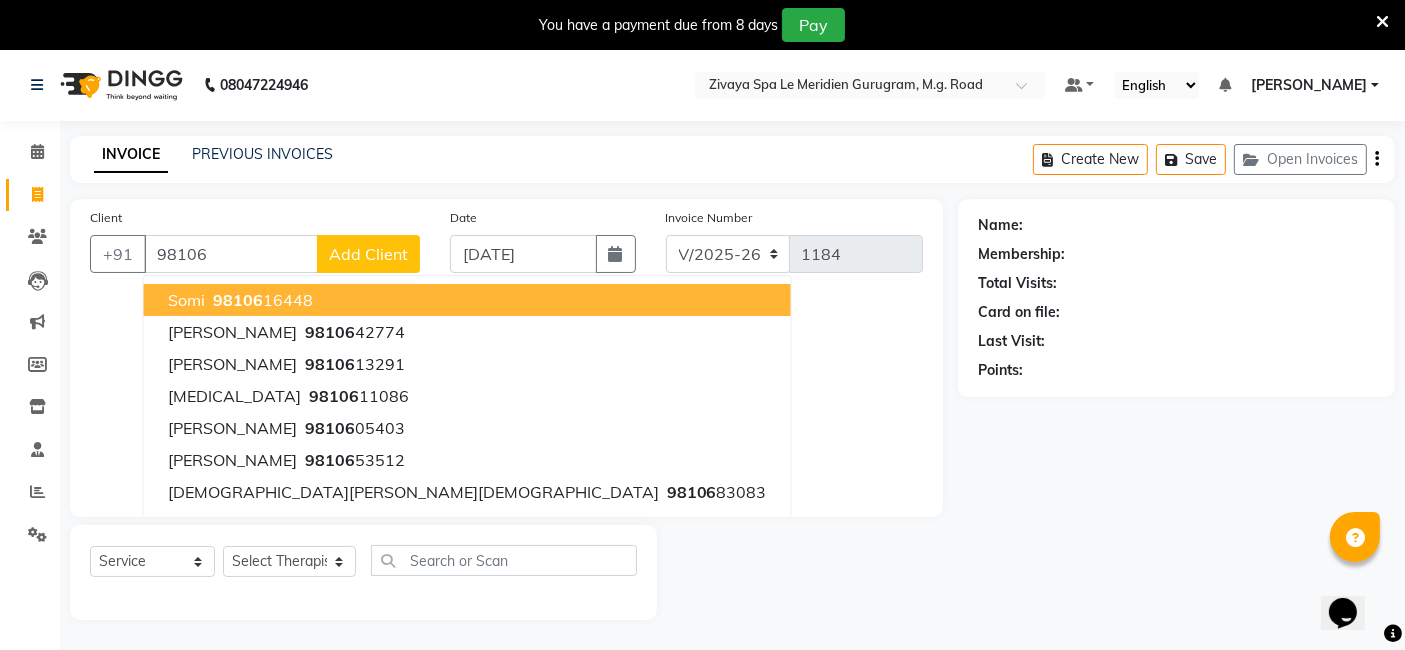click on "98106 16448" at bounding box center (261, 300) 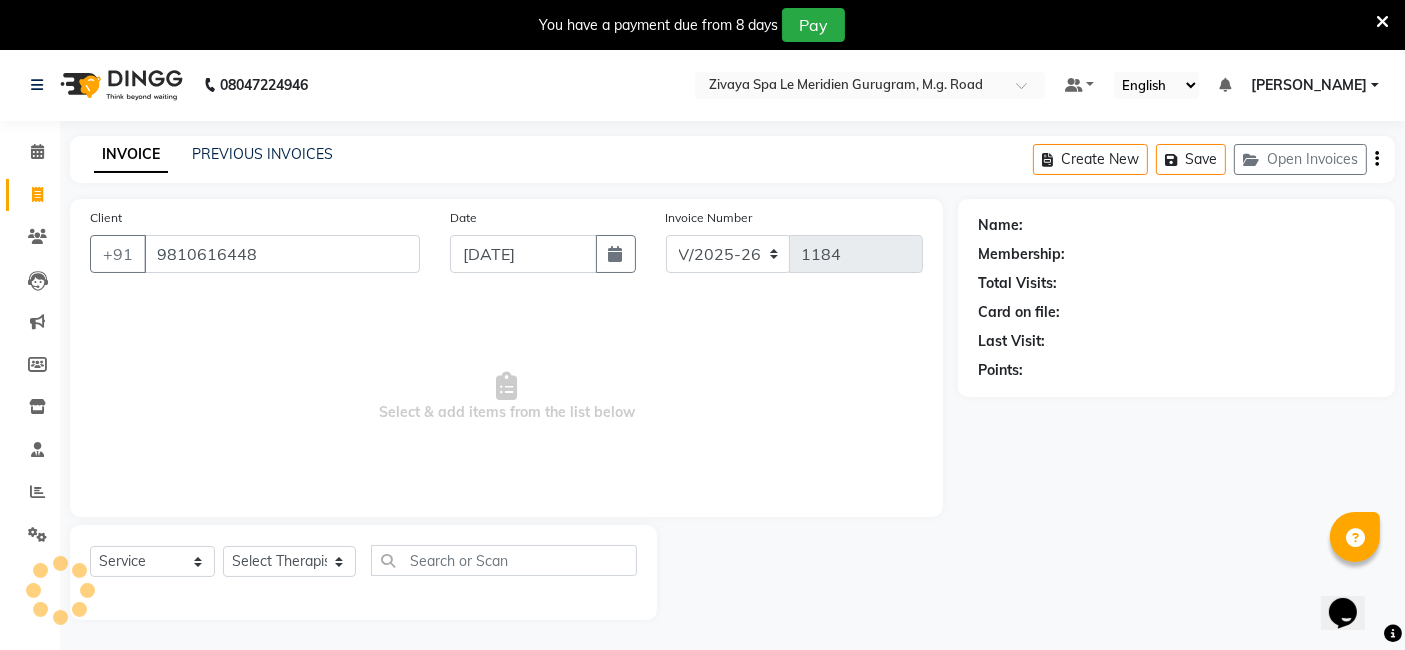 type on "9810616448" 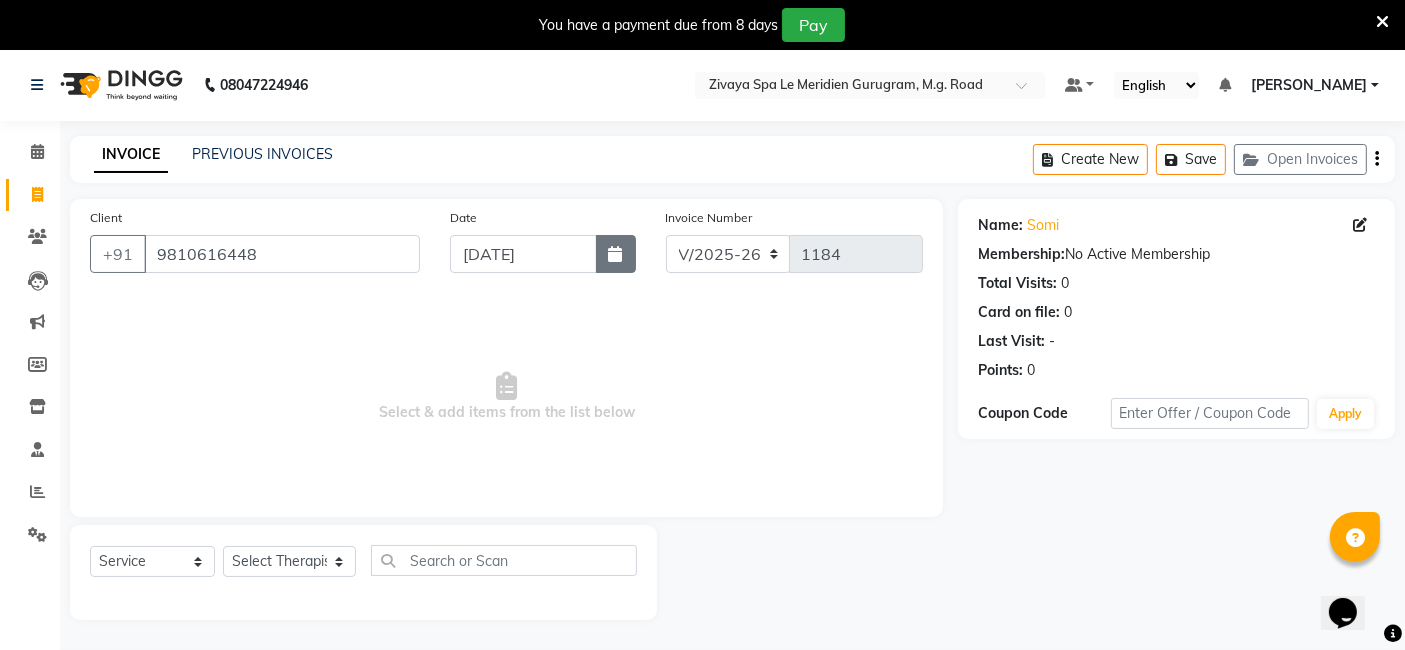 click 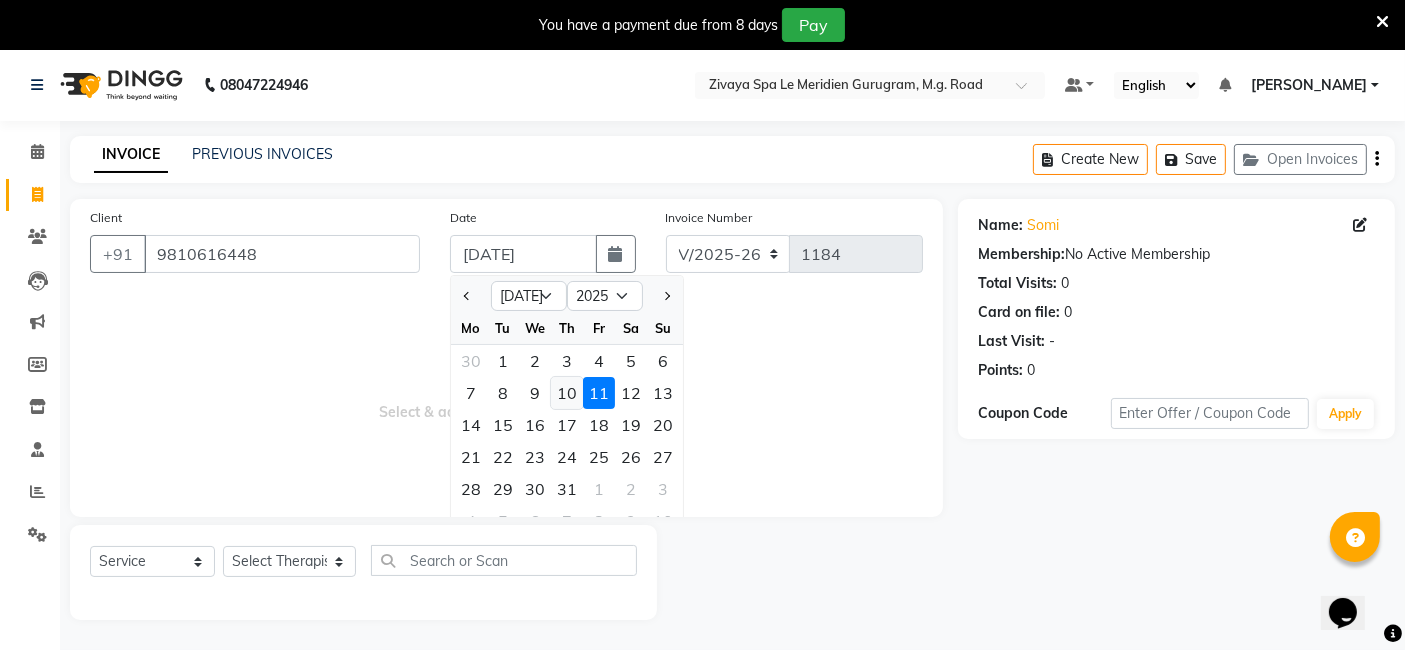 click on "10" 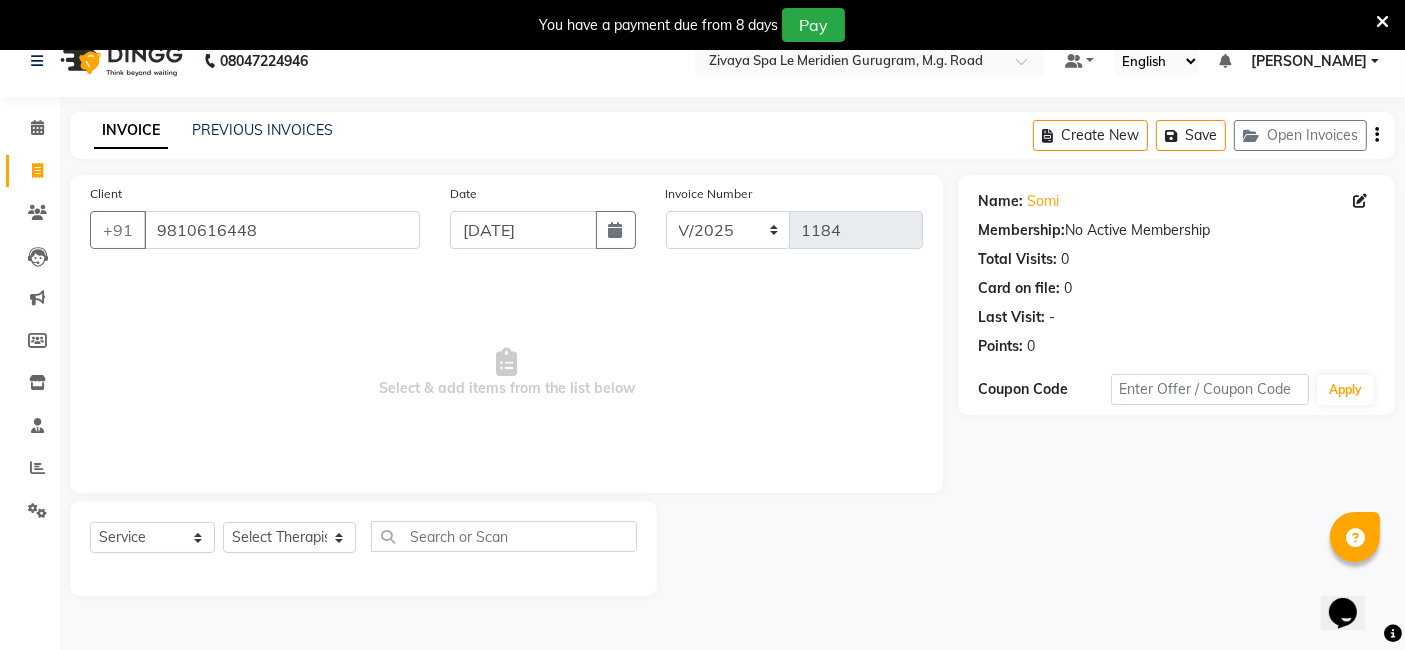 scroll, scrollTop: 48, scrollLeft: 0, axis: vertical 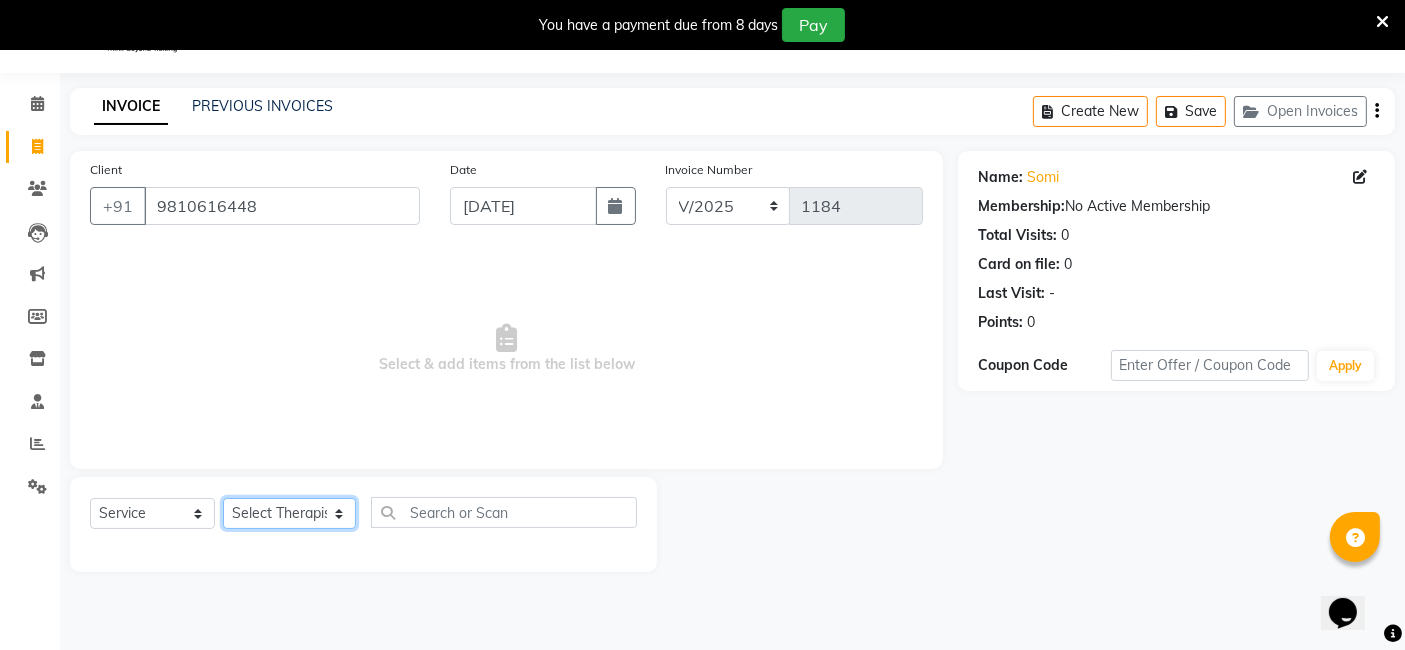 click on "Select Therapist Ching Huishunao Genevi Vanlalhriet Heba Holito Achumi (Lito) KAMPY Lalhlimmawi Lalini Parish RITU Shital Shuaib Sonia N Marak Tolibo Ayemi" 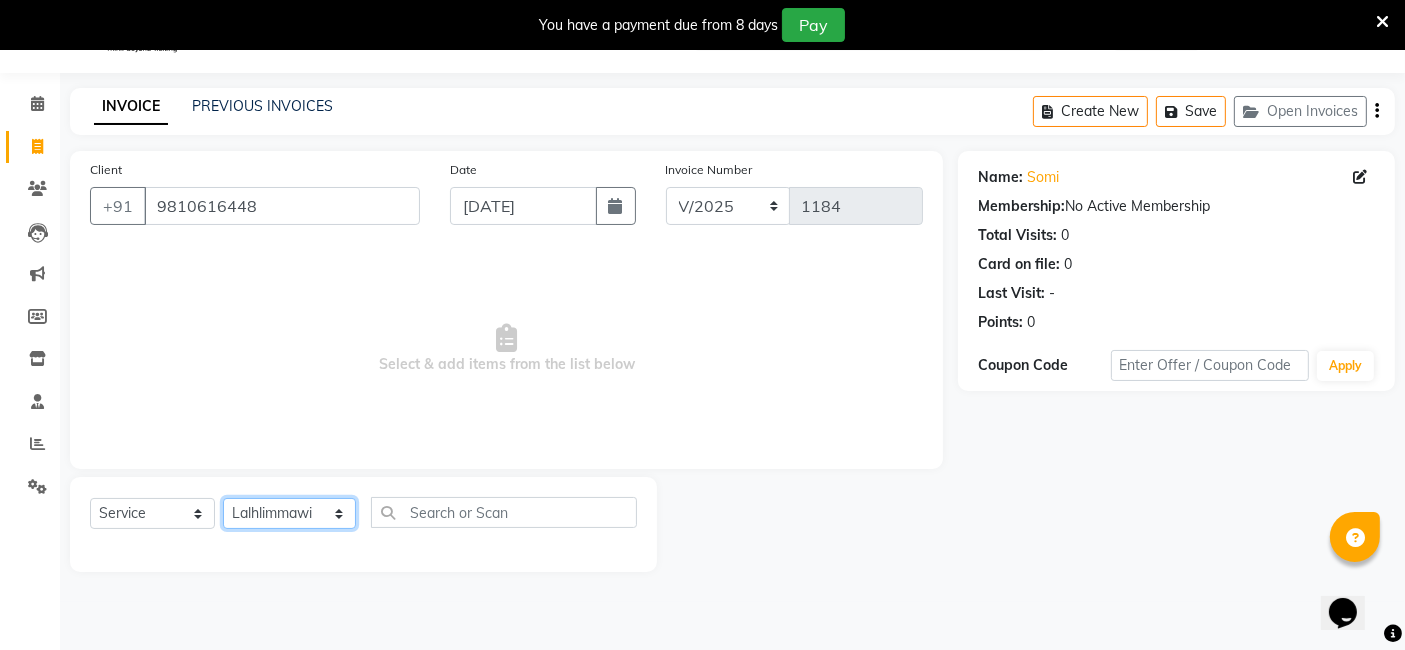 click on "Select Therapist Ching Huishunao Genevi Vanlalhriet Heba Holito Achumi (Lito) KAMPY Lalhlimmawi Lalini Parish RITU Shital Shuaib Sonia N Marak Tolibo Ayemi" 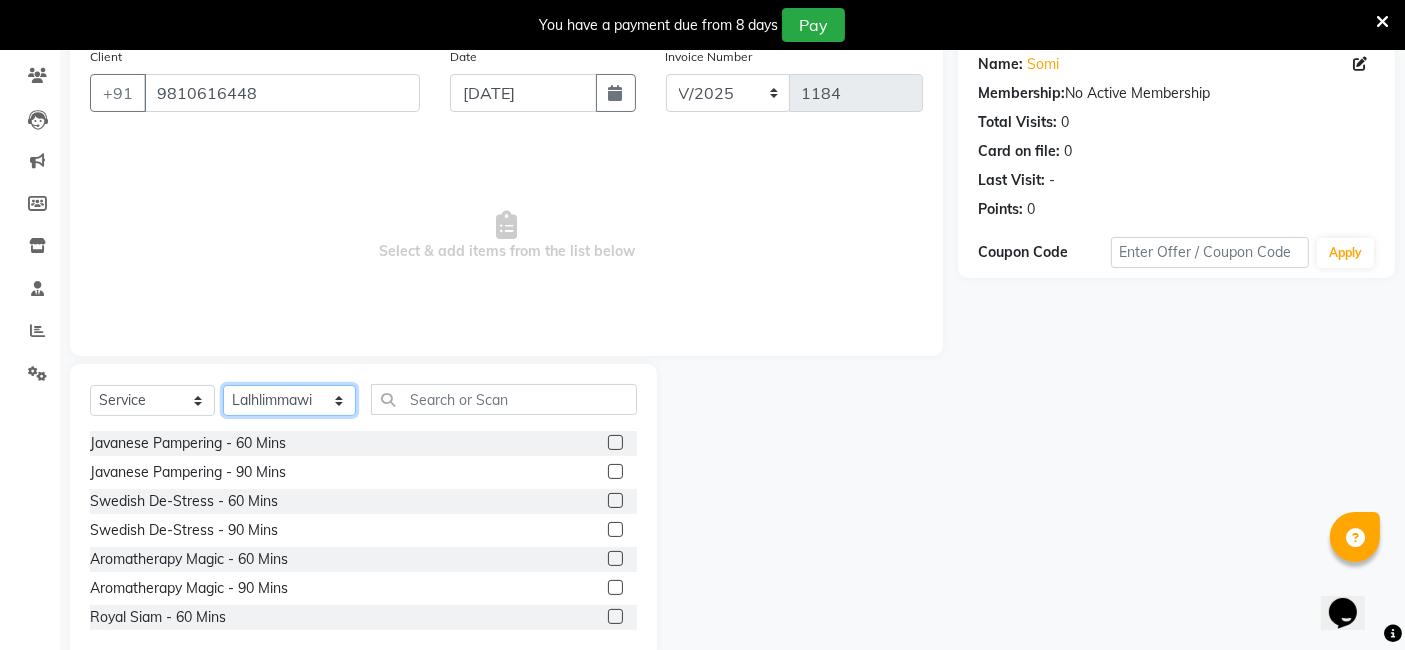 scroll, scrollTop: 199, scrollLeft: 0, axis: vertical 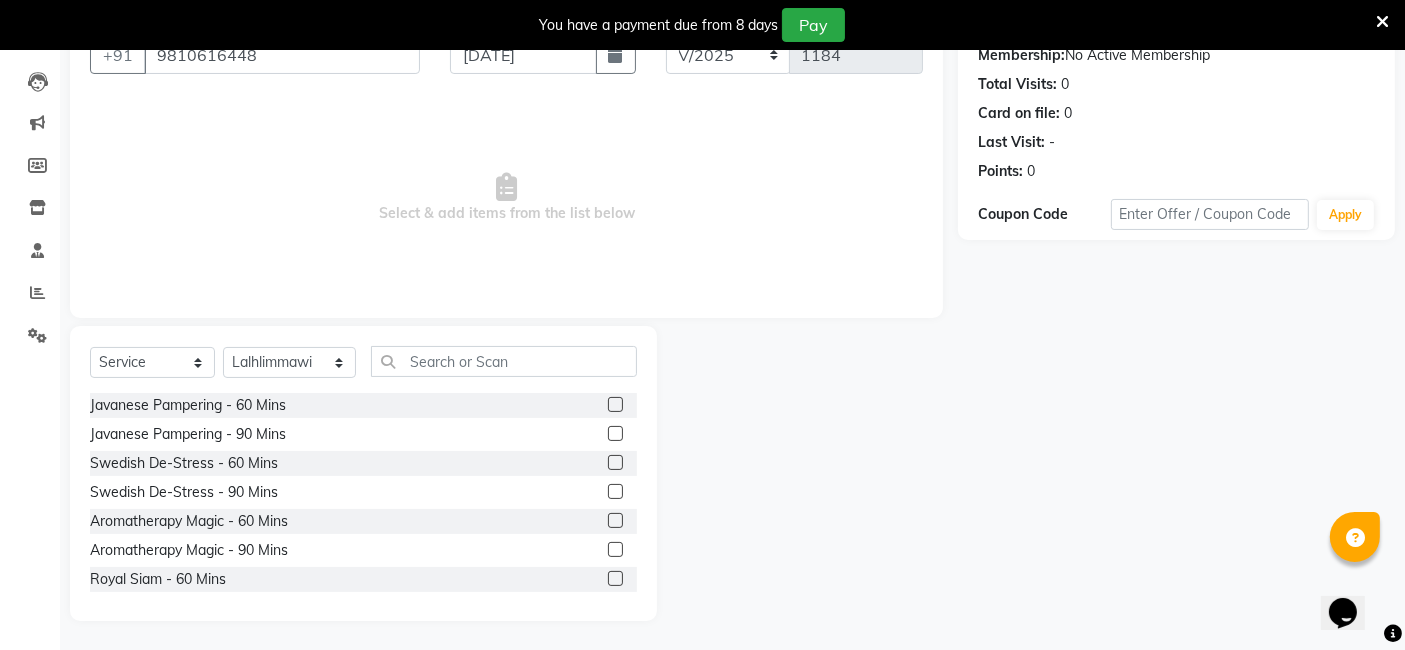click 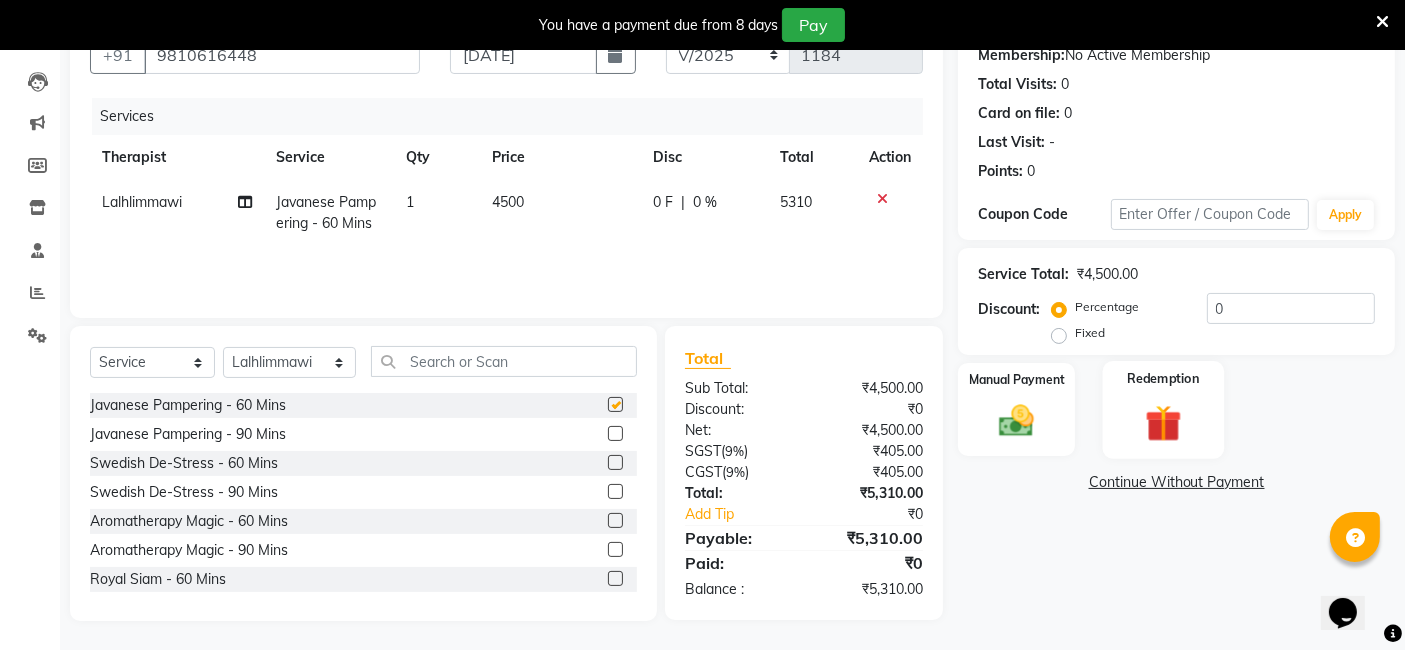 checkbox on "false" 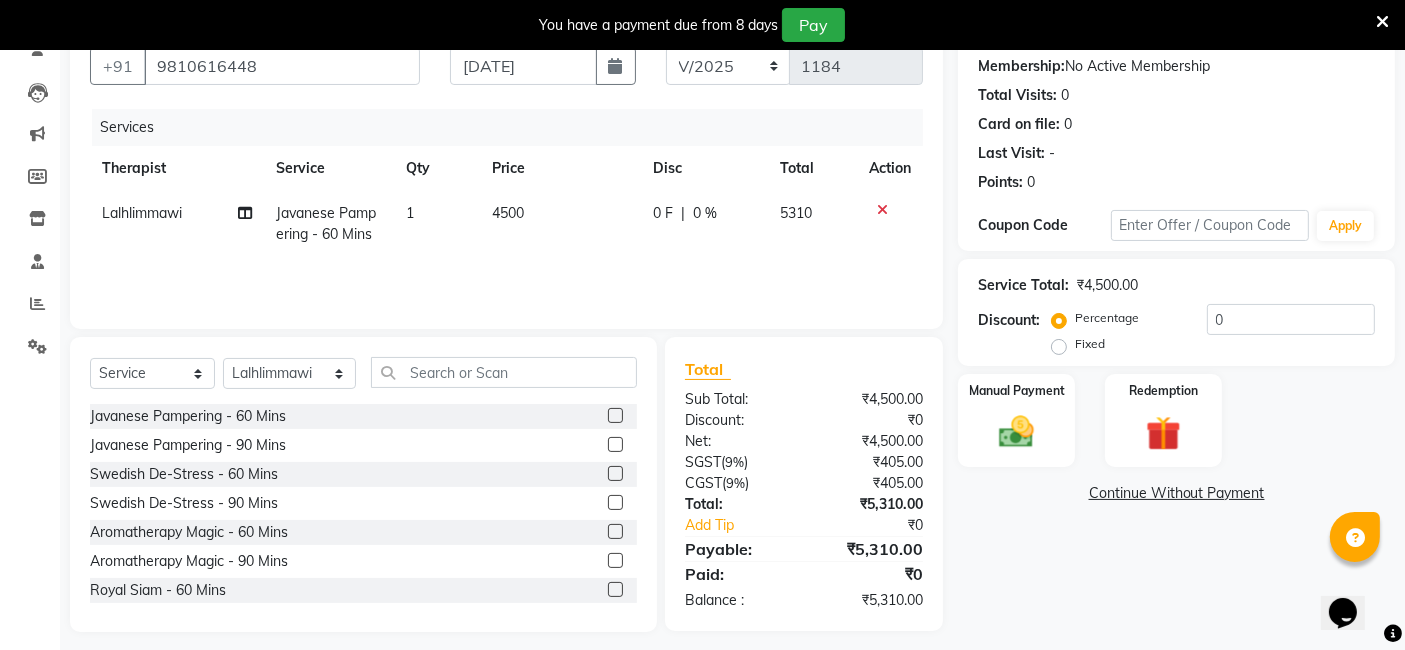 scroll, scrollTop: 199, scrollLeft: 0, axis: vertical 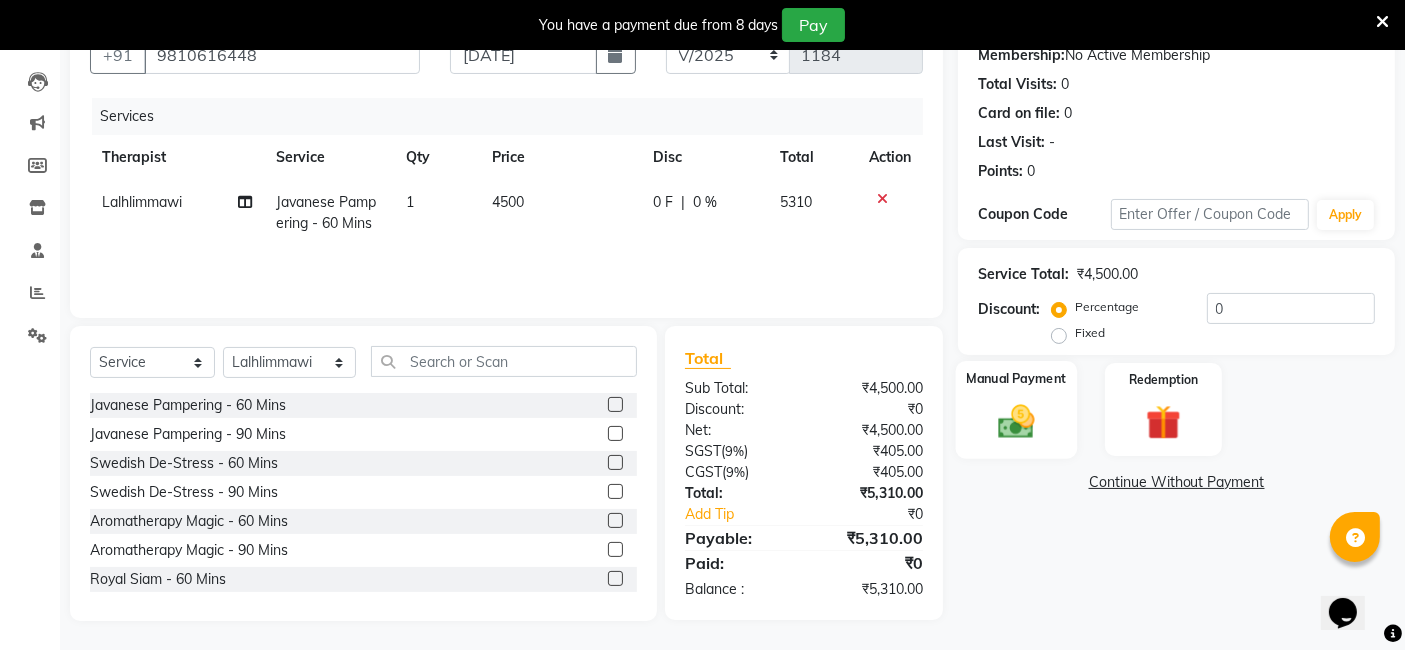 click 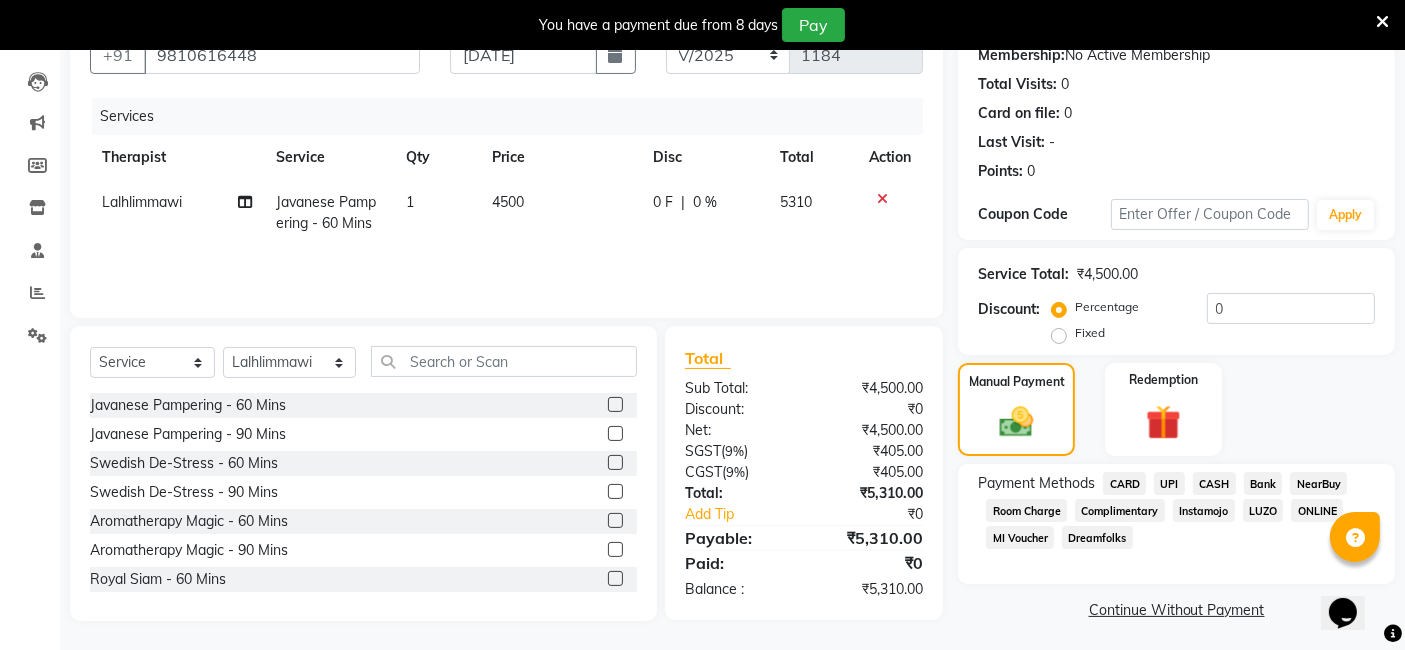 click on "UPI" 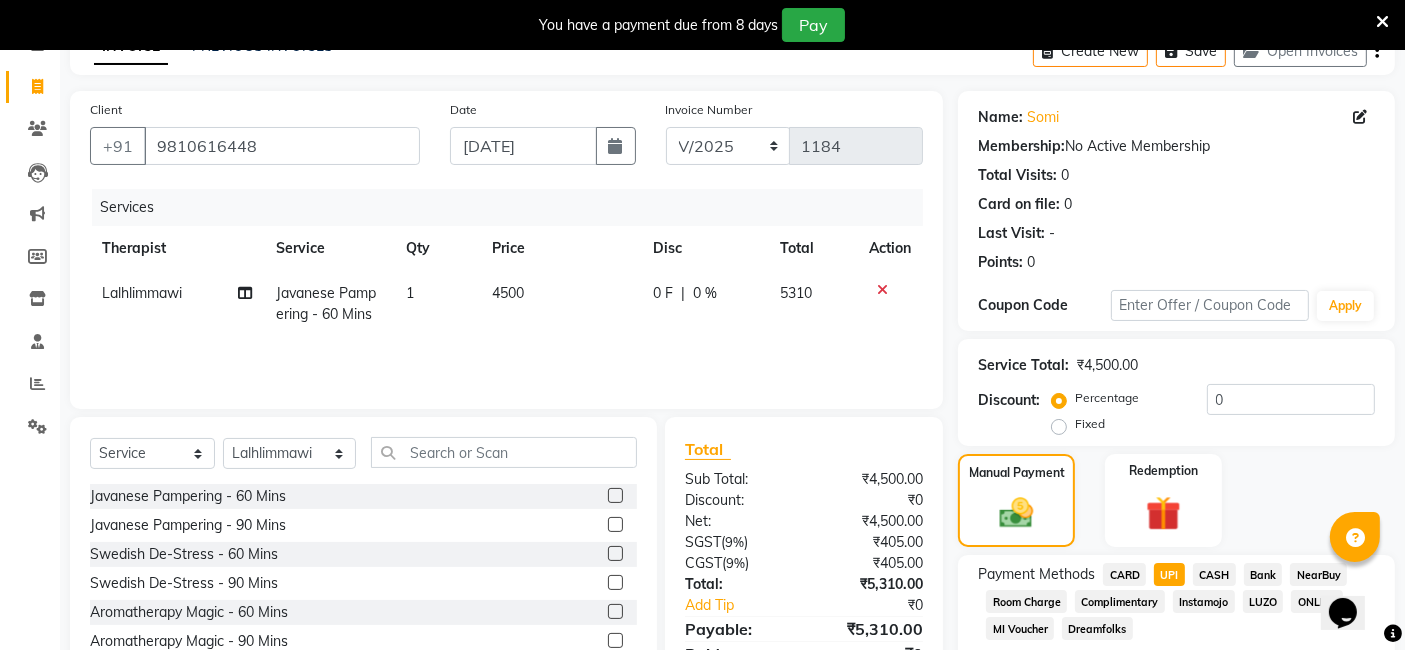 scroll, scrollTop: 64, scrollLeft: 0, axis: vertical 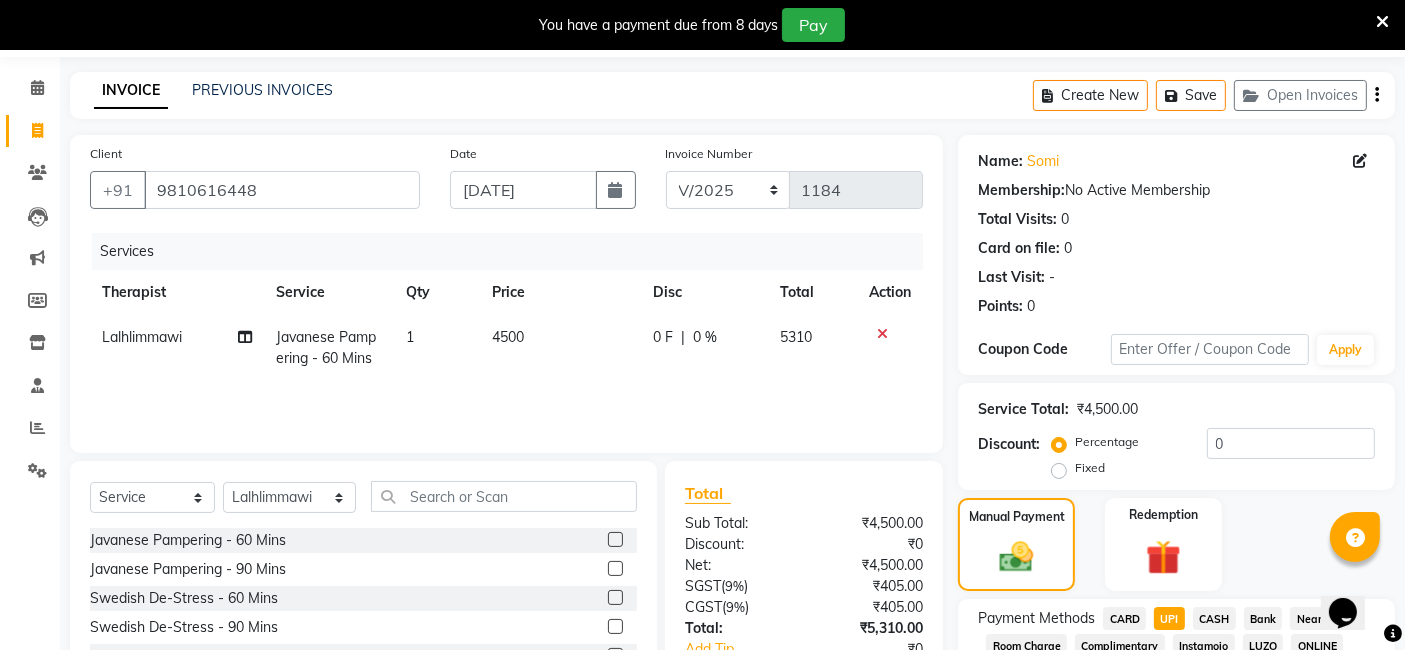 click on "Fixed" 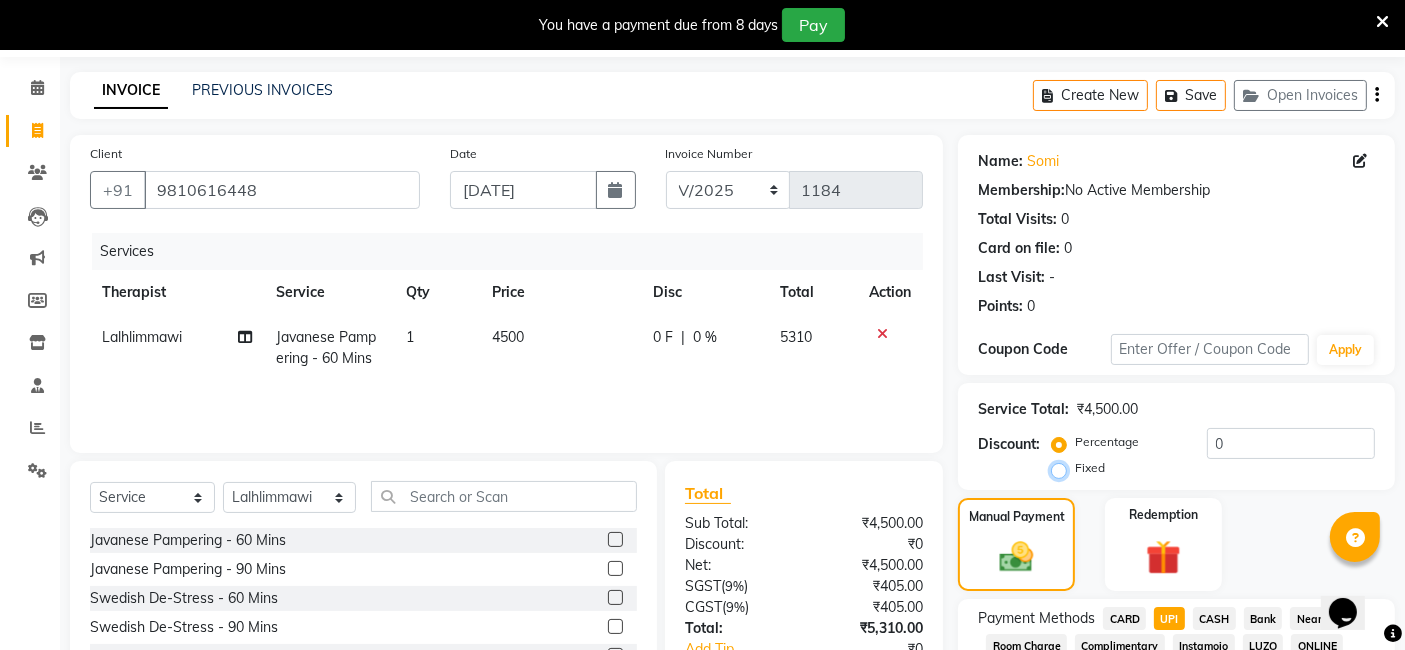 click on "Fixed" at bounding box center [1063, 468] 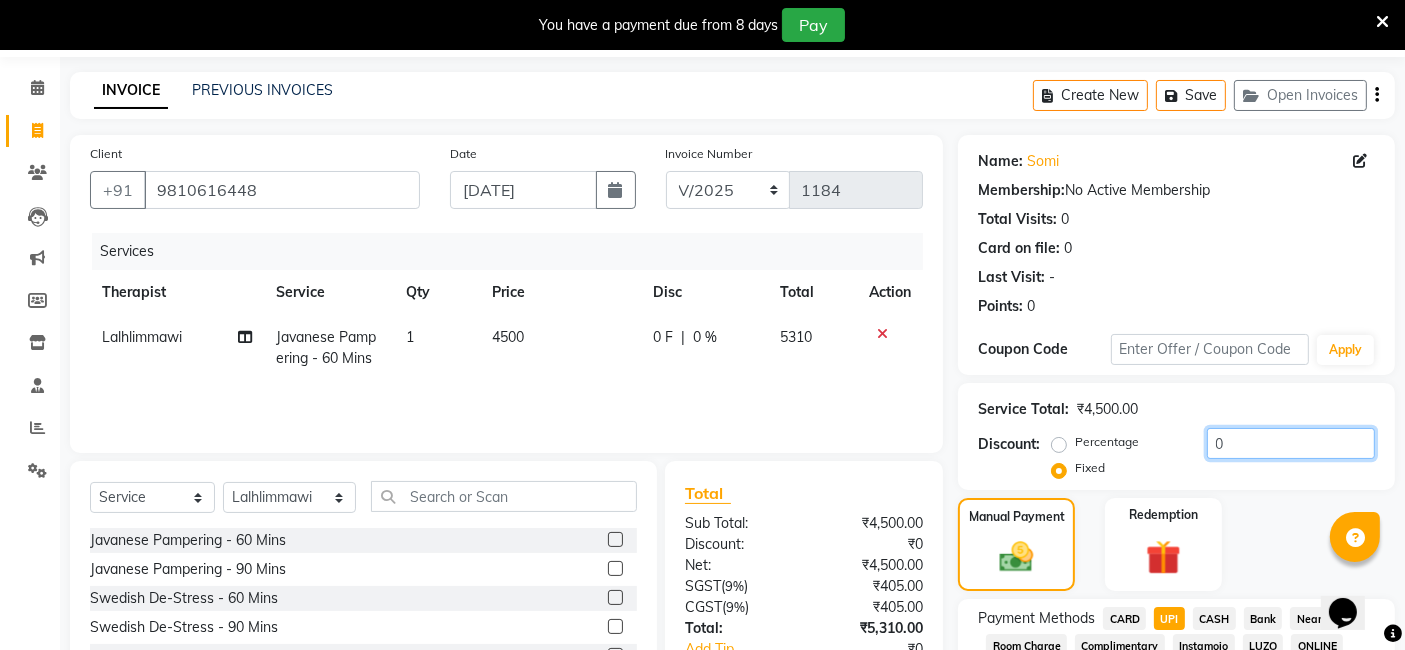 click on "0" 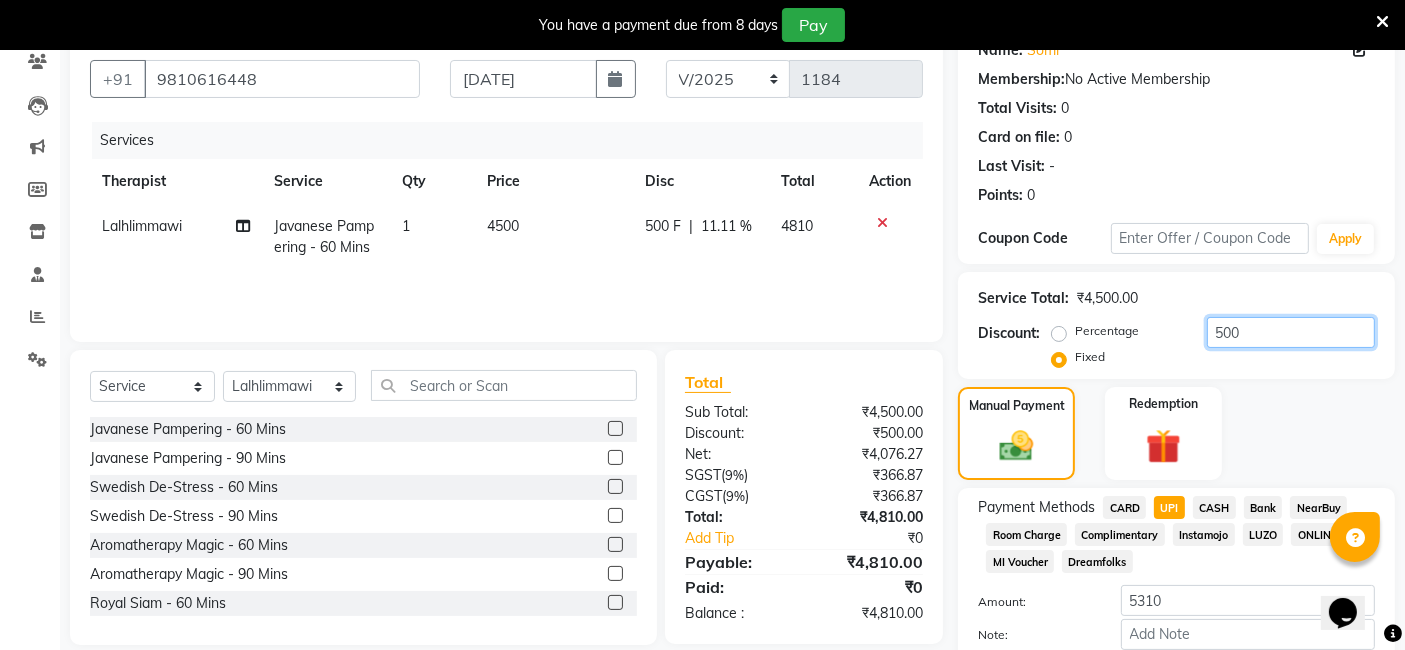 scroll, scrollTop: 286, scrollLeft: 0, axis: vertical 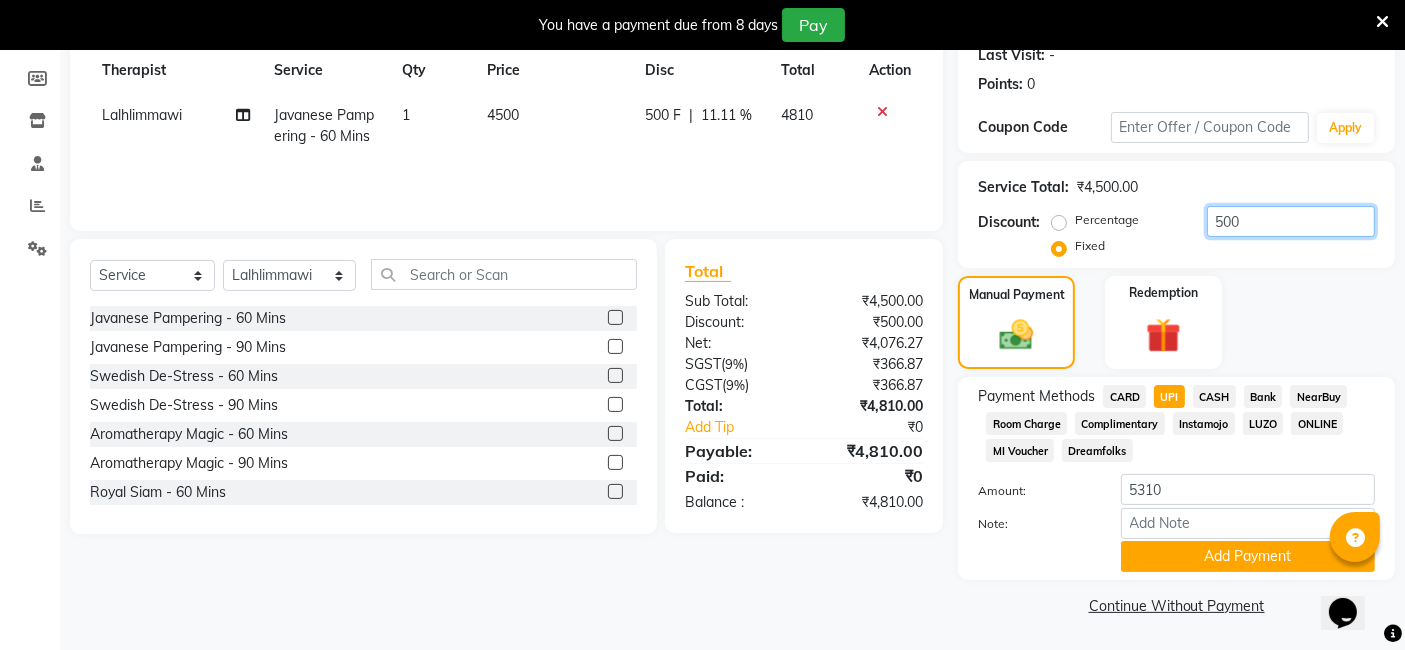 click on "500" 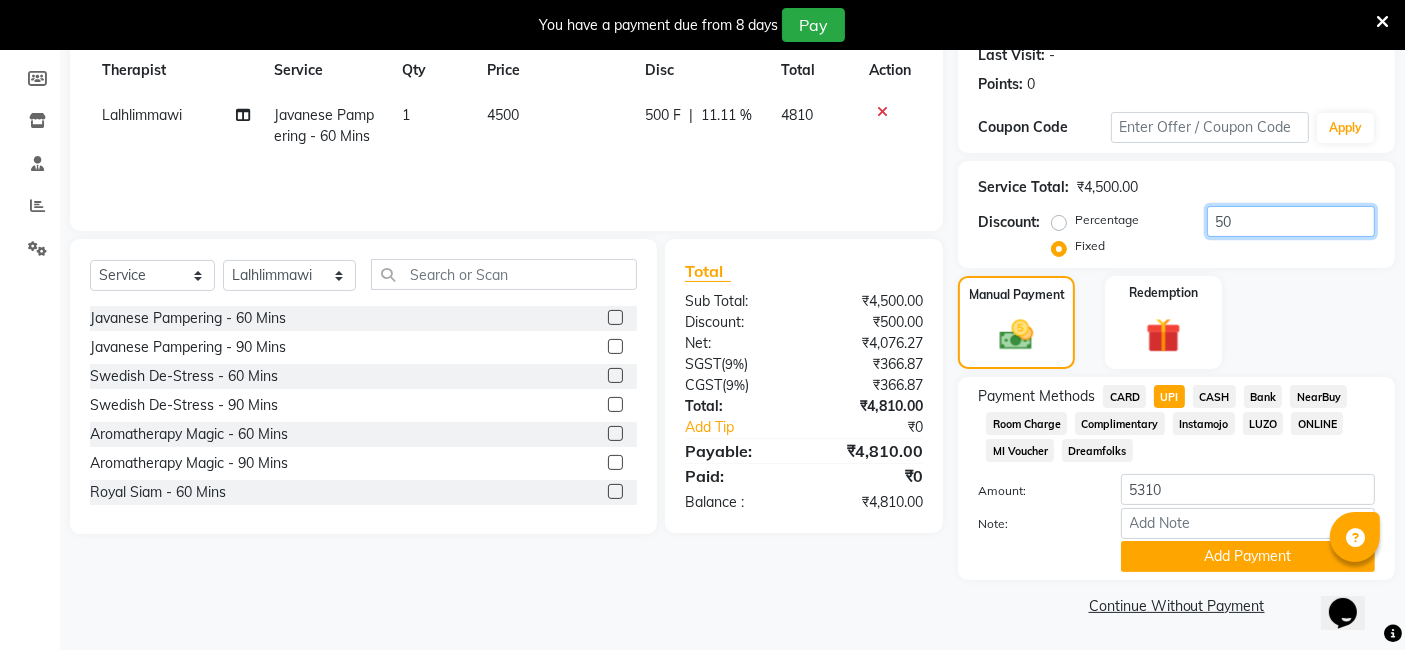 type on "5" 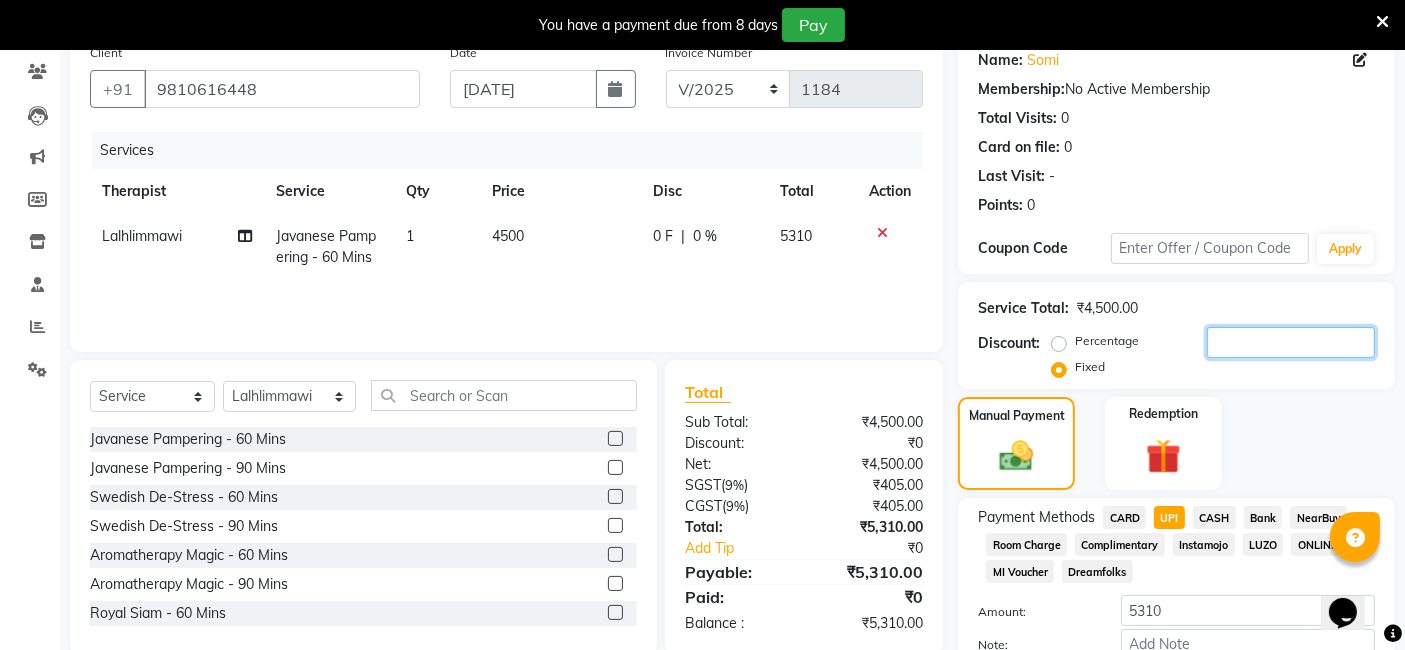 scroll, scrollTop: 286, scrollLeft: 0, axis: vertical 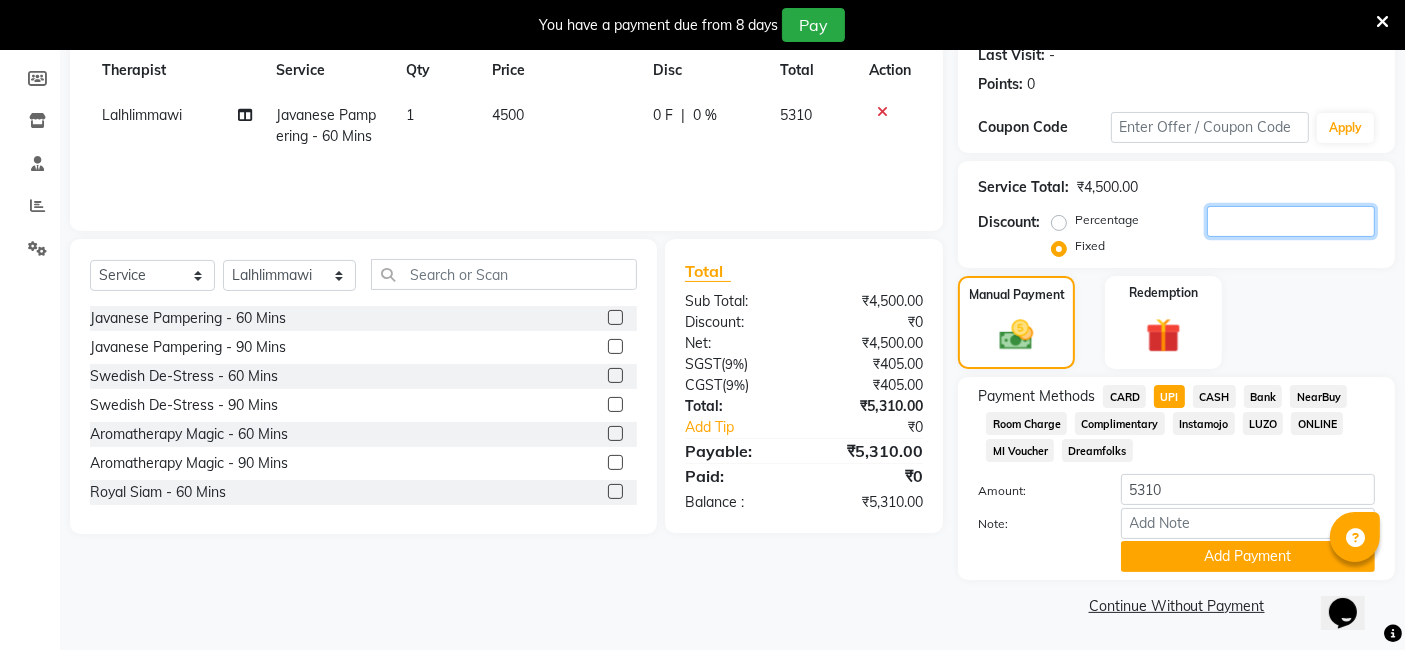 click 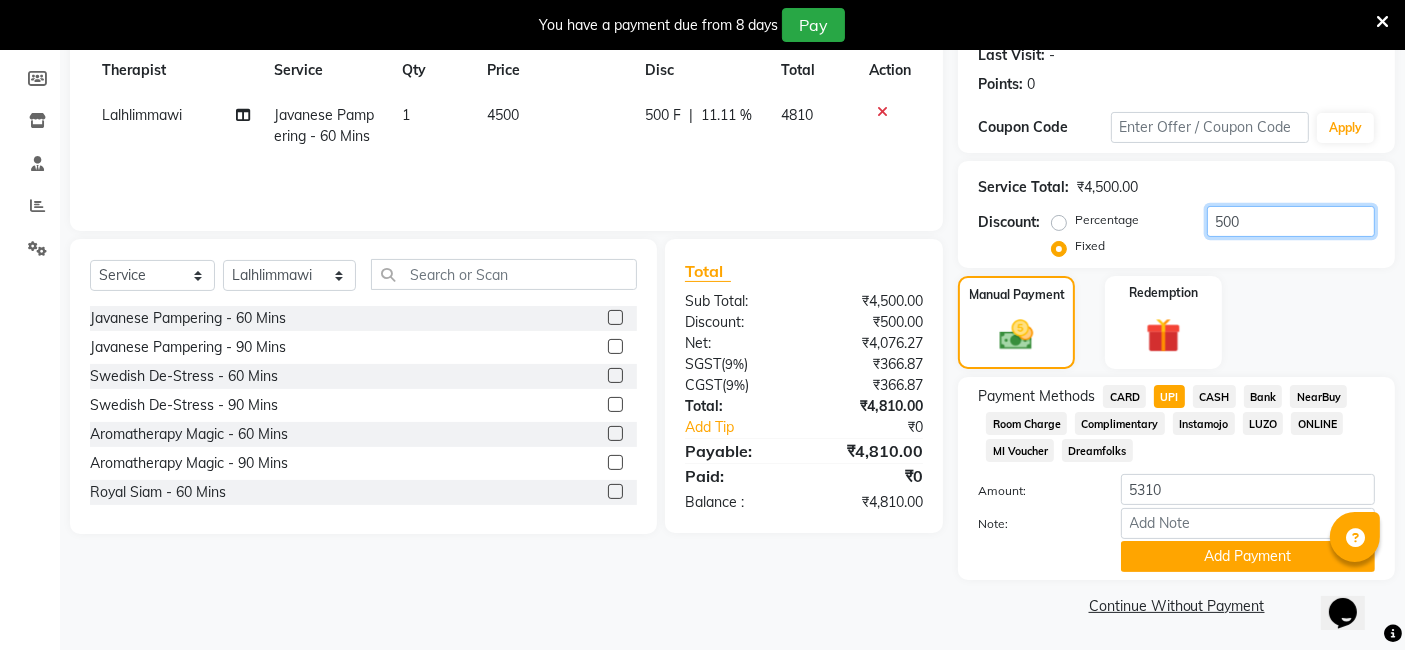 type on "500" 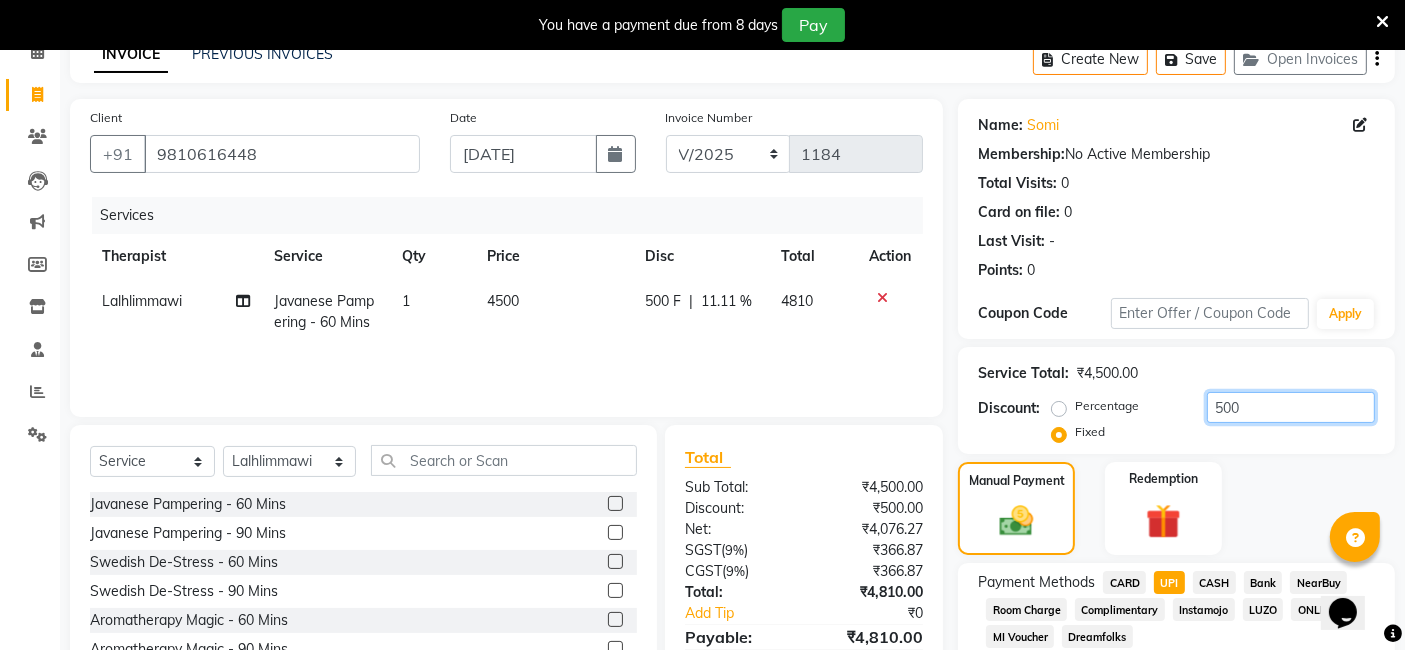 scroll, scrollTop: 175, scrollLeft: 0, axis: vertical 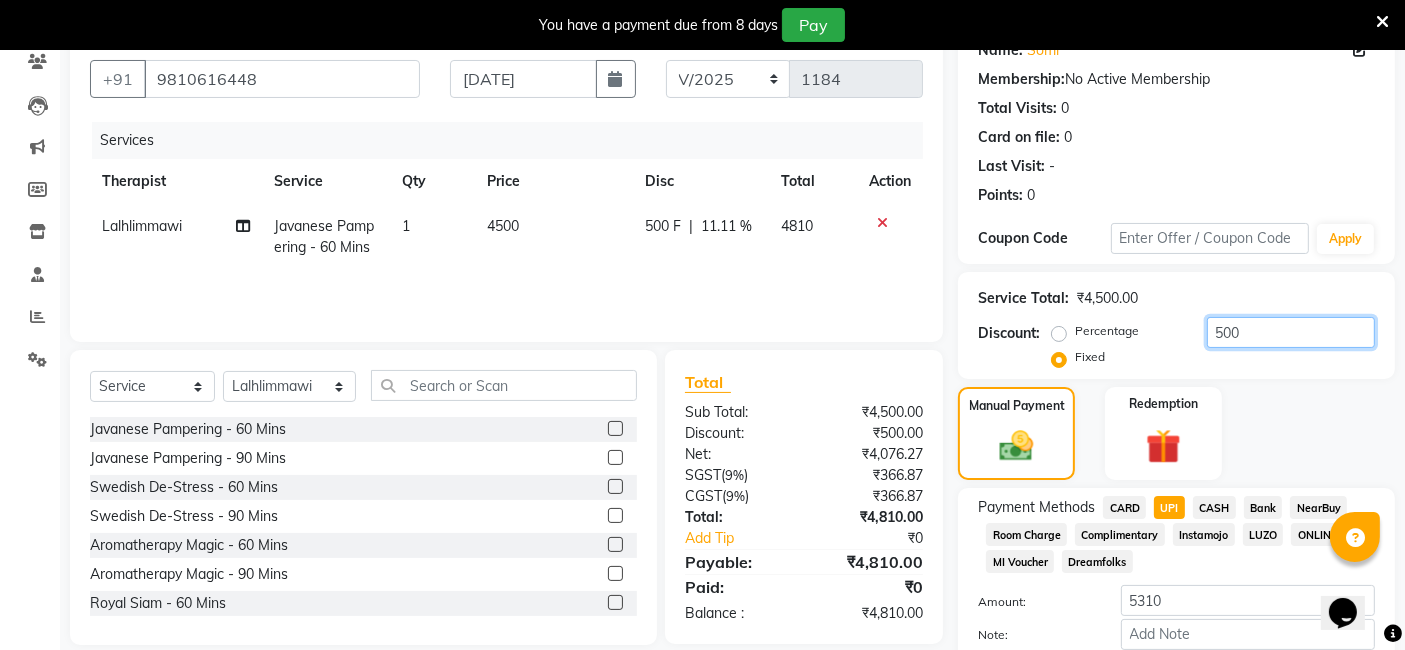 drag, startPoint x: 1272, startPoint y: 329, endPoint x: 1180, endPoint y: 339, distance: 92.541885 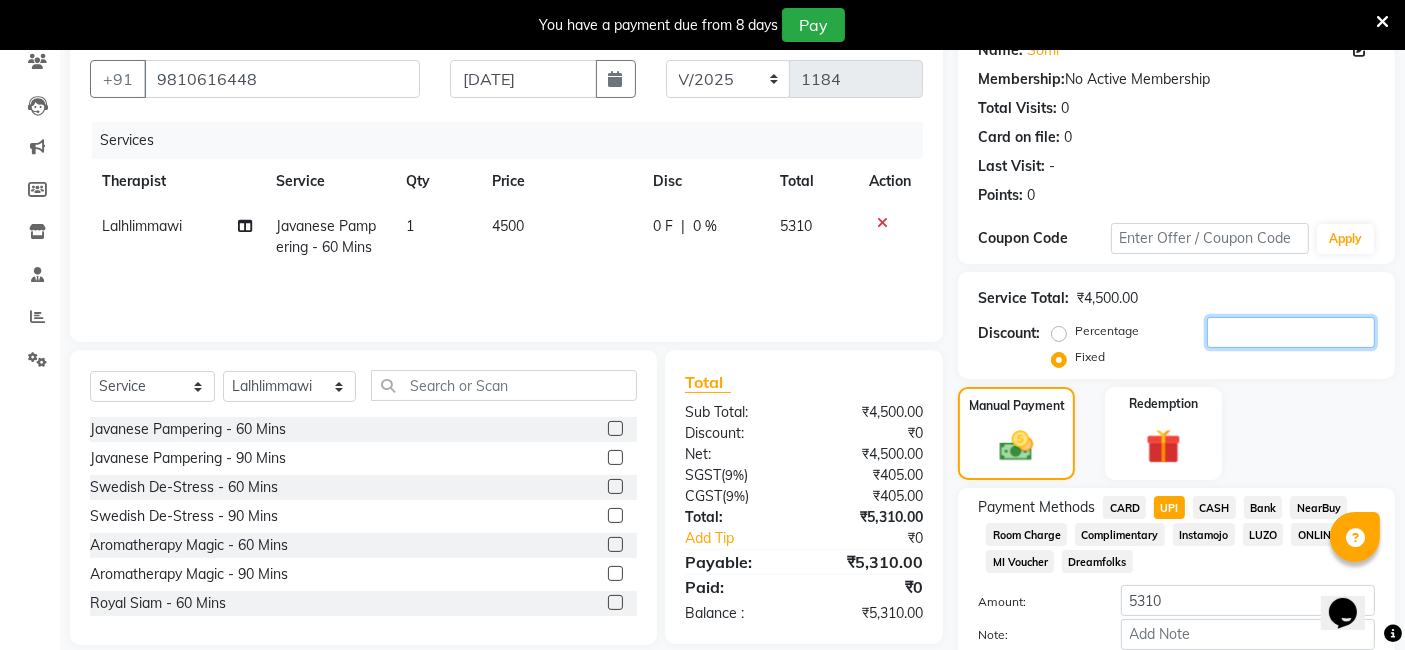 type on "6" 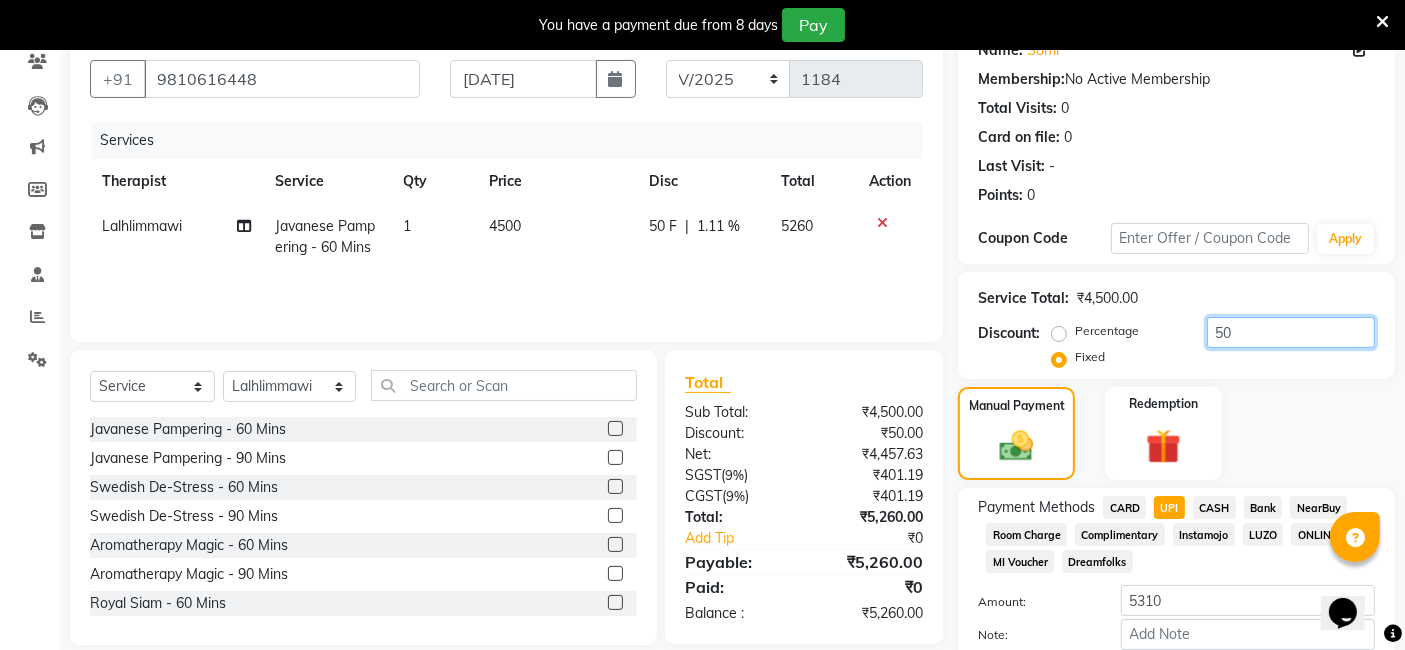 type on "5" 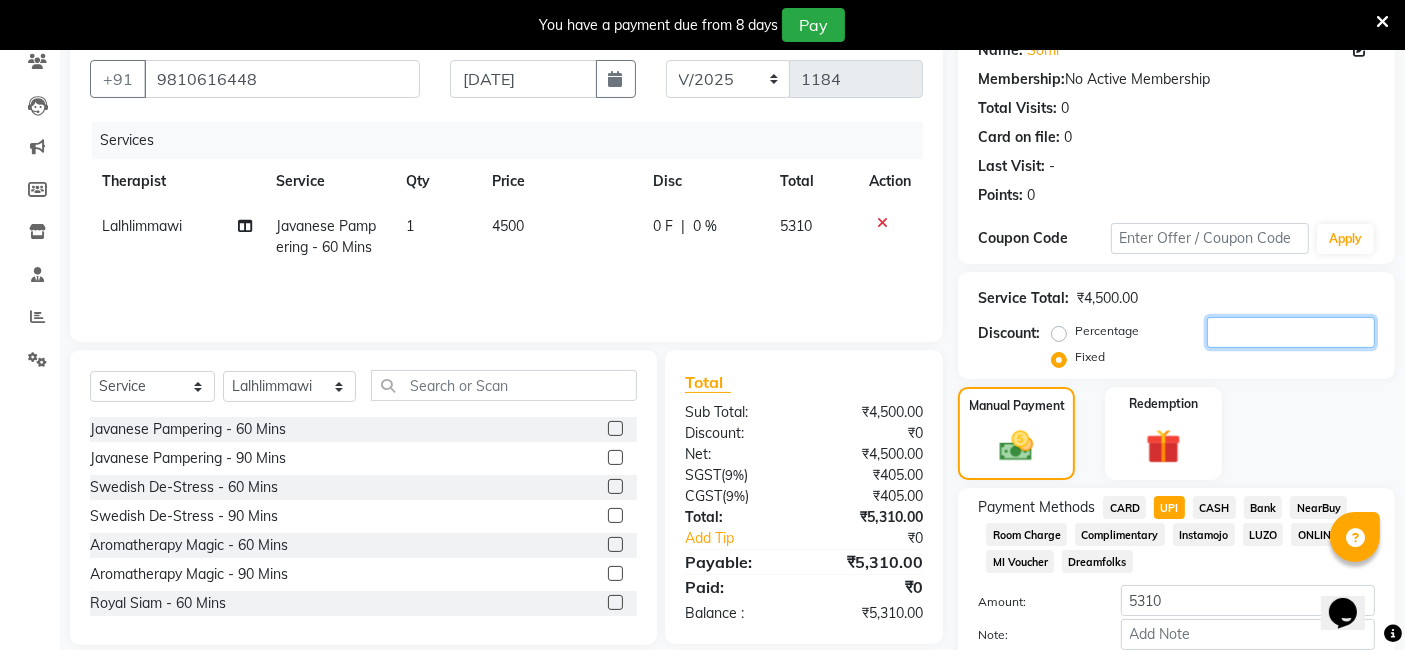 type 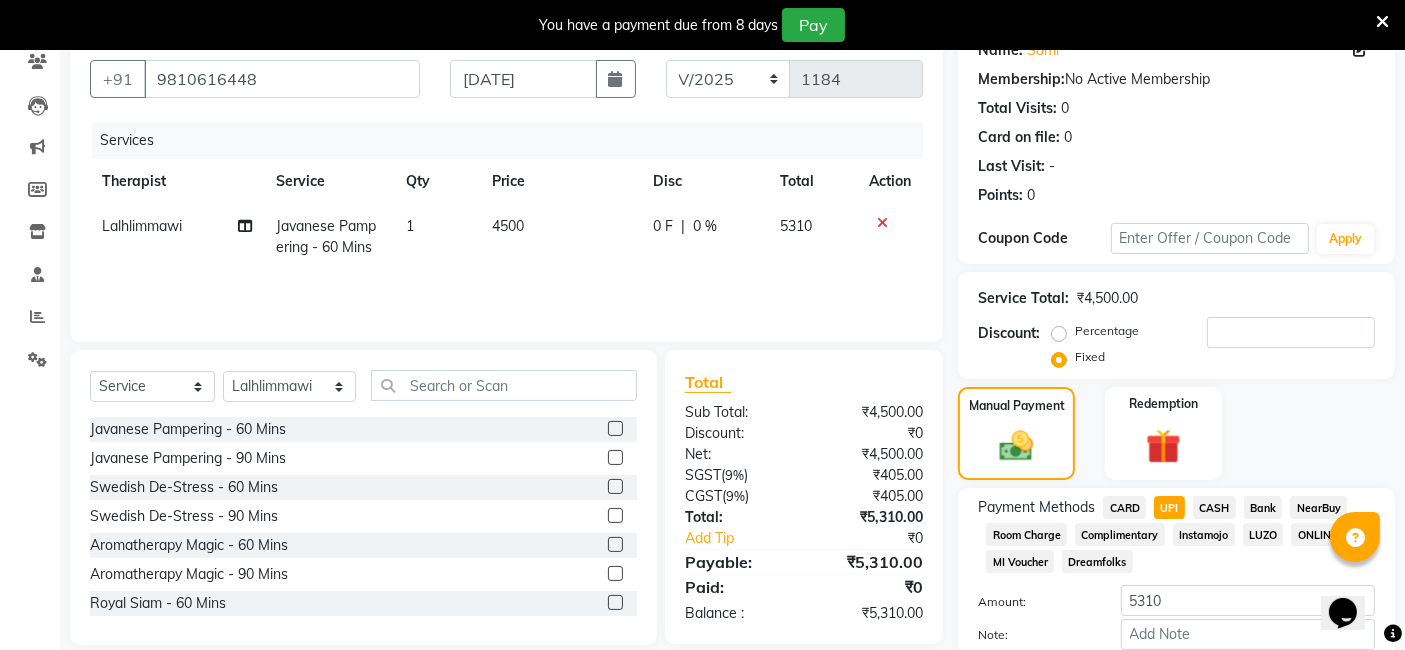 click on "0 F" 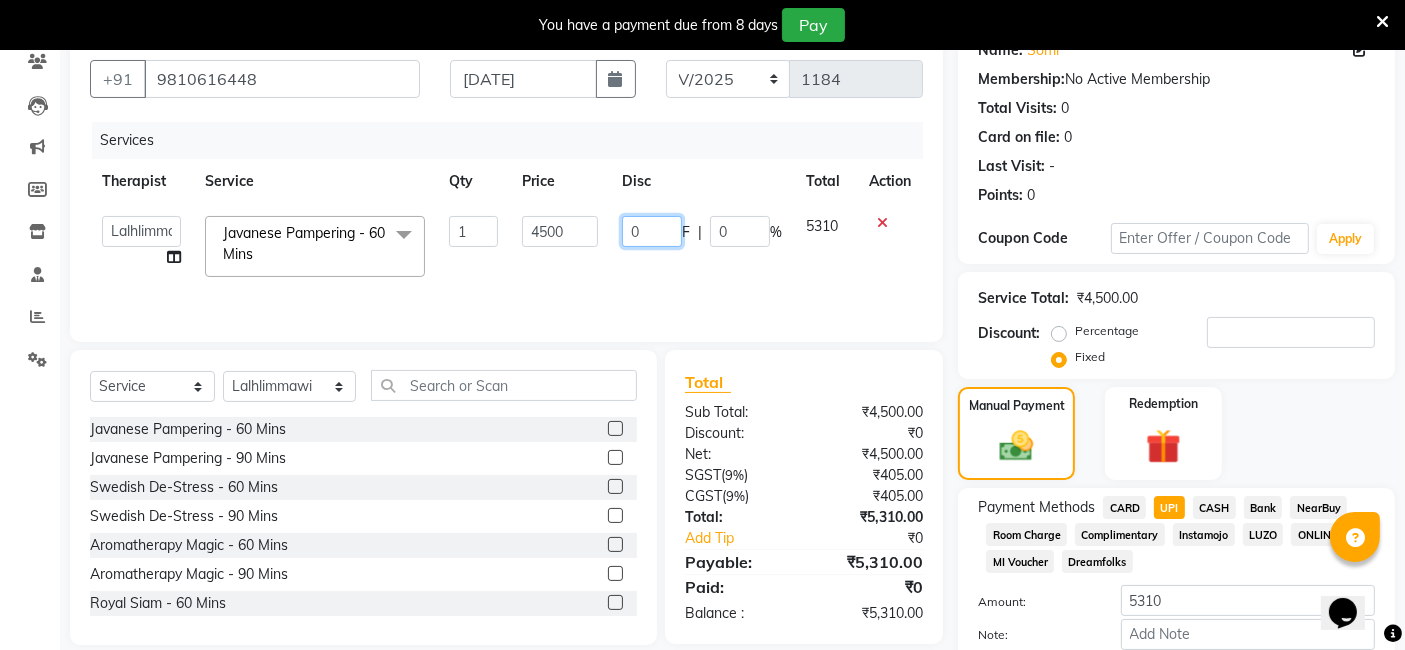 click on "0" 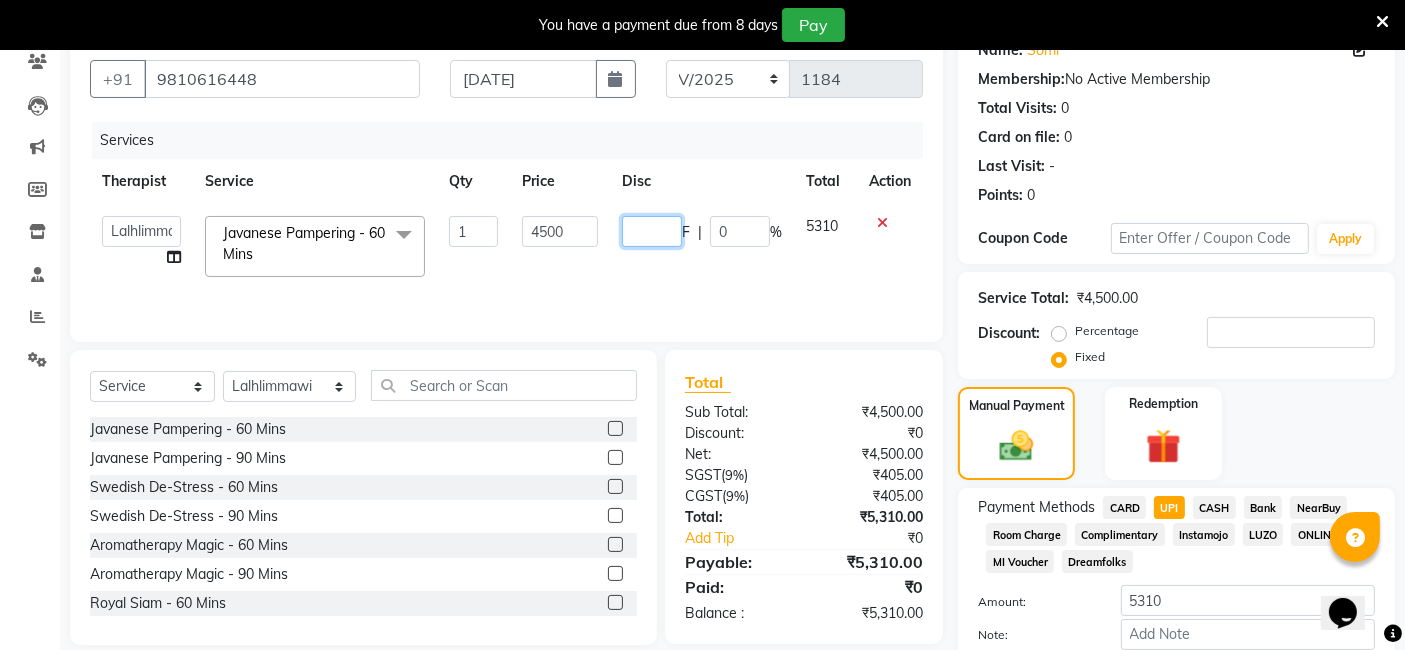 type on "5" 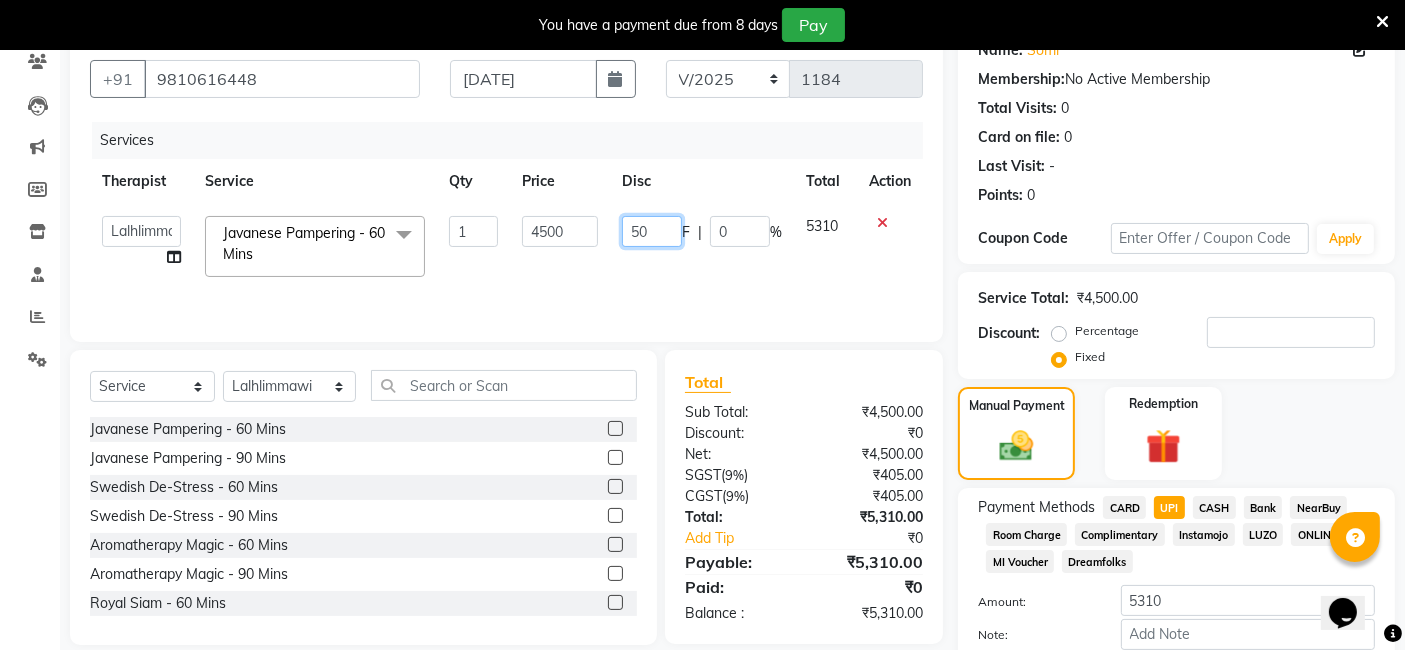 type on "500" 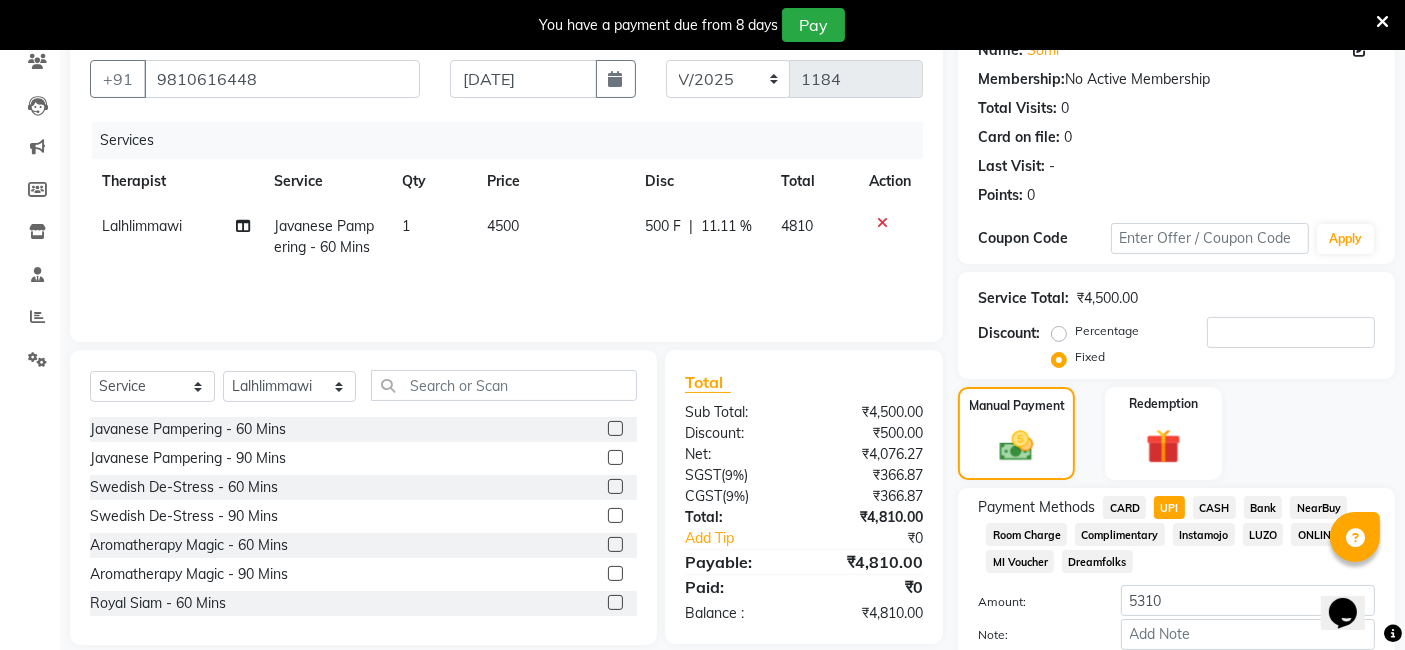 click on "Services Therapist Service Qty Price Disc Total Action Lalhlimmawi Javanese Pampering - 60 Mins 1 4500 500 F | 11.11 % 4810" 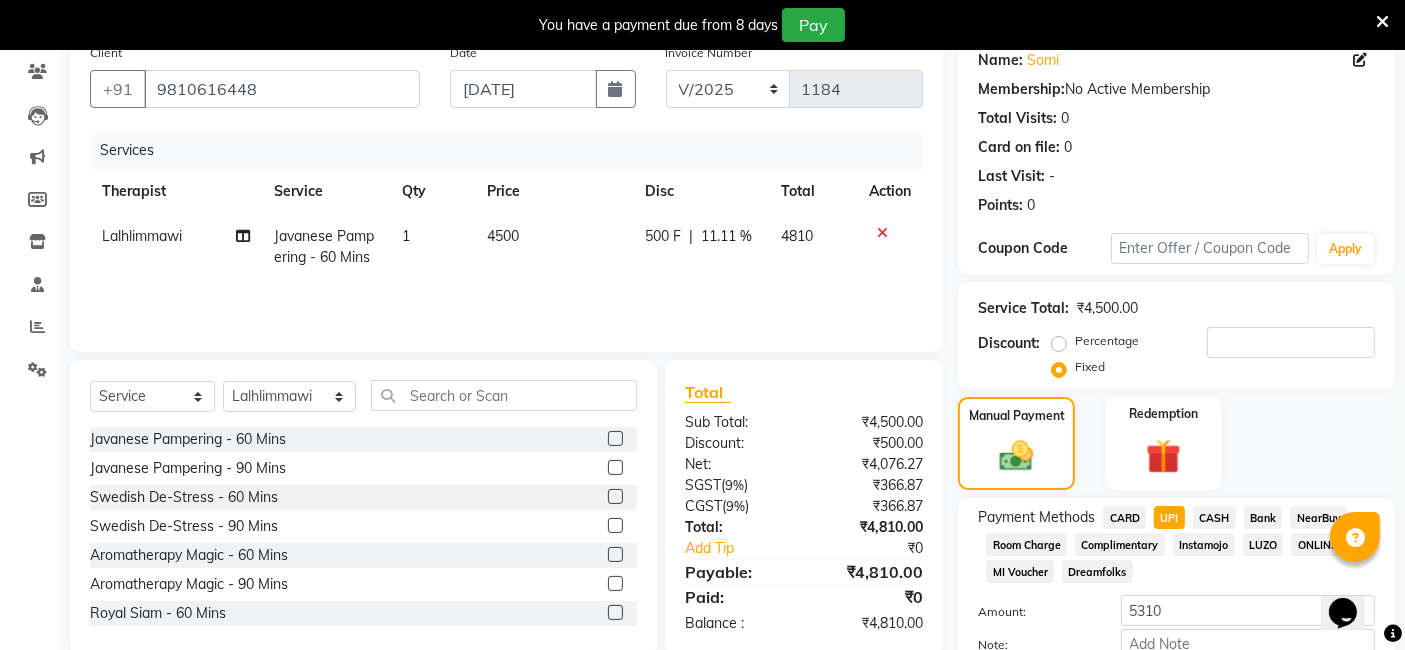 scroll, scrollTop: 175, scrollLeft: 0, axis: vertical 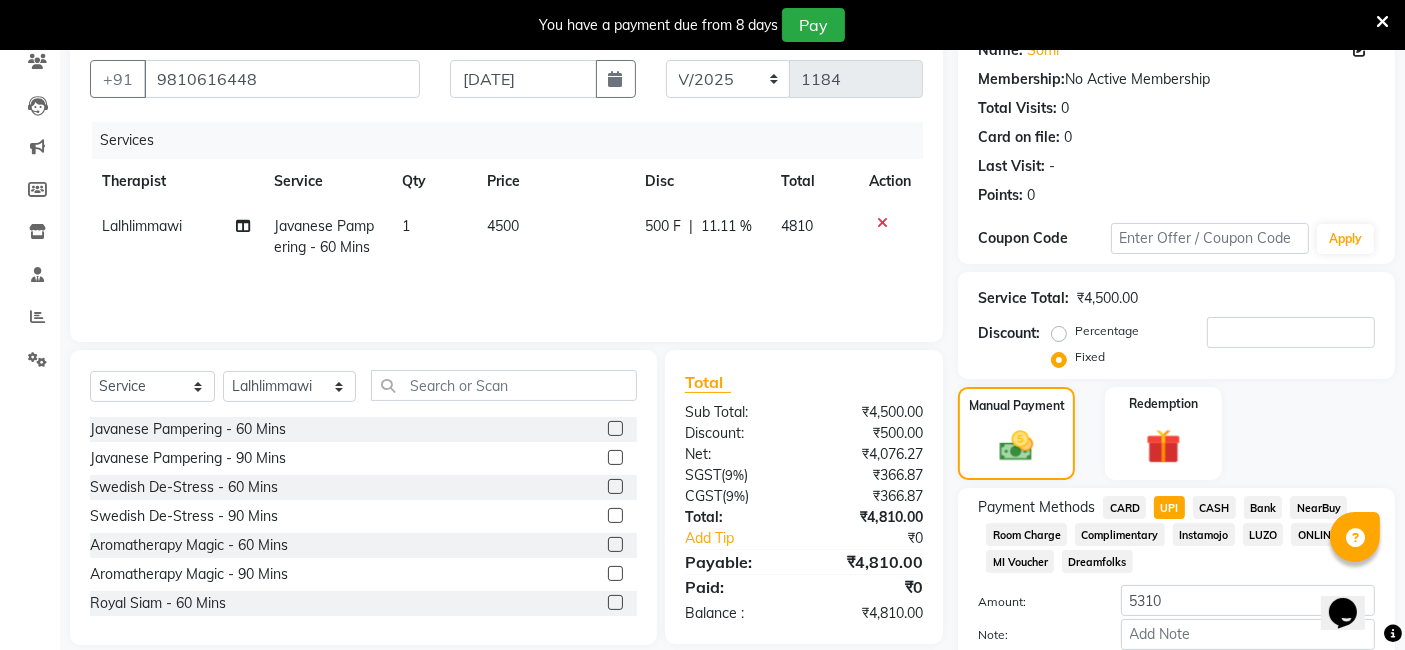 click on "500 F" 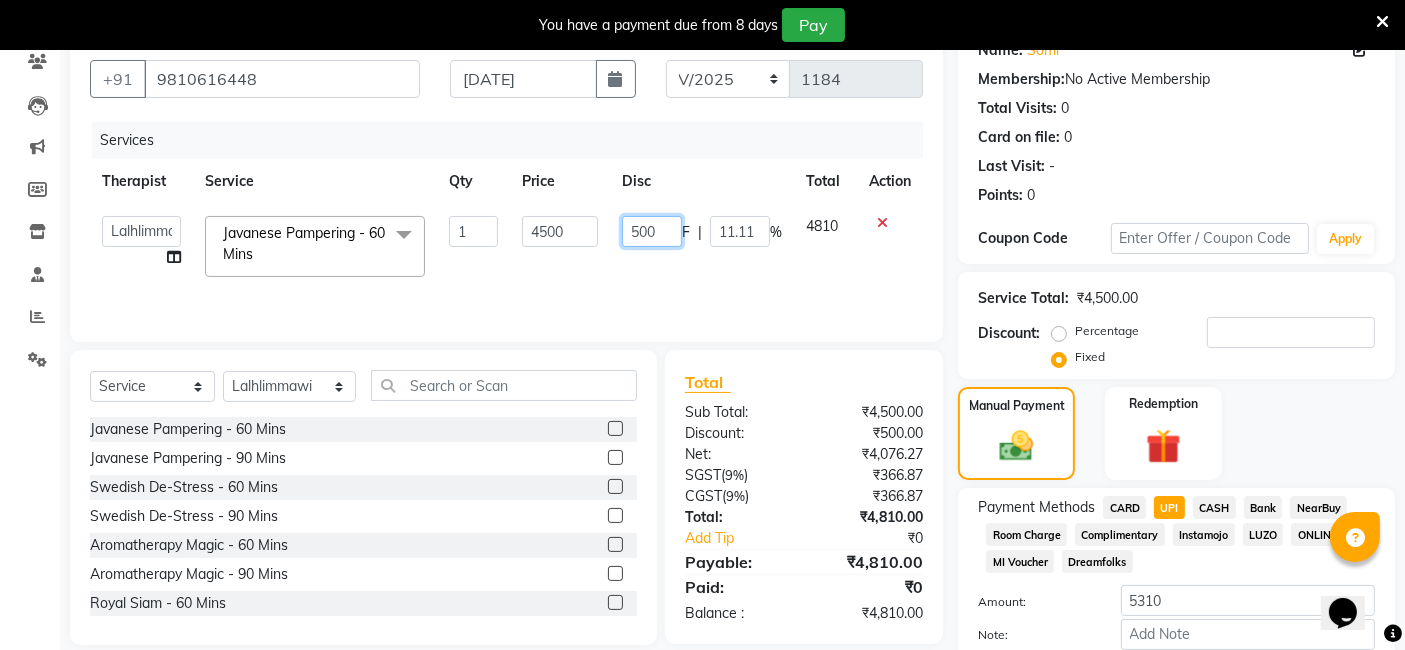 drag, startPoint x: 661, startPoint y: 232, endPoint x: 622, endPoint y: 231, distance: 39.012817 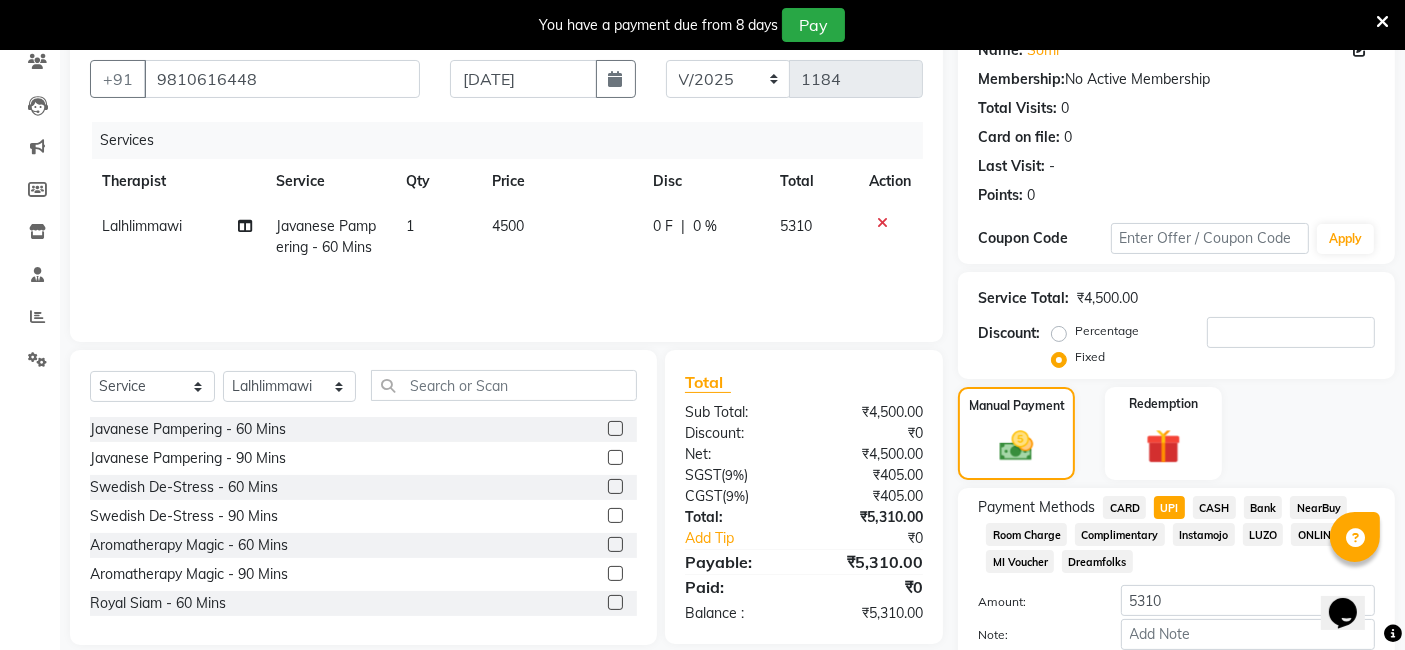 click on "Services Therapist Service Qty Price Disc Total Action Lalhlimmawi Javanese Pampering - 60 Mins 1 4500 0 F | 0 % 5310" 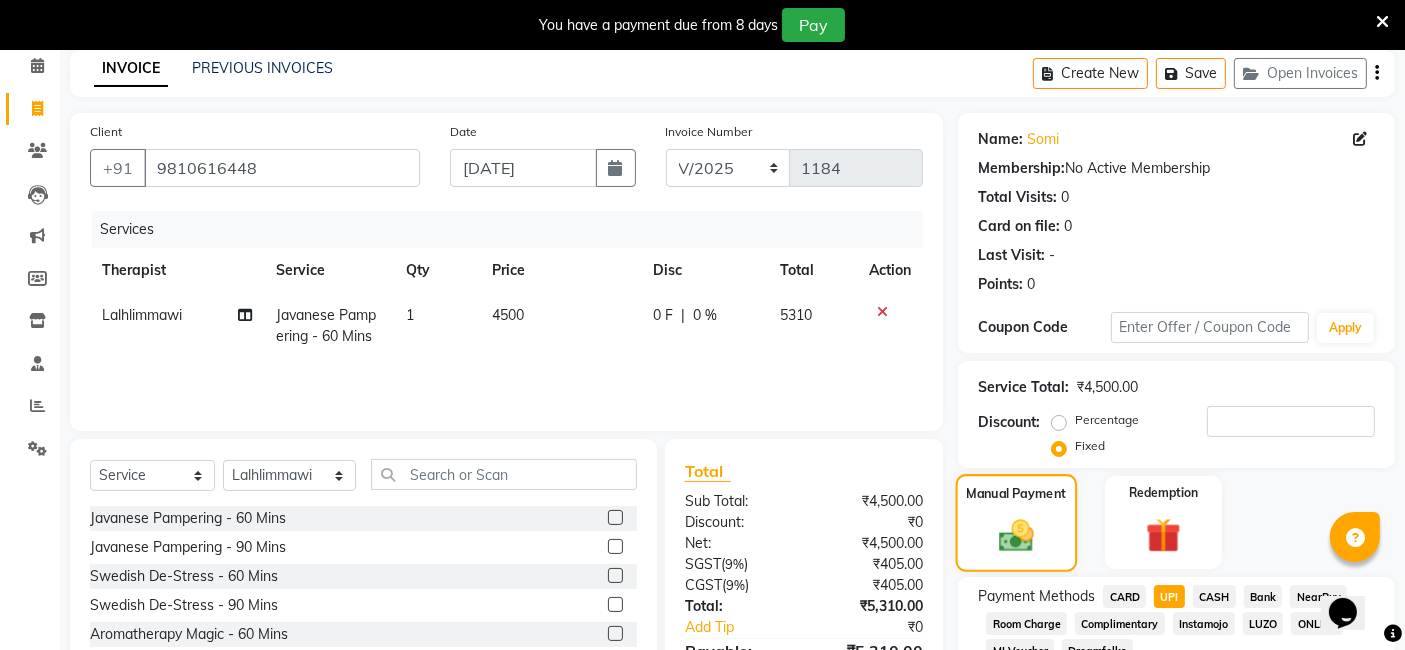 scroll, scrollTop: 64, scrollLeft: 0, axis: vertical 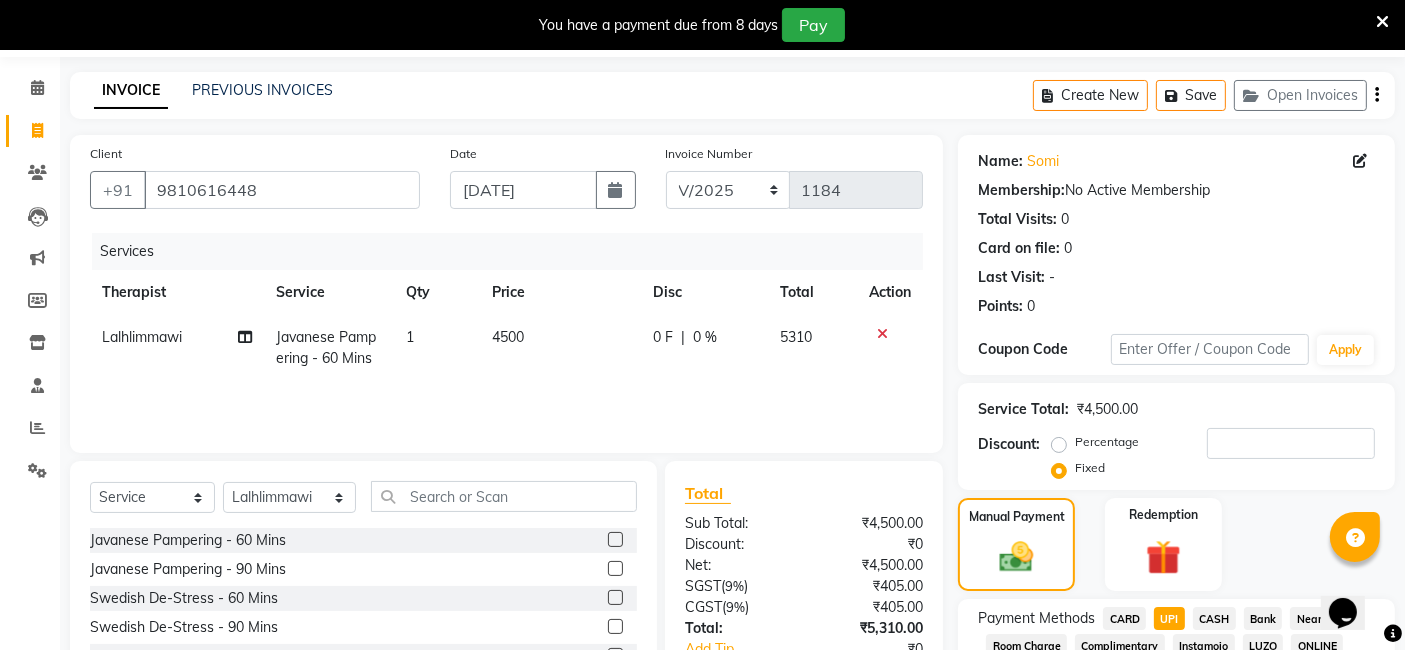 drag, startPoint x: 1059, startPoint y: 386, endPoint x: 757, endPoint y: 107, distance: 411.15082 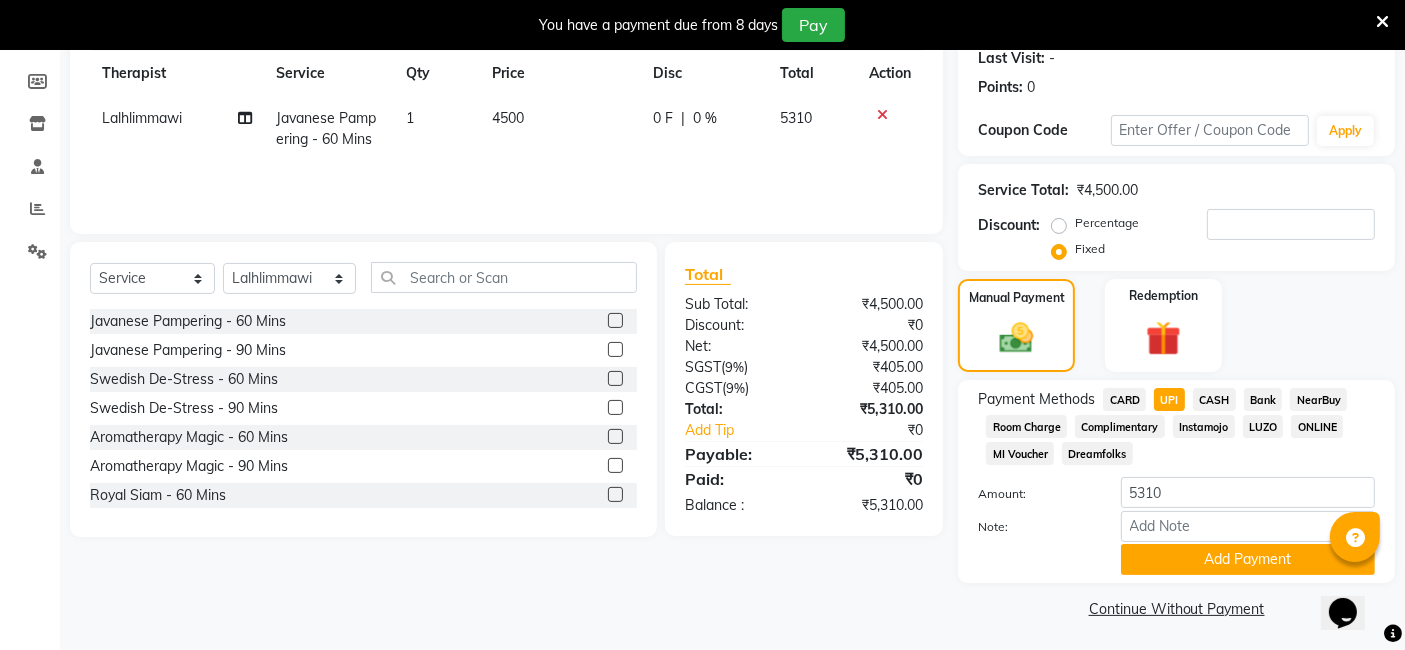 scroll, scrollTop: 284, scrollLeft: 0, axis: vertical 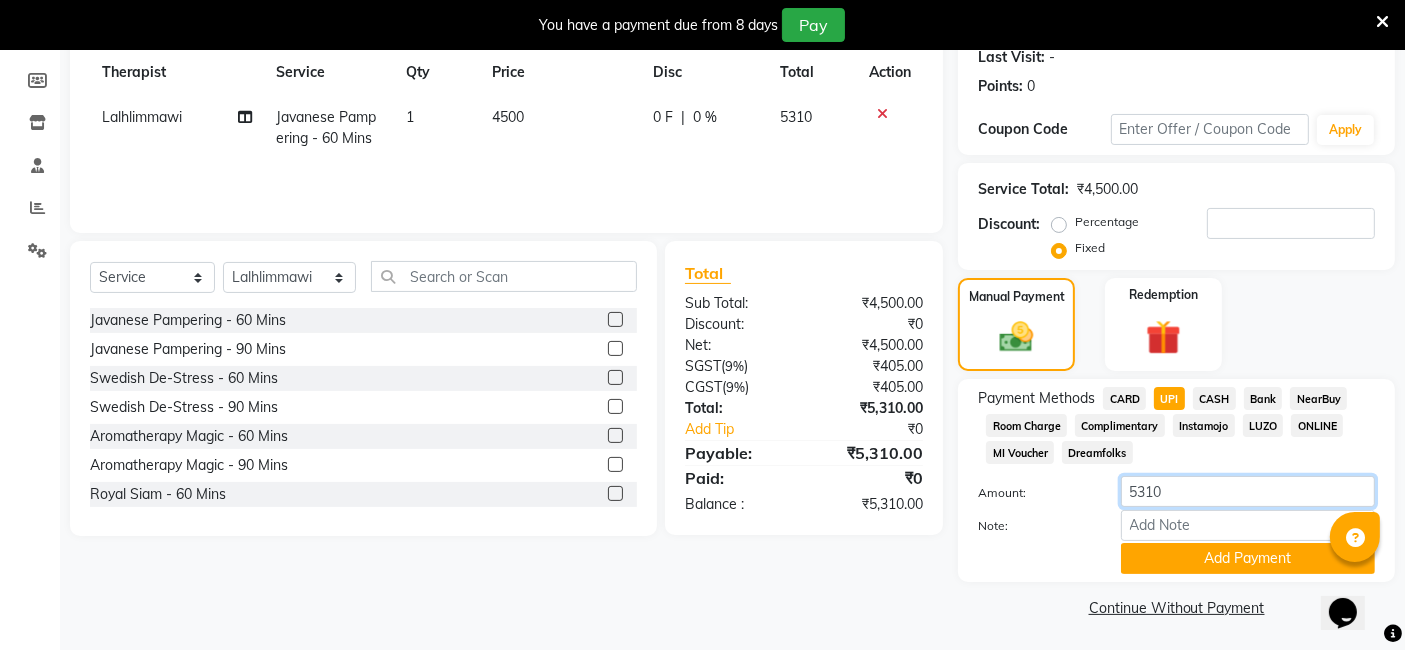 click on "5310" 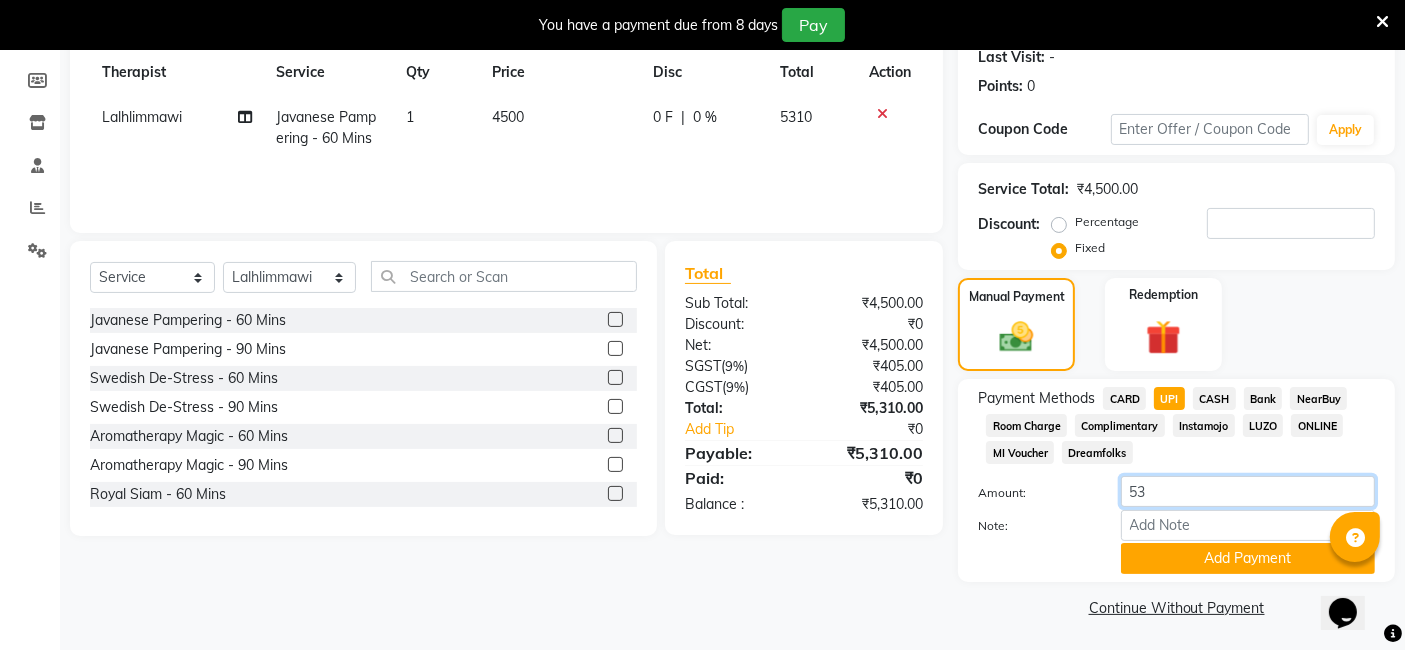 type on "5" 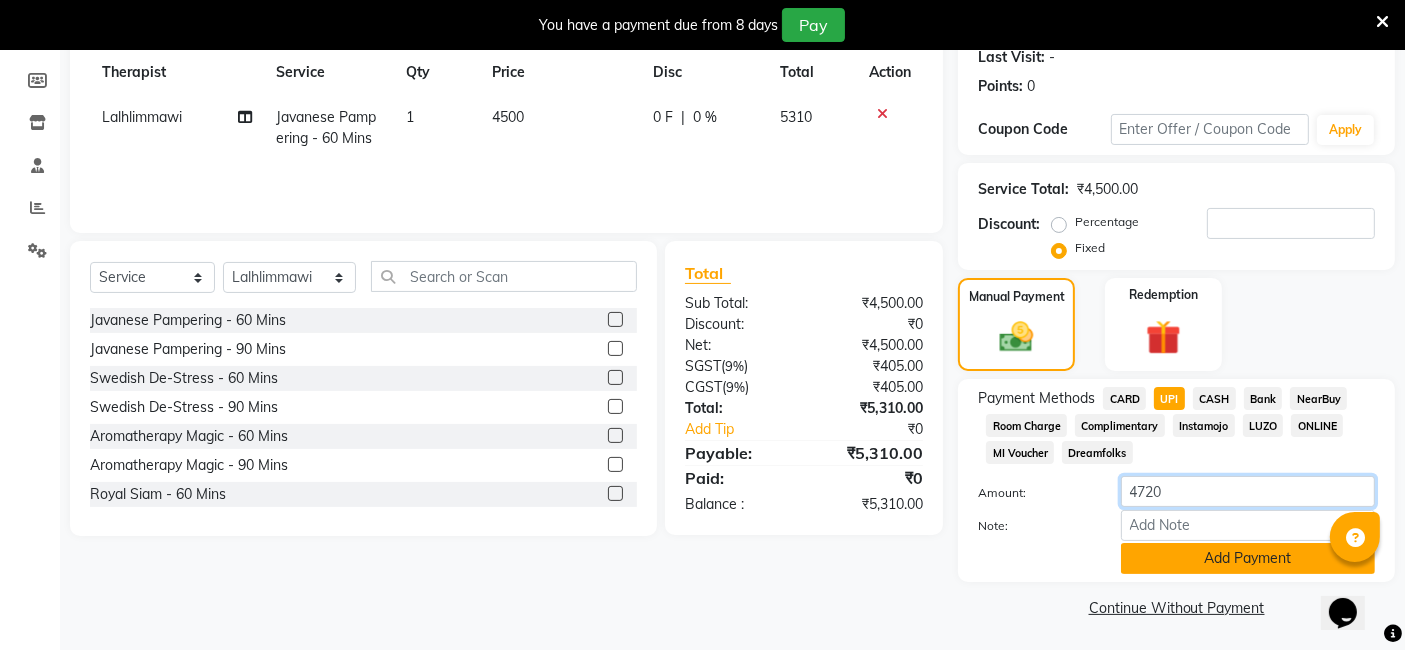 type on "4720" 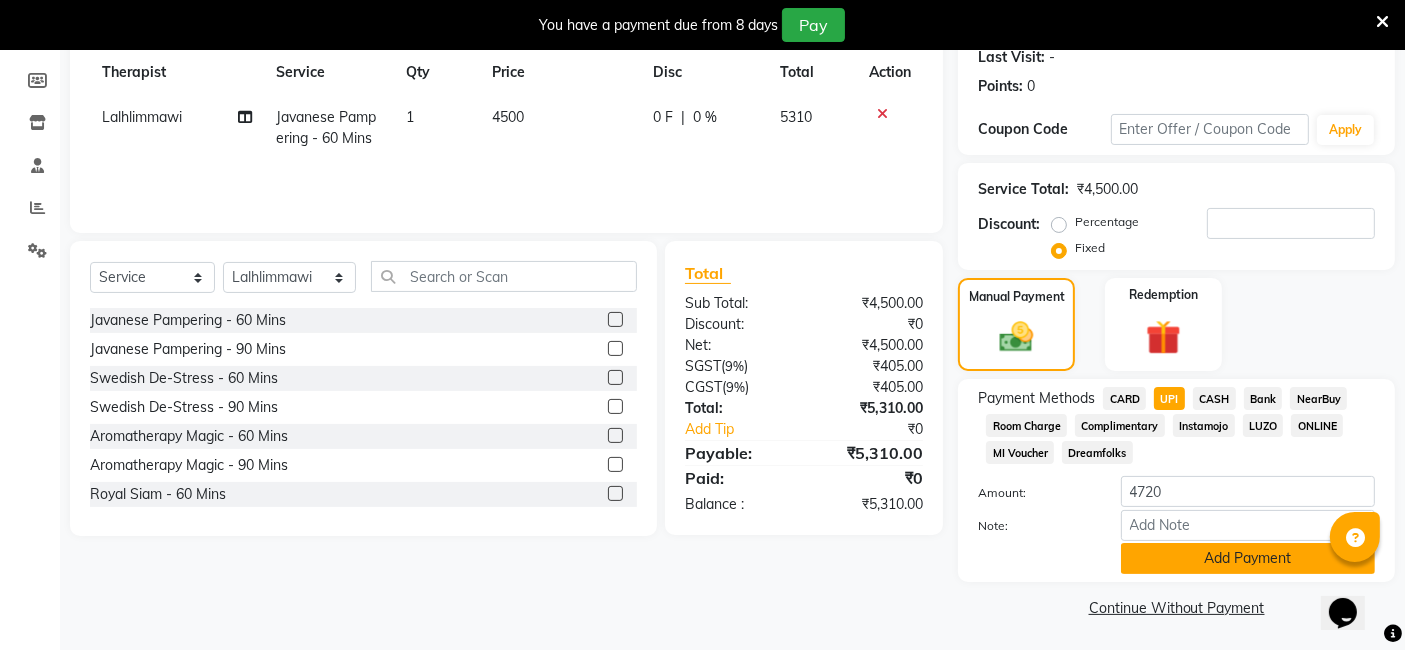 click on "Add Payment" 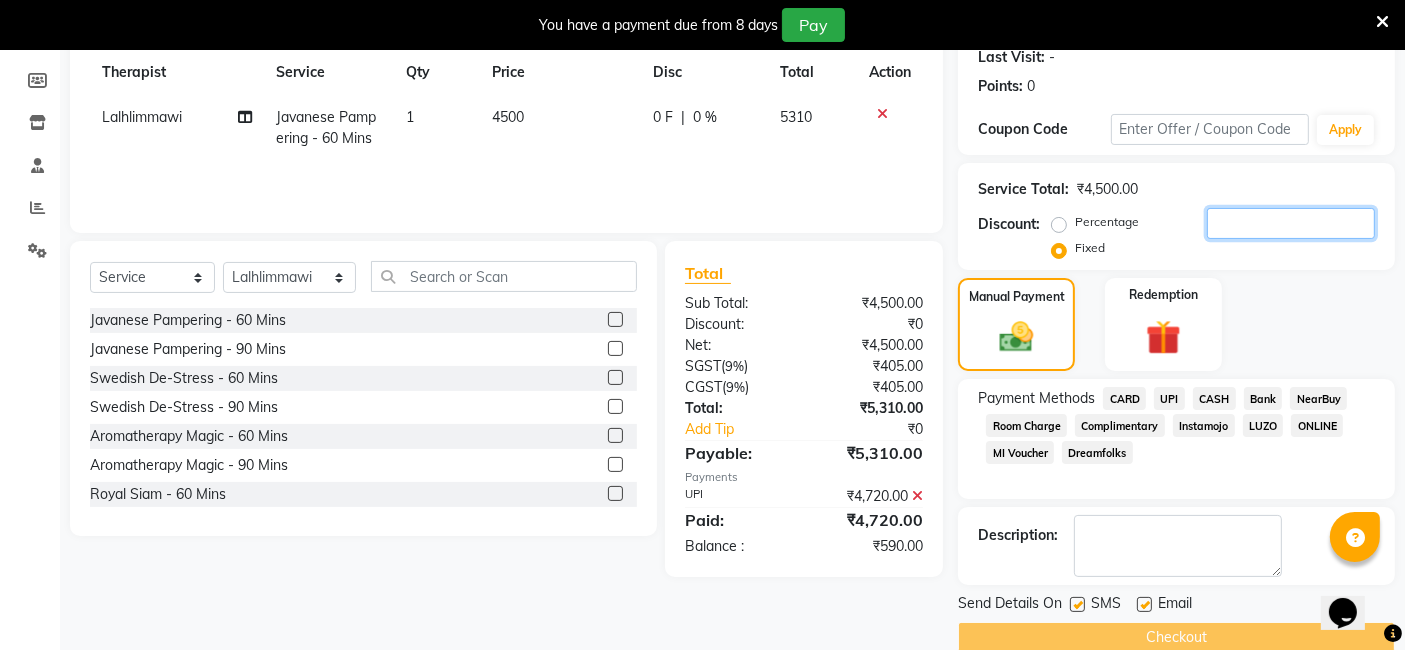 click 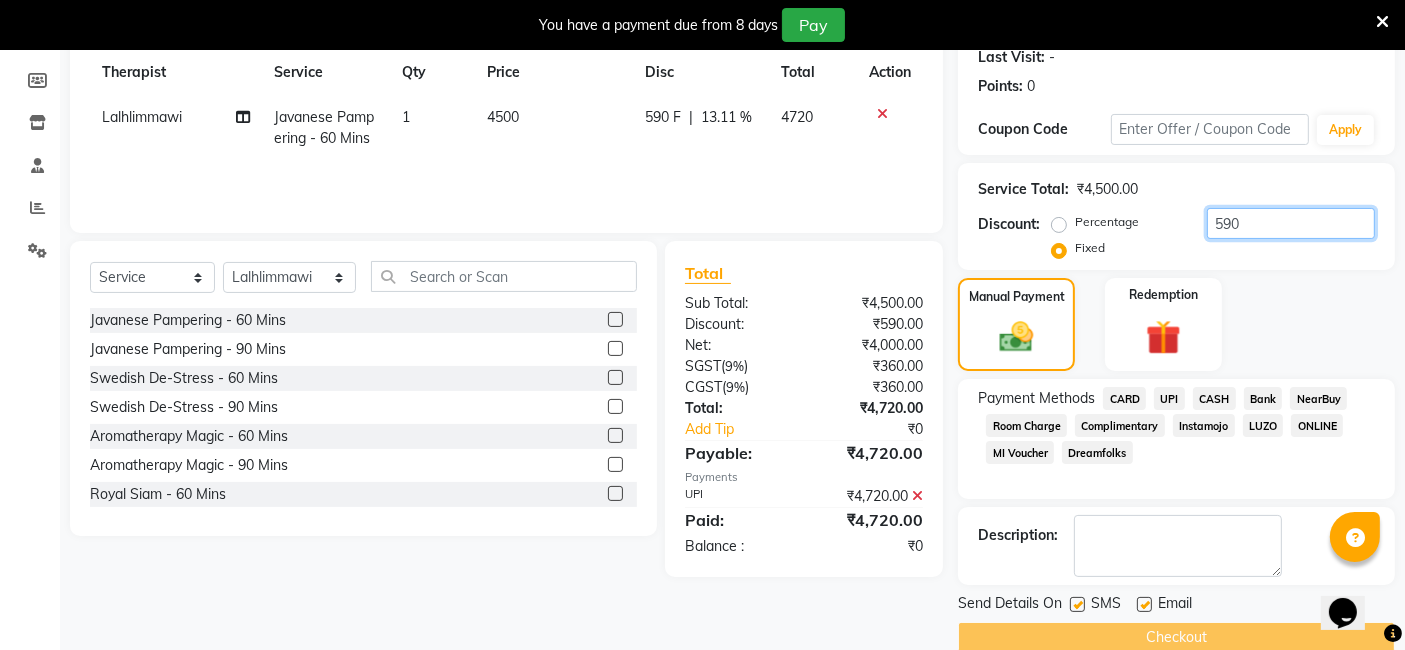 scroll, scrollTop: 315, scrollLeft: 0, axis: vertical 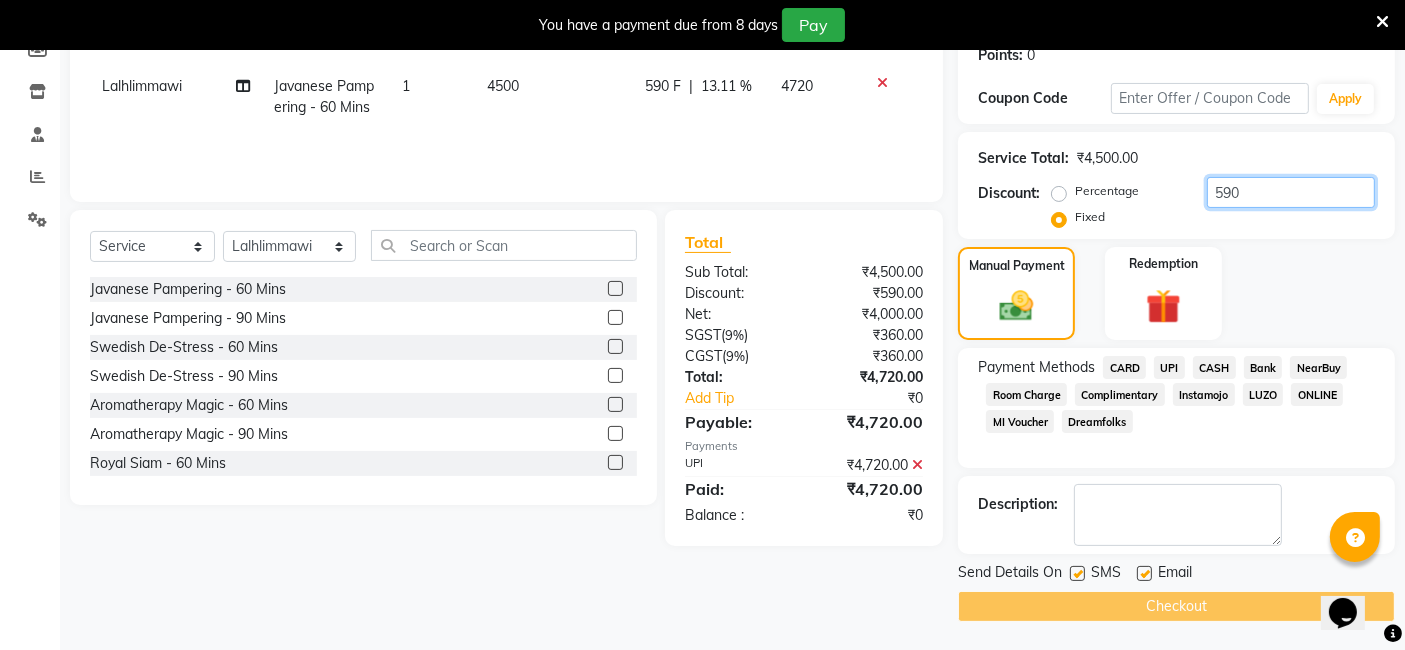 type on "590" 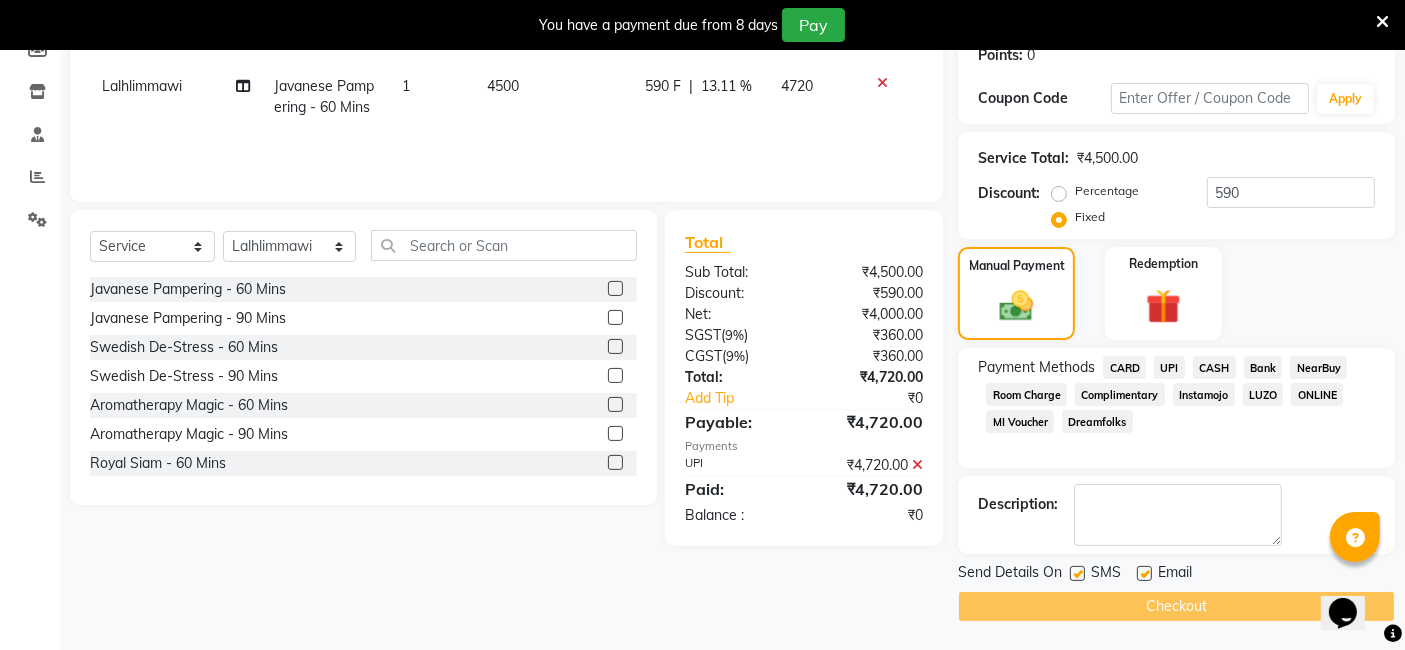 click 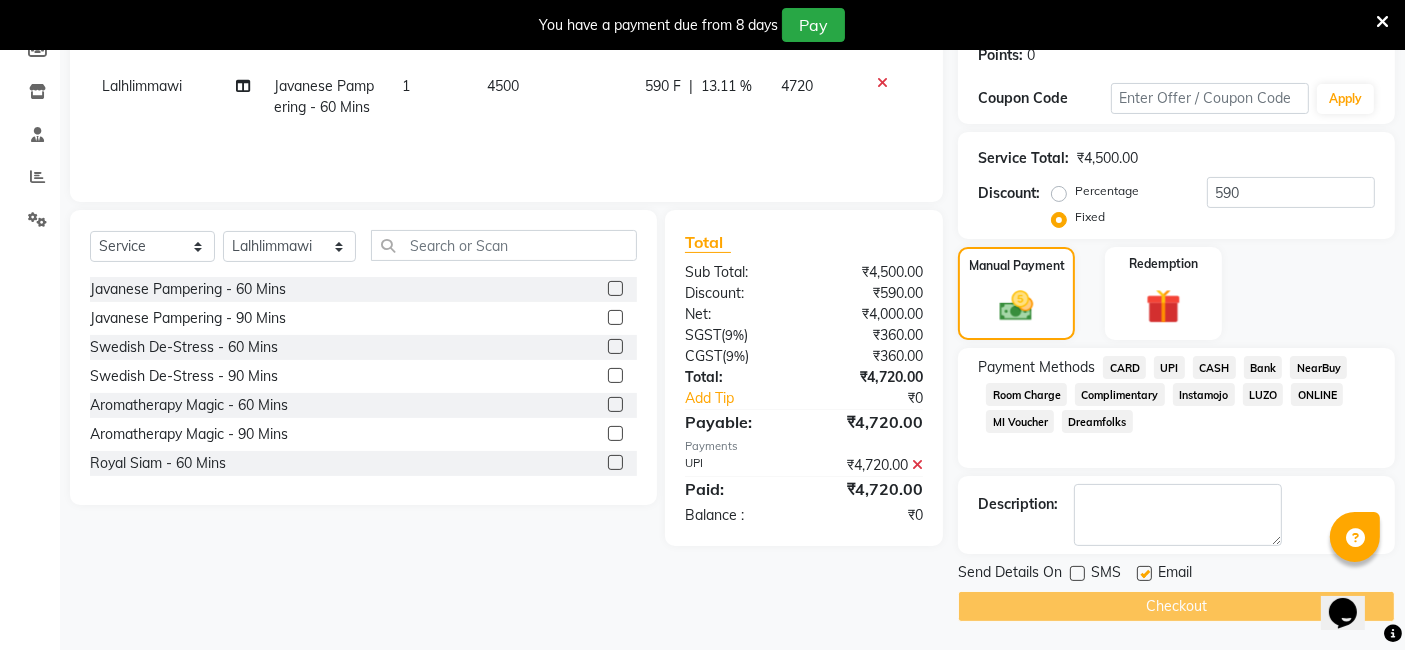 click 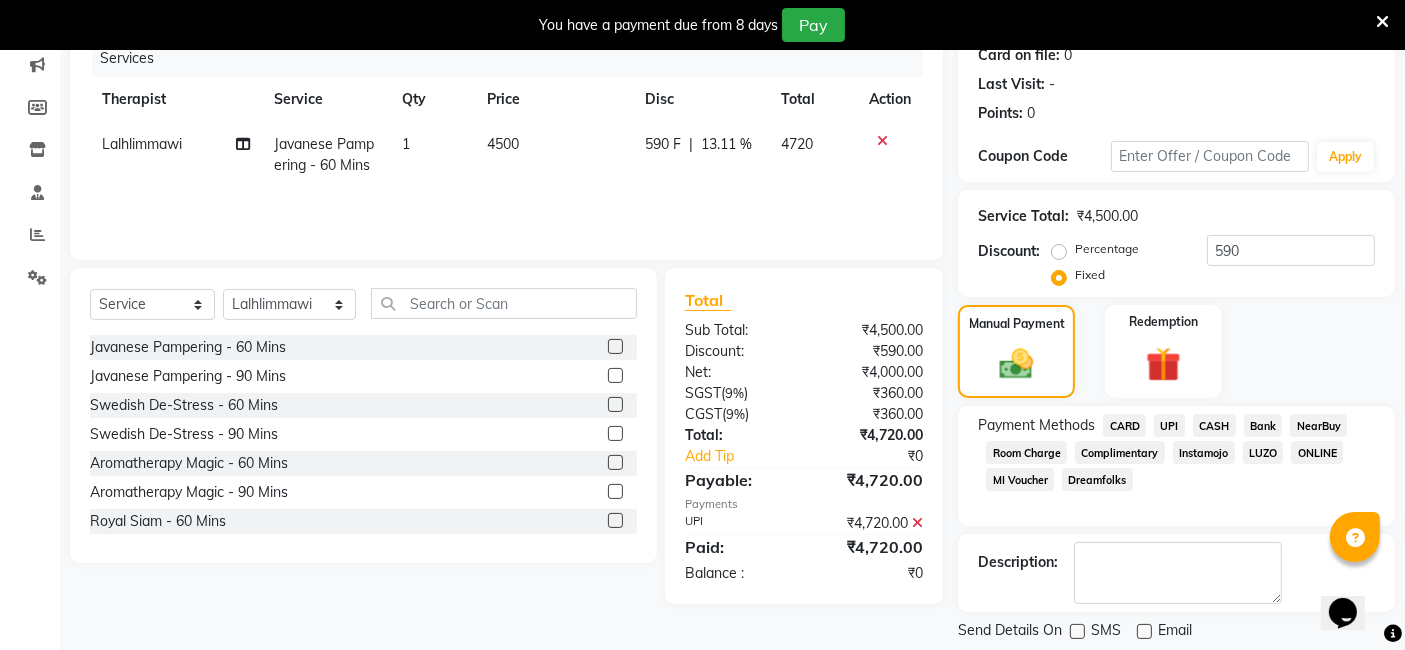 scroll, scrollTop: 0, scrollLeft: 0, axis: both 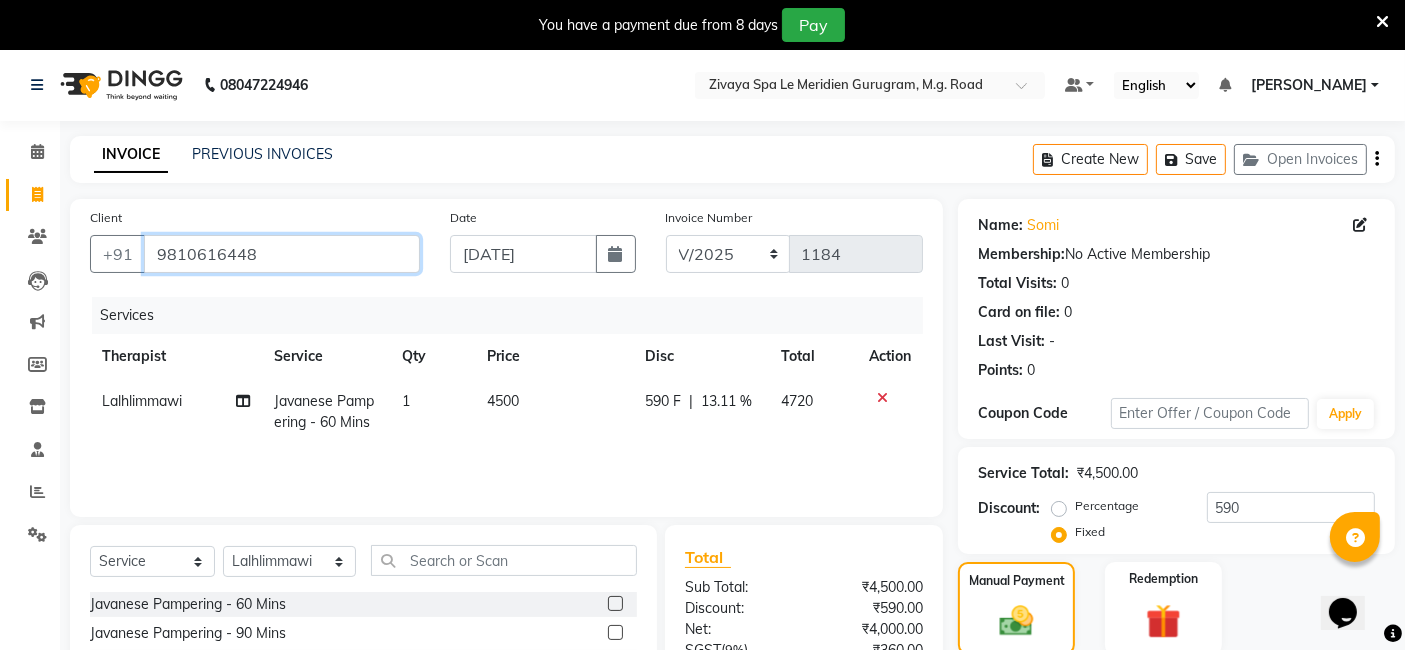 click on "9810616448" at bounding box center [282, 254] 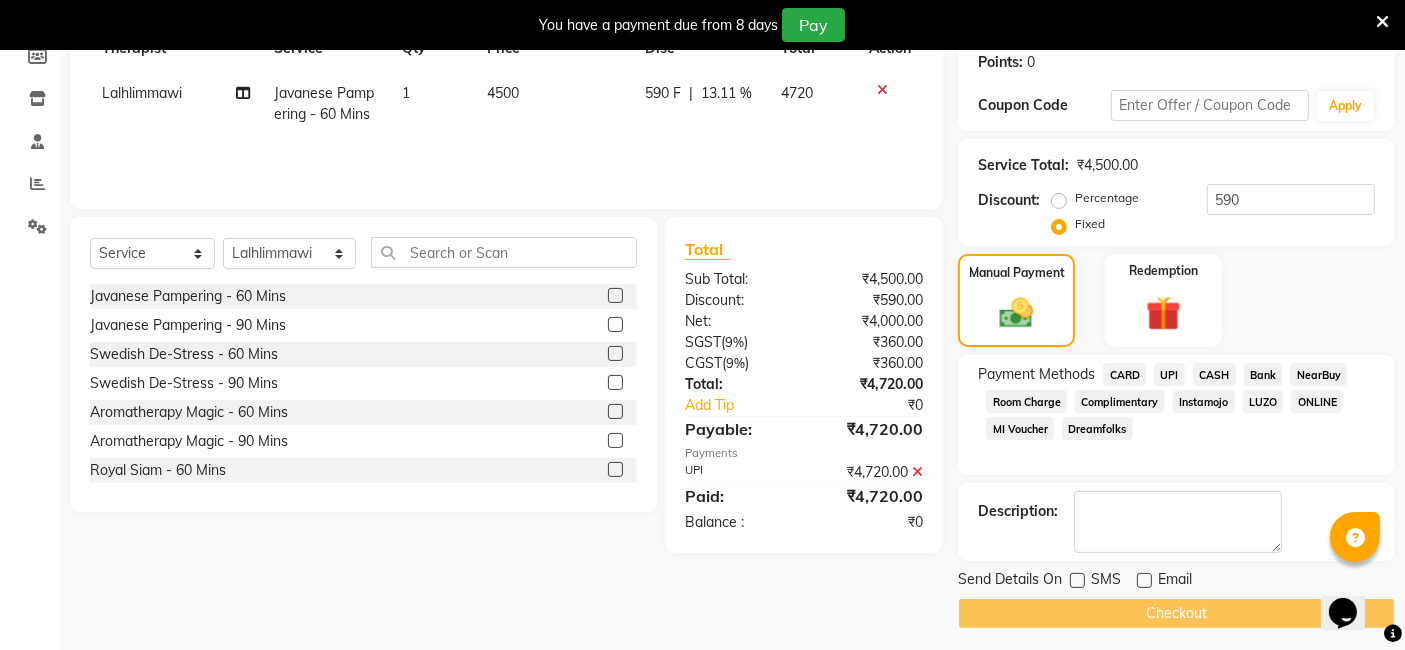 scroll, scrollTop: 311, scrollLeft: 0, axis: vertical 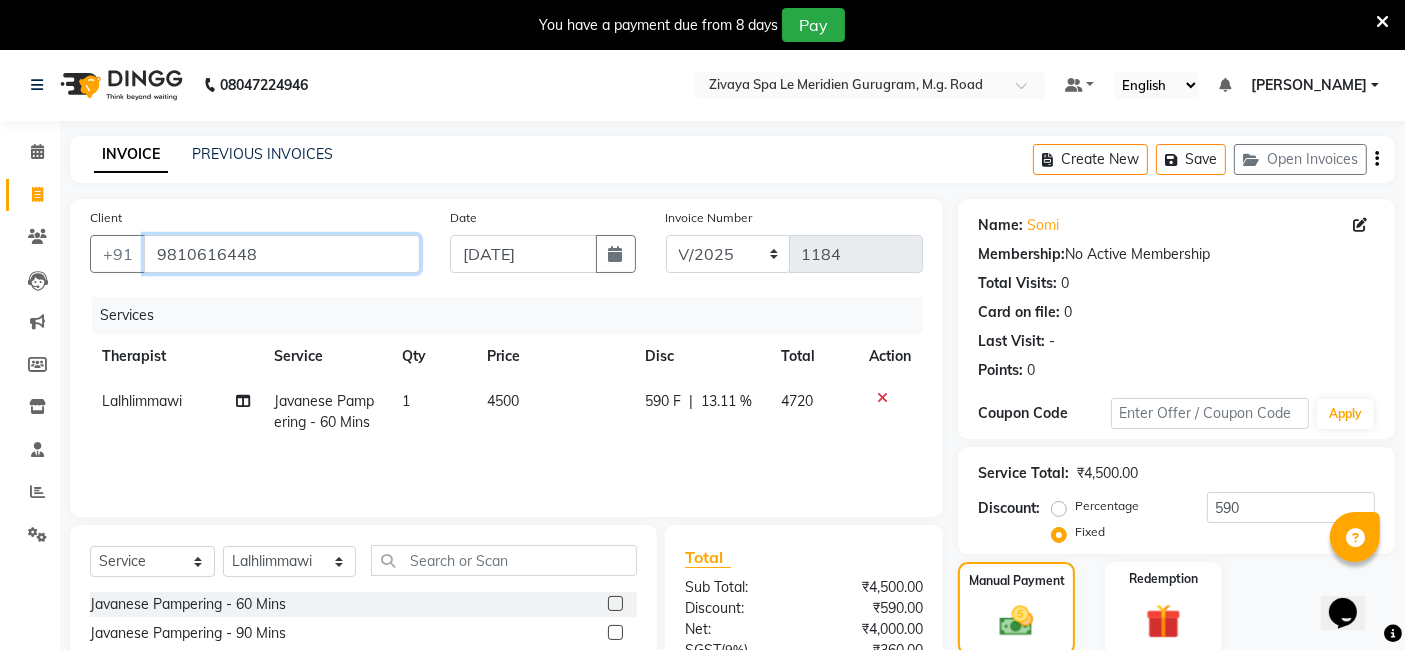 click on "9810616448" at bounding box center [282, 254] 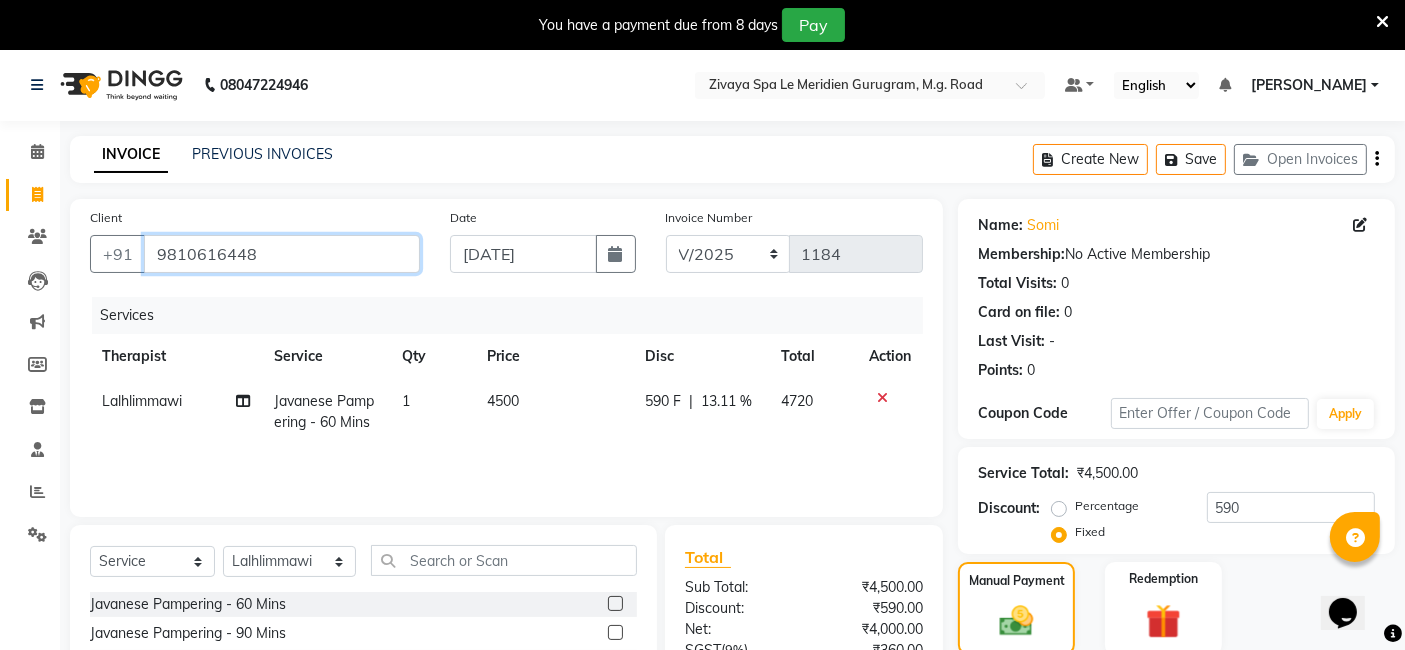 type on "981061644" 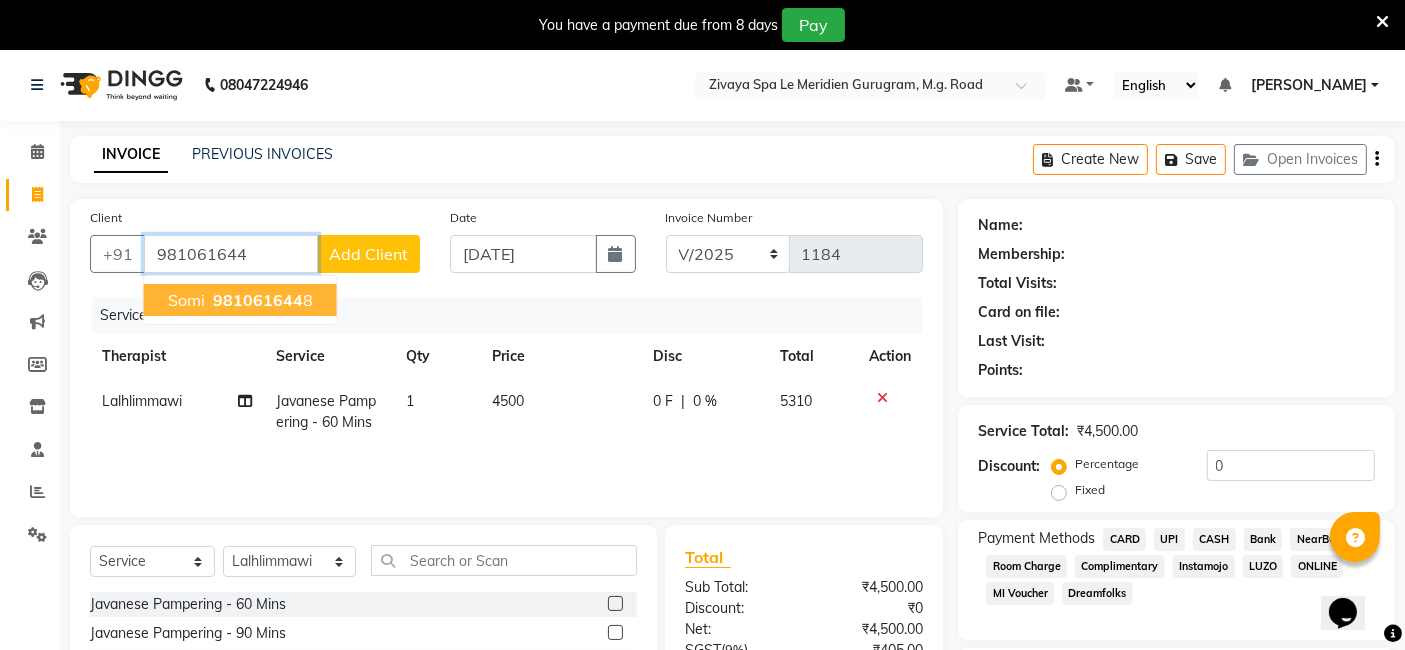click on "981061644" at bounding box center (258, 300) 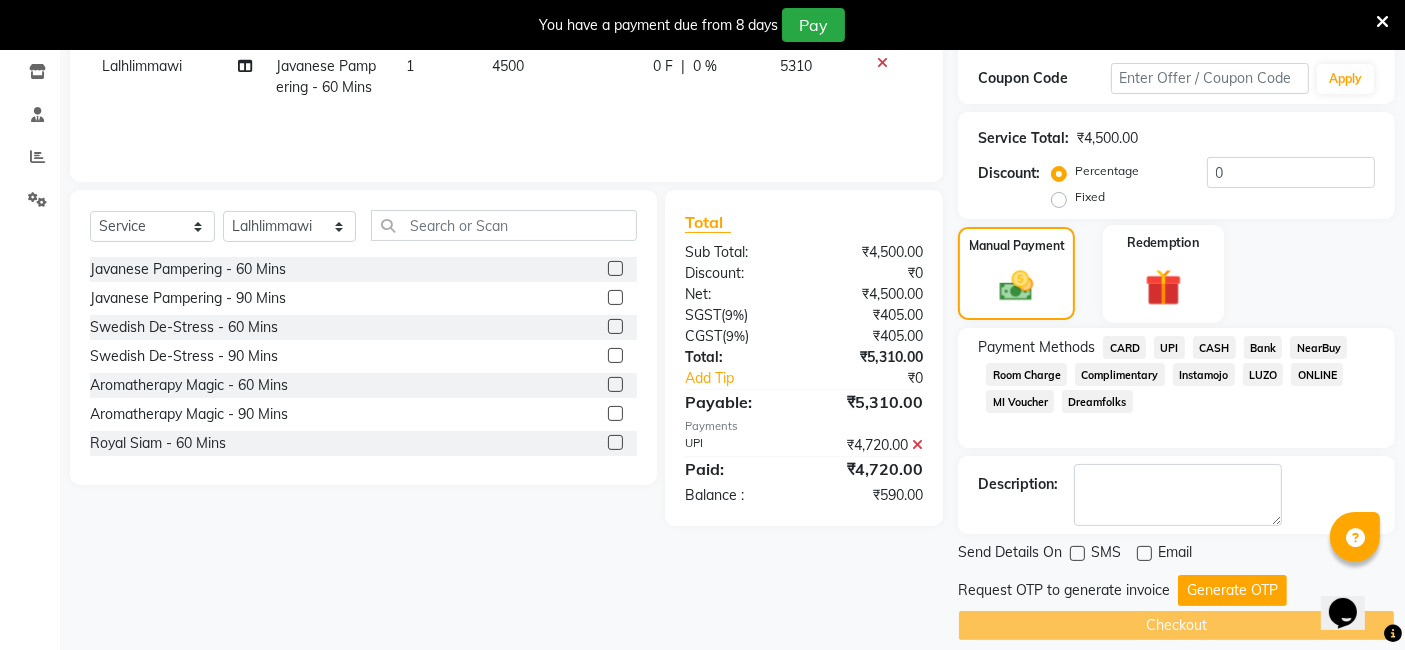 scroll, scrollTop: 337, scrollLeft: 0, axis: vertical 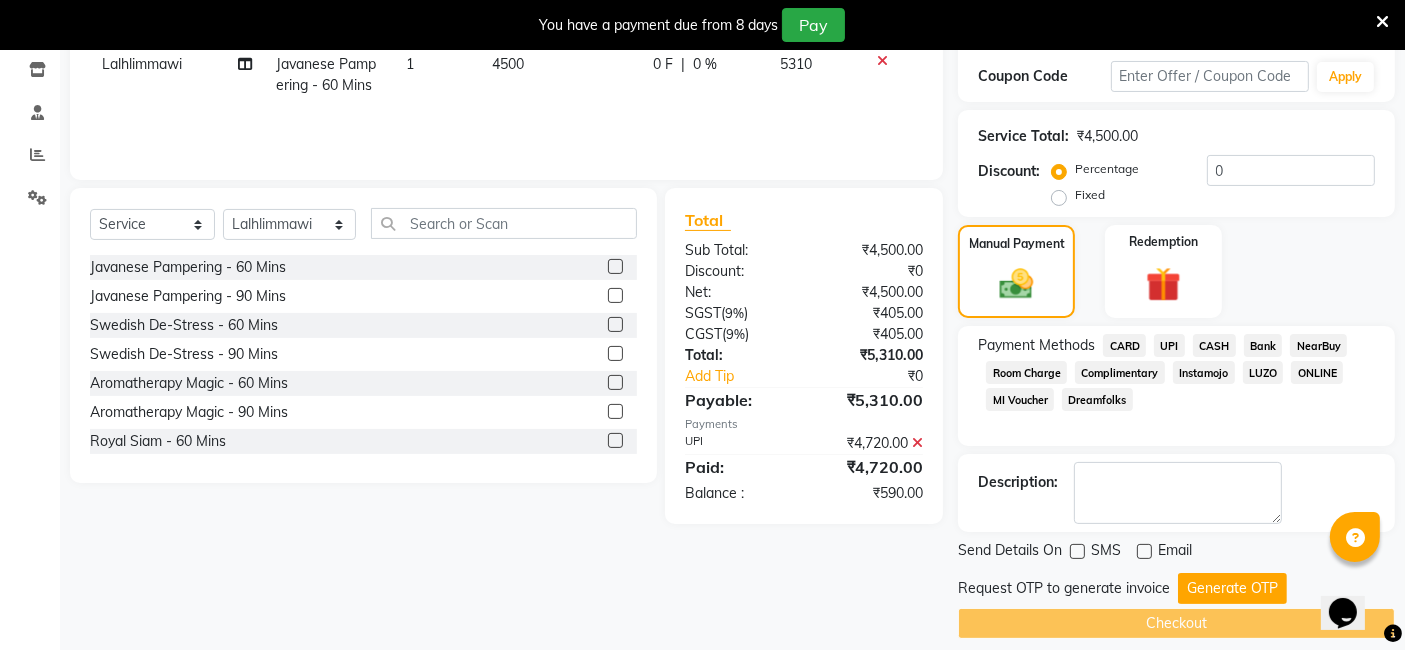 click on "Fixed" 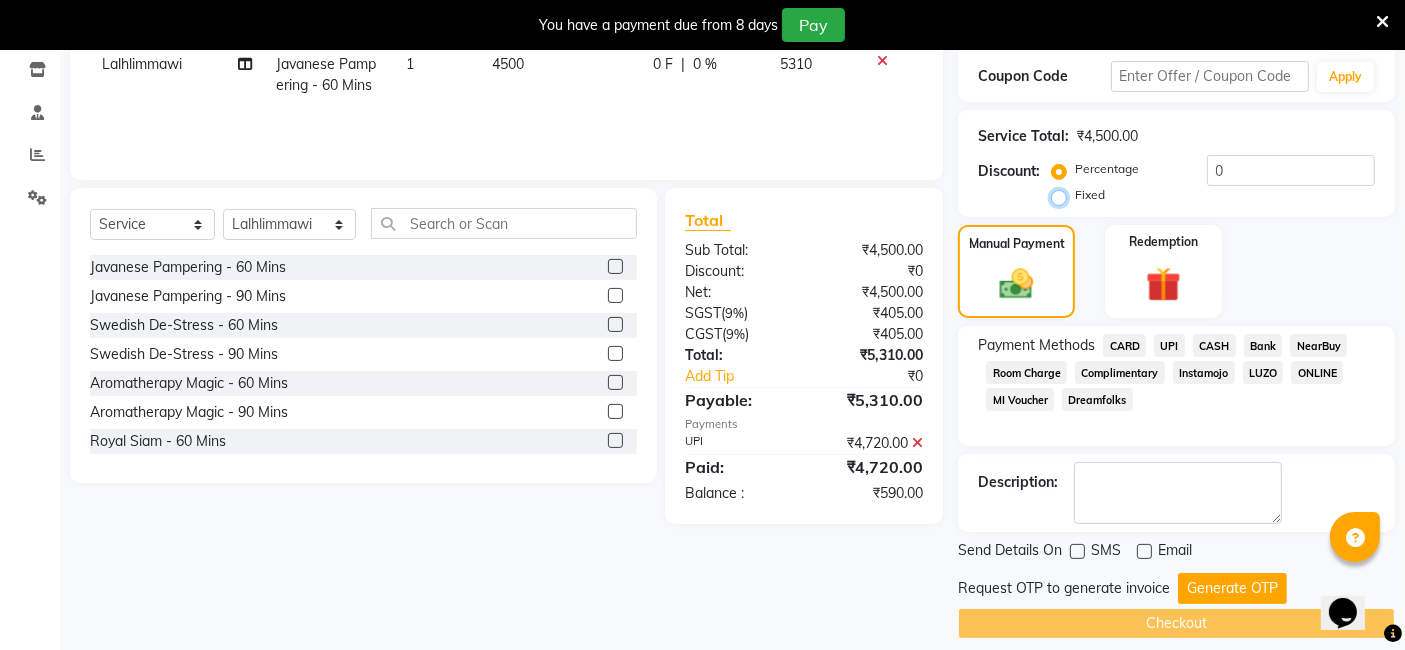 click on "Fixed" at bounding box center [1063, 195] 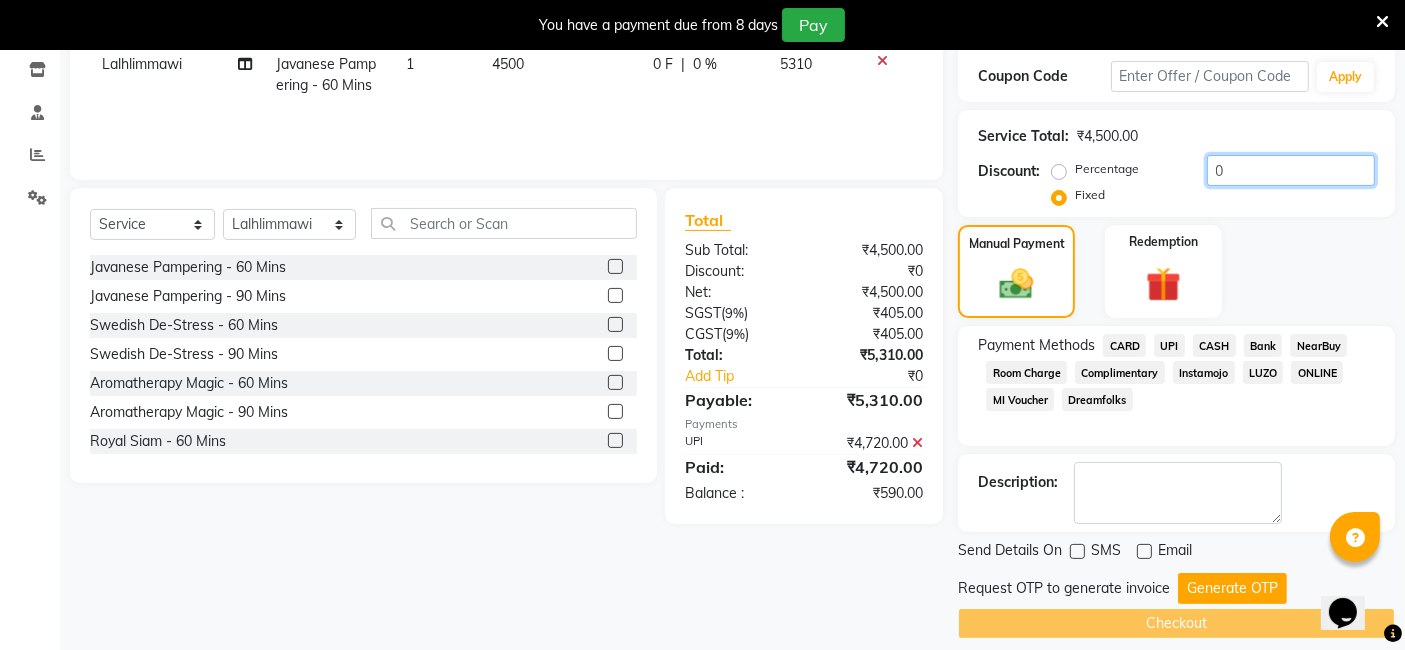 drag, startPoint x: 1228, startPoint y: 170, endPoint x: 1160, endPoint y: 171, distance: 68.007355 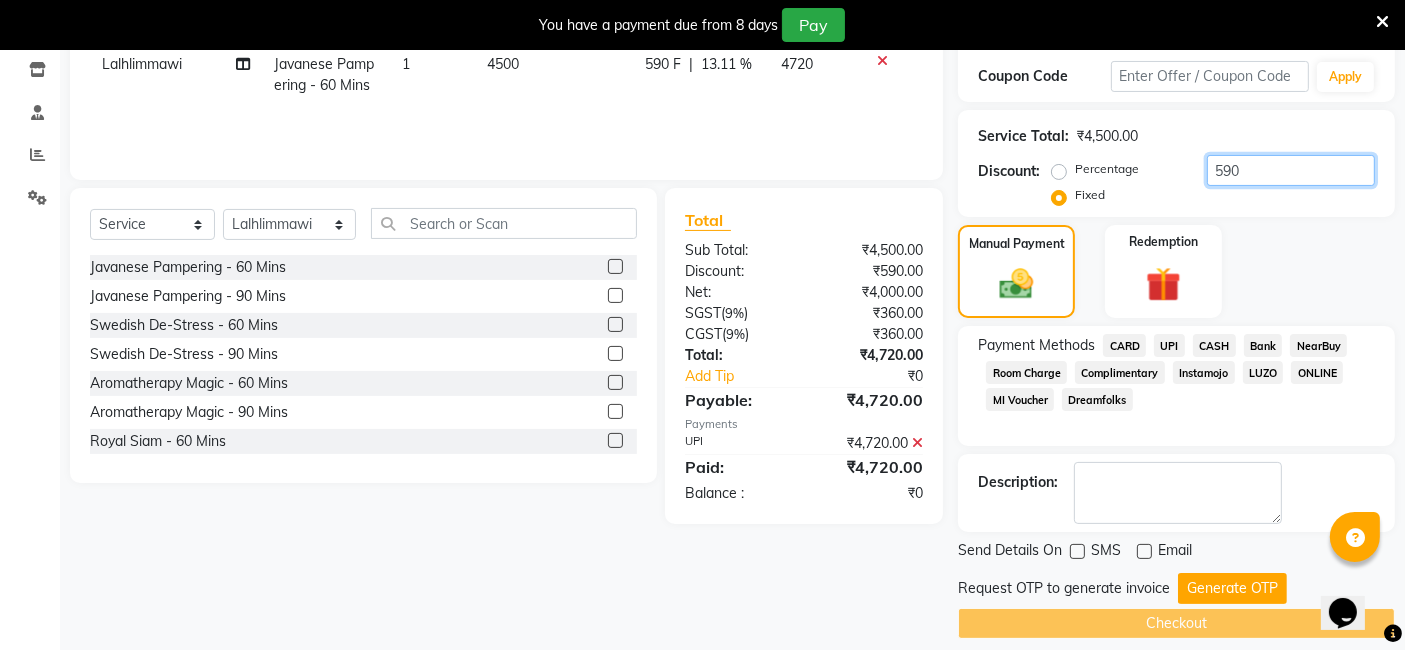 scroll, scrollTop: 354, scrollLeft: 0, axis: vertical 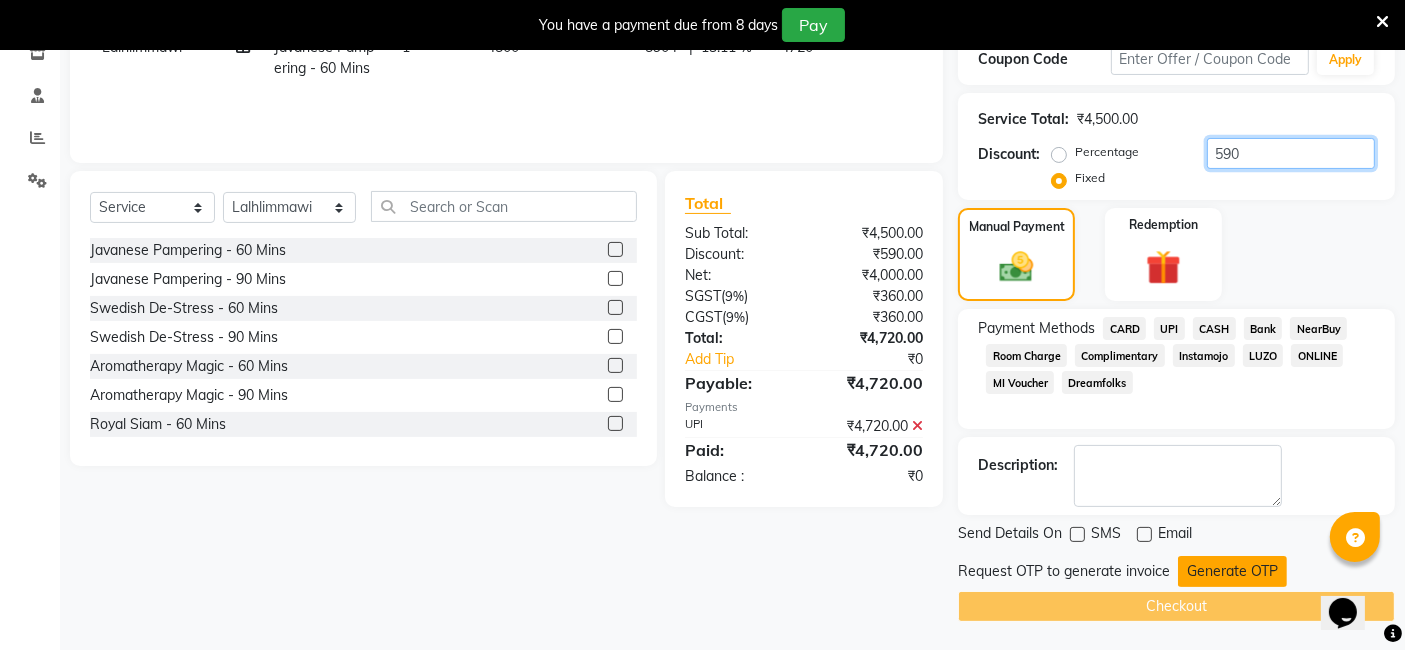 type on "590" 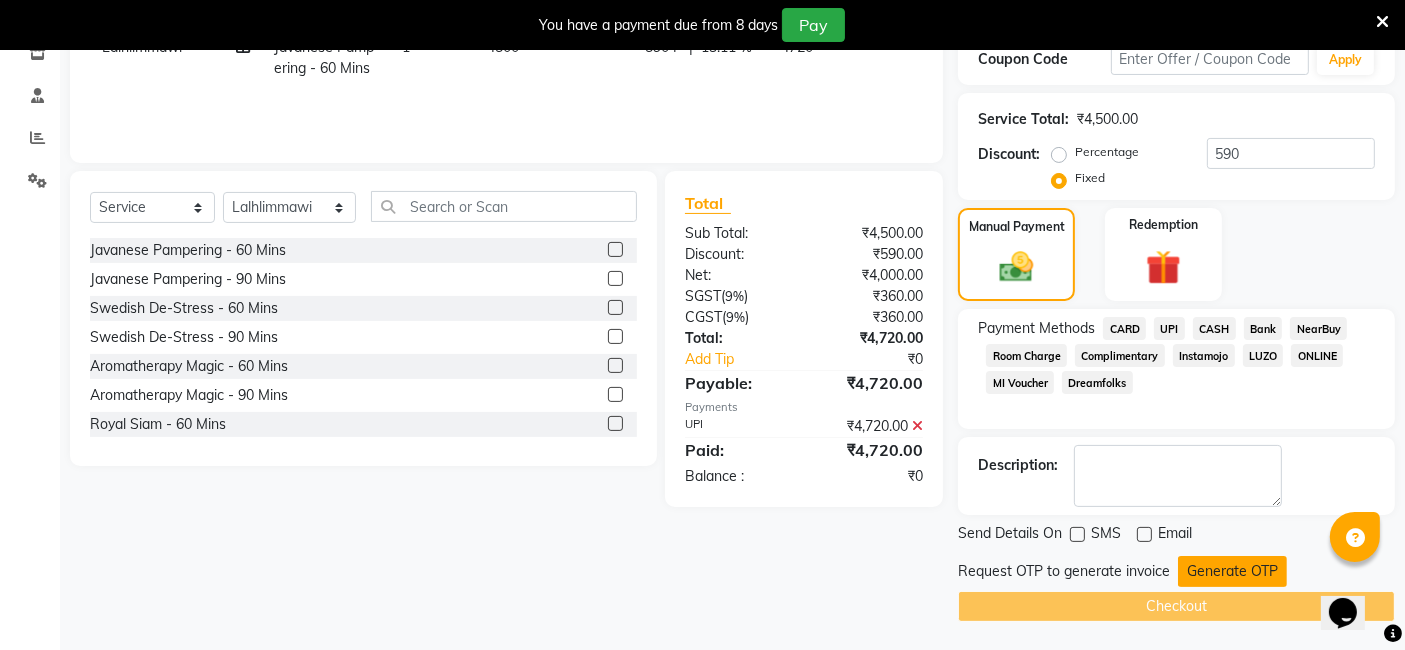 click on "Generate OTP" 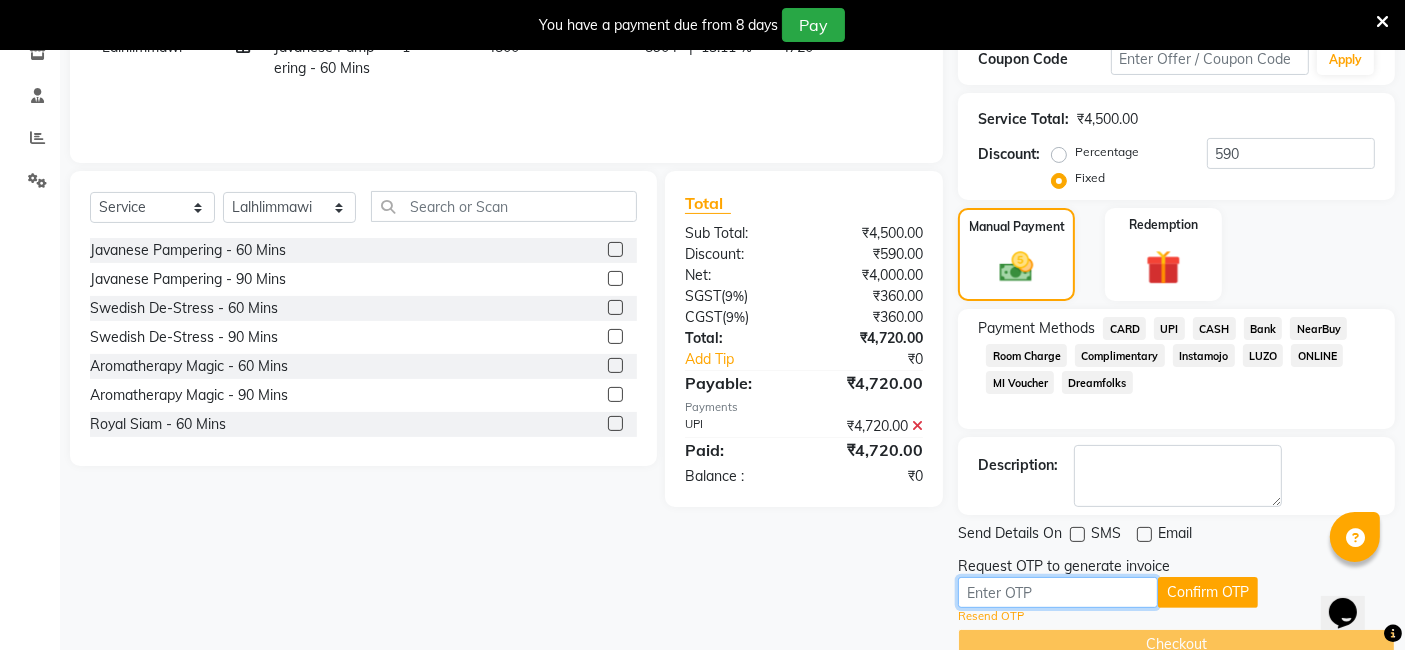 click at bounding box center [1058, 592] 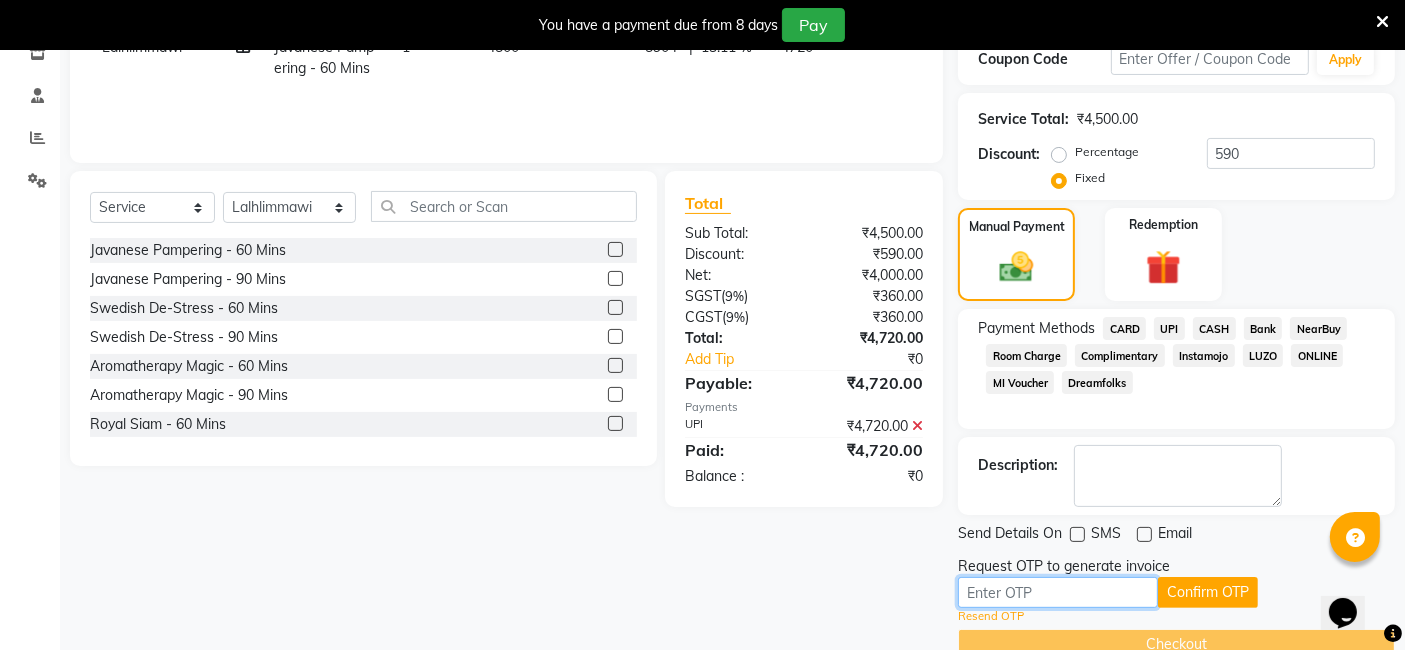 paste on "1551" 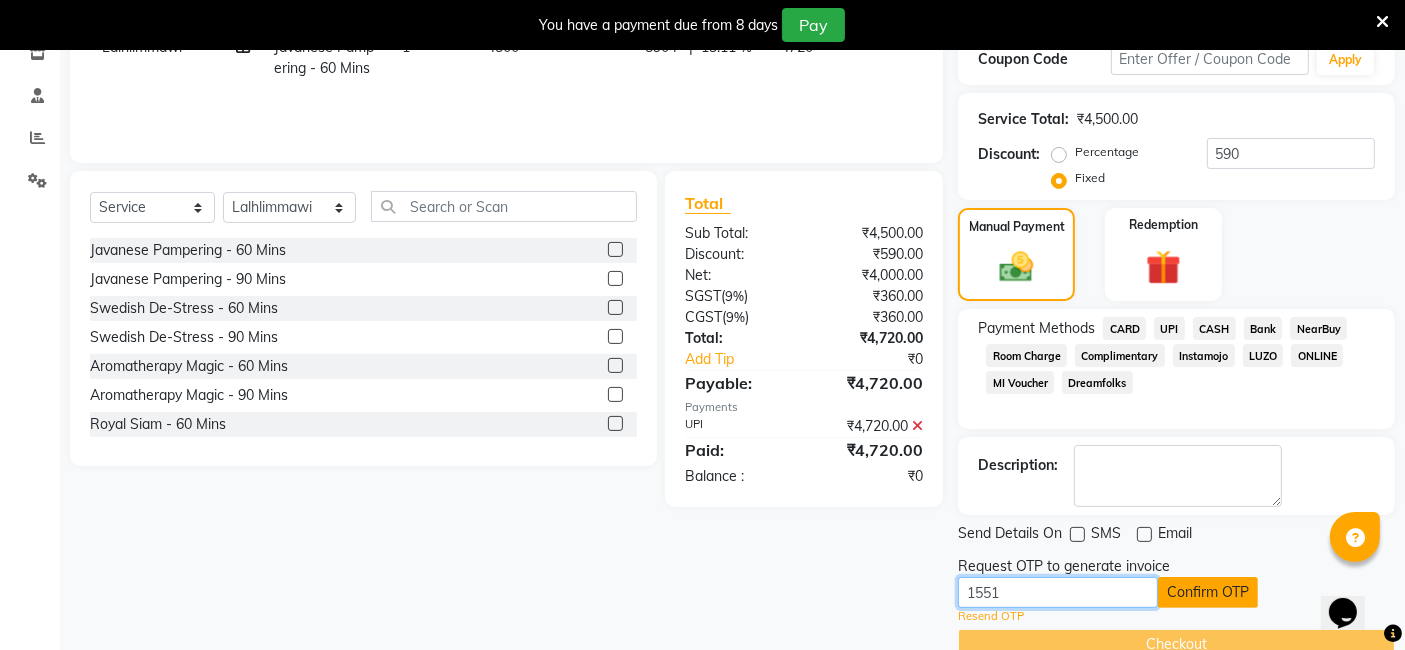 type on "1551" 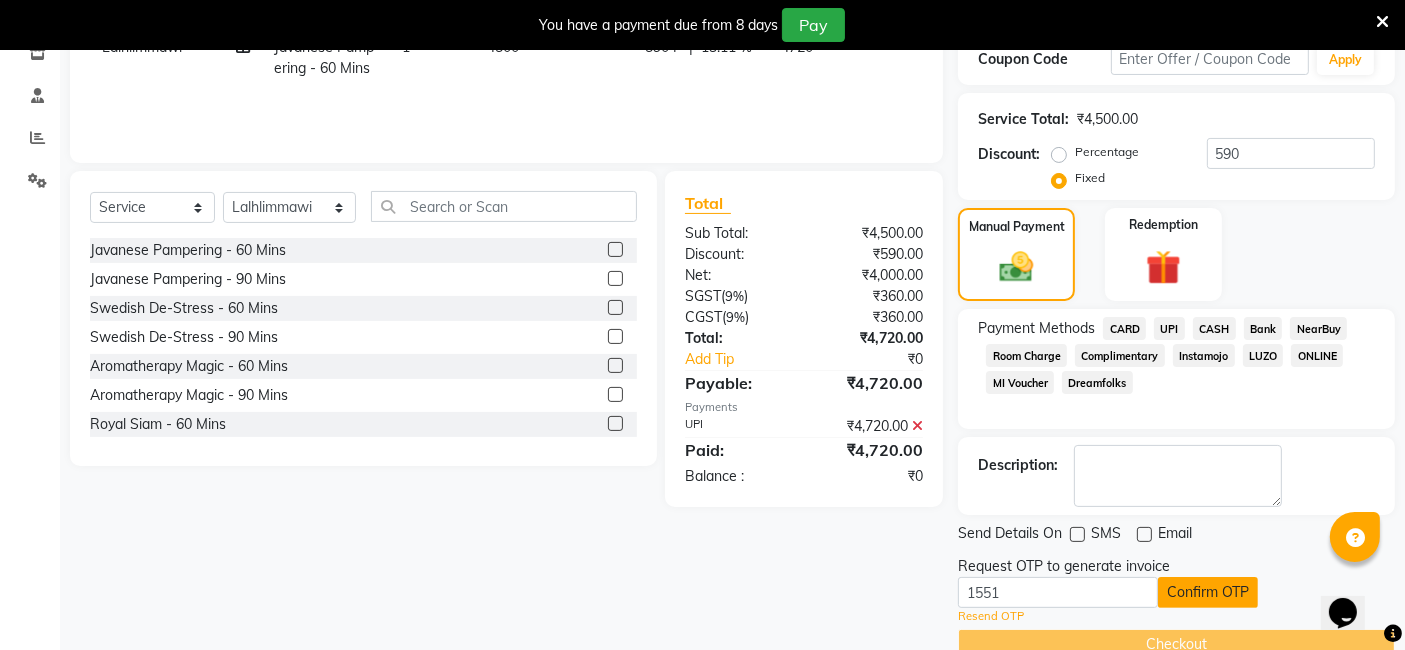 click on "Confirm OTP" 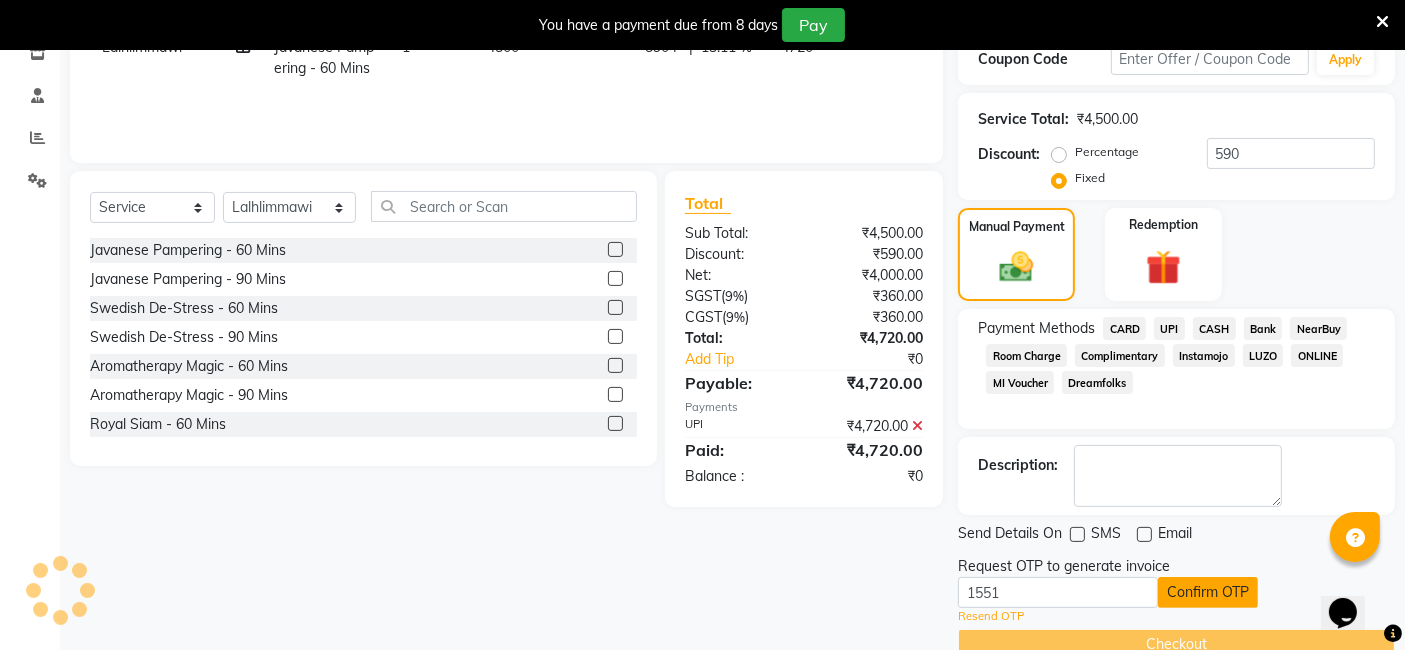 scroll, scrollTop: 315, scrollLeft: 0, axis: vertical 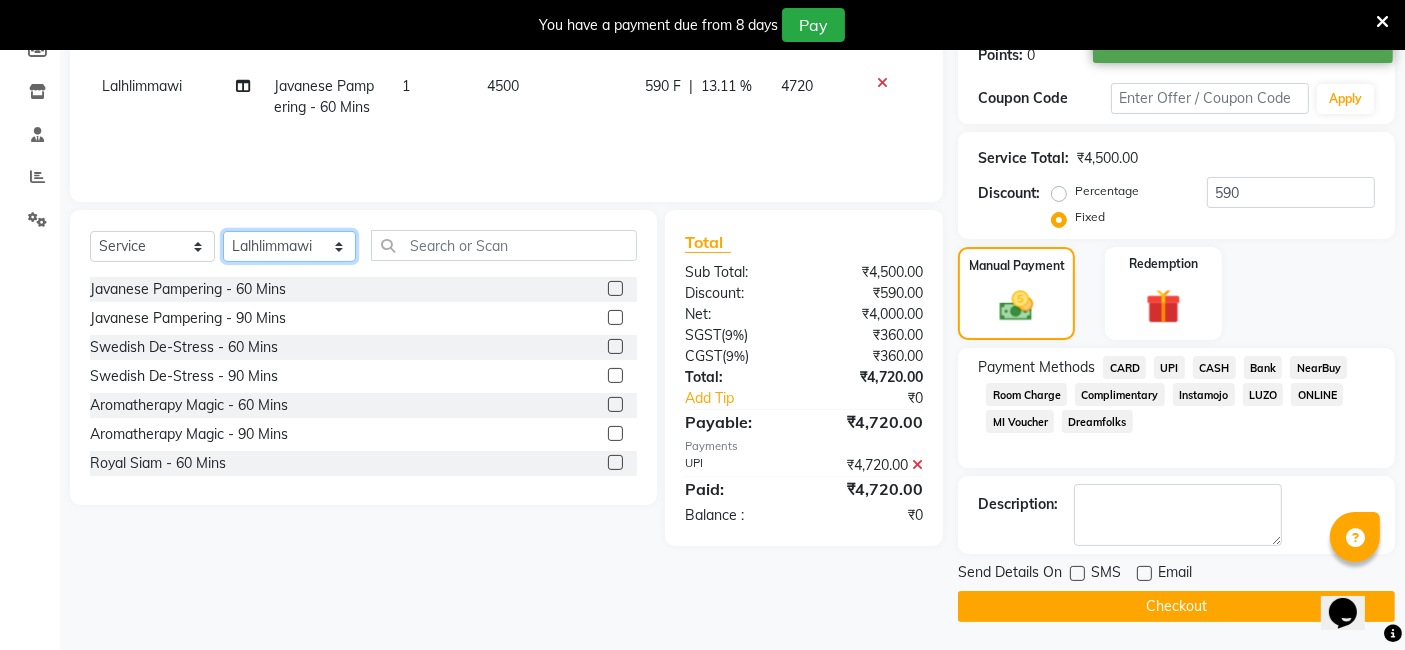 click on "Select Therapist Ching Huishunao Genevi Vanlalhriet Heba Holito Achumi (Lito) KAMPY Lalhlimmawi Lalini Parish RITU Shital Shuaib Sonia N Marak Tolibo Ayemi" 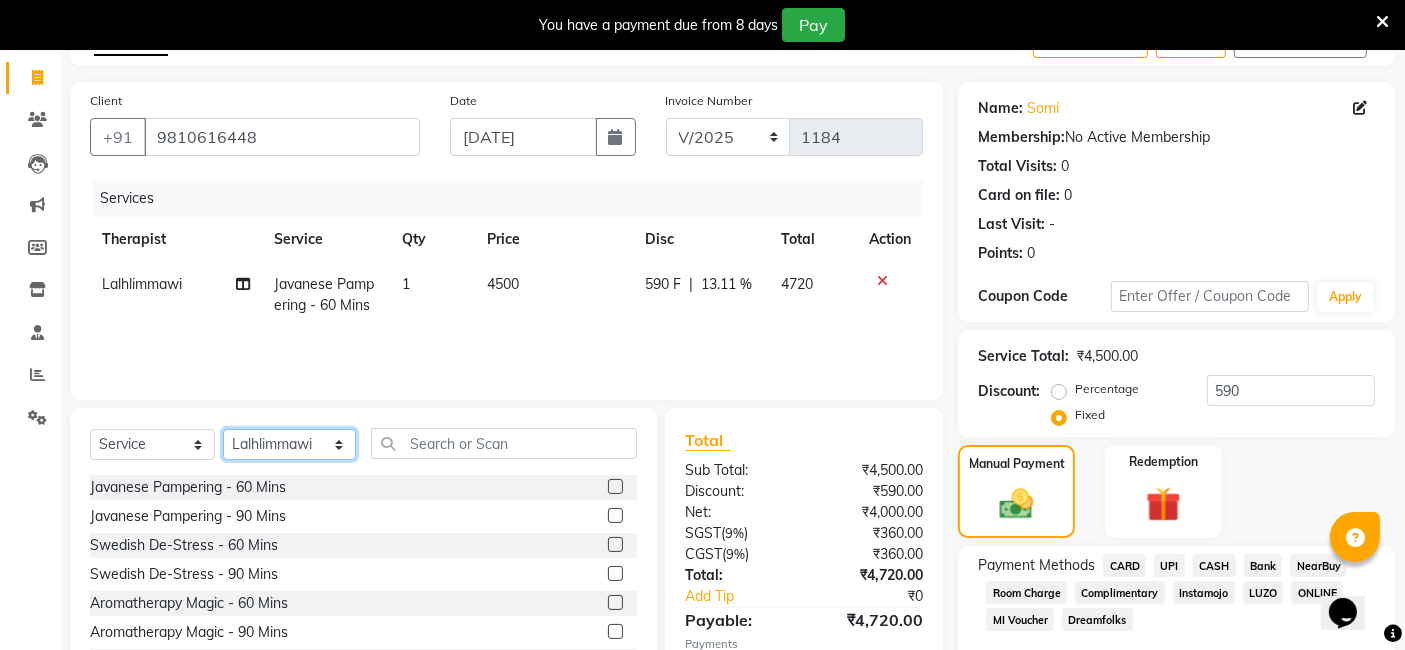 scroll, scrollTop: 95, scrollLeft: 0, axis: vertical 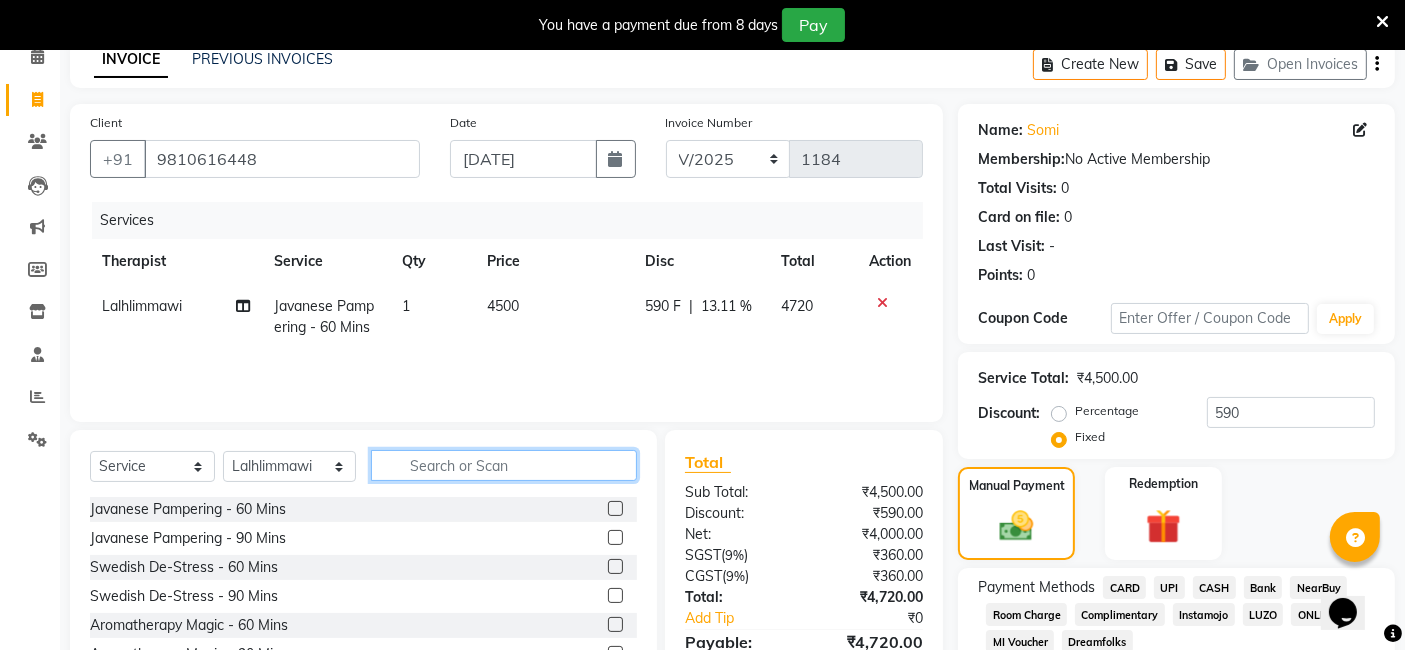 click 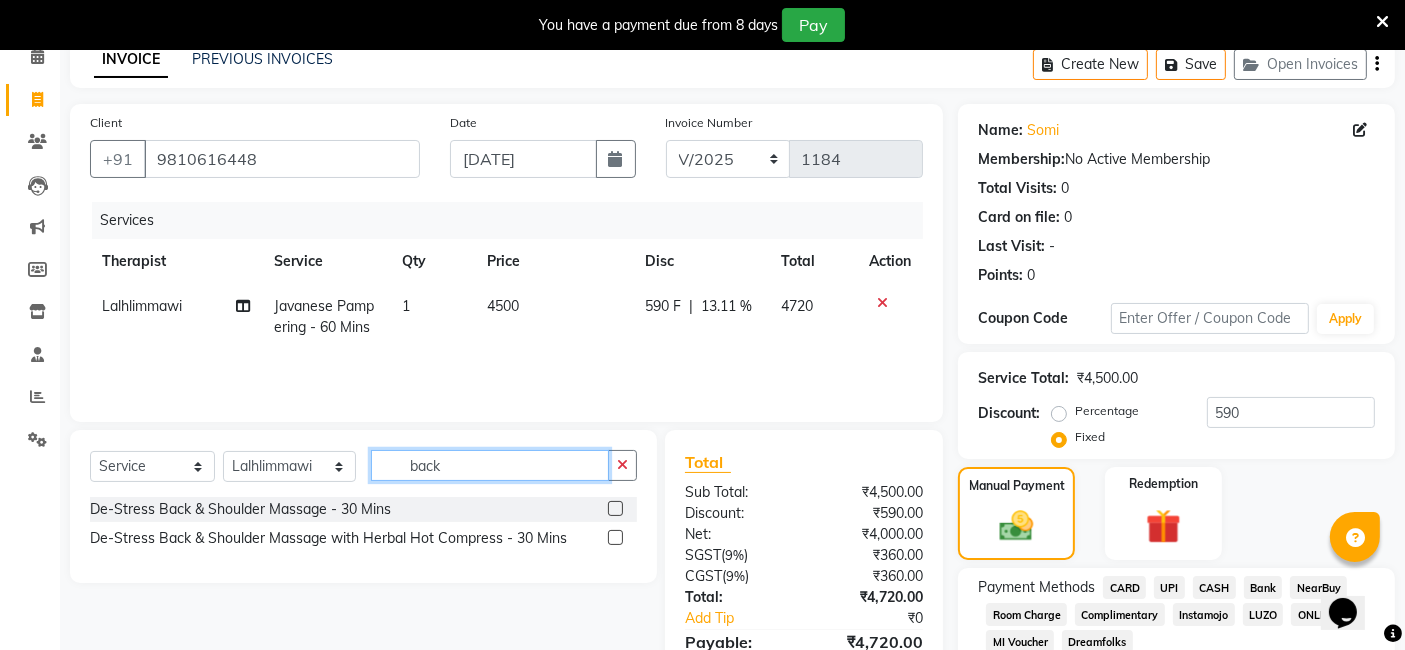 type on "back" 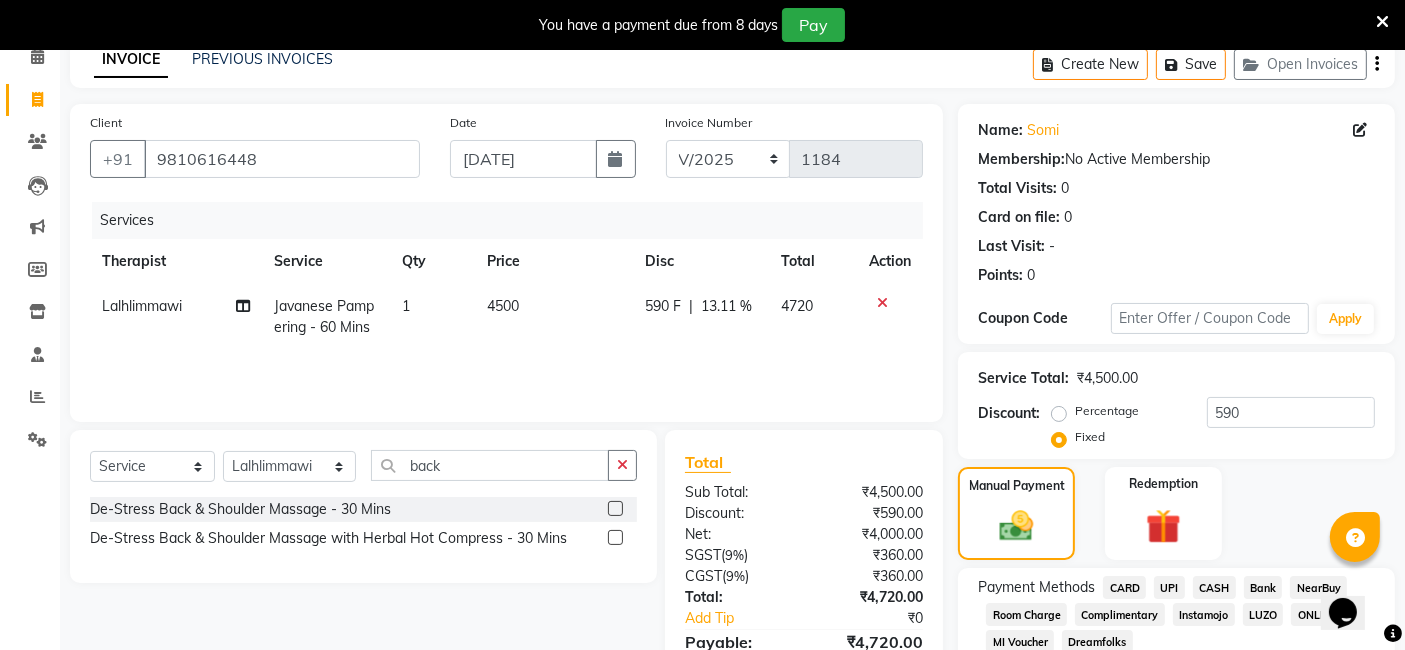 click 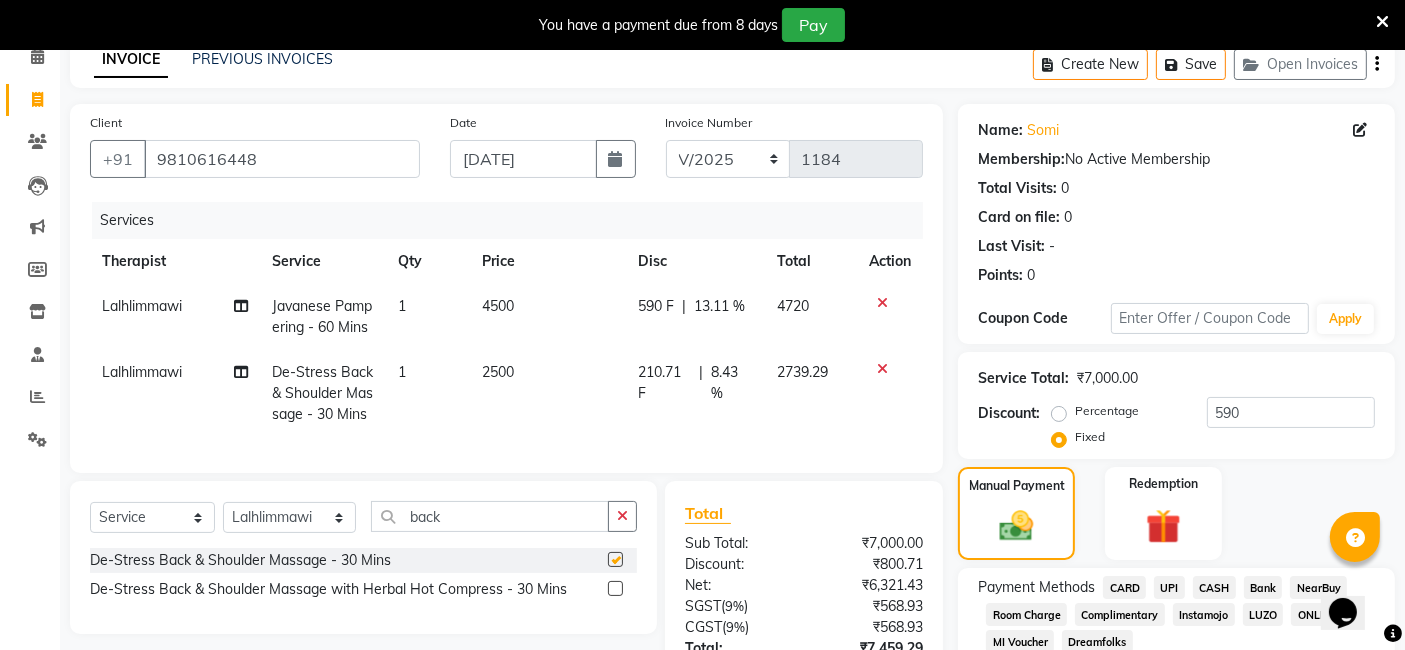 checkbox on "false" 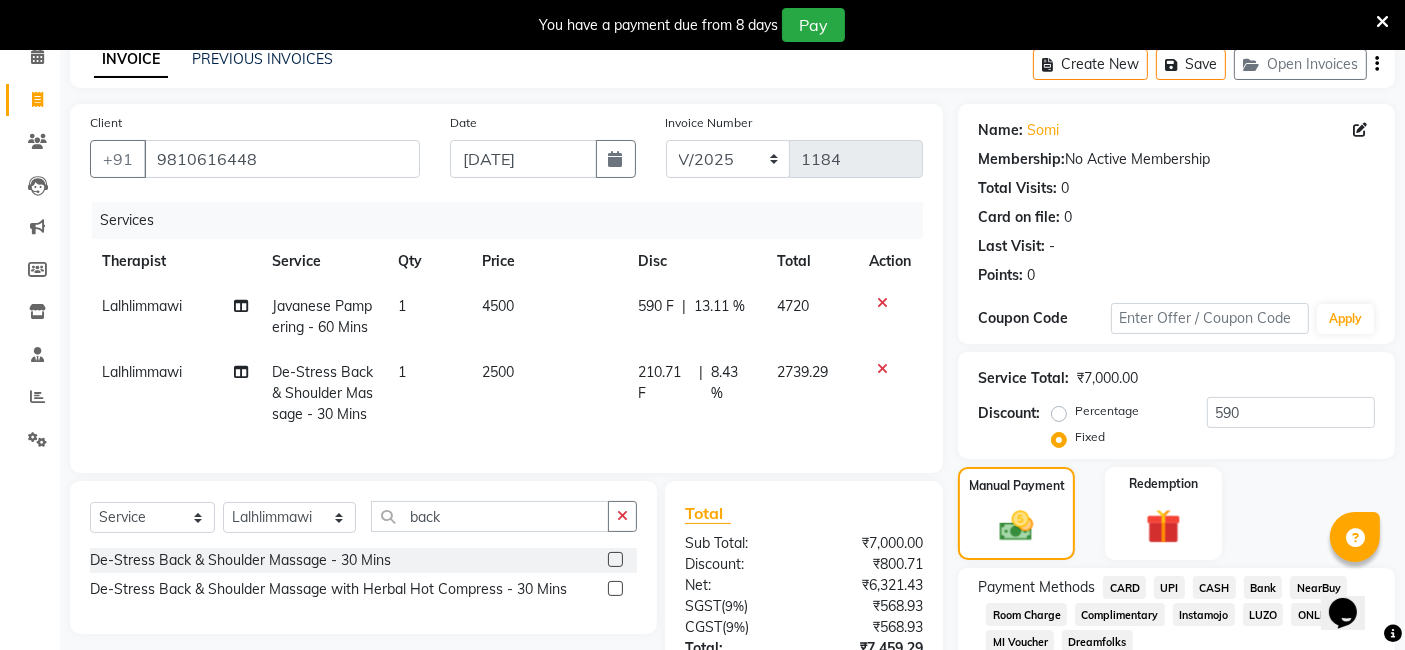 click on "8.43 %" 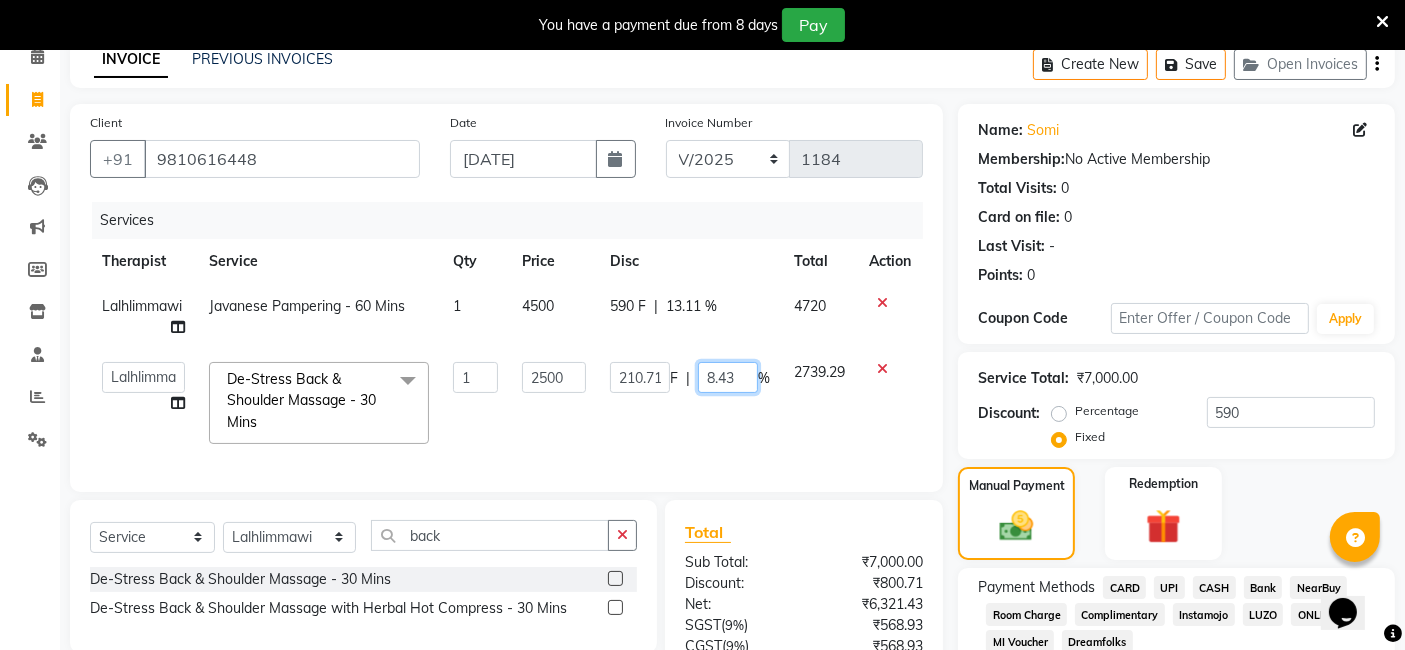 drag, startPoint x: 732, startPoint y: 375, endPoint x: 702, endPoint y: 378, distance: 30.149628 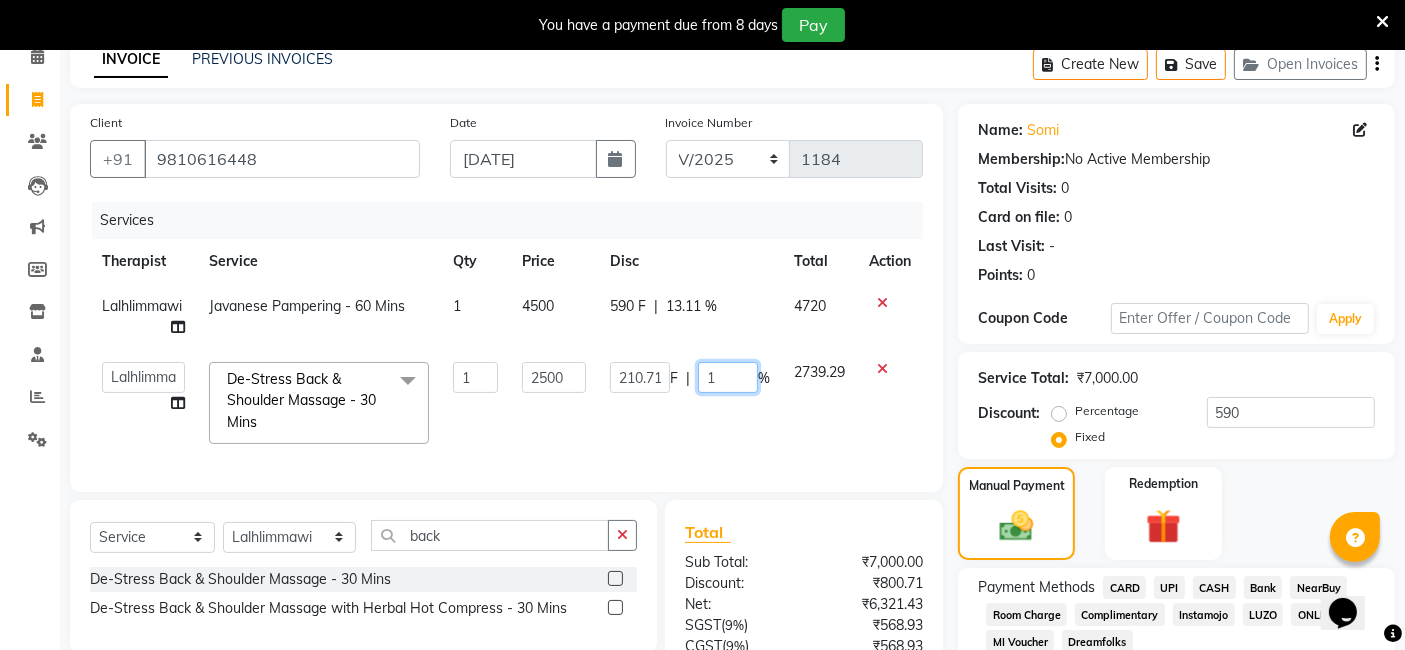 type on "10" 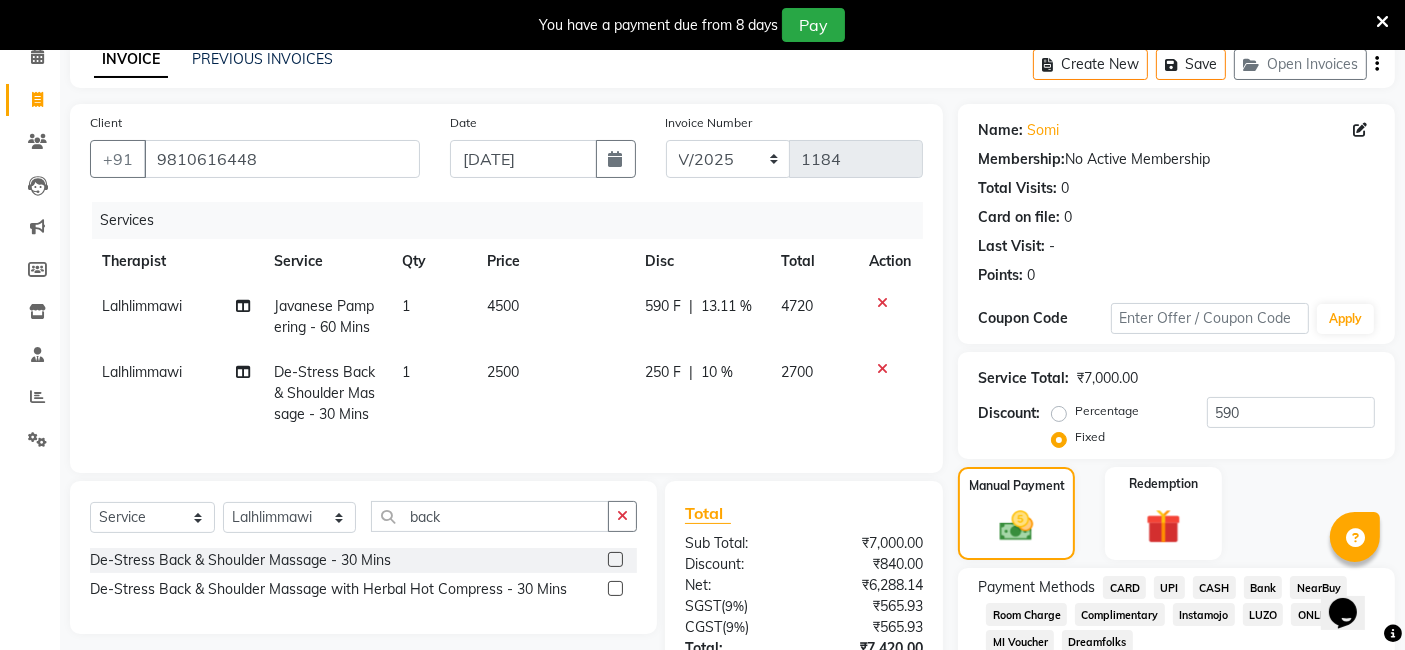 click on "250 F | 10 %" 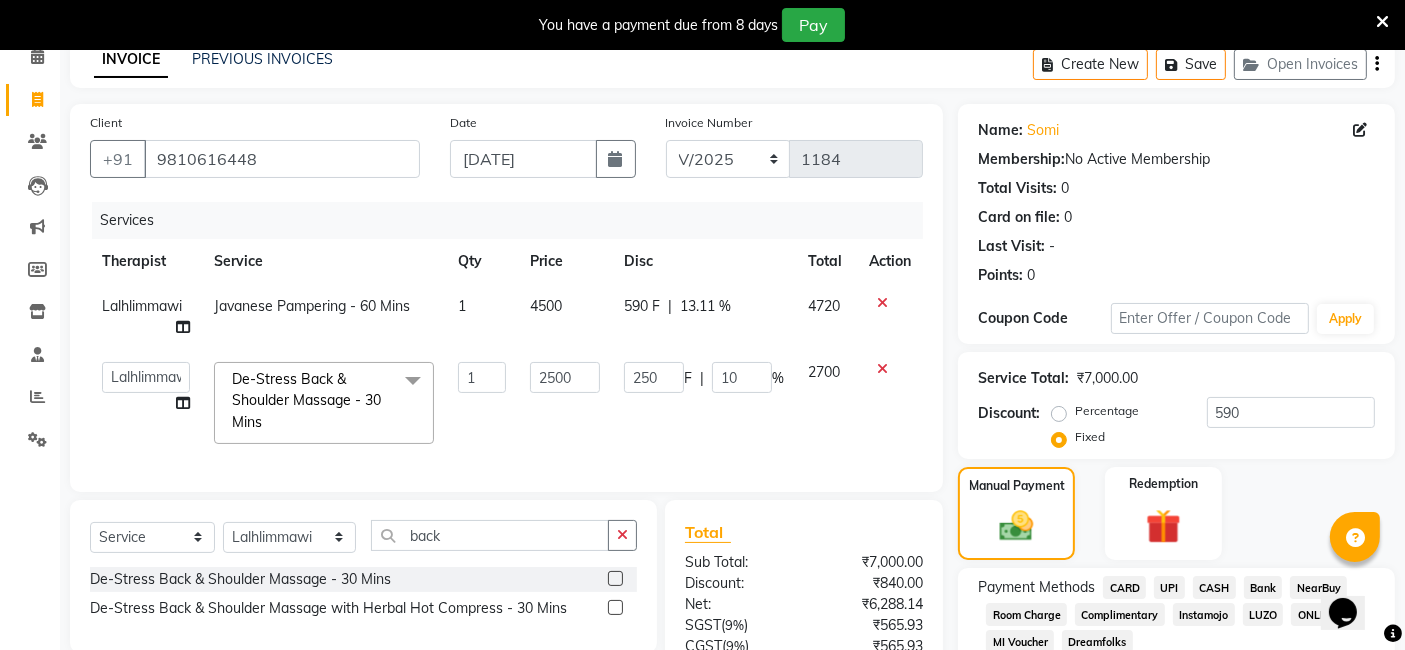 scroll, scrollTop: 146, scrollLeft: 0, axis: vertical 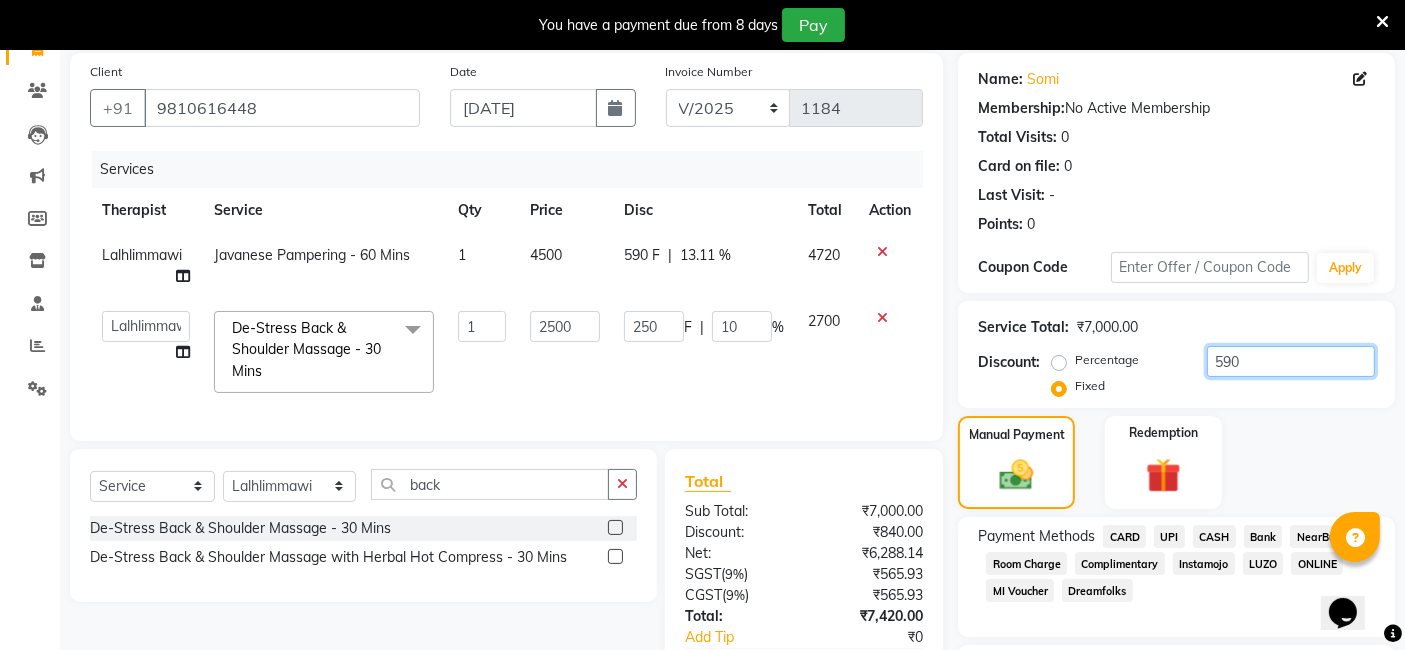 drag, startPoint x: 1255, startPoint y: 355, endPoint x: 1125, endPoint y: 399, distance: 137.24431 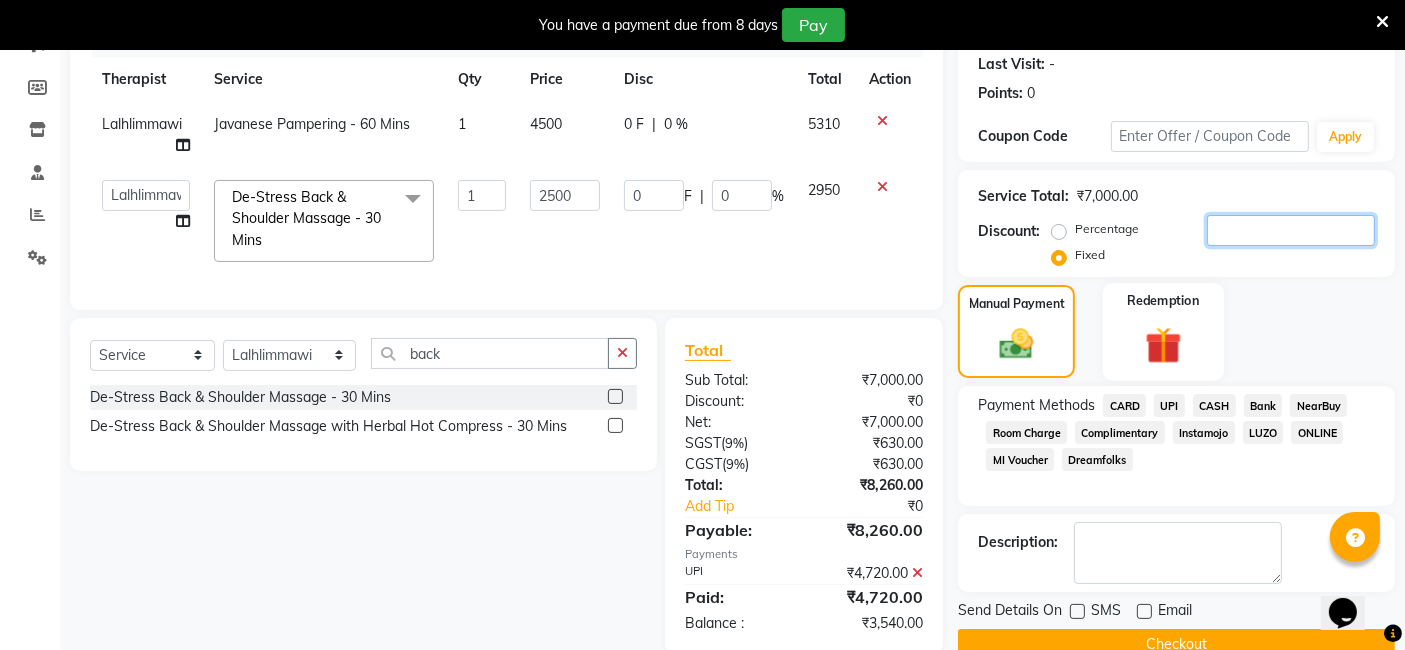 scroll, scrollTop: 325, scrollLeft: 0, axis: vertical 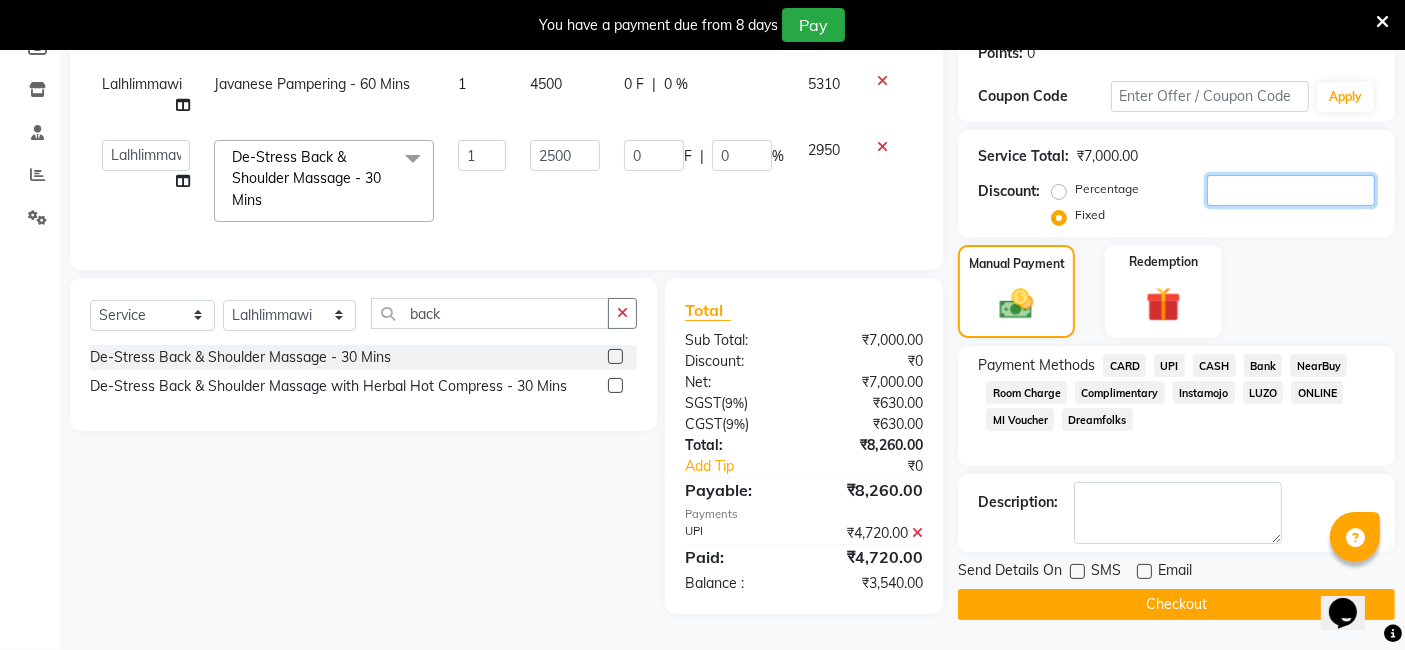 type 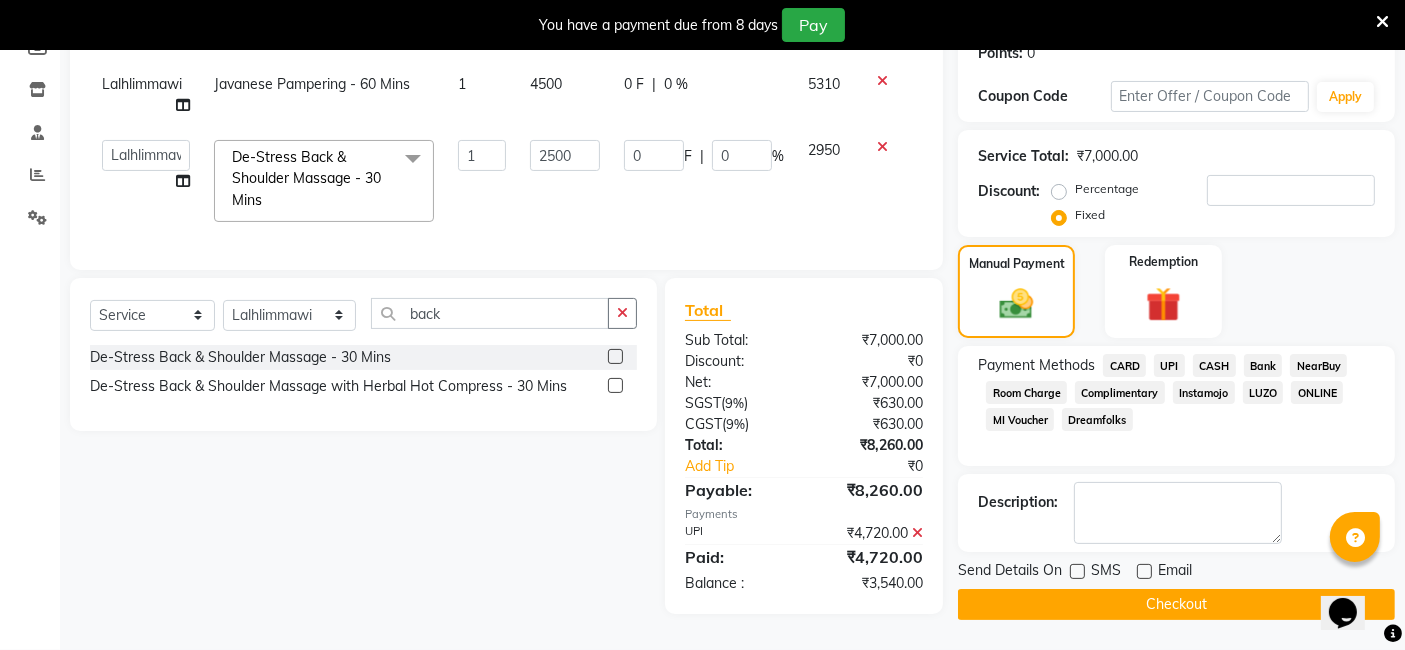click 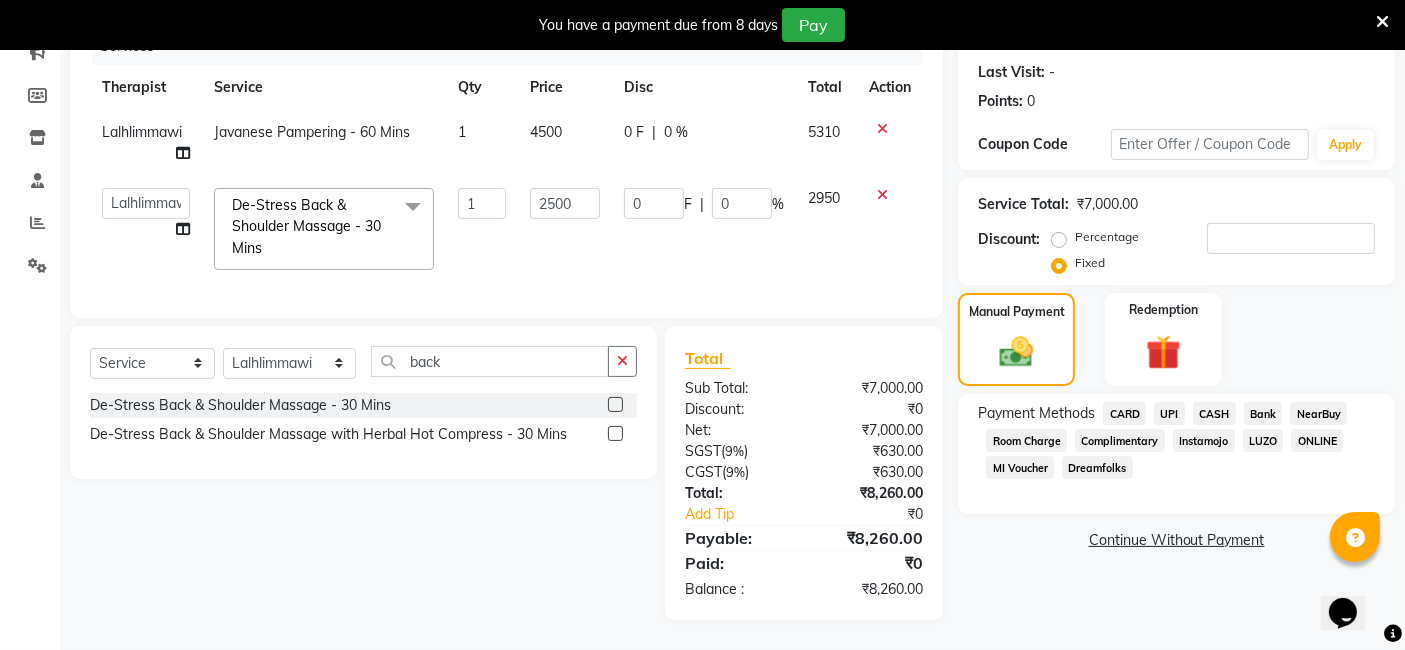 scroll, scrollTop: 284, scrollLeft: 0, axis: vertical 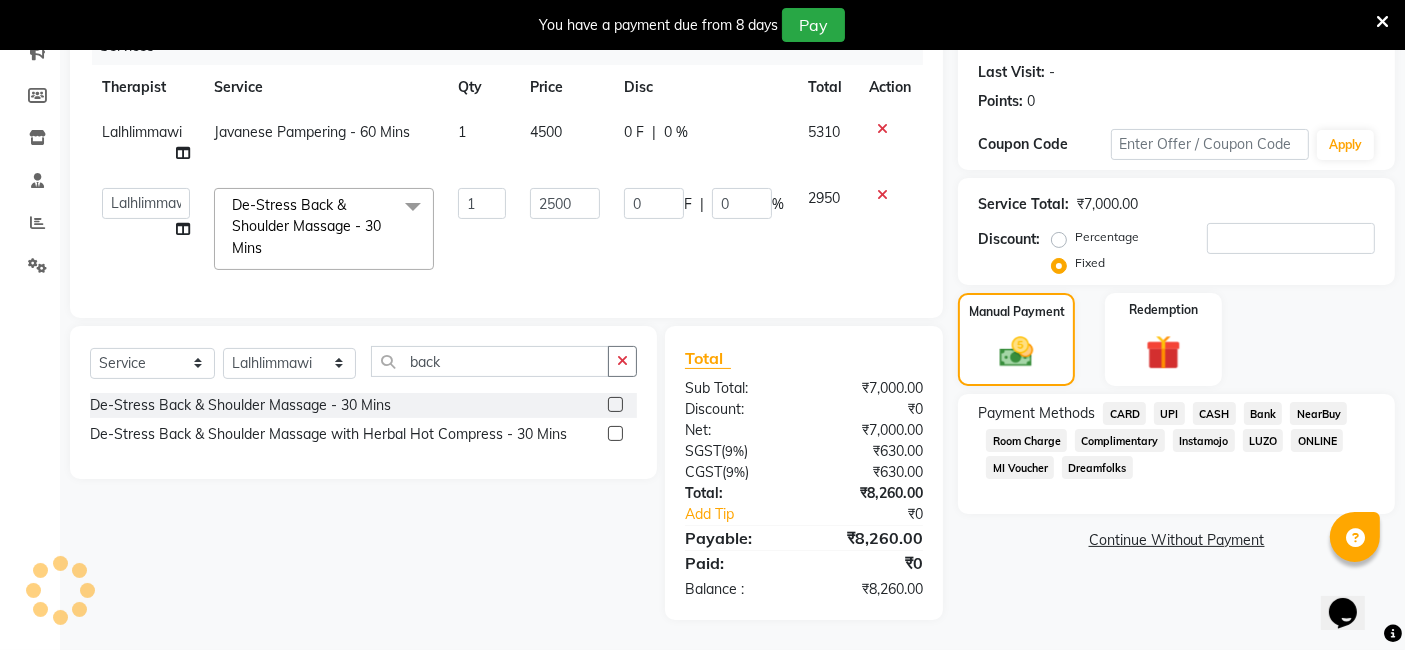 click on "UPI" 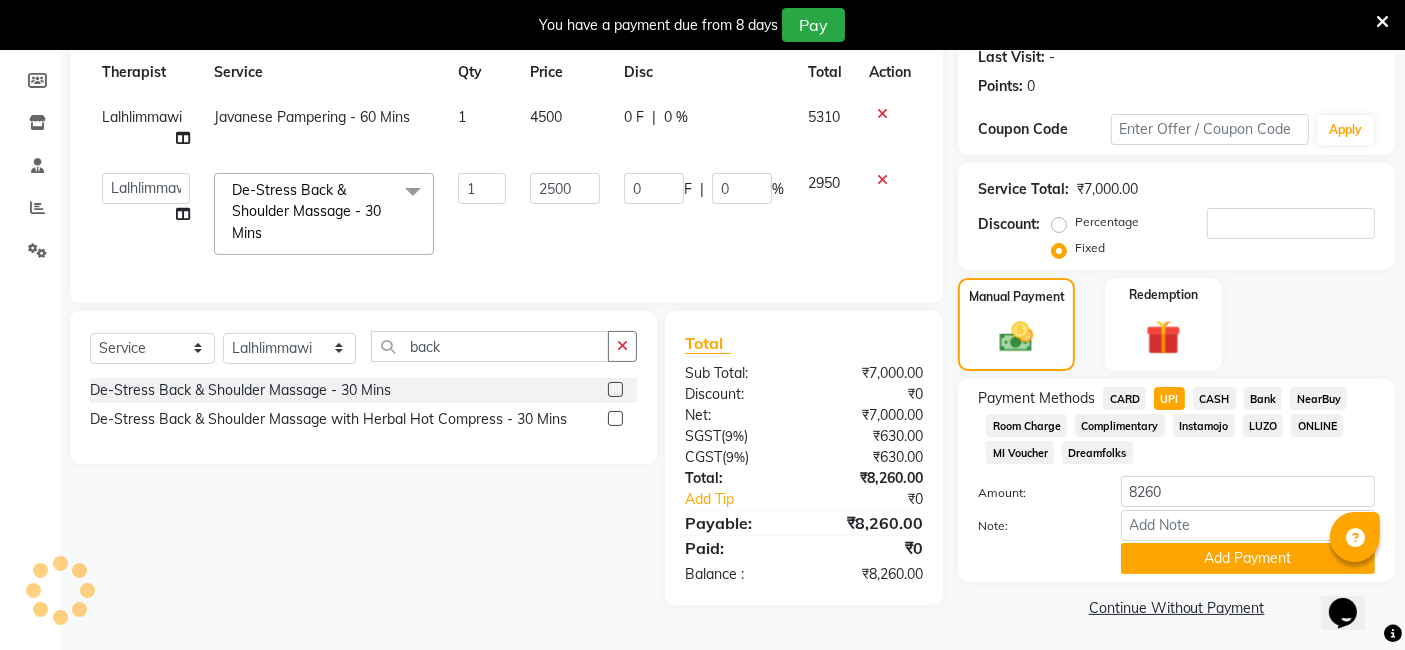 scroll, scrollTop: 286, scrollLeft: 0, axis: vertical 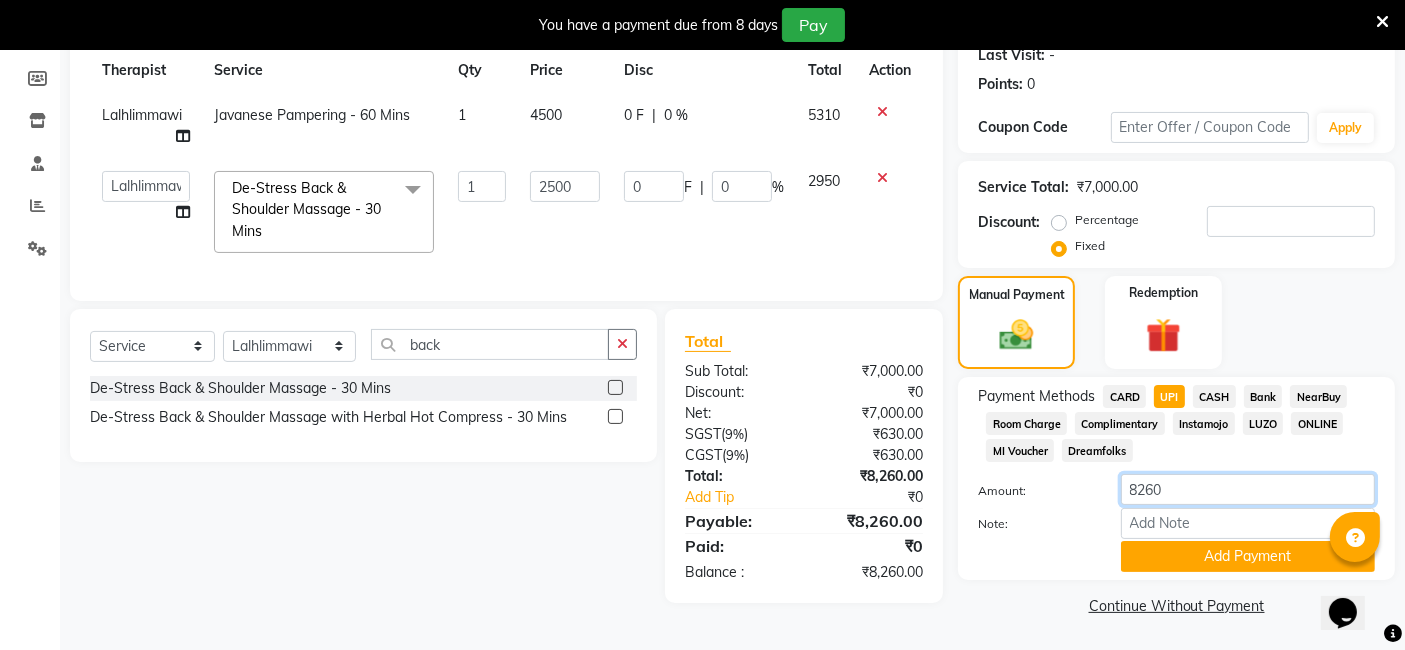 drag, startPoint x: 1170, startPoint y: 484, endPoint x: 1076, endPoint y: 478, distance: 94.19129 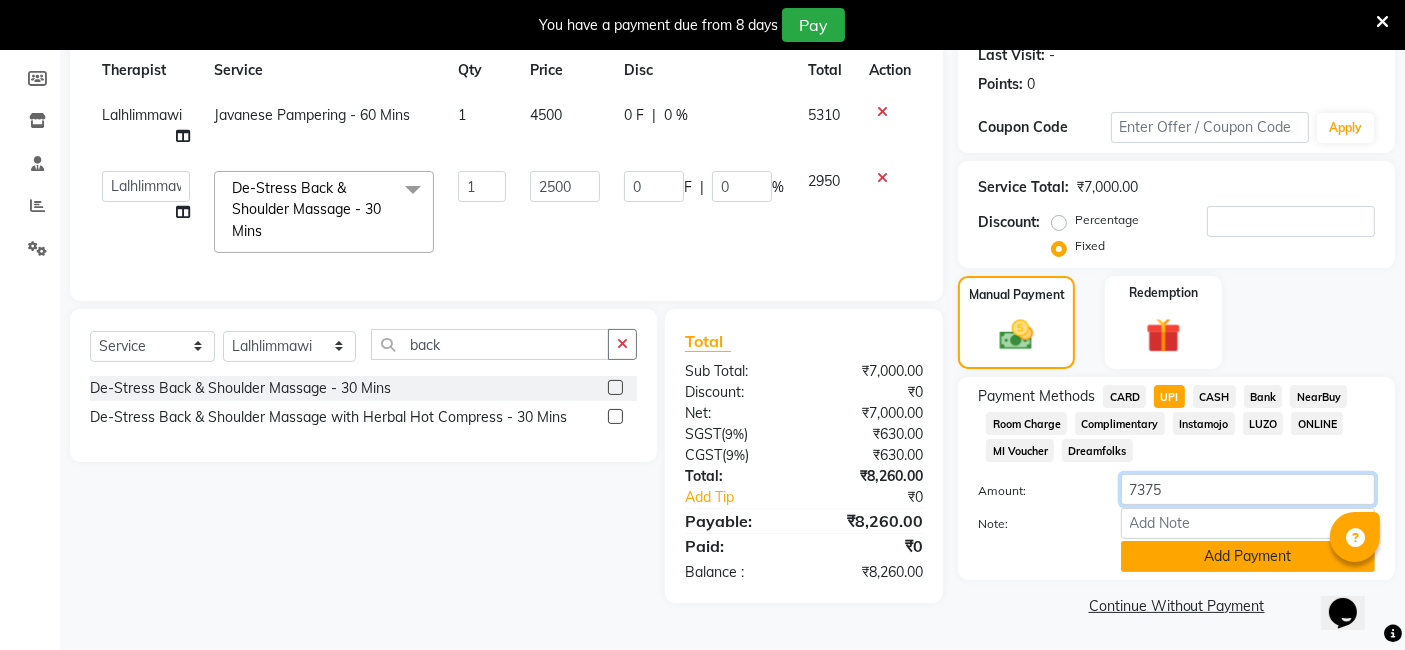 type on "7375" 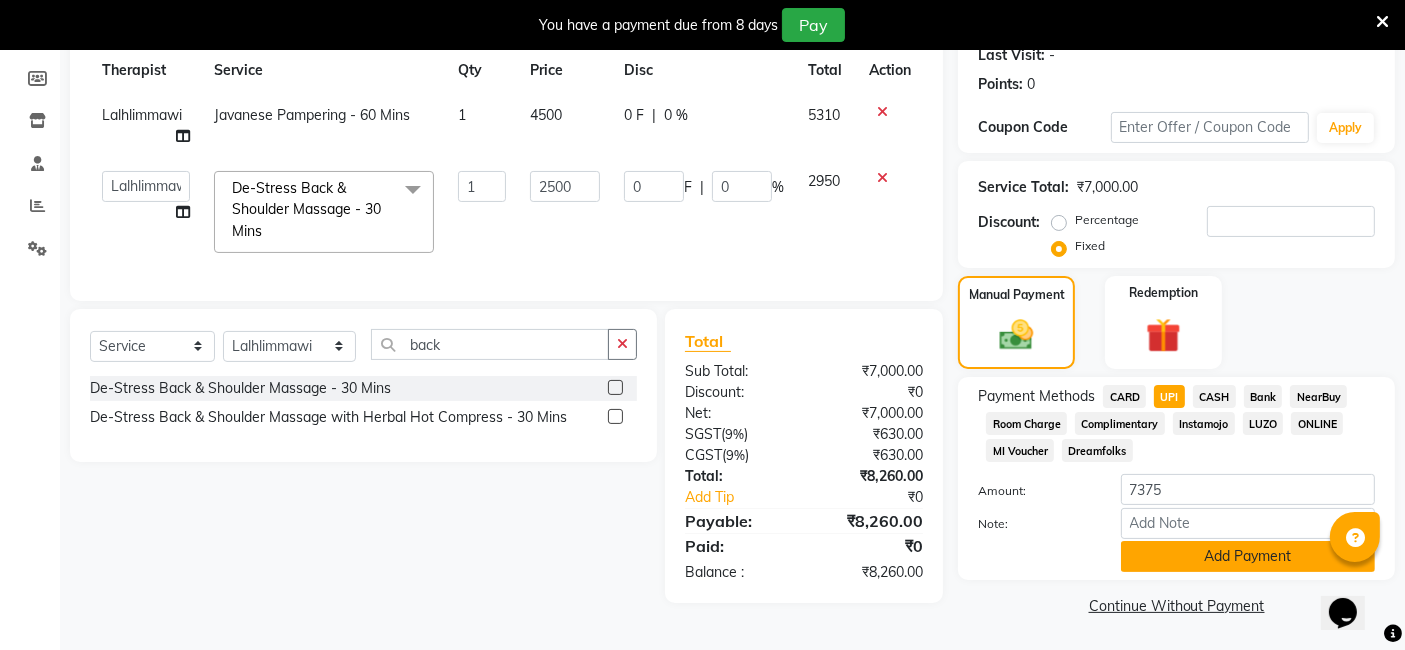 click on "Add Payment" 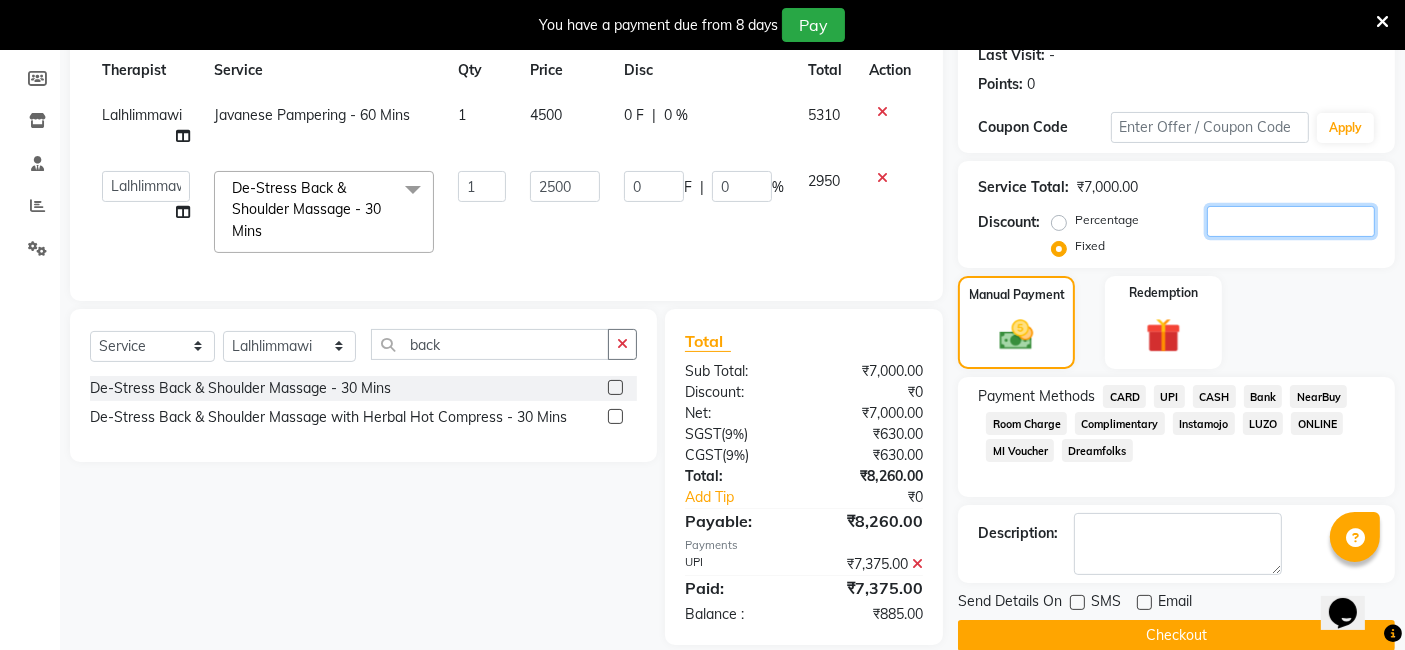 click 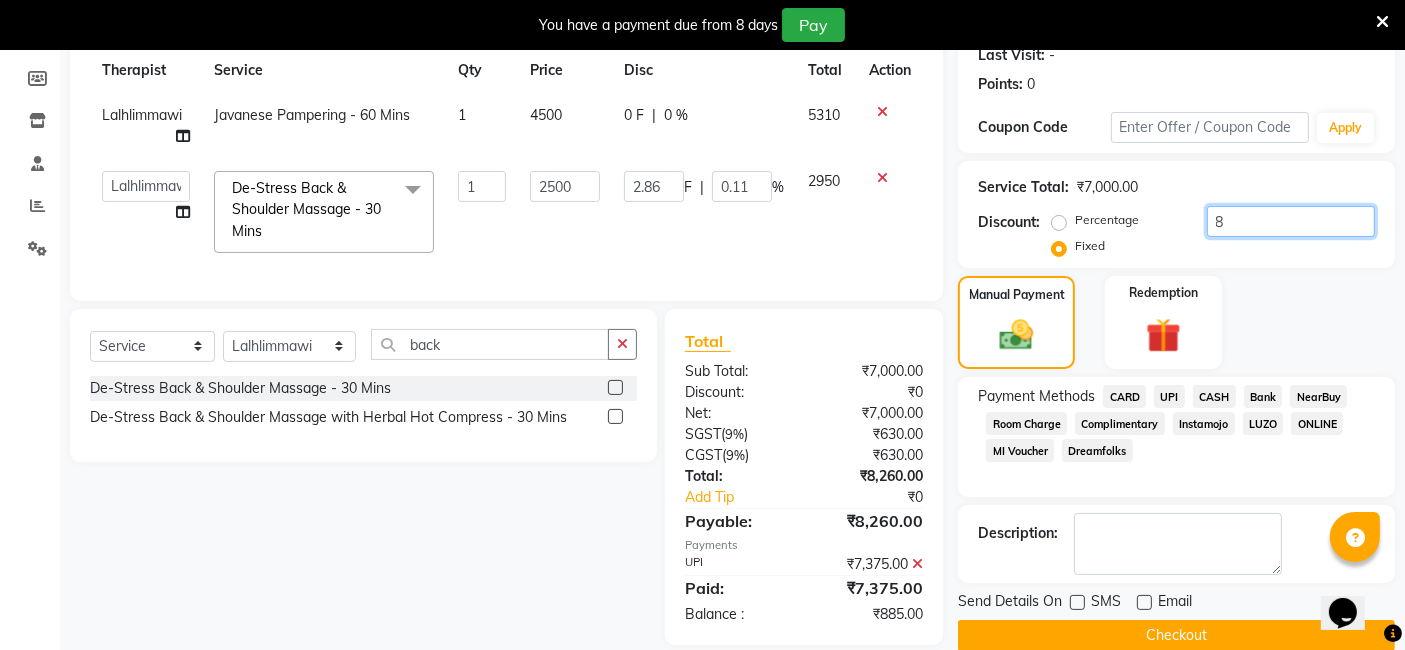 type on "88" 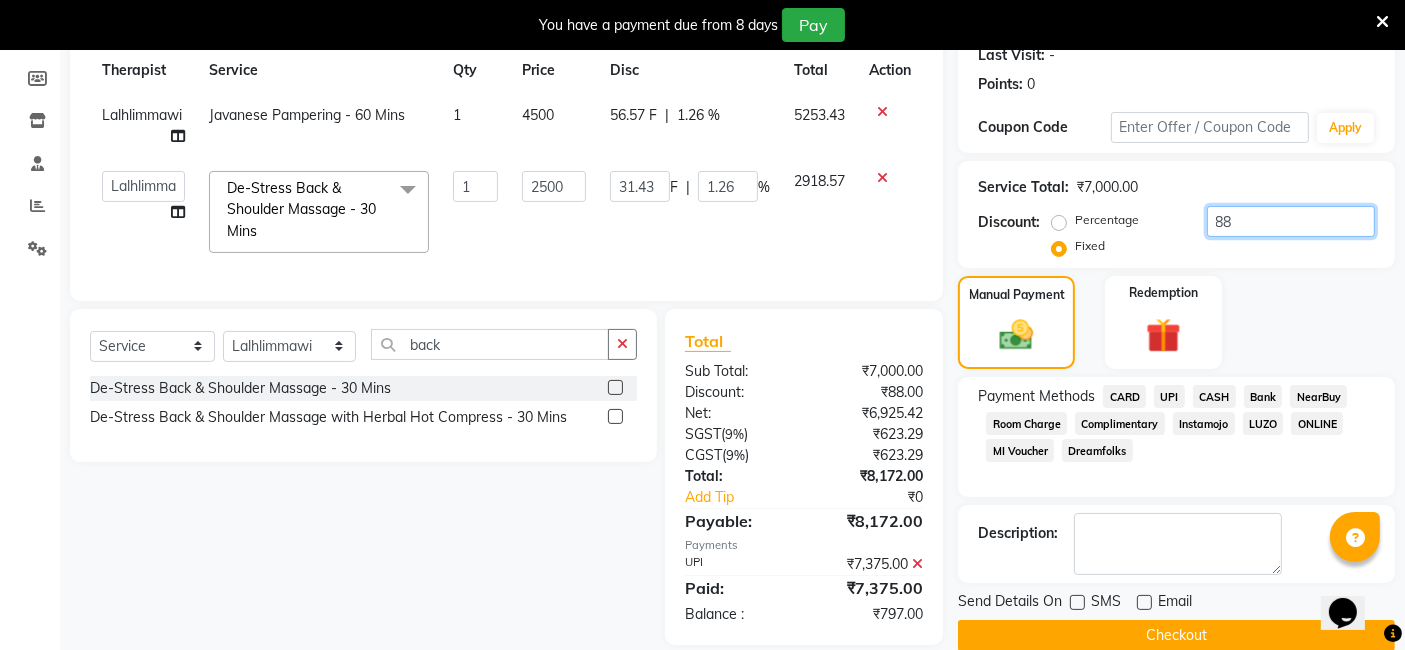type on "885" 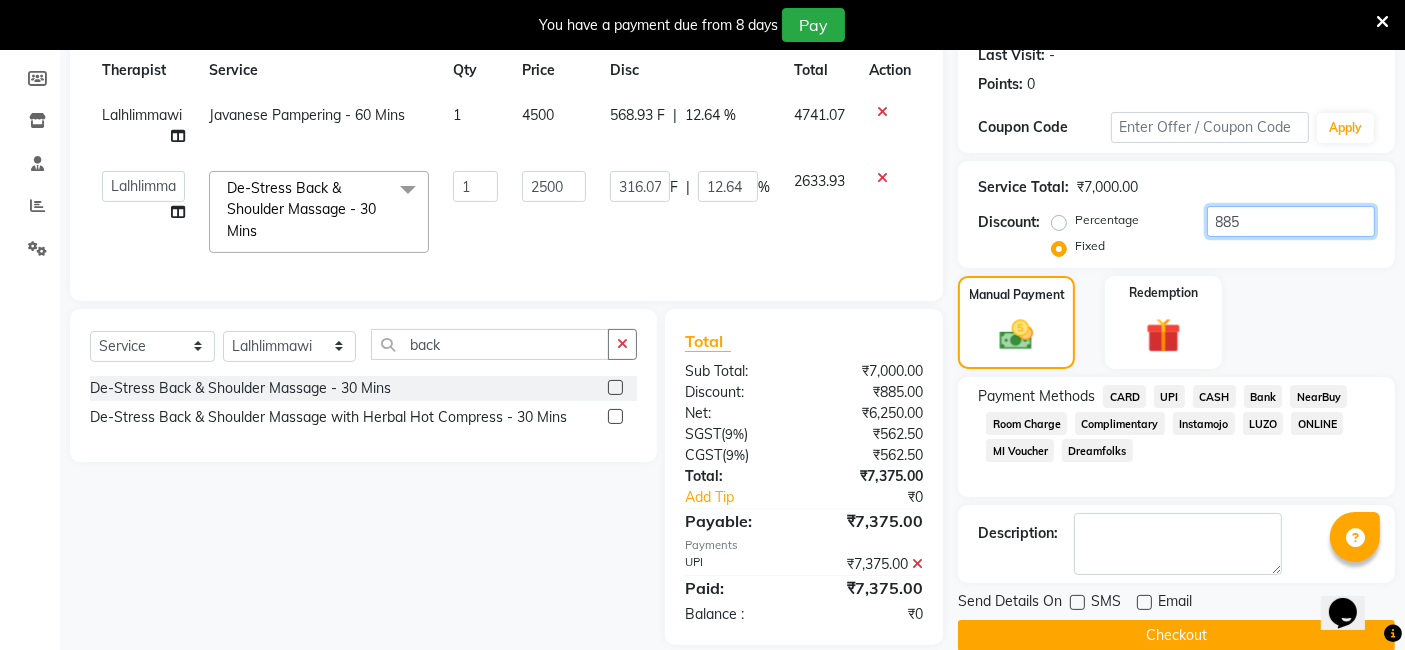 scroll, scrollTop: 325, scrollLeft: 0, axis: vertical 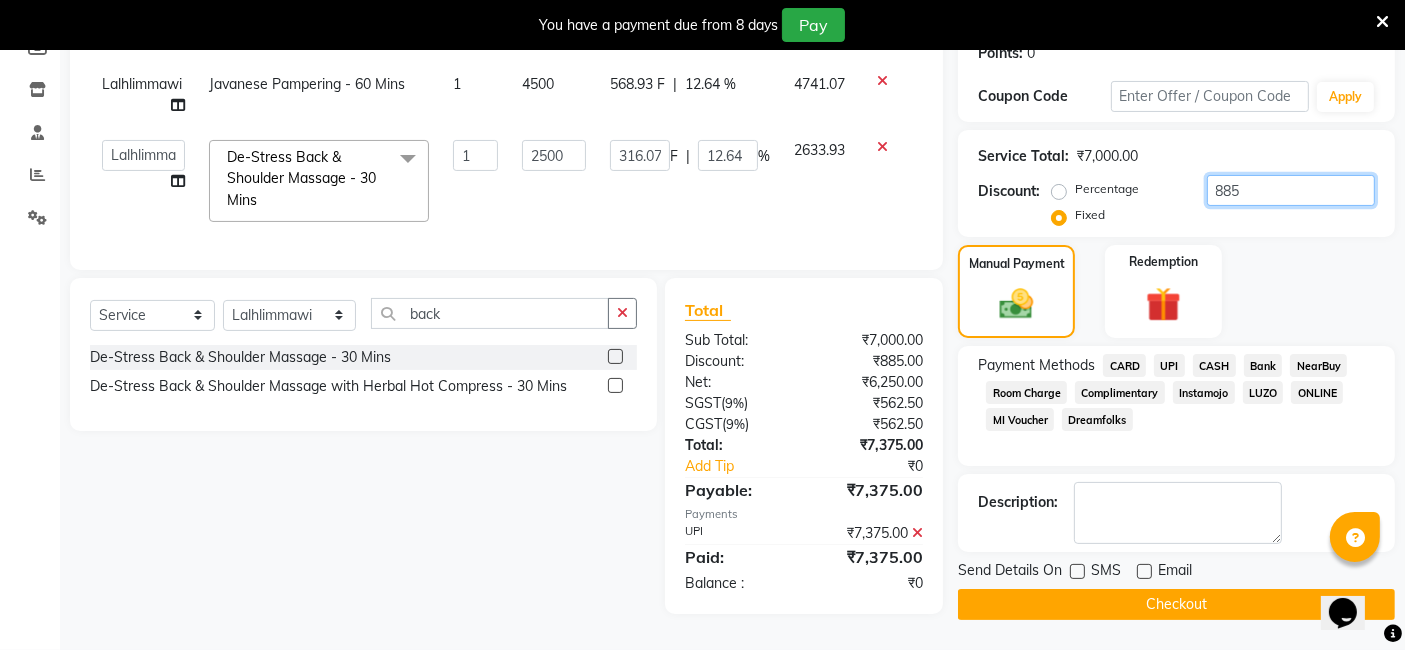 type on "885" 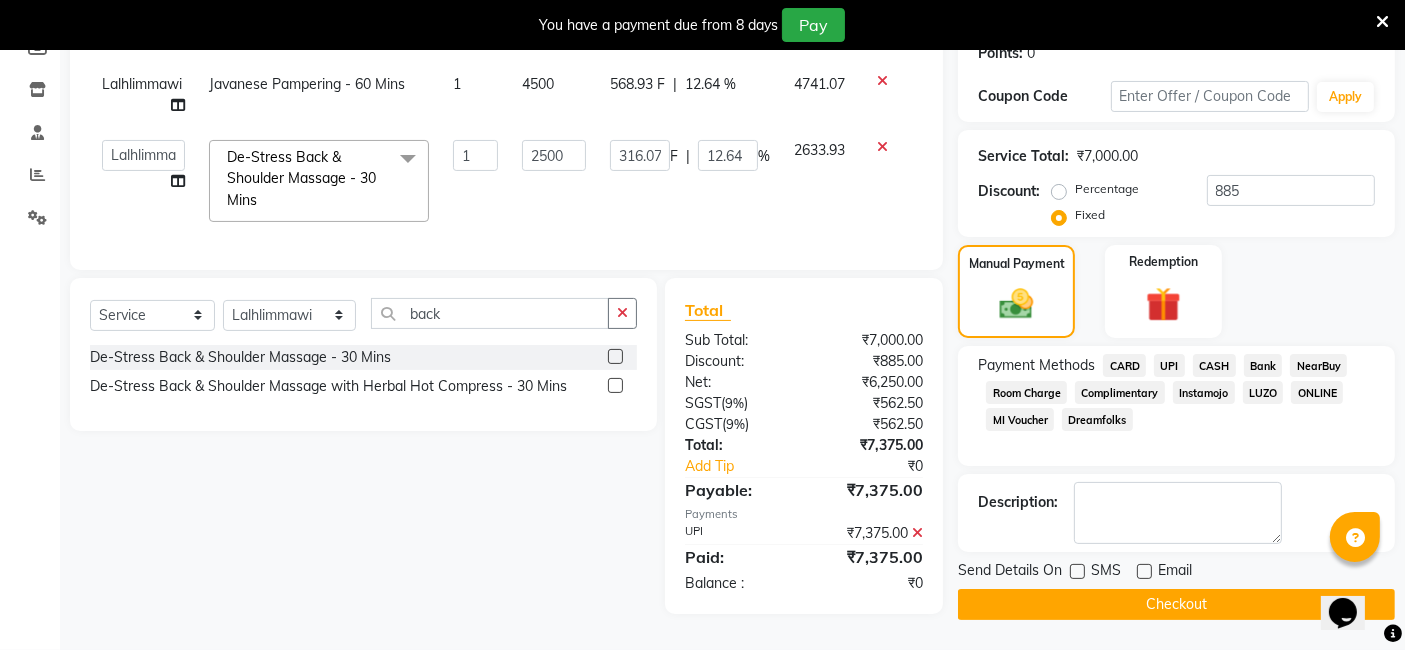 click on "Checkout" 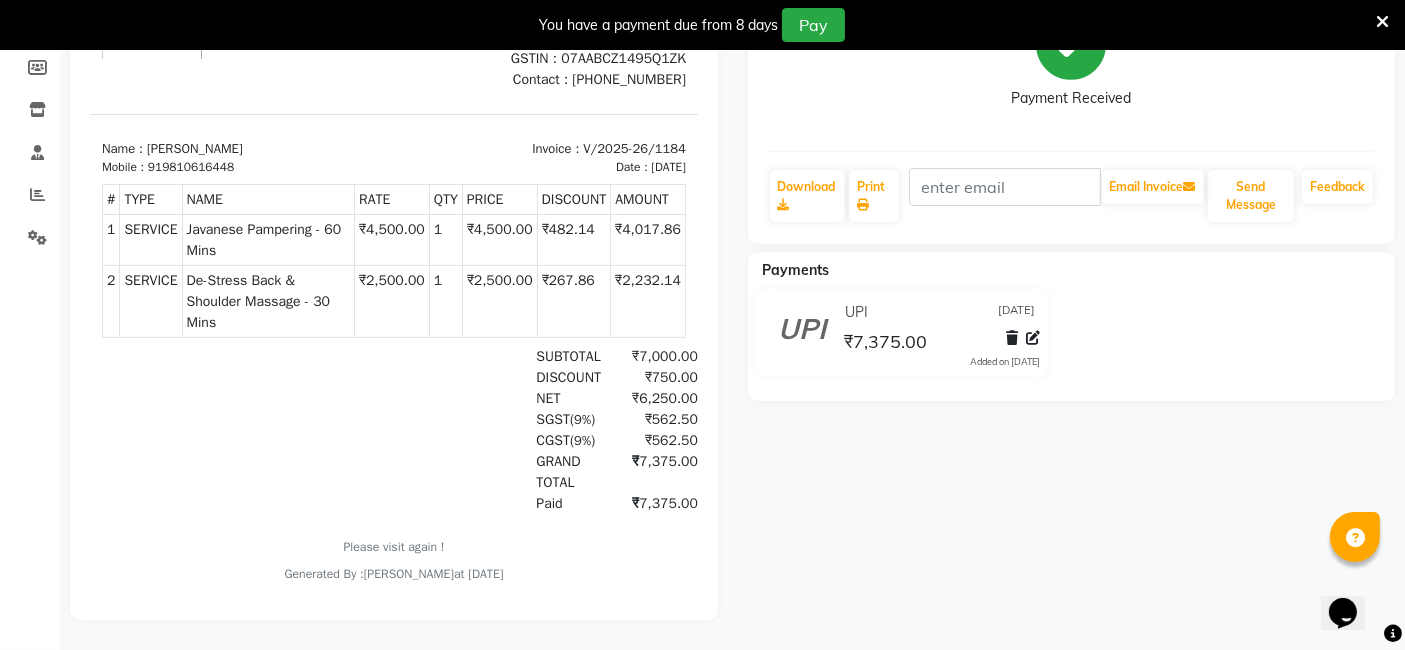 scroll, scrollTop: 0, scrollLeft: 0, axis: both 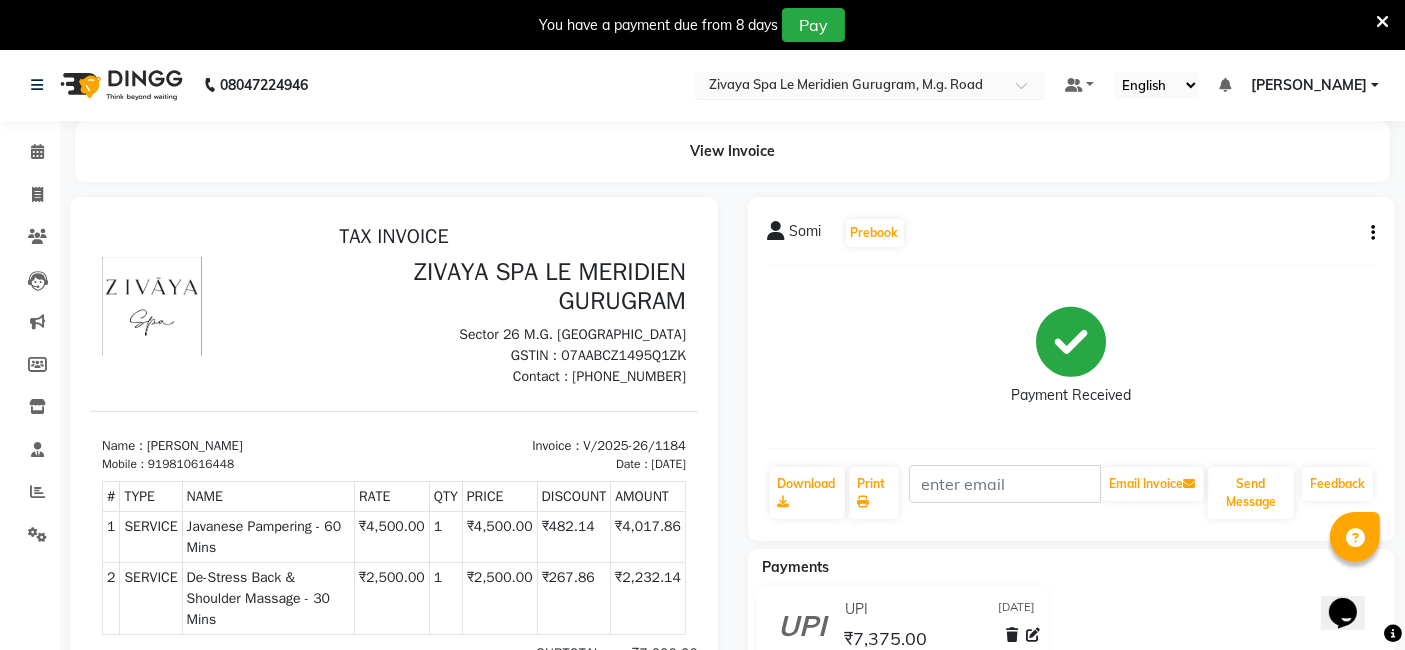 click at bounding box center (1028, 91) 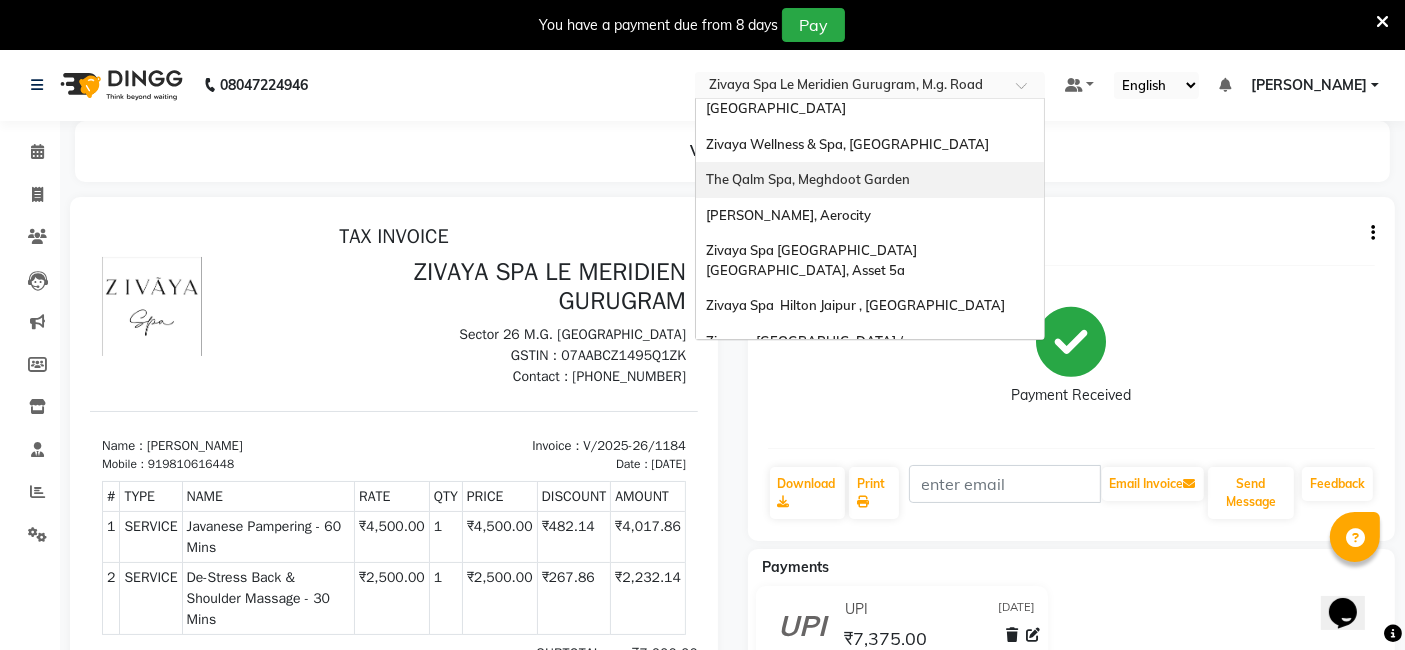 scroll, scrollTop: 205, scrollLeft: 0, axis: vertical 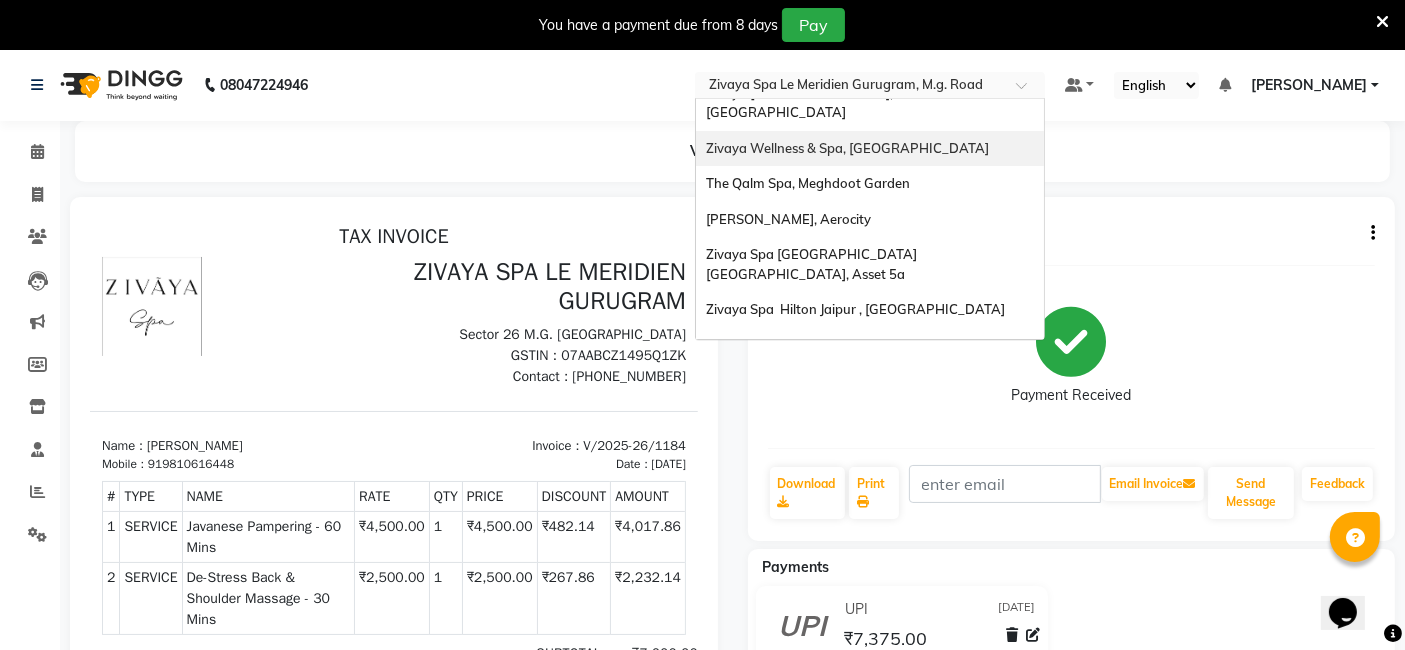 click on "Zivaya Wellness & Spa, Ahmedabad Airport" at bounding box center (847, 148) 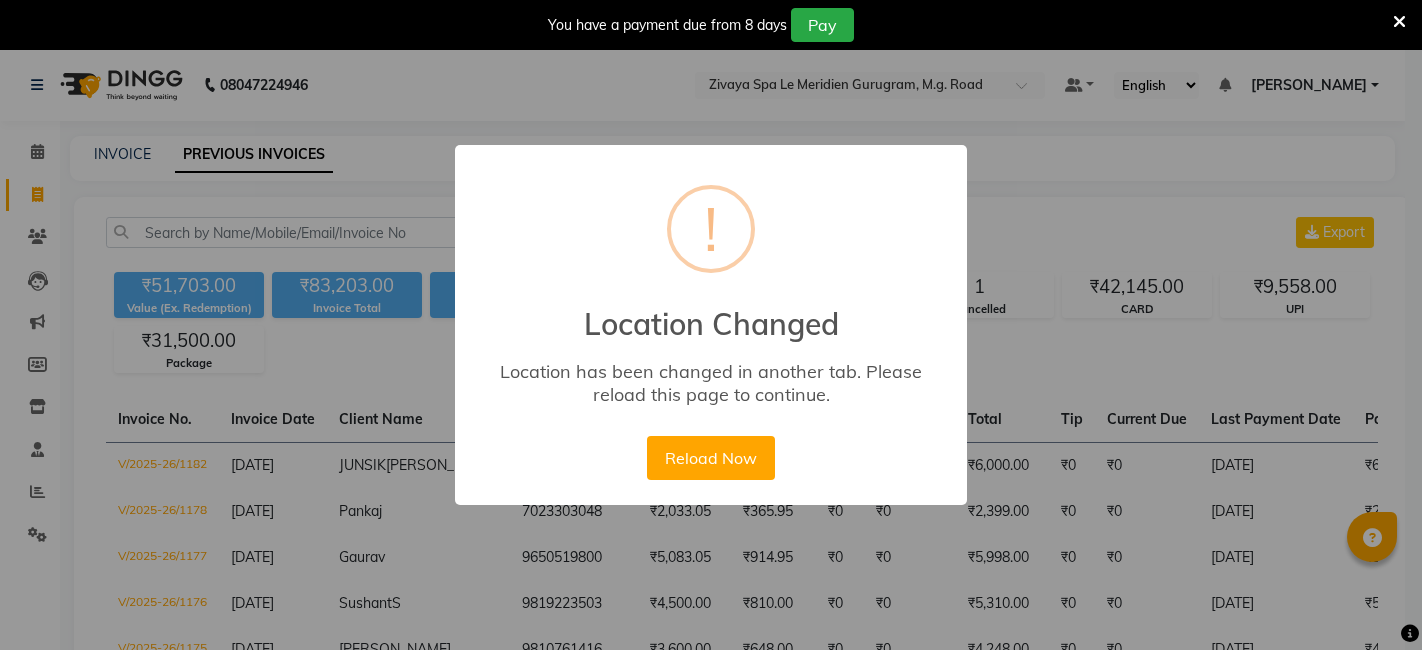 select on "yesterday" 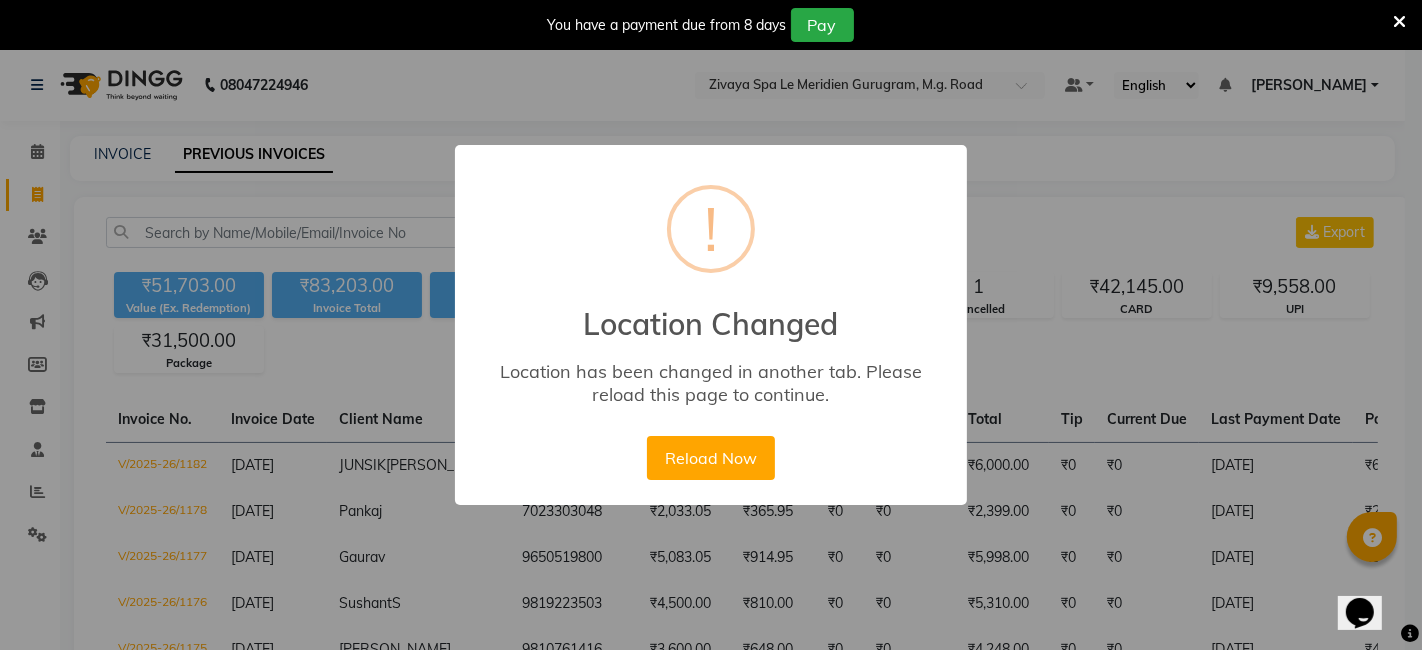 scroll, scrollTop: 0, scrollLeft: 0, axis: both 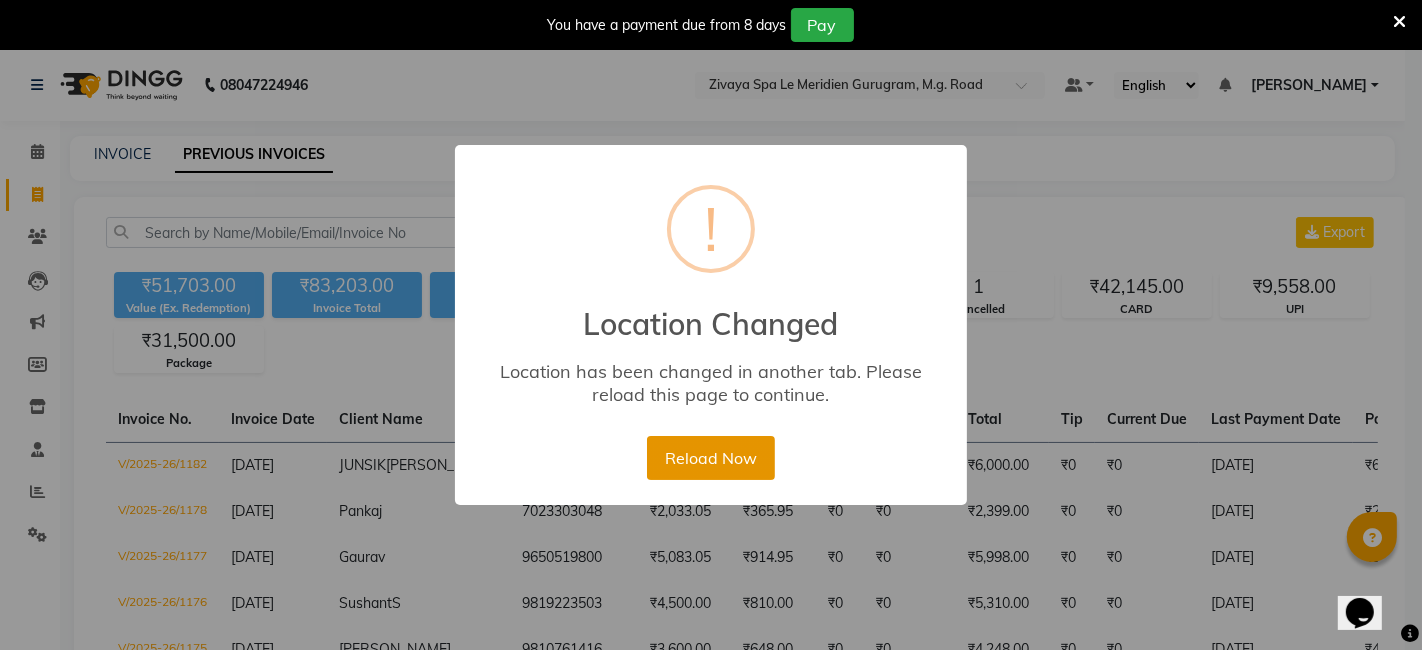 click on "Reload Now" at bounding box center (710, 458) 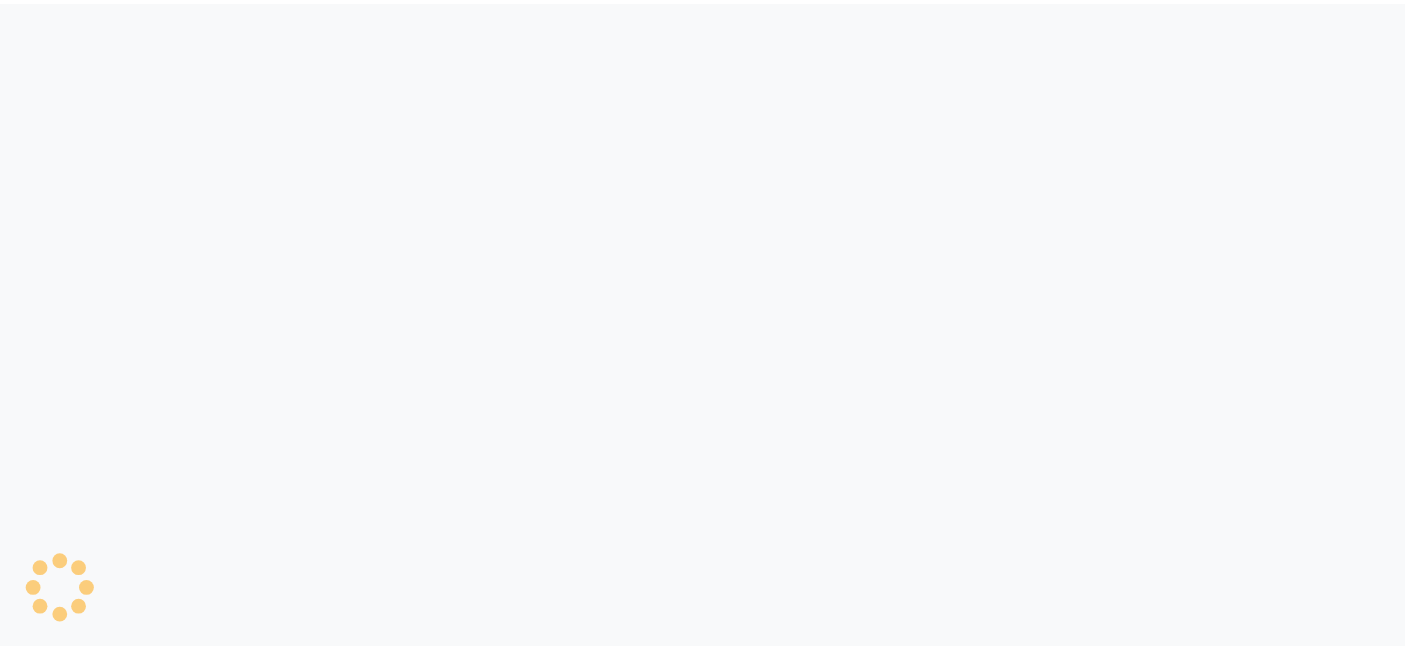 scroll, scrollTop: 0, scrollLeft: 0, axis: both 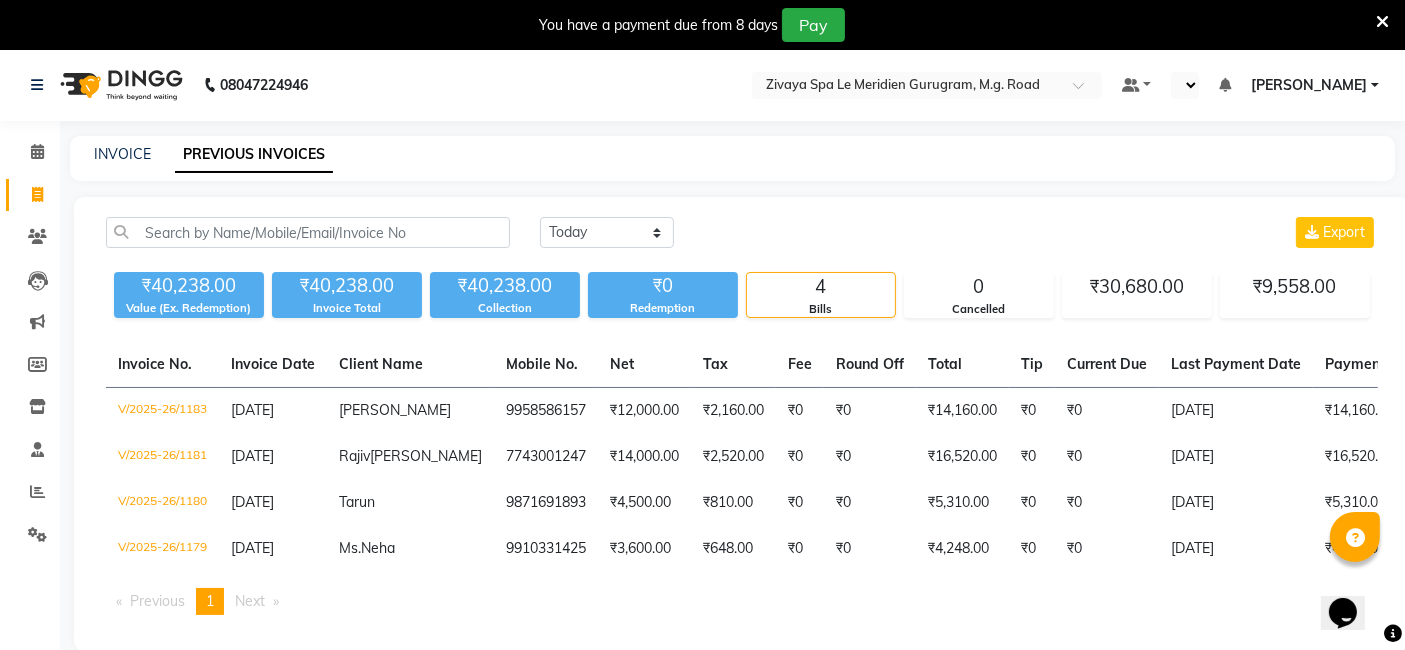 select on "en" 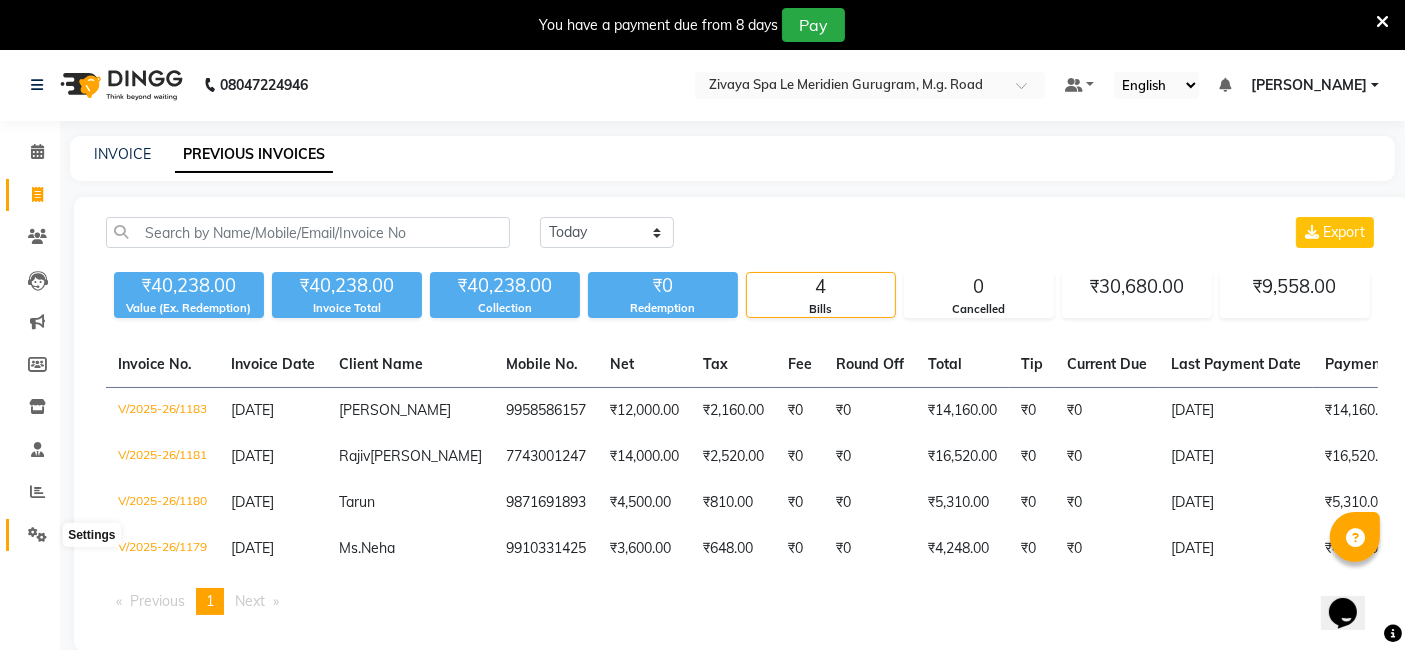 click 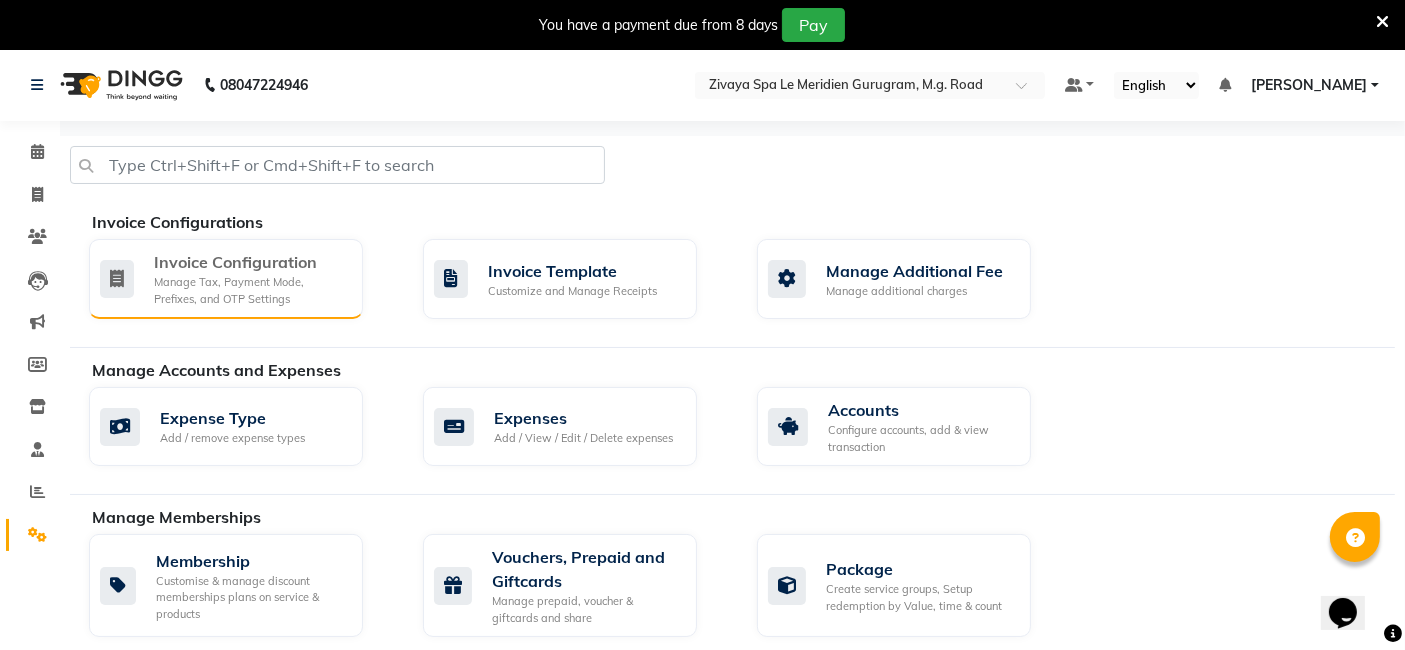 click on "Invoice Configuration" 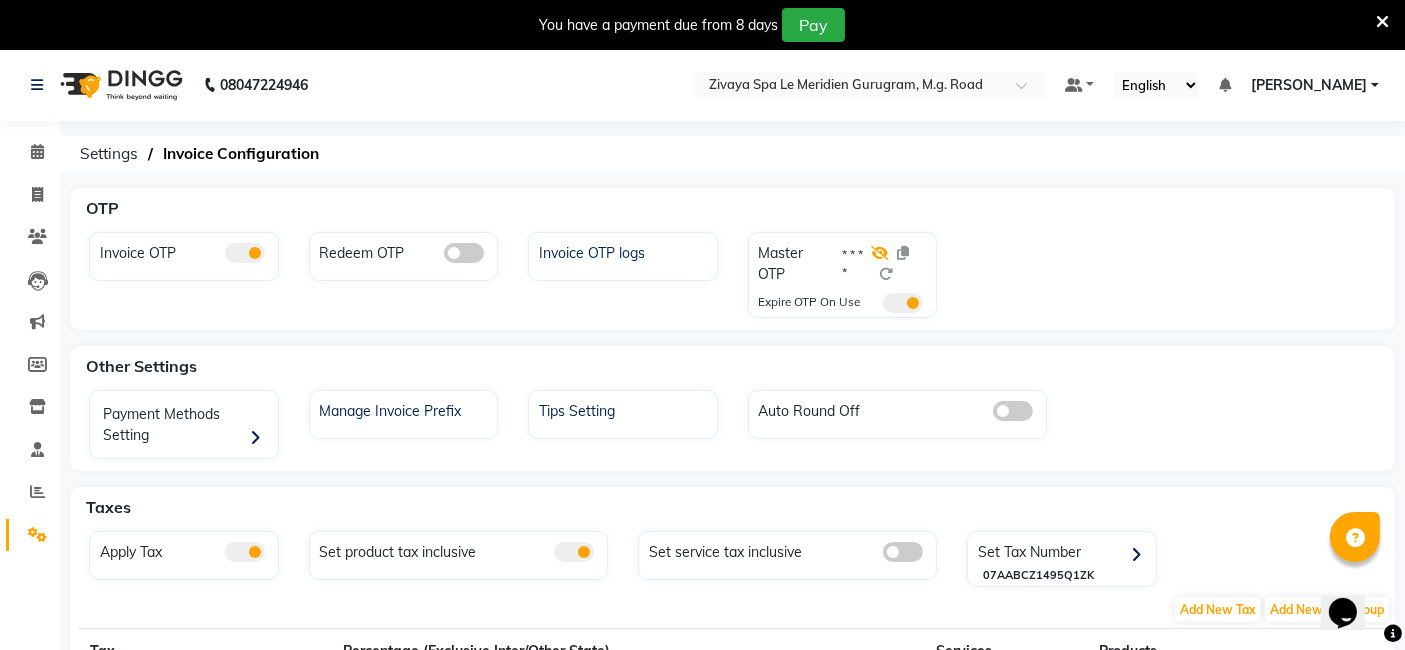 click 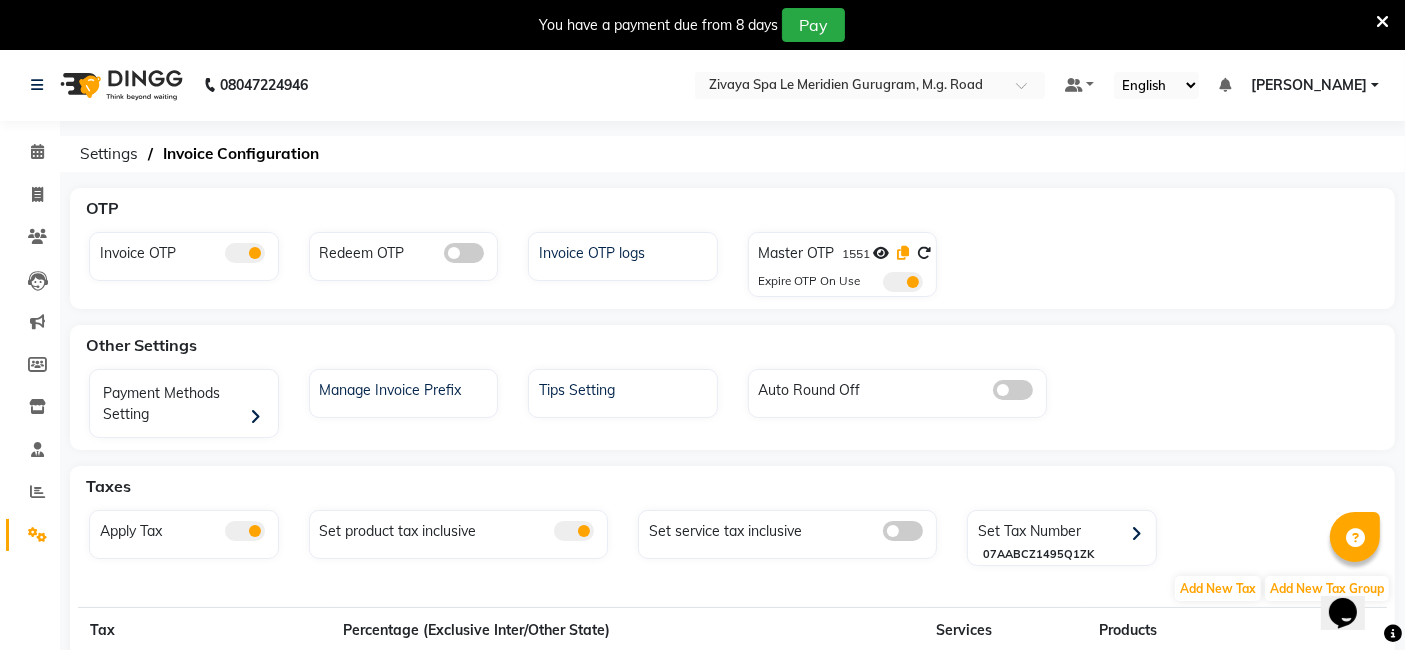 click 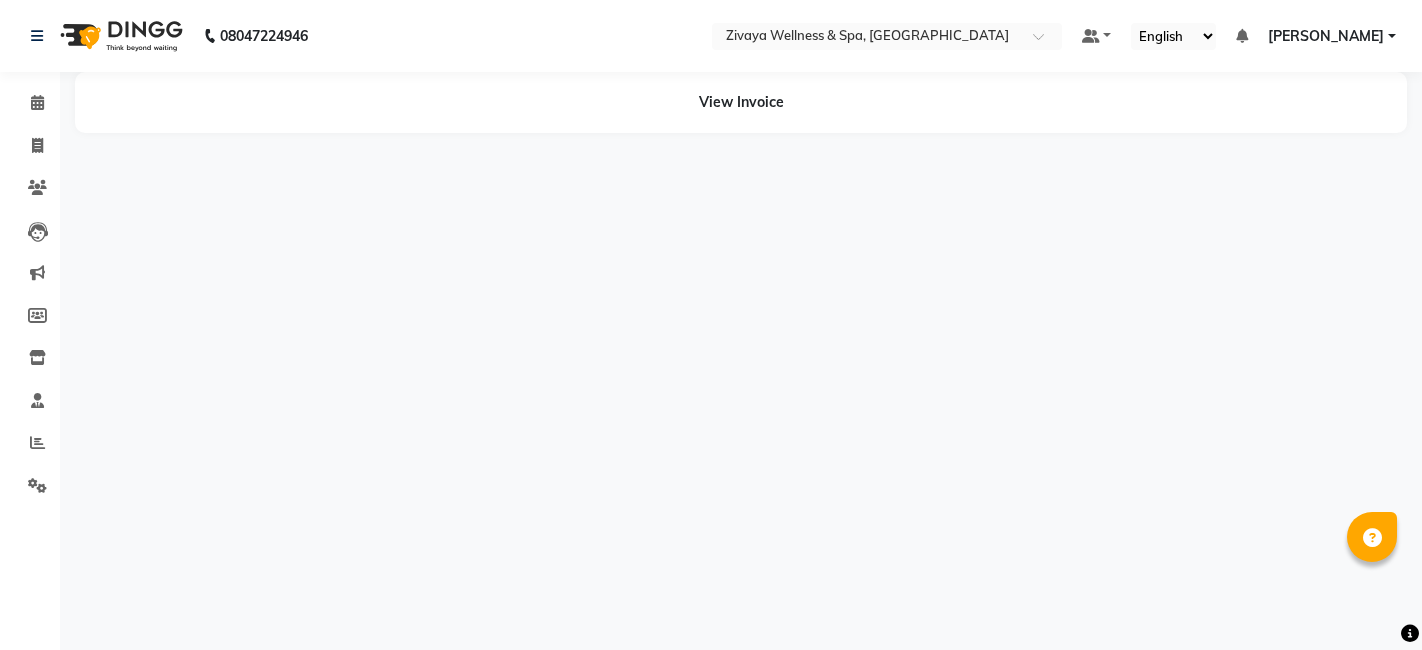 scroll, scrollTop: 0, scrollLeft: 0, axis: both 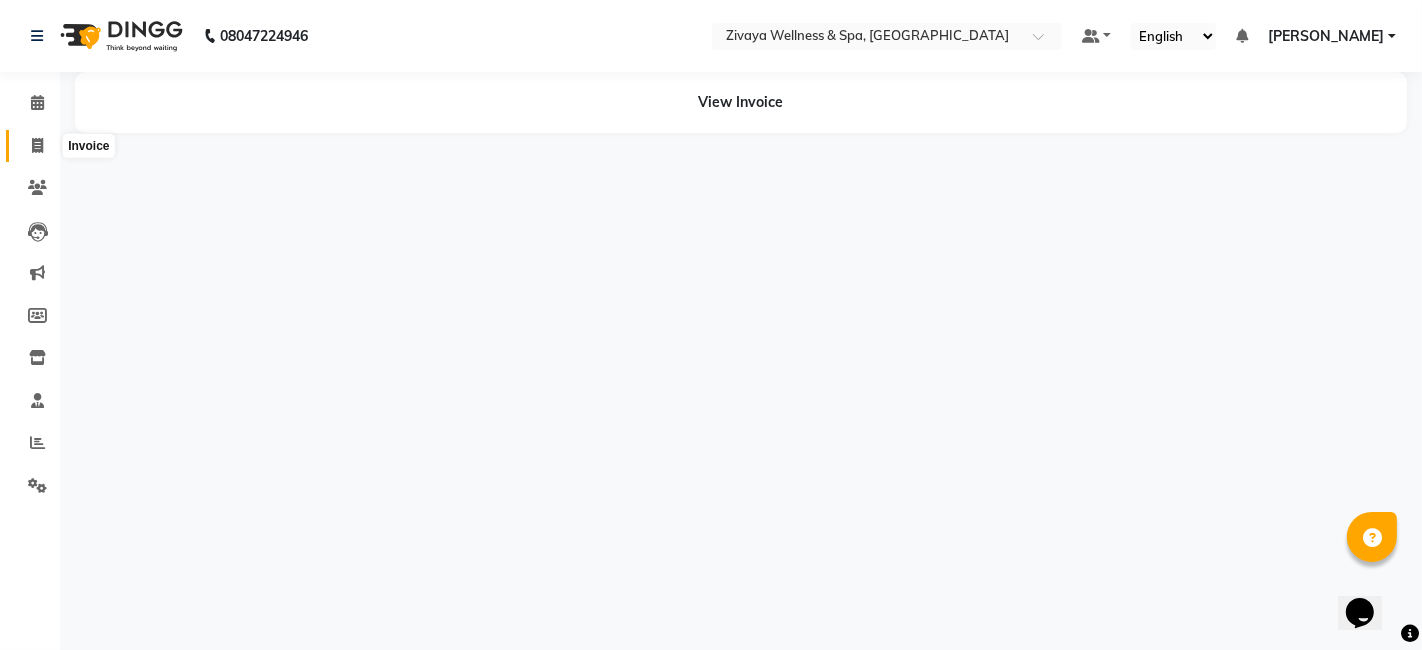 click 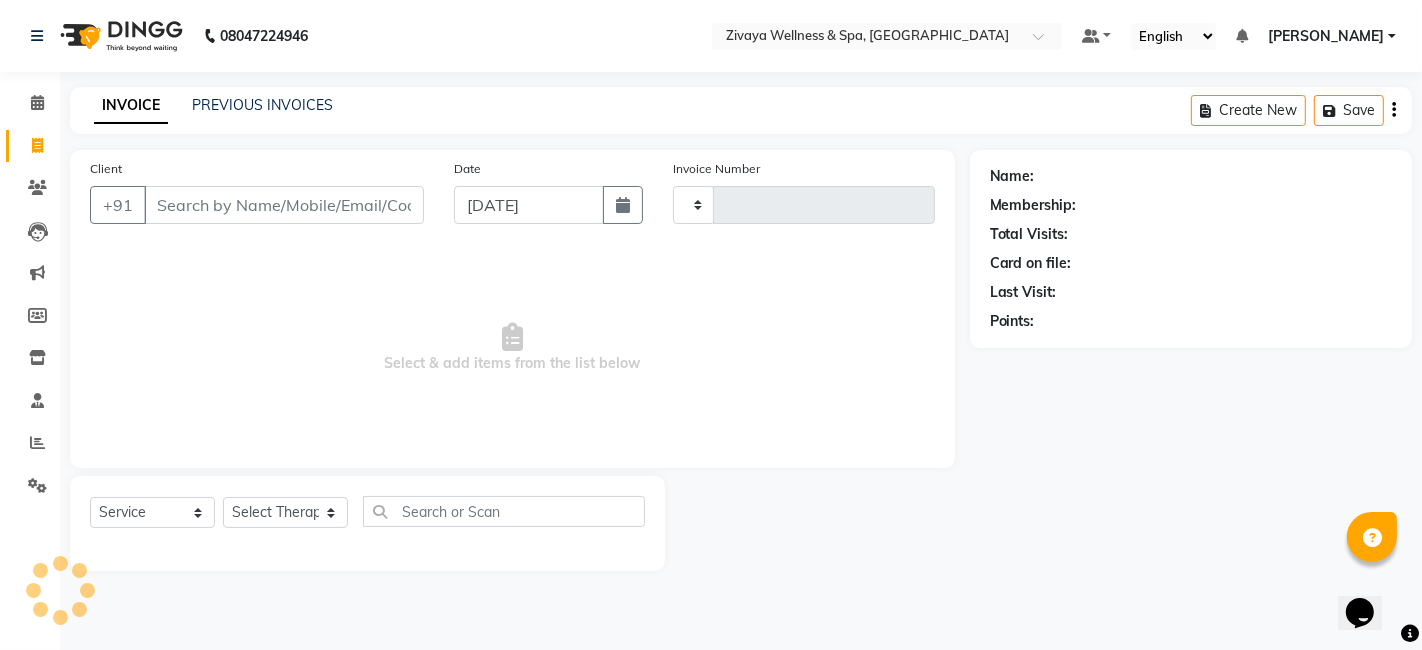 type on "1507" 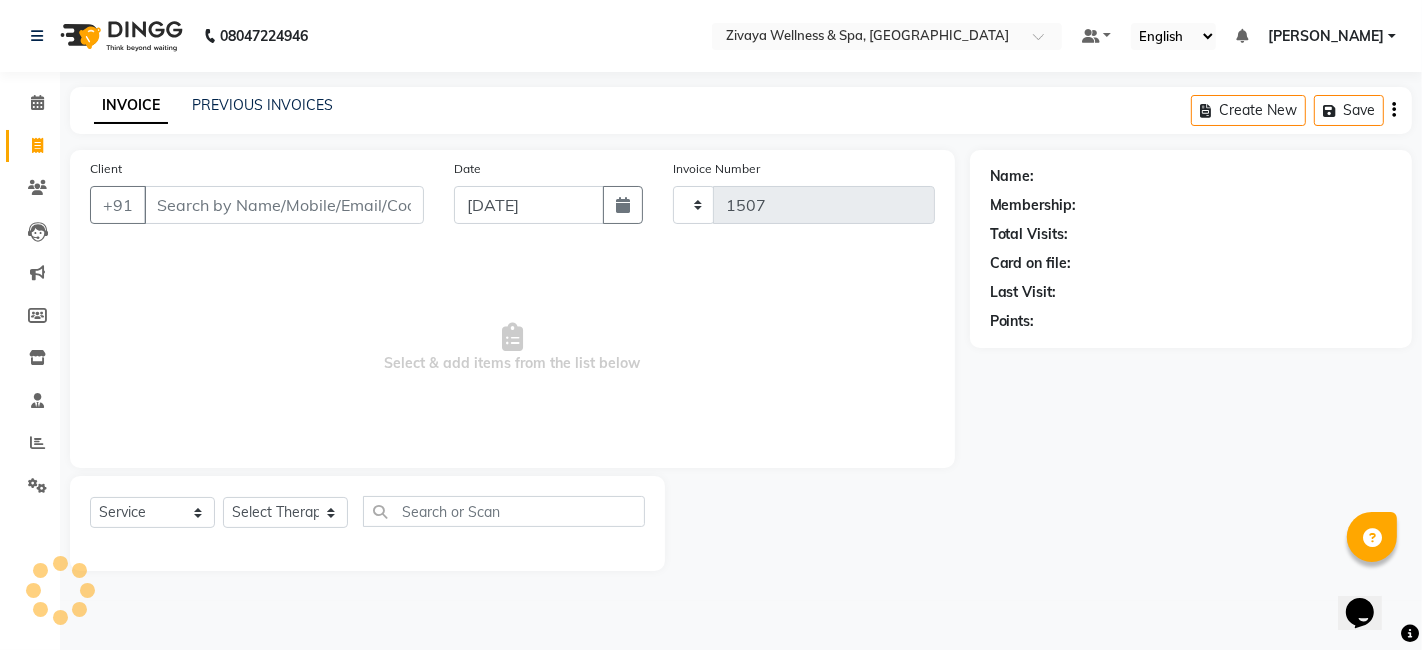 select on "7070" 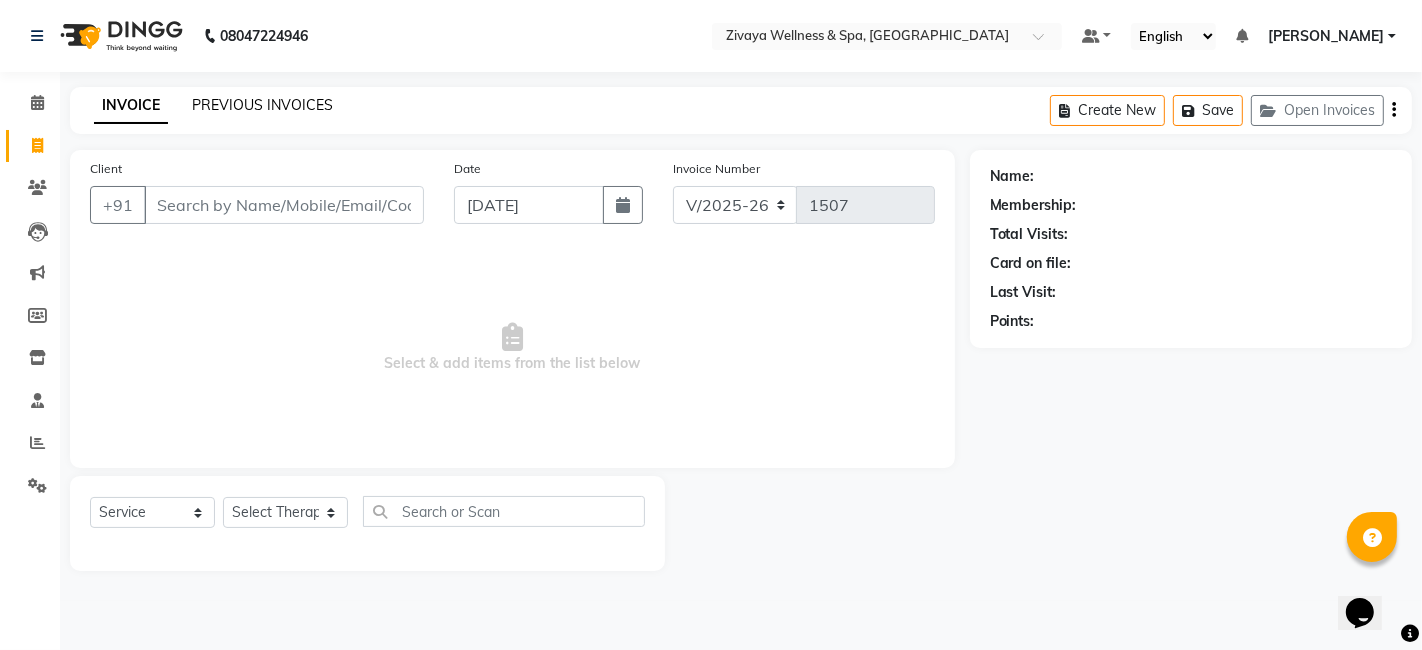 click on "PREVIOUS INVOICES" 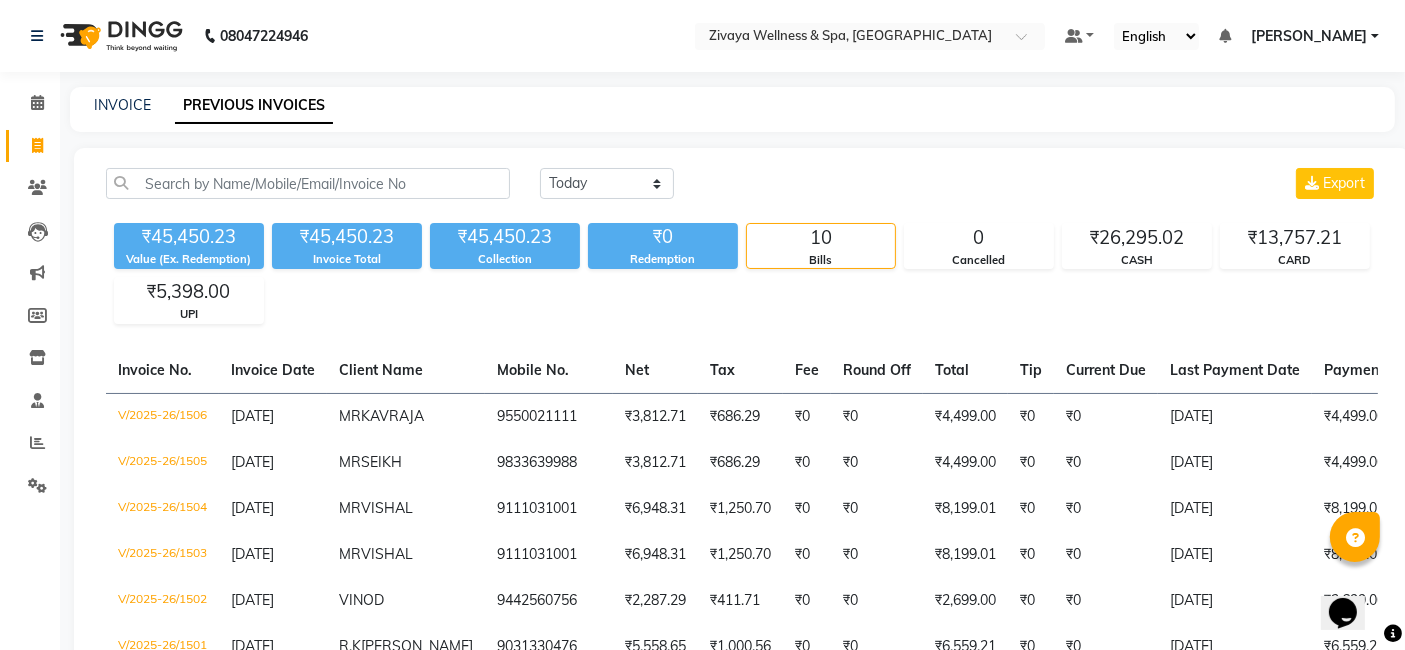 click on "INVOICE PREVIOUS INVOICES" 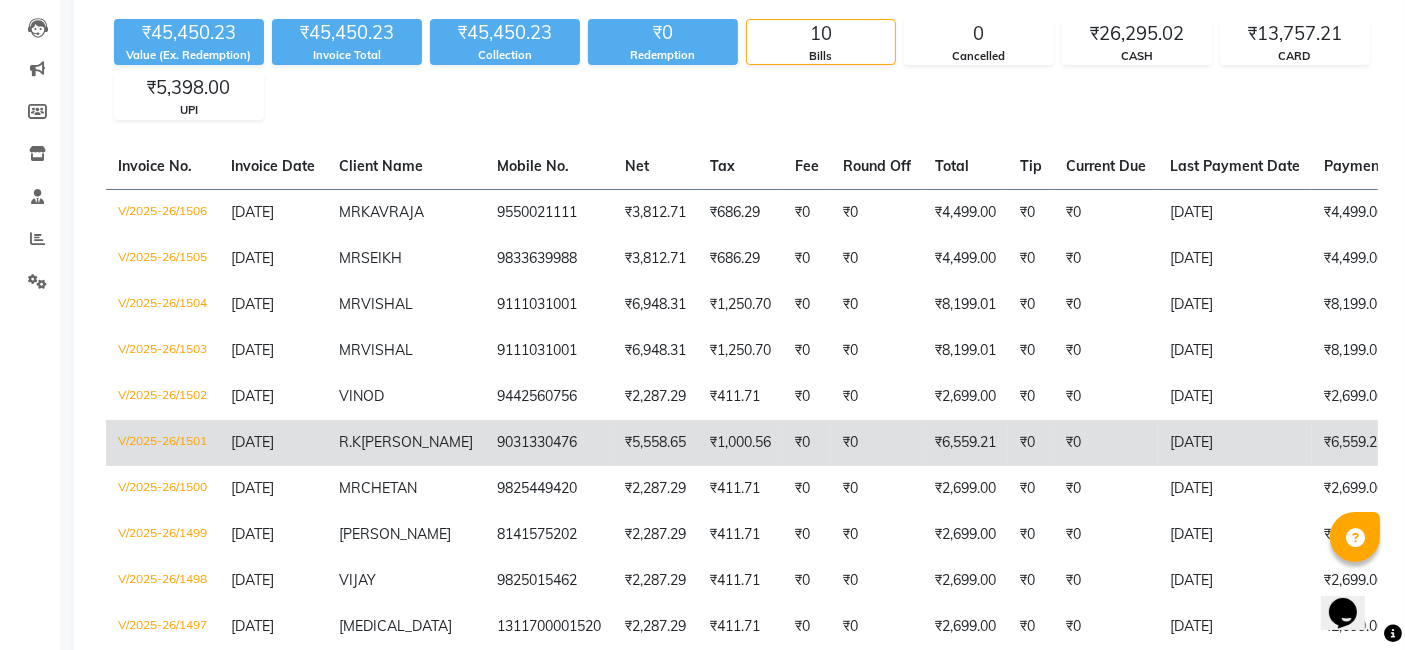scroll, scrollTop: 222, scrollLeft: 0, axis: vertical 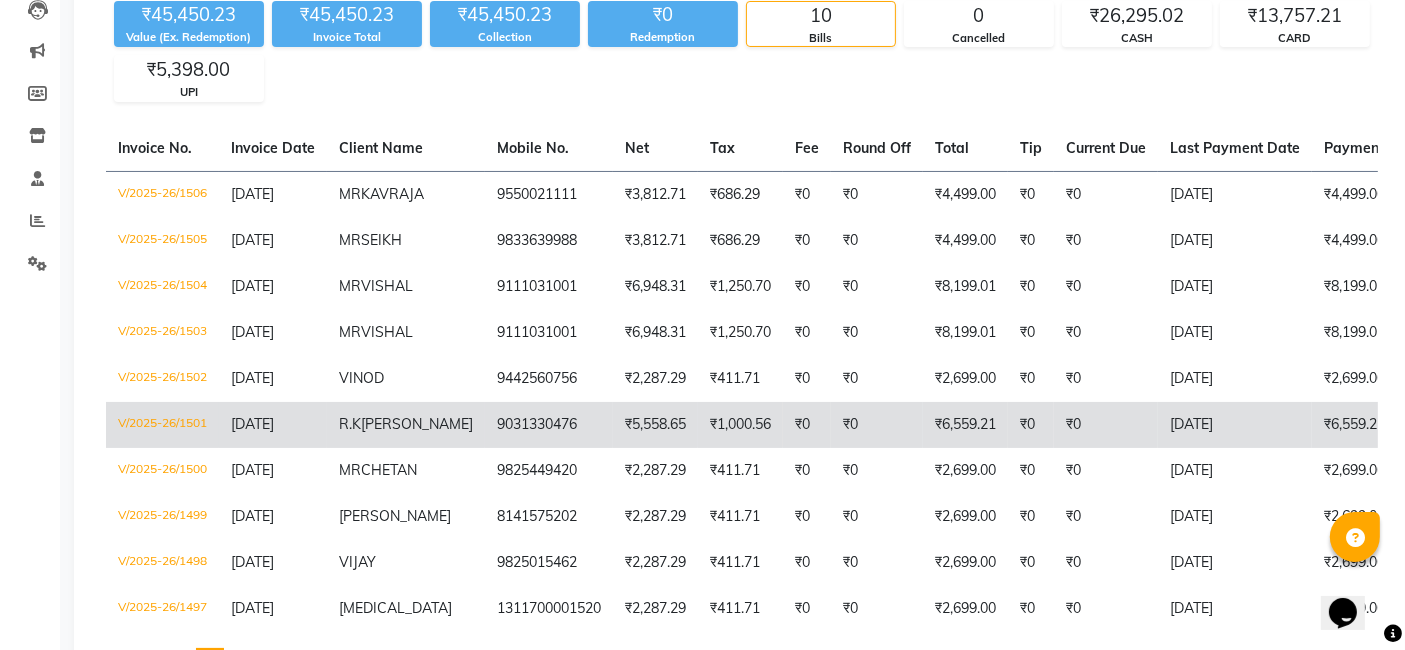 click on "V/2025-26/1501" 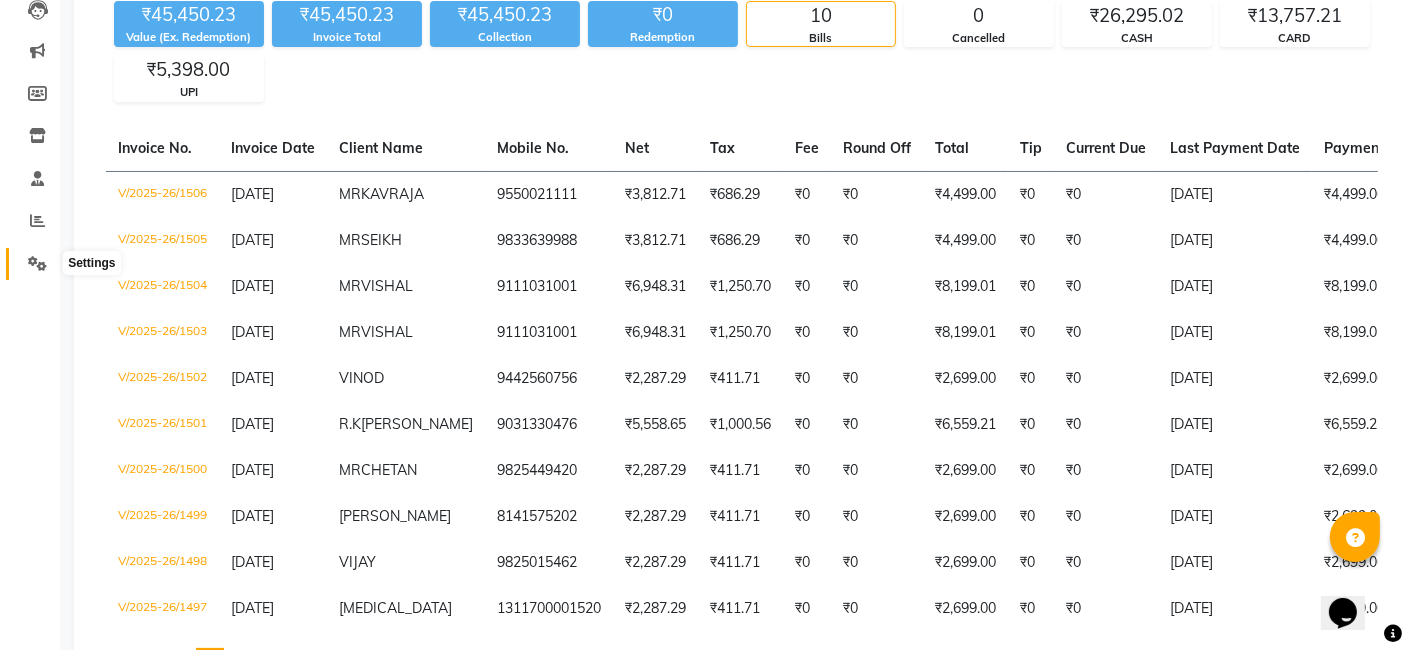 click 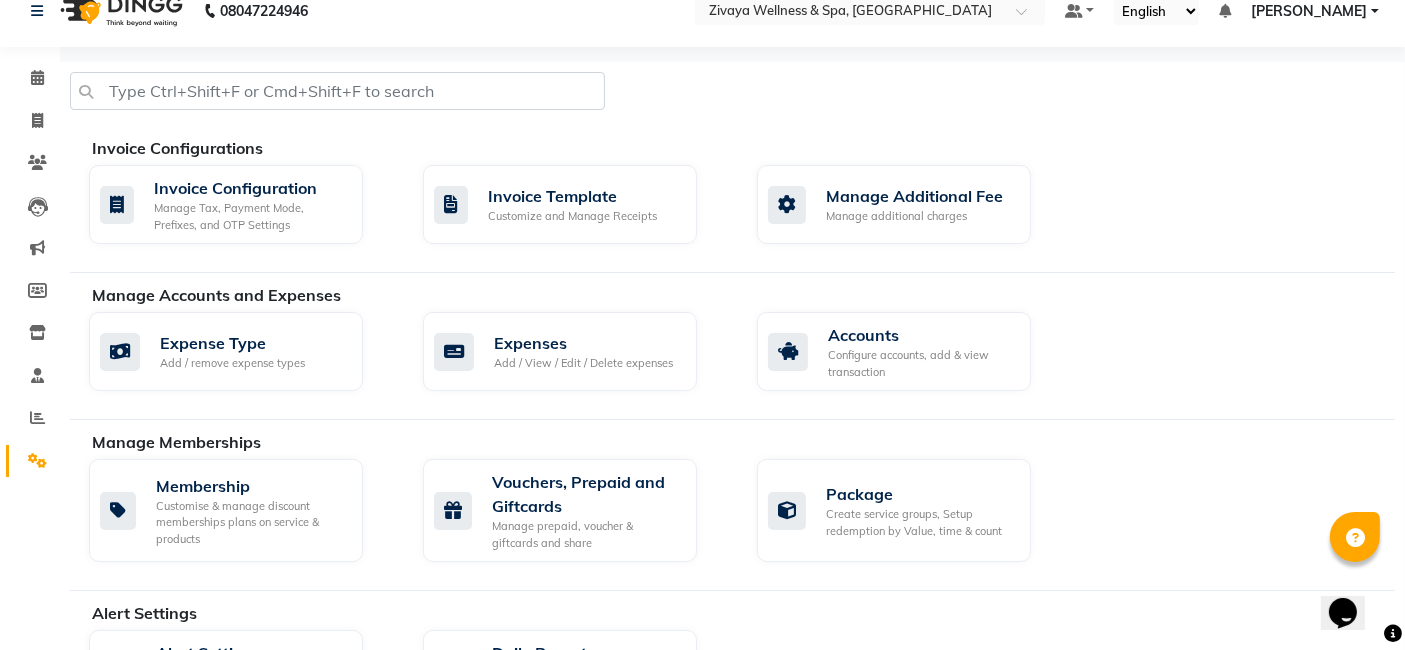 scroll, scrollTop: 0, scrollLeft: 0, axis: both 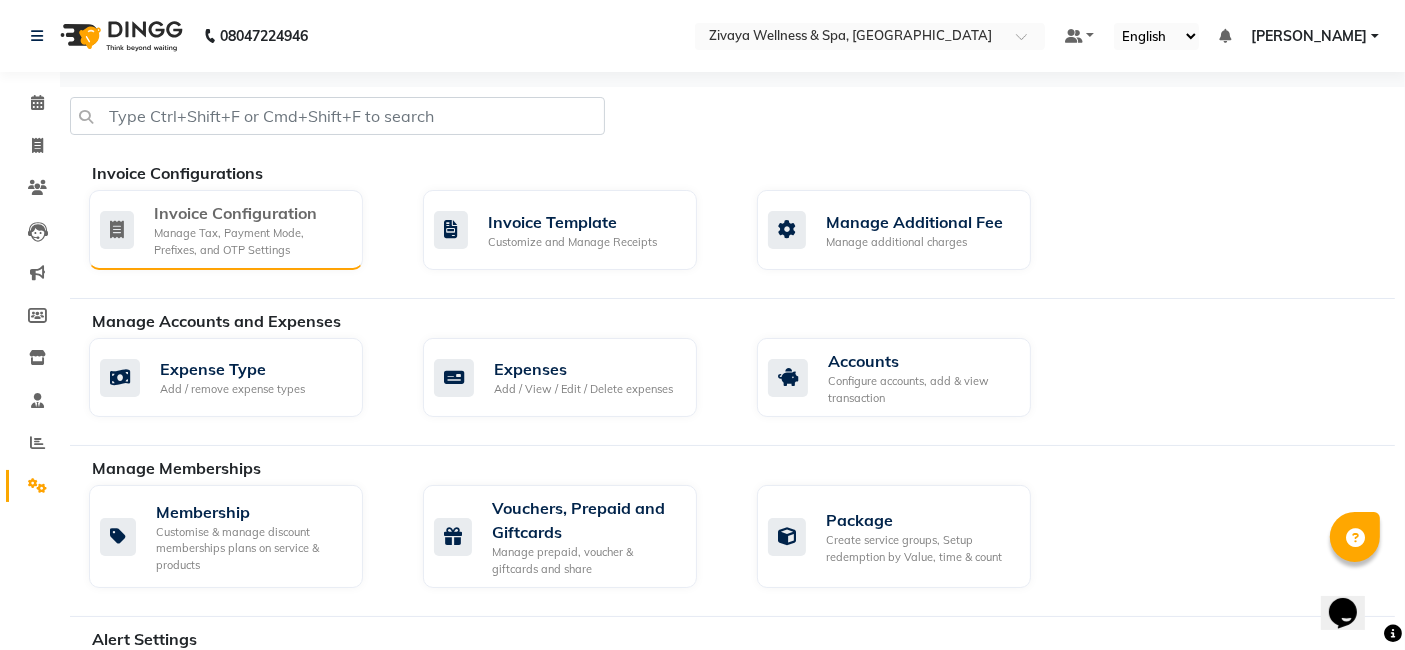click on "Invoice Configuration" 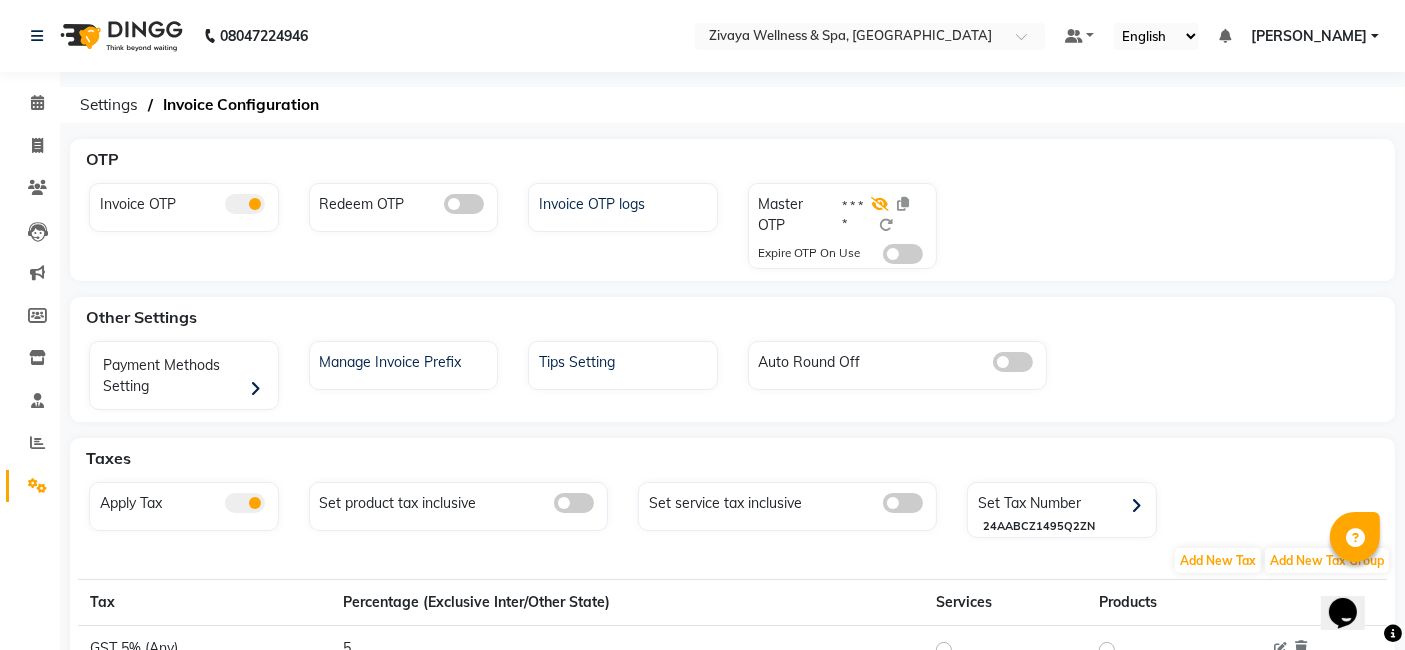 click 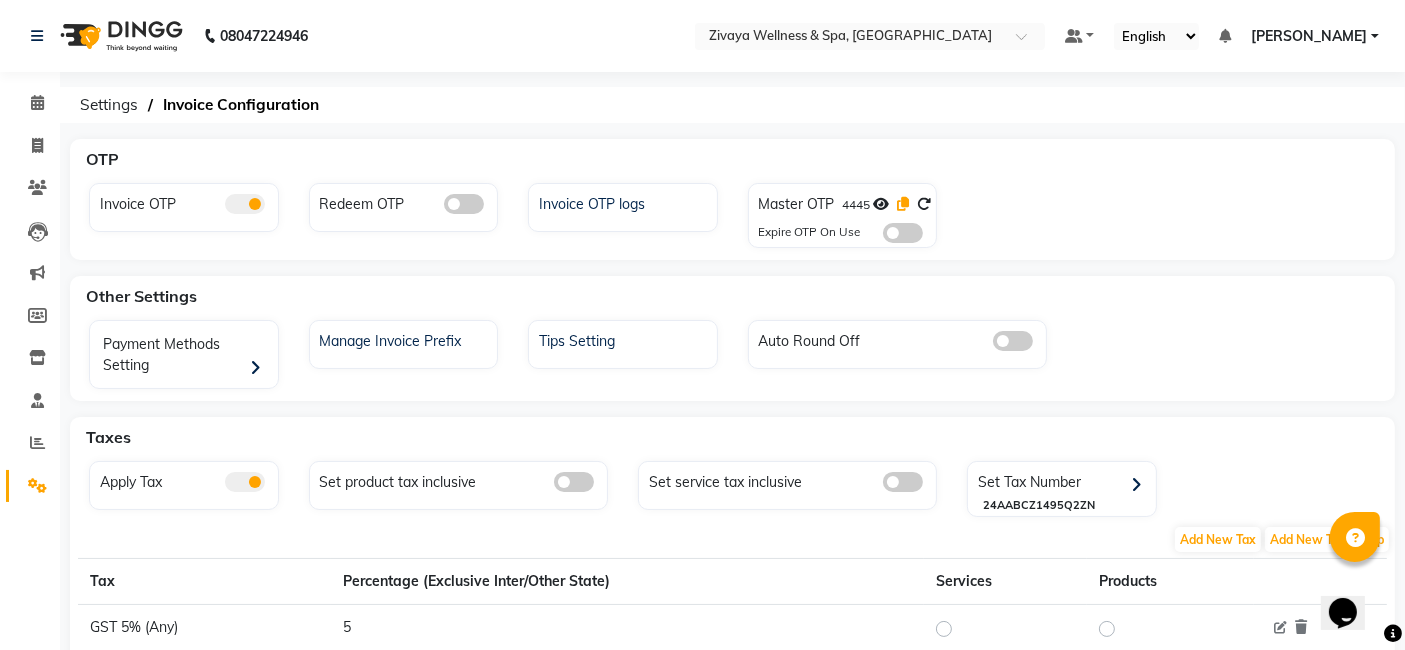 click 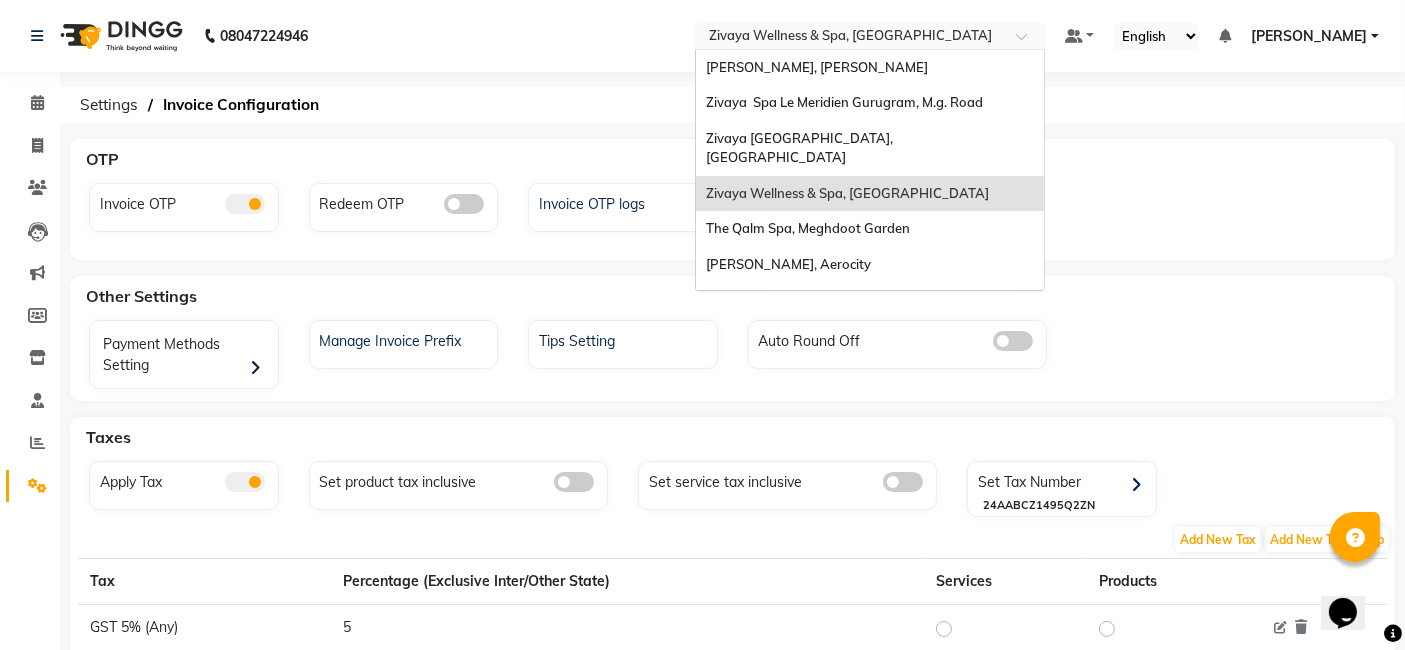 click at bounding box center (850, 38) 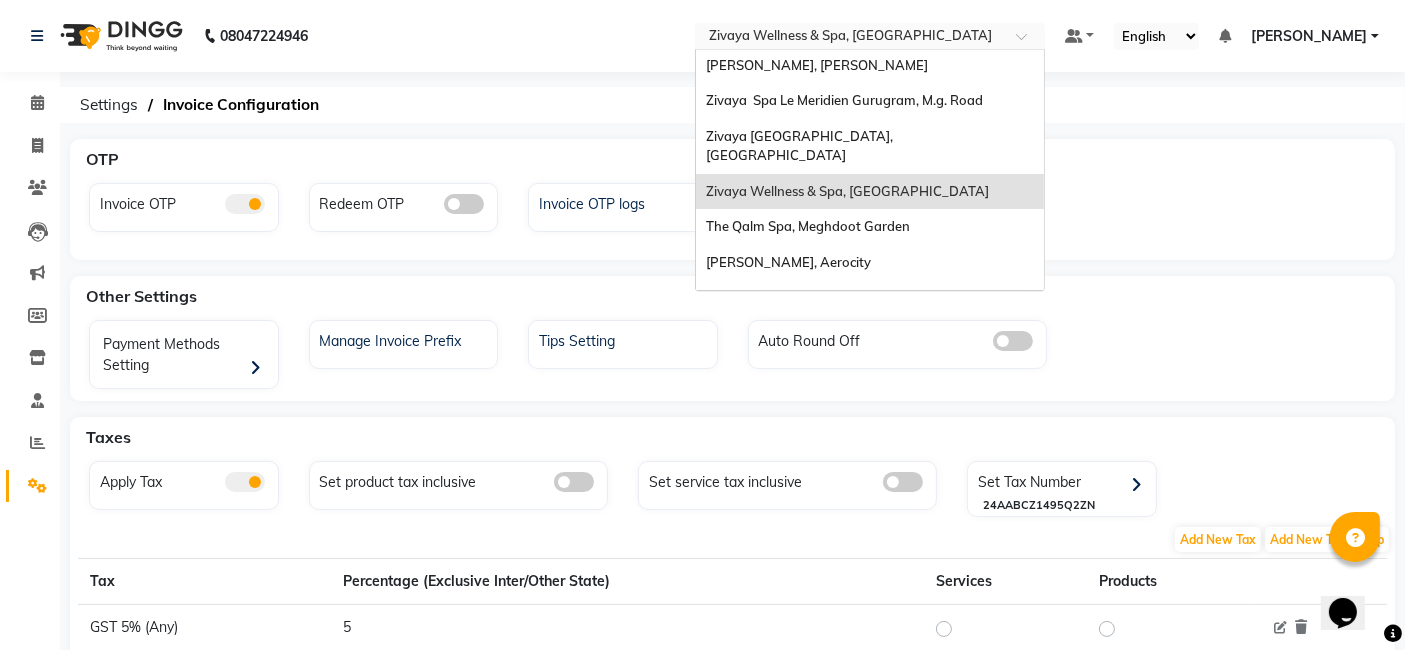 scroll, scrollTop: 0, scrollLeft: 0, axis: both 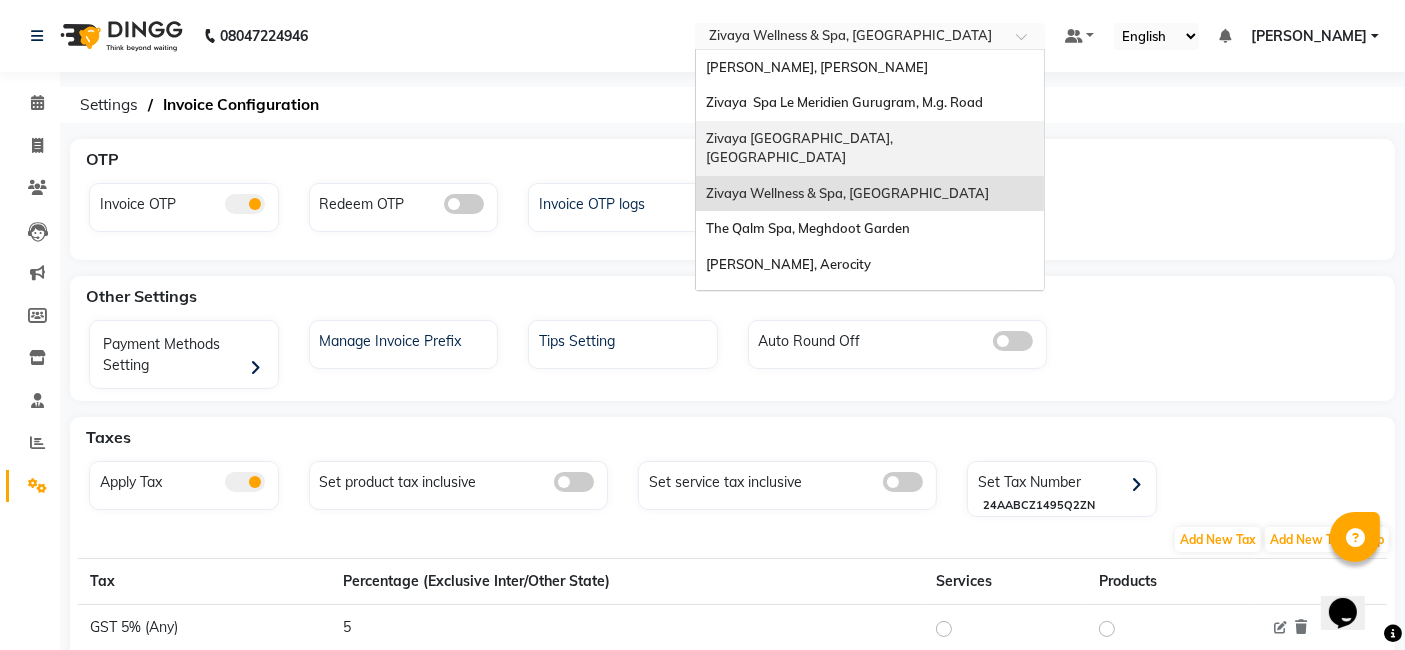 click on "Zivaya [GEOGRAPHIC_DATA],  [GEOGRAPHIC_DATA]" at bounding box center (802, 148) 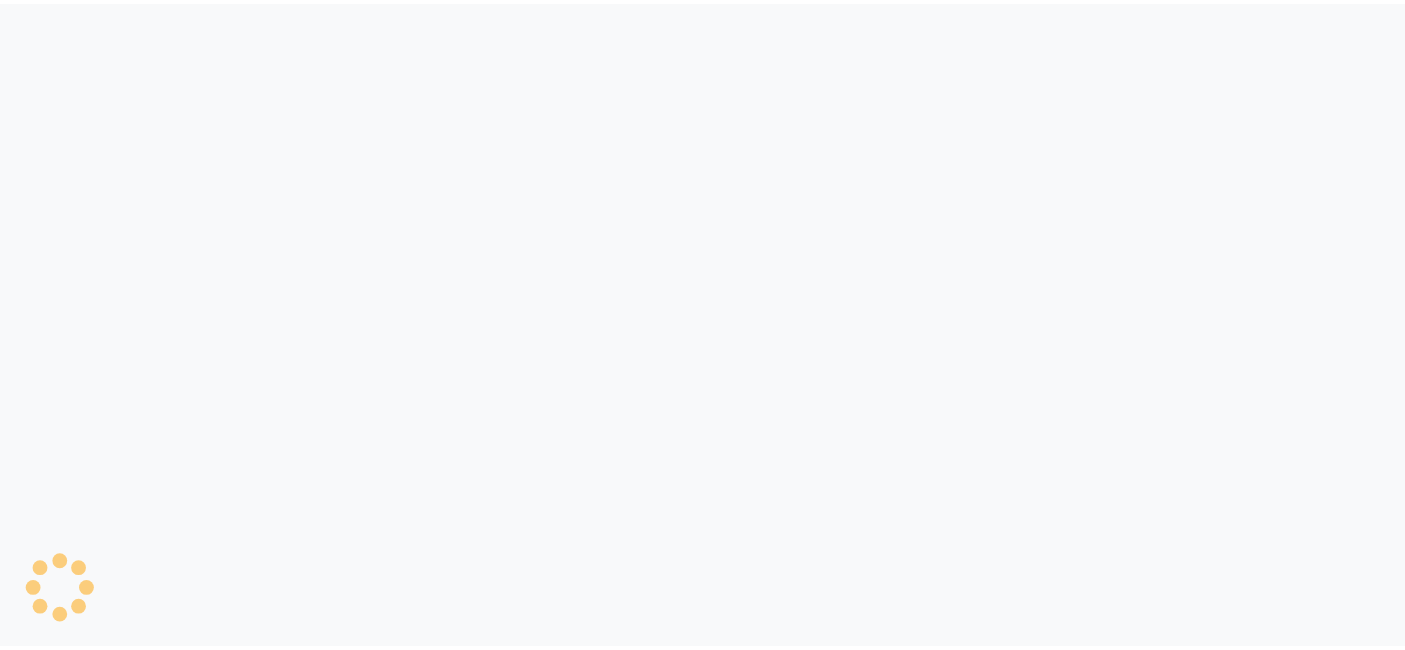 scroll, scrollTop: 0, scrollLeft: 0, axis: both 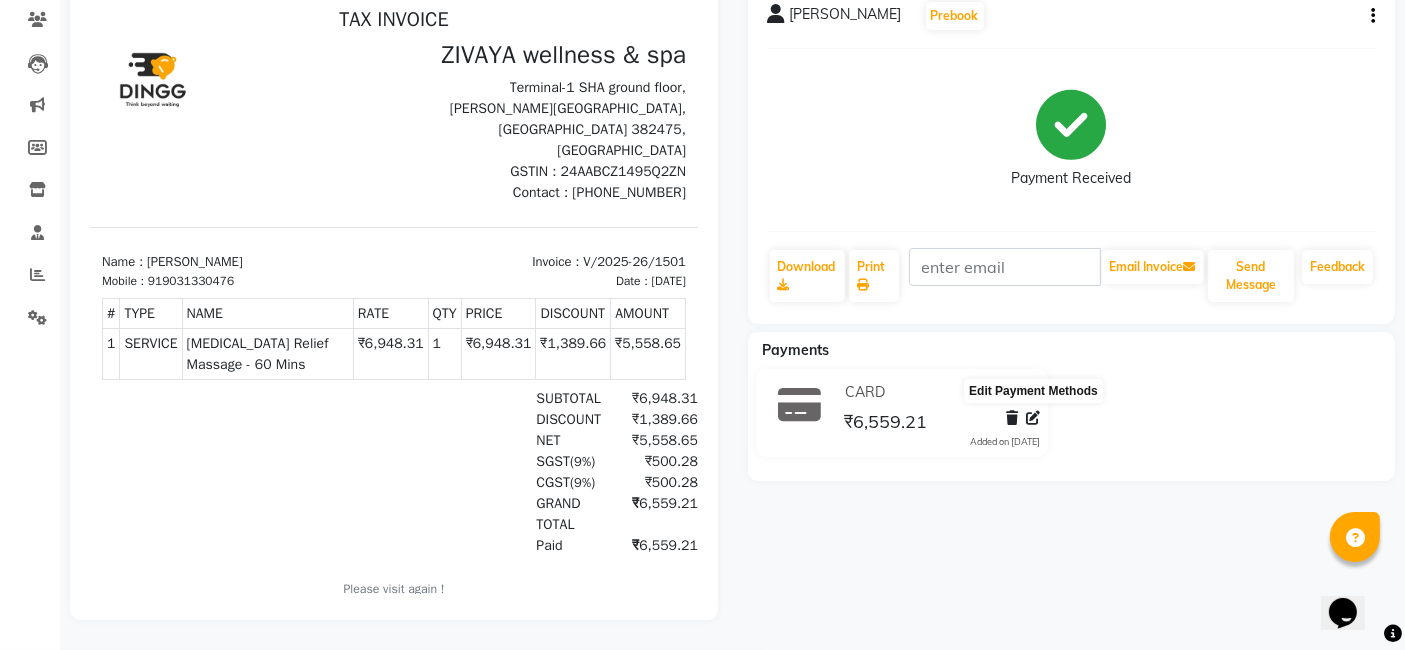 click 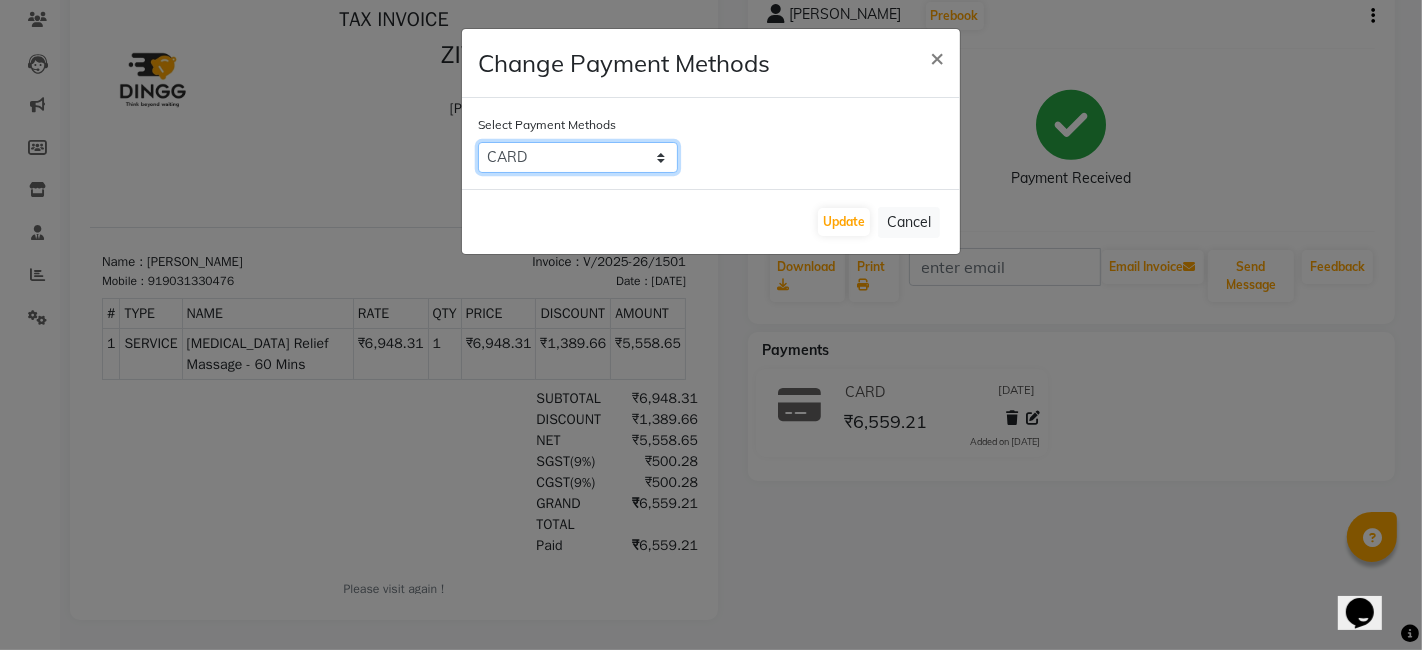 click on "CARD   UPI   CASH   Bank   NearBuy   Room Charge   Complimentary   Instamojo   LUZO   ONLINE   MI Voucher   Dreamfolks" 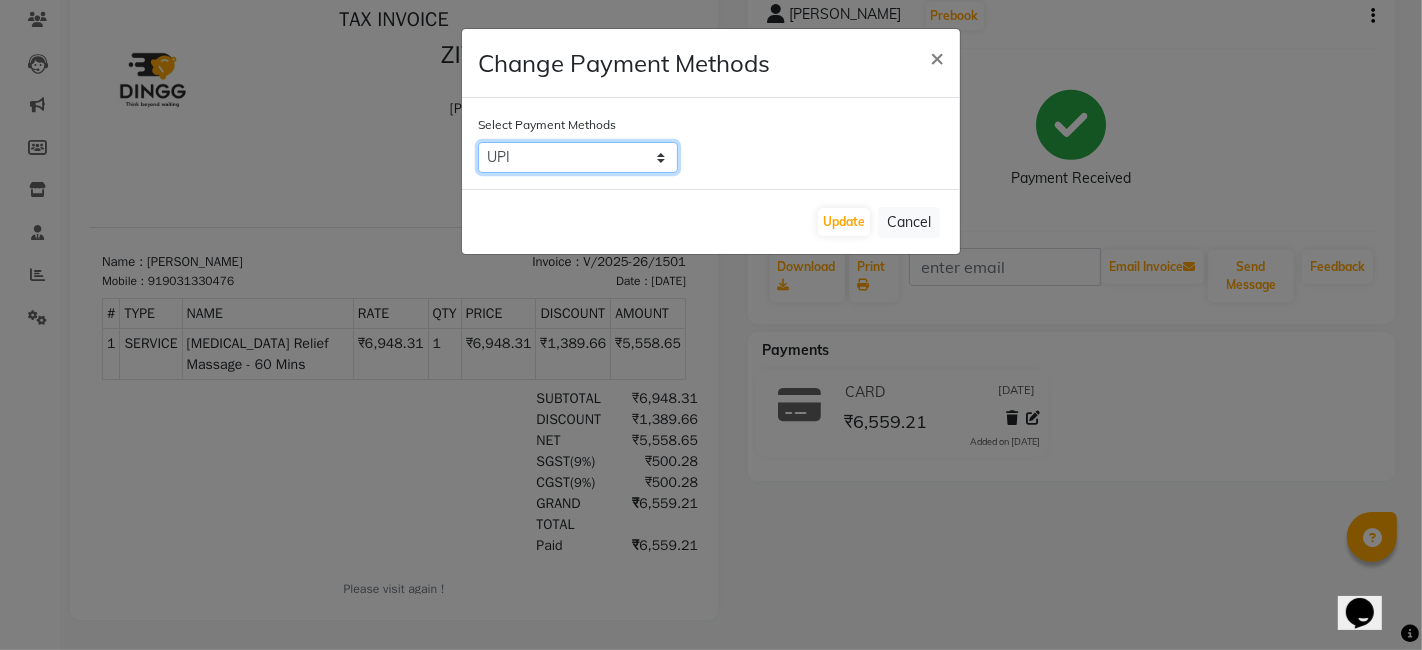 click on "CARD   UPI   CASH   Bank   NearBuy   Room Charge   Complimentary   Instamojo   LUZO   ONLINE   MI Voucher   Dreamfolks" 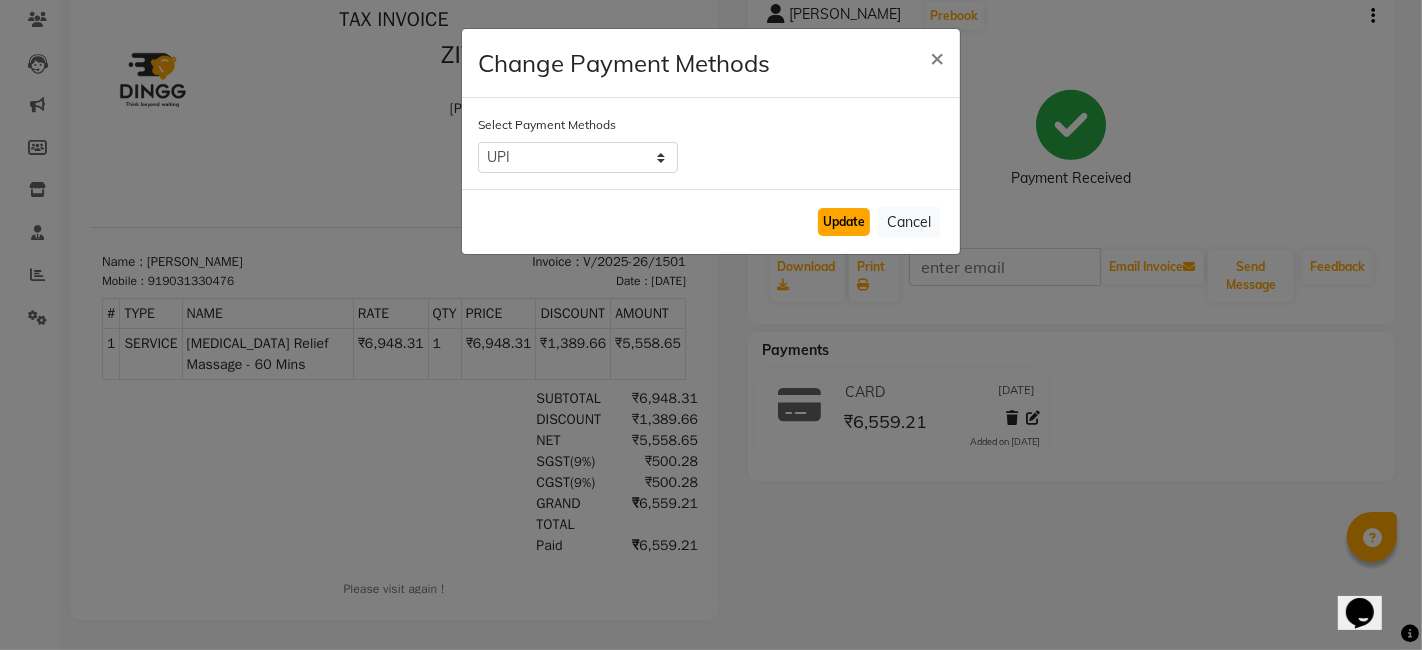 click on "Update" 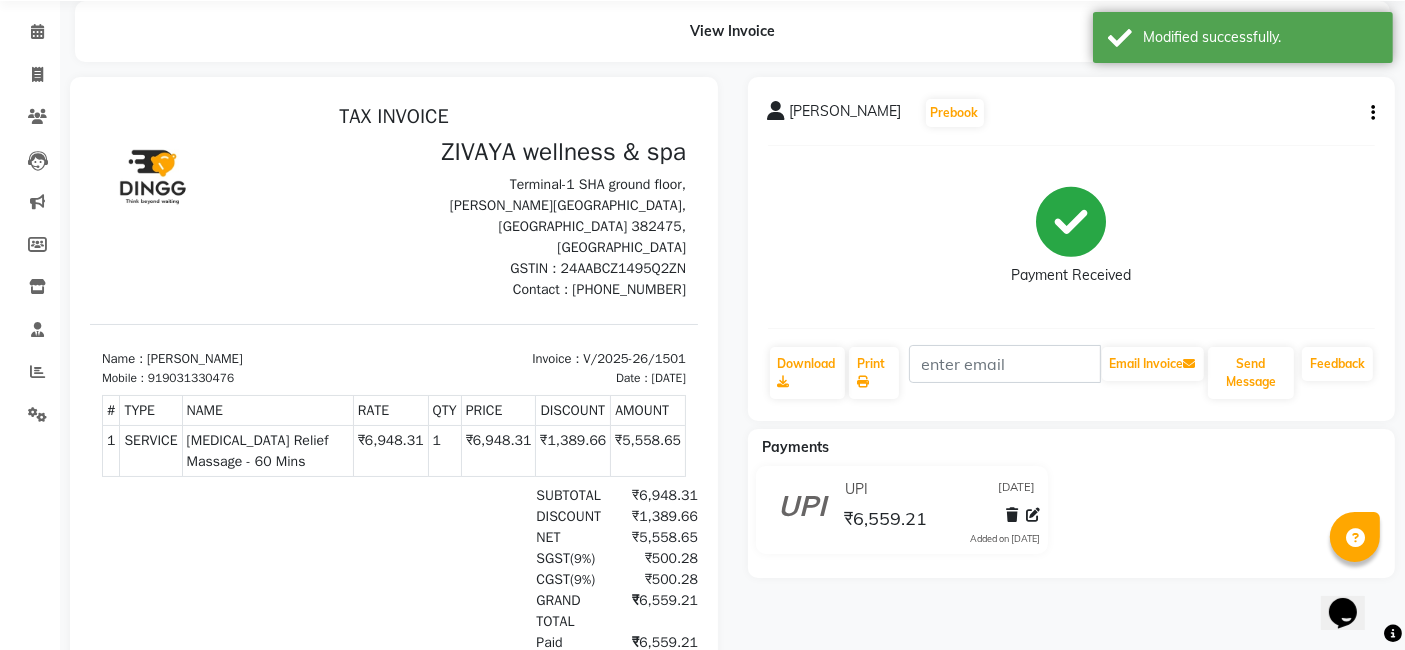 scroll, scrollTop: 0, scrollLeft: 0, axis: both 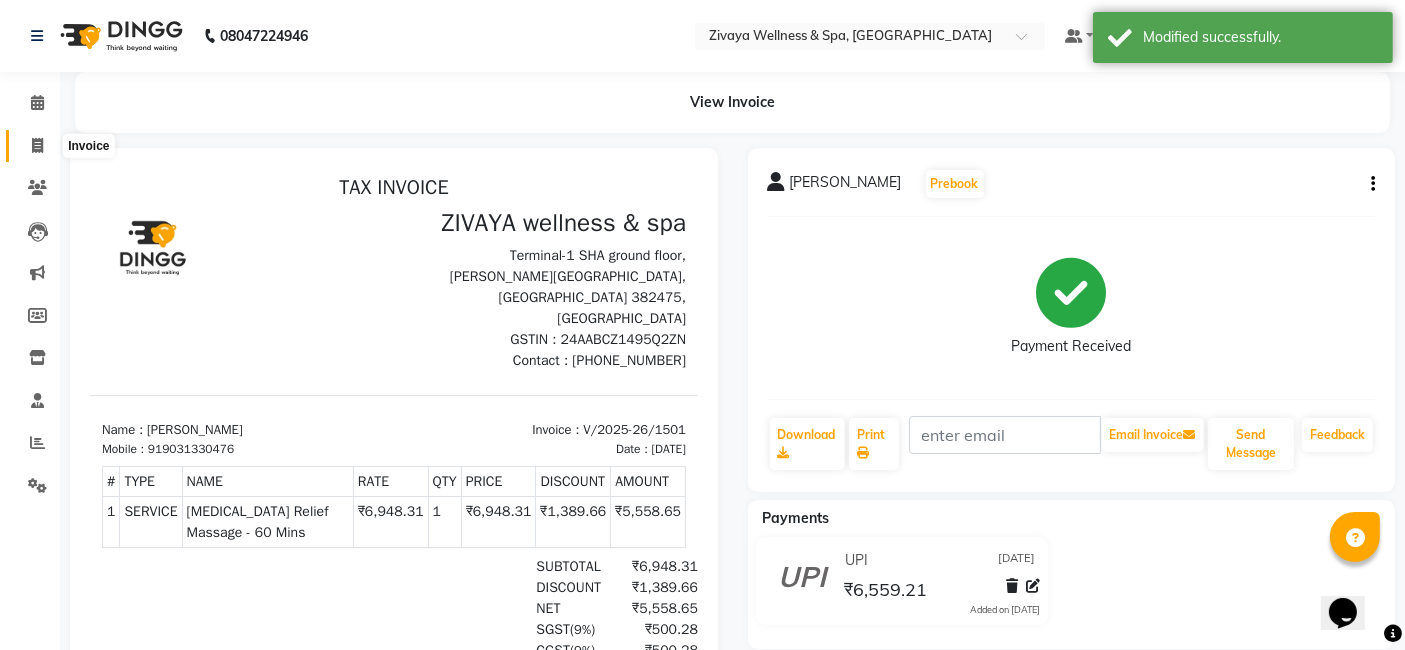 click 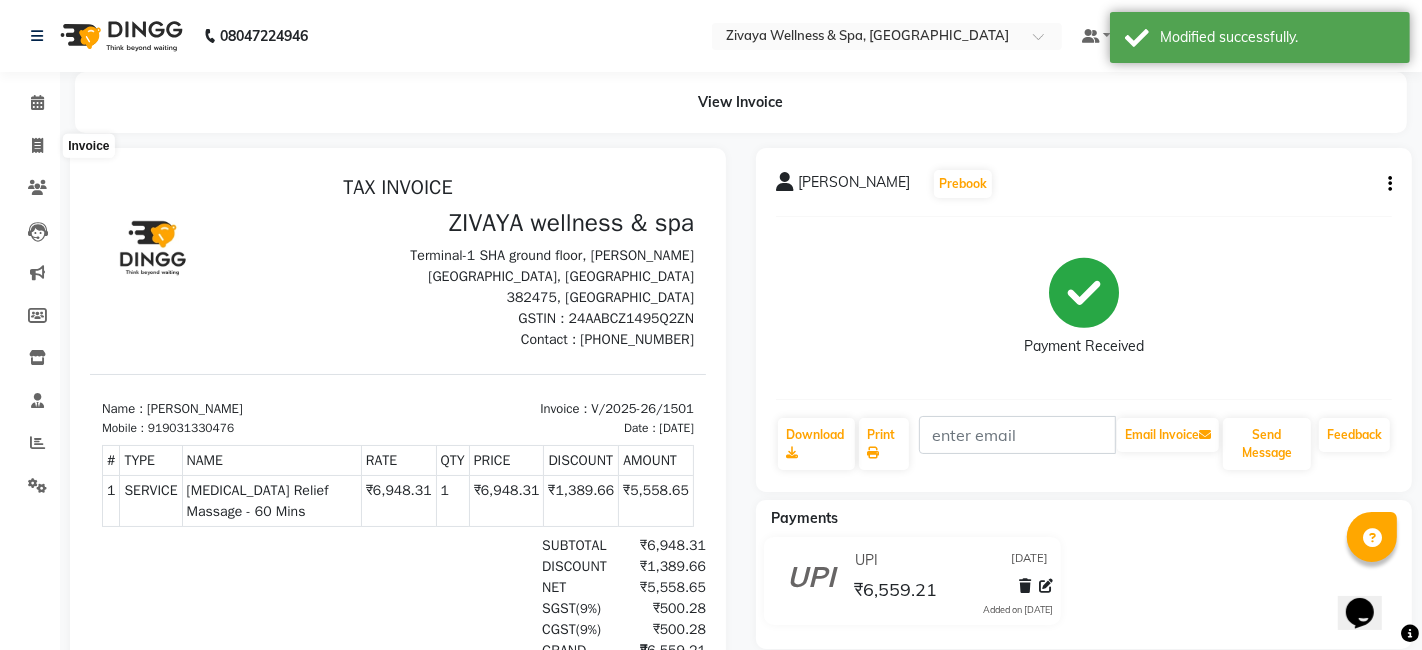 select on "7070" 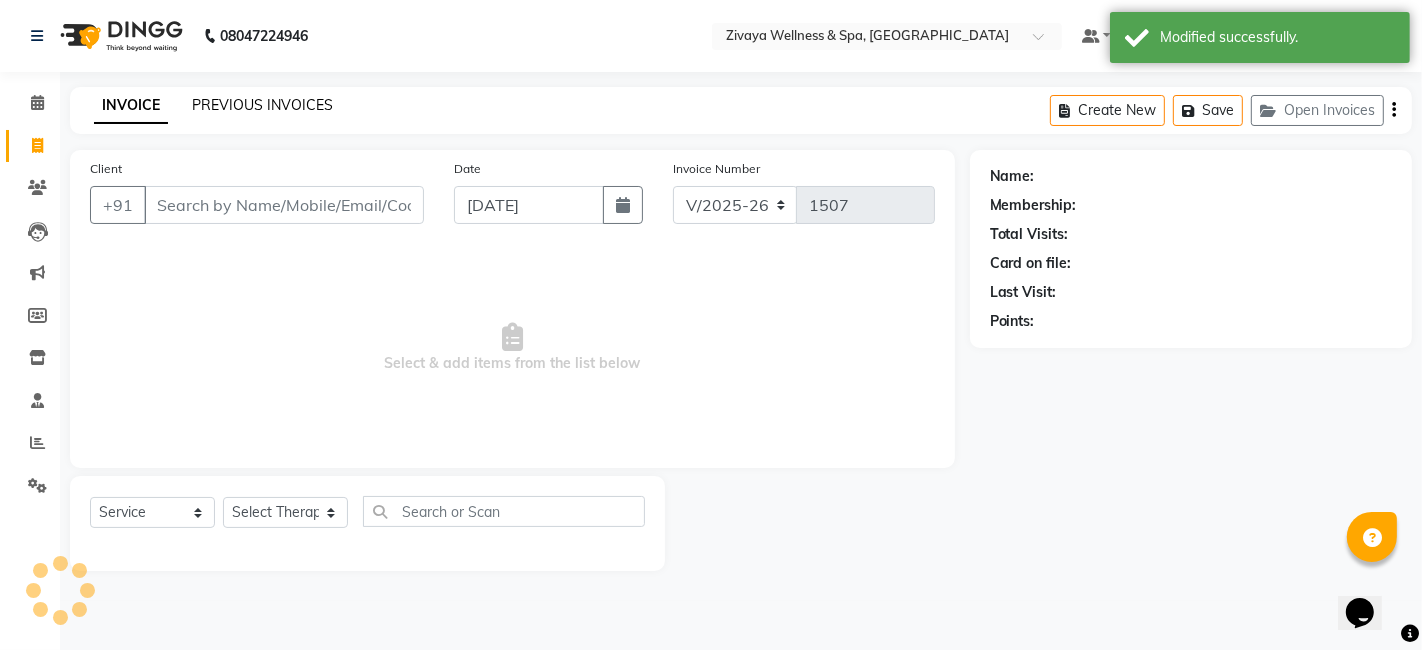 click on "PREVIOUS INVOICES" 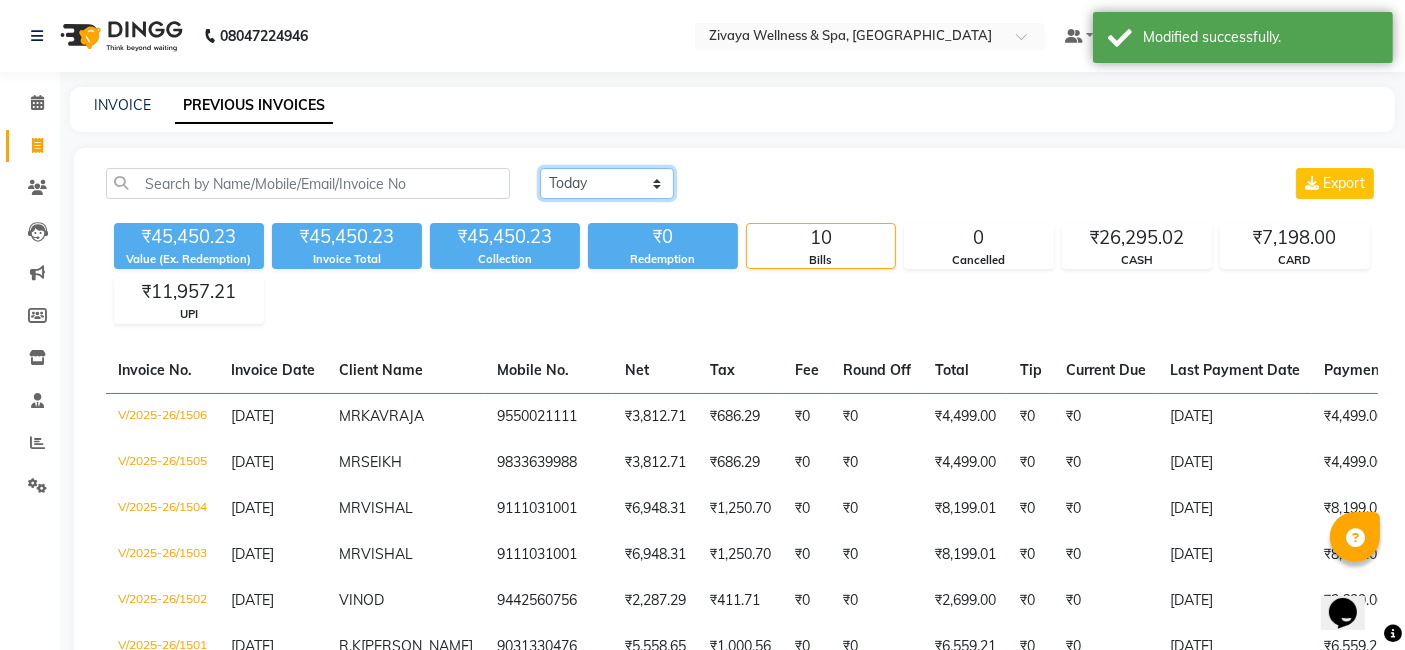 click on "[DATE] [DATE] Custom Range" 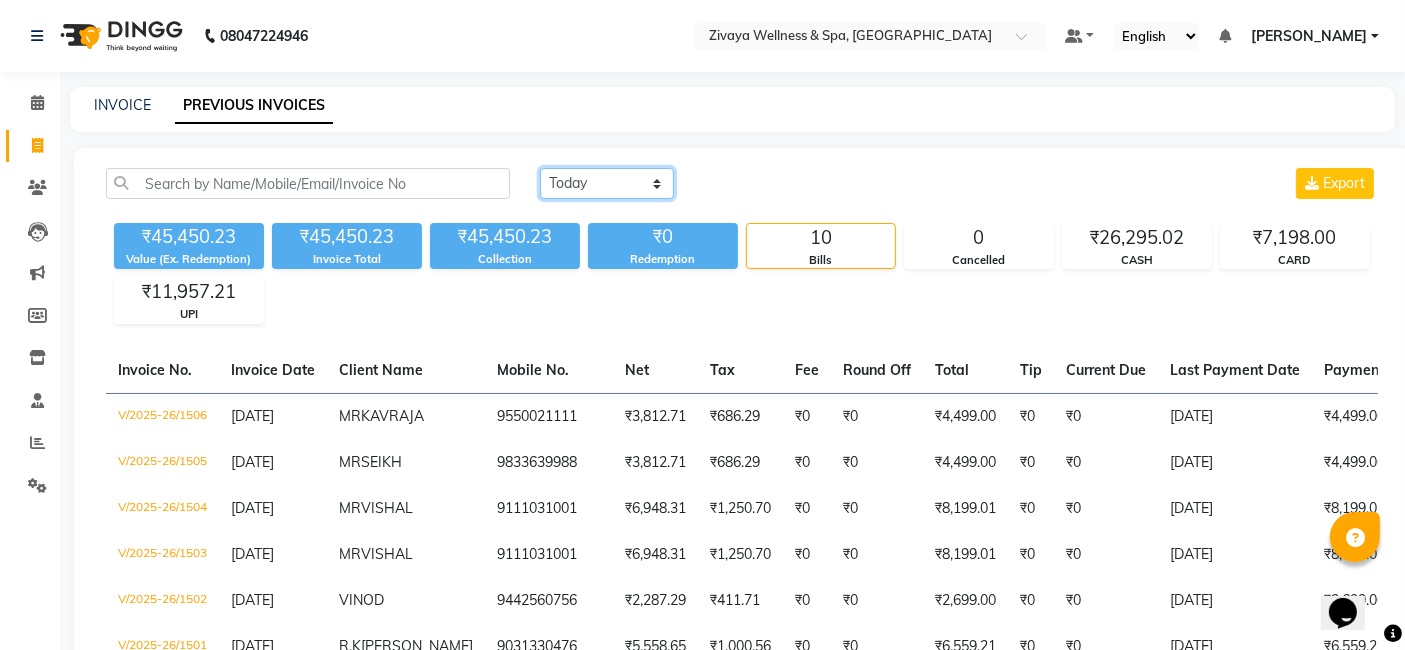 select on "[DATE]" 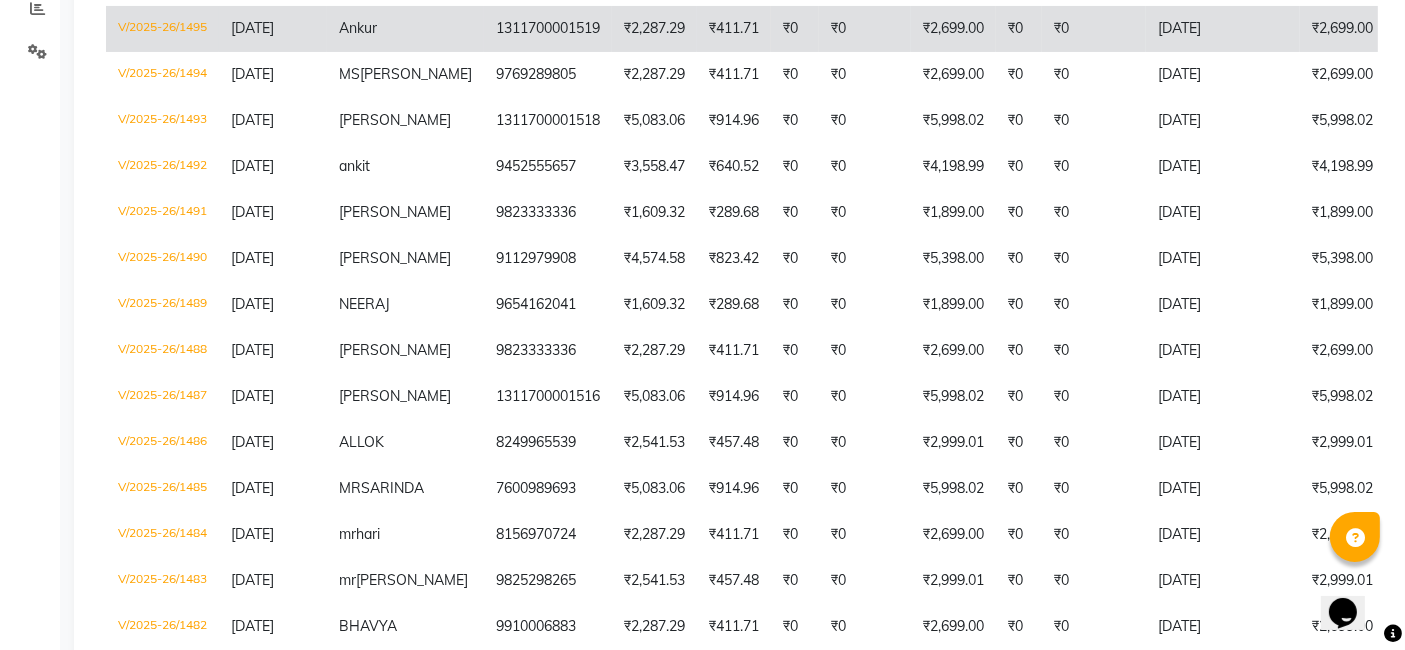 scroll, scrollTop: 444, scrollLeft: 0, axis: vertical 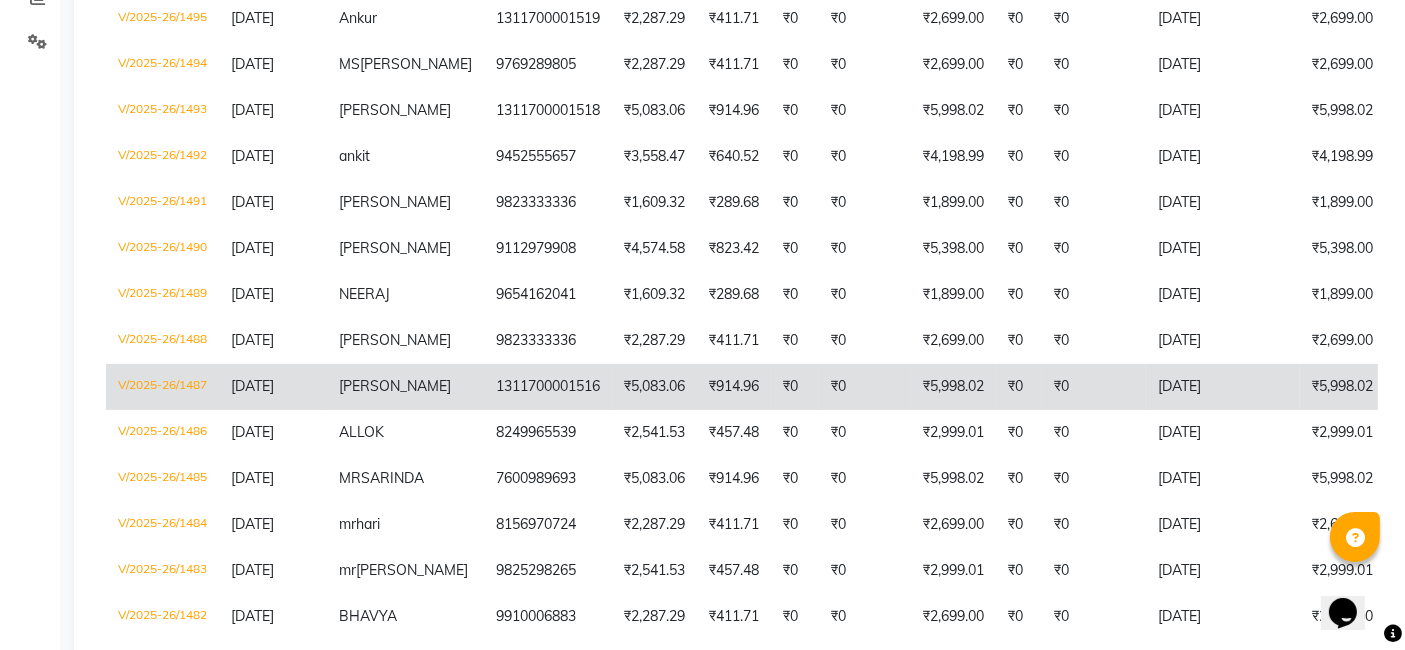click on "V/2025-26/1487" 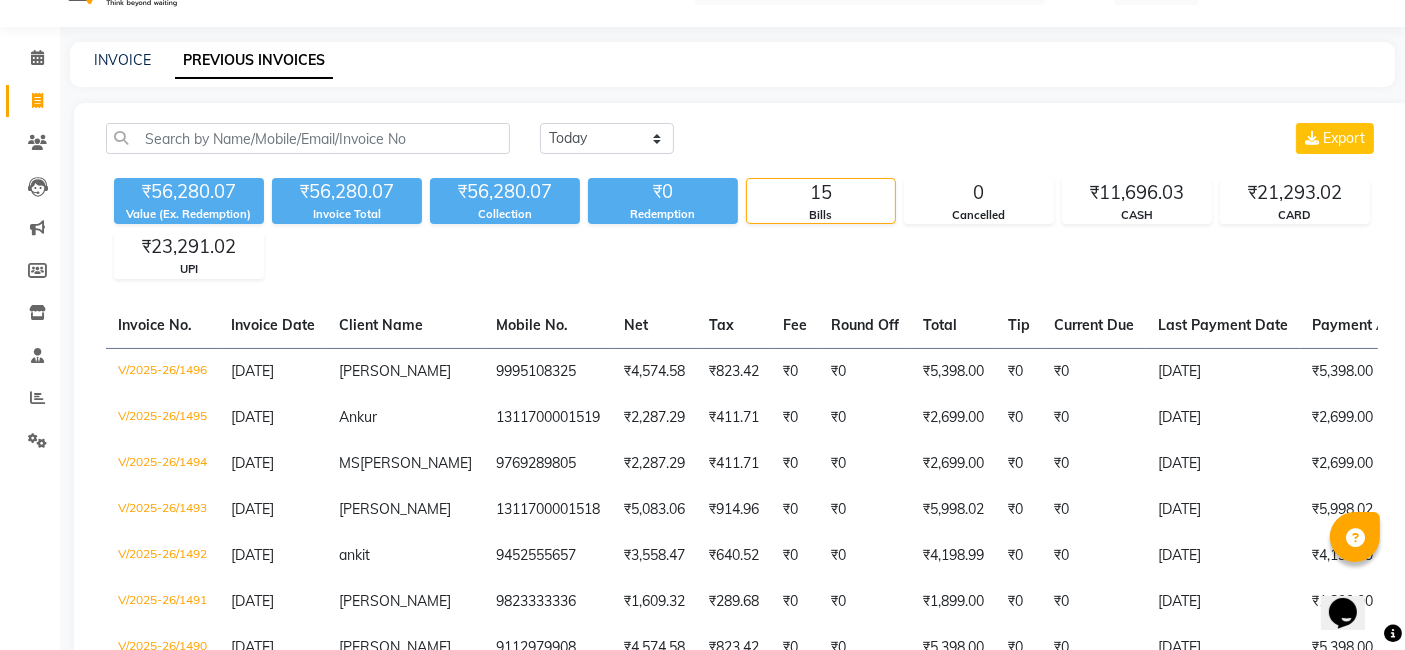 scroll, scrollTop: 0, scrollLeft: 0, axis: both 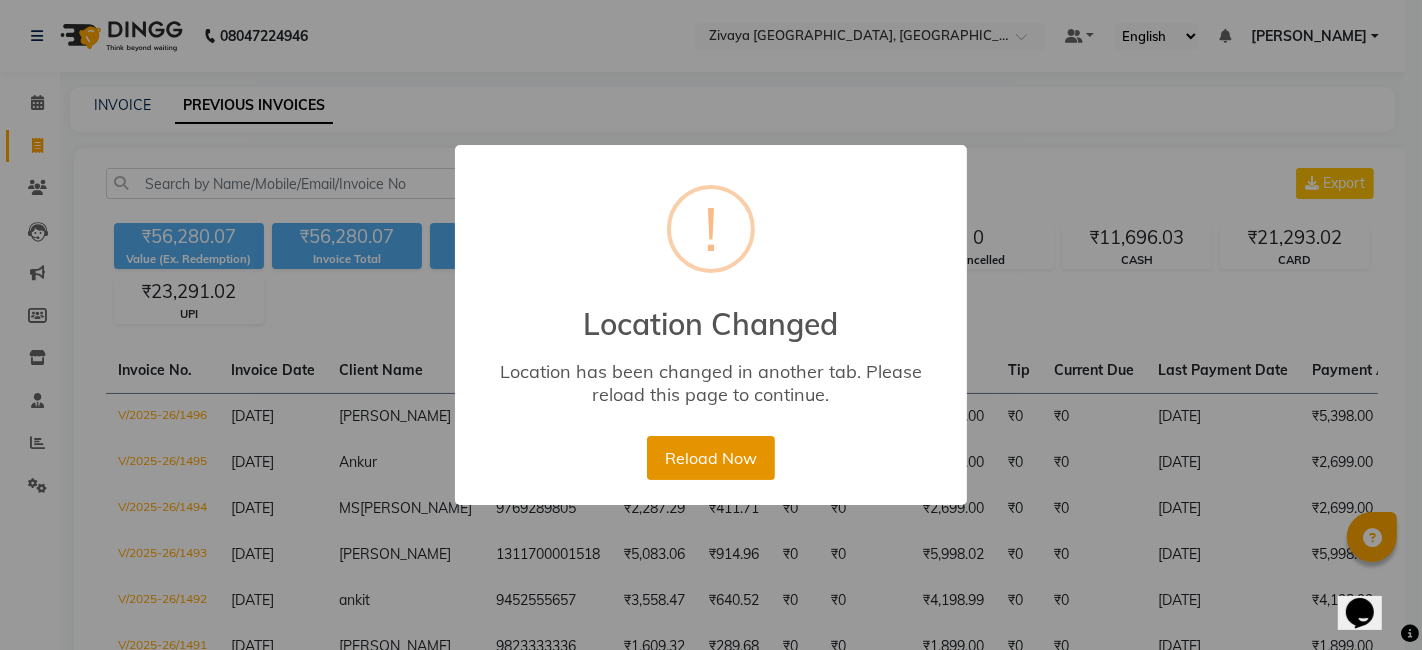 click on "Reload Now" at bounding box center [710, 458] 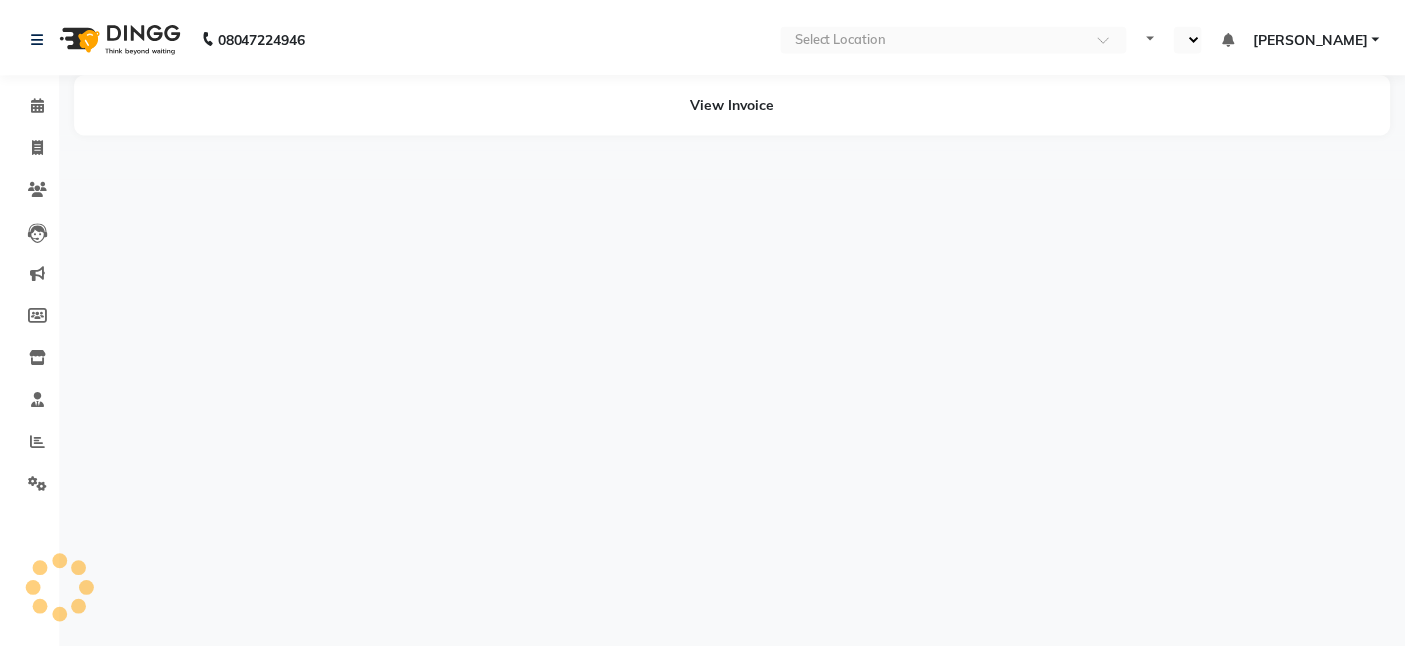 scroll, scrollTop: 0, scrollLeft: 0, axis: both 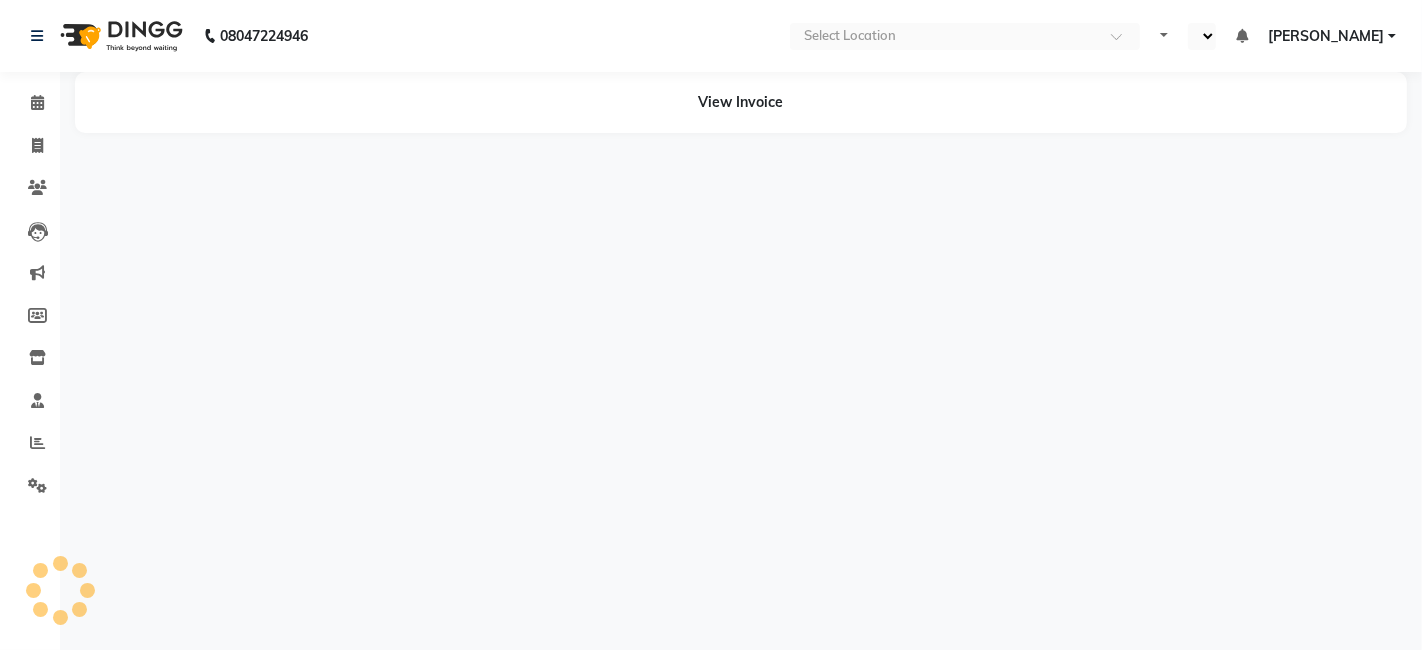 select on "en" 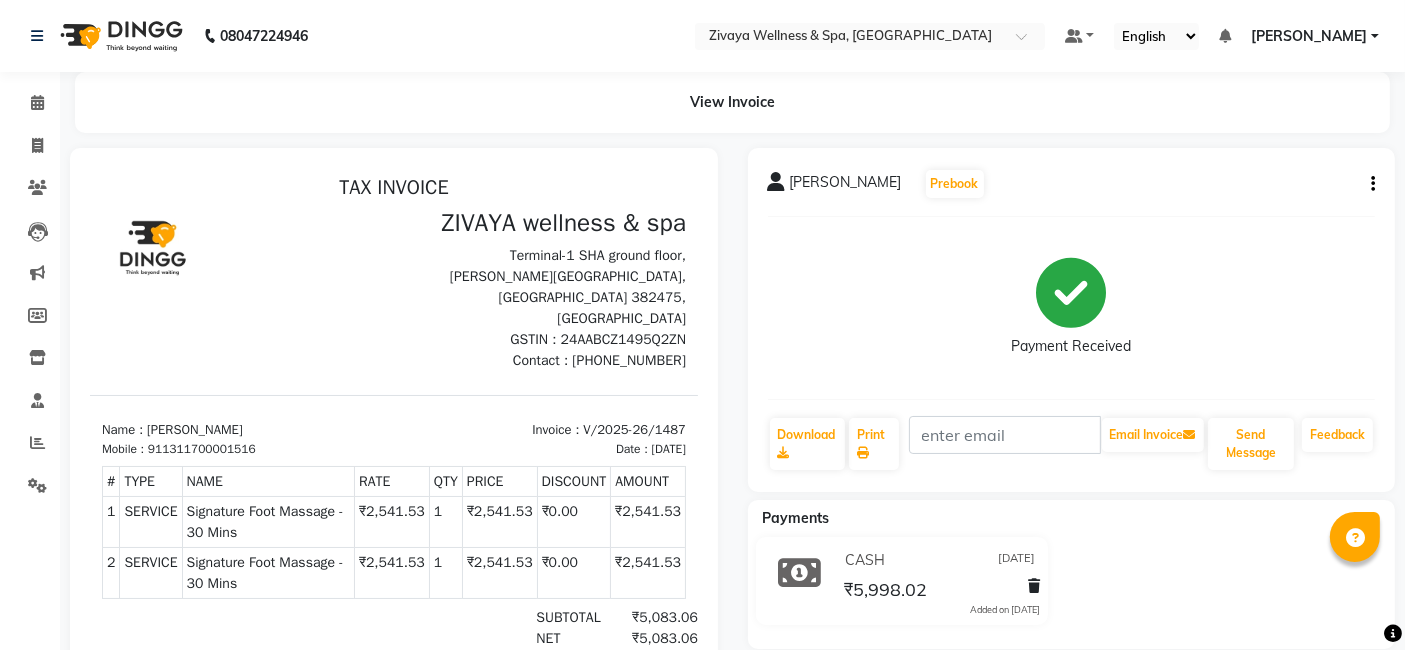 scroll, scrollTop: 0, scrollLeft: 0, axis: both 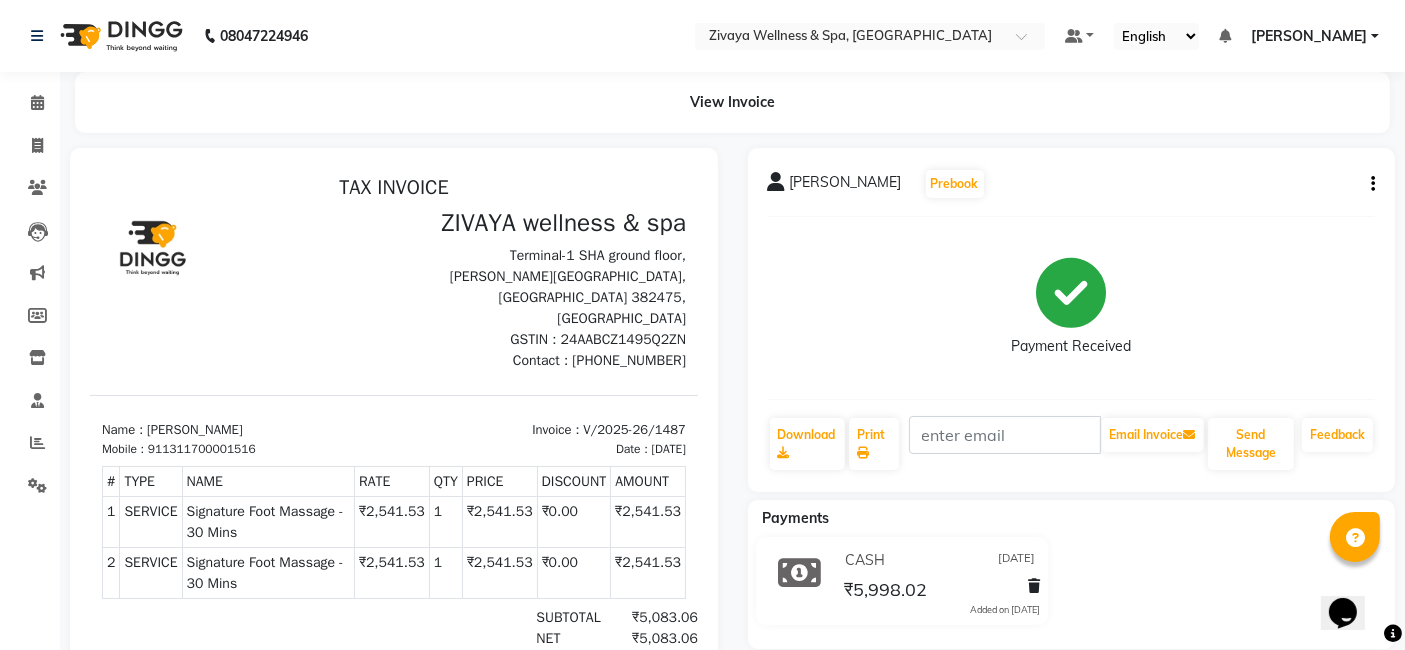 click 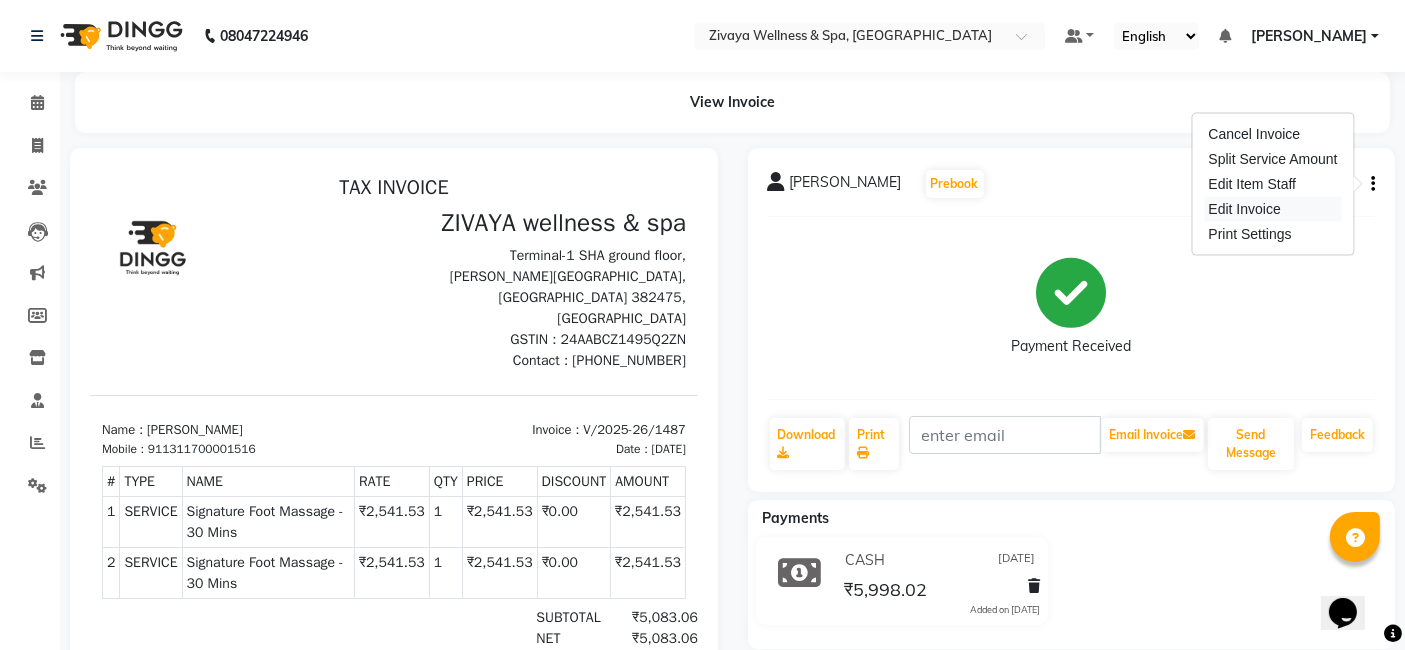 click on "Edit Invoice" at bounding box center [1272, 209] 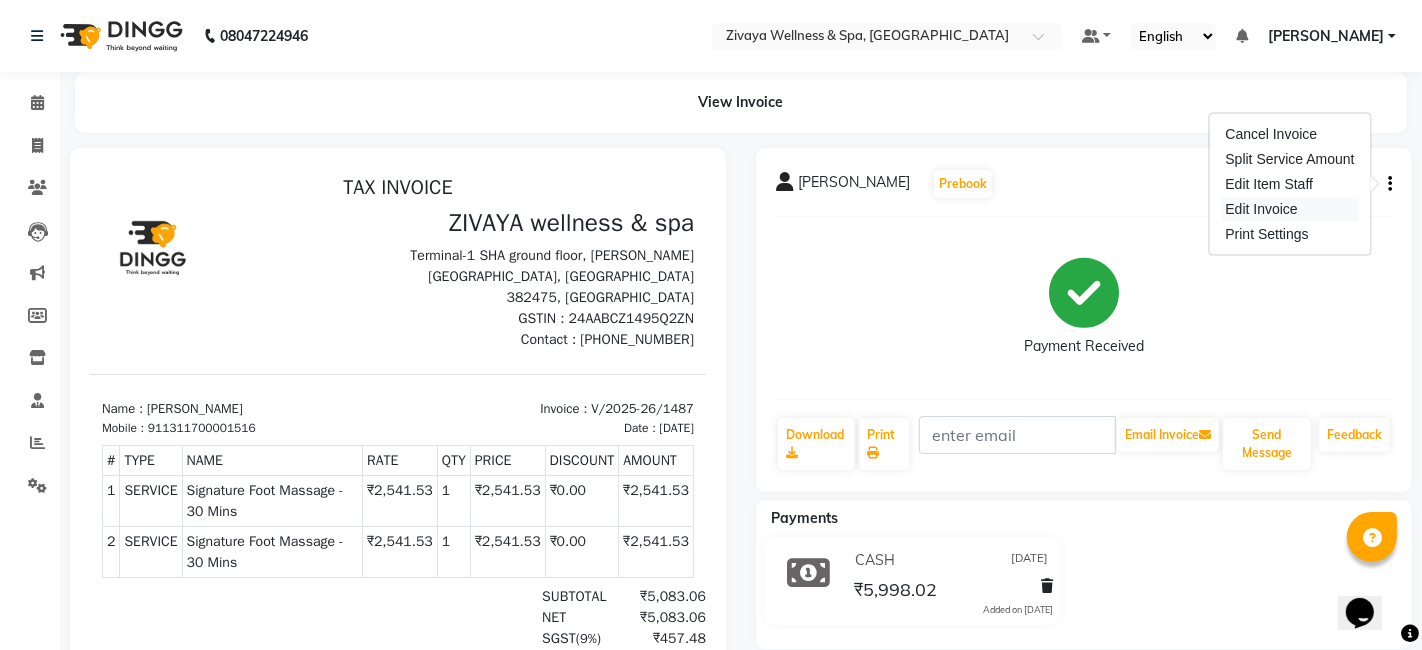 select on "service" 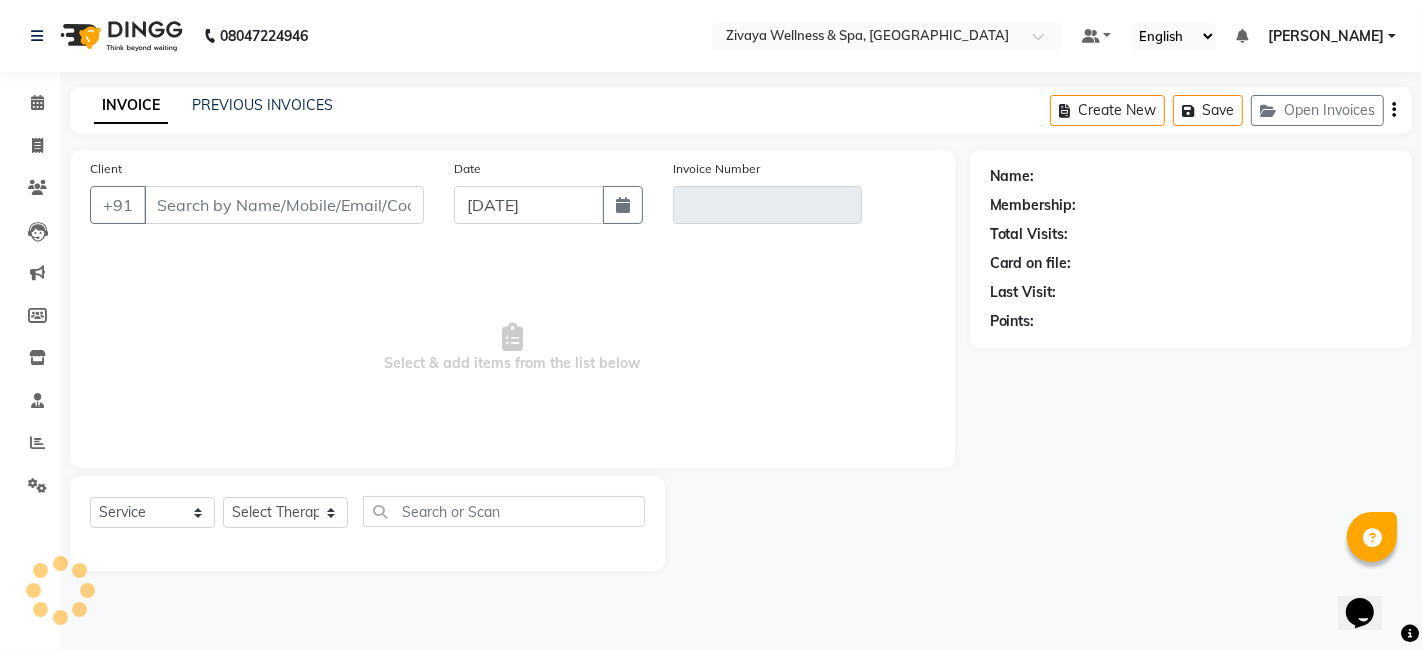 type on "1311700001516" 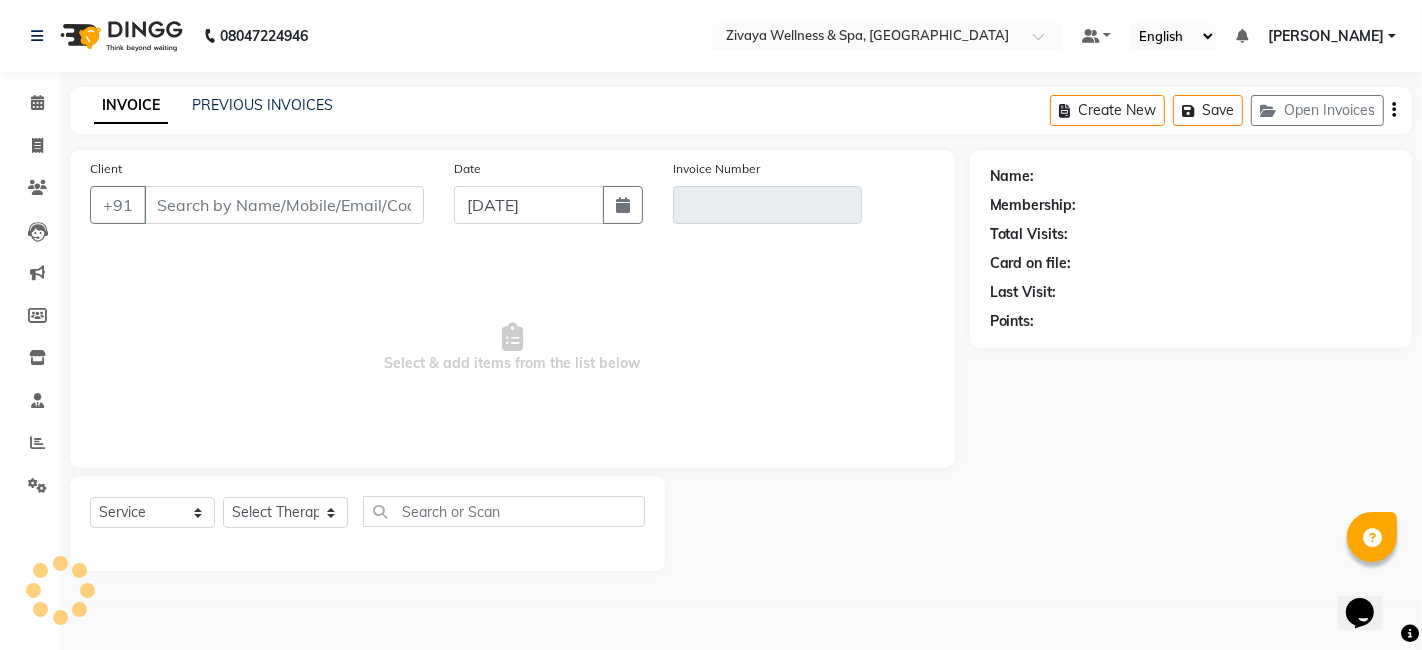 type on "V/2025-26/1487" 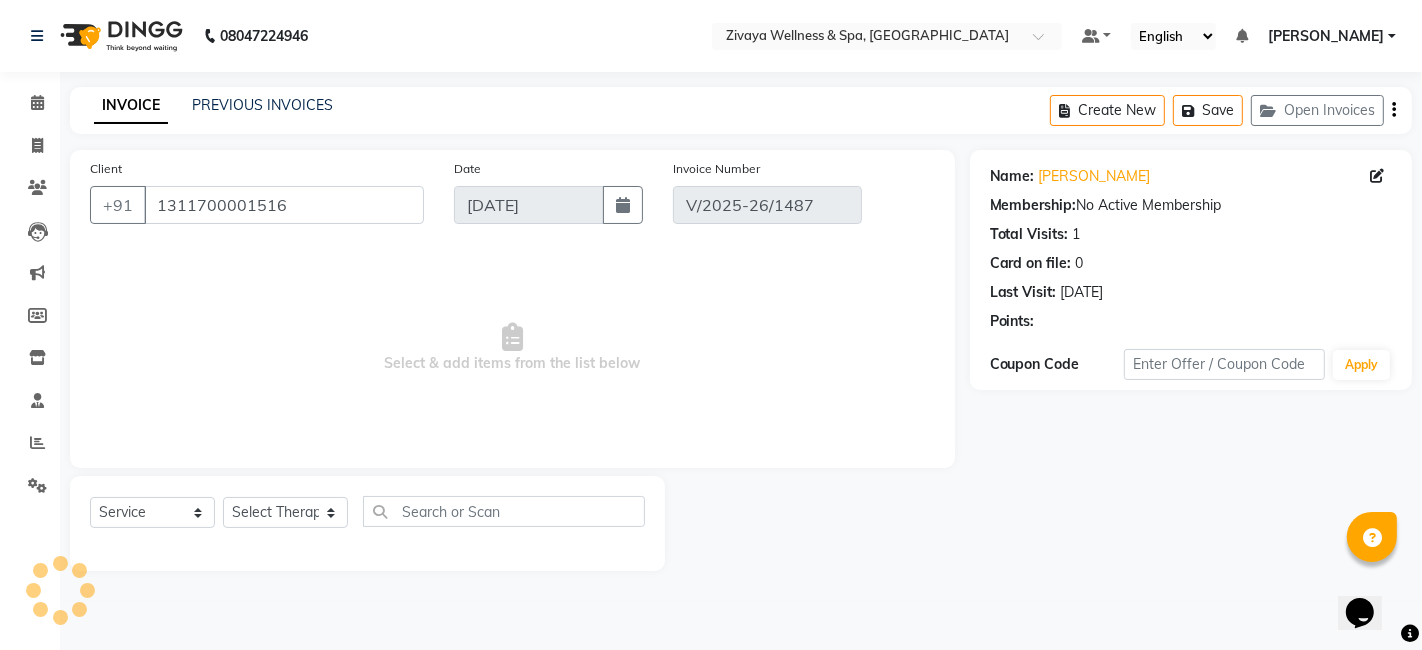 type on "[DATE]" 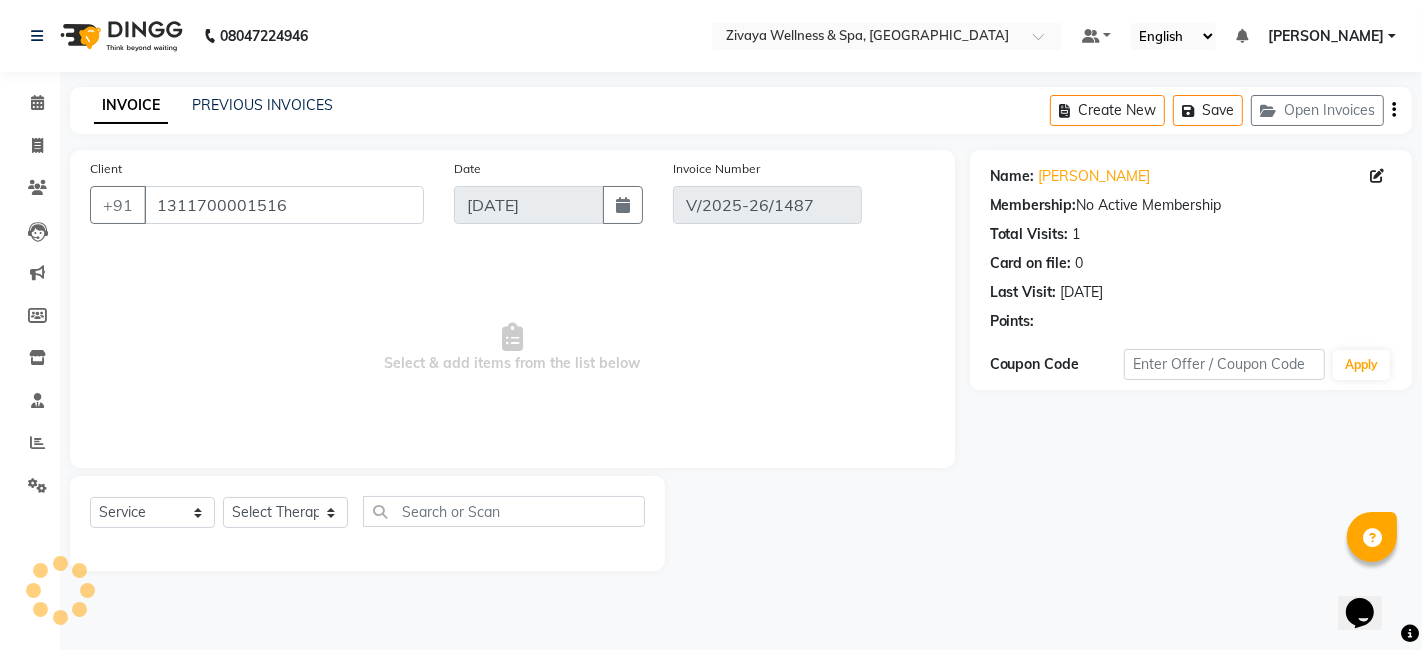 select on "select" 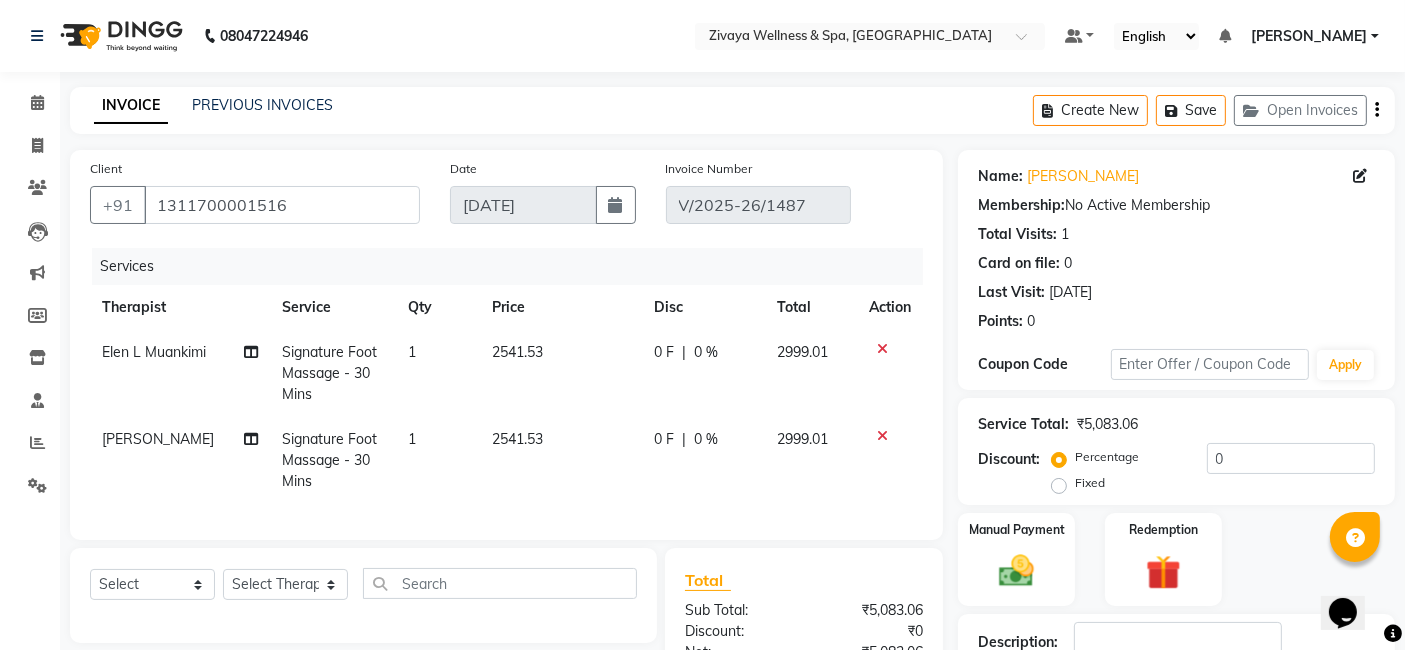 click 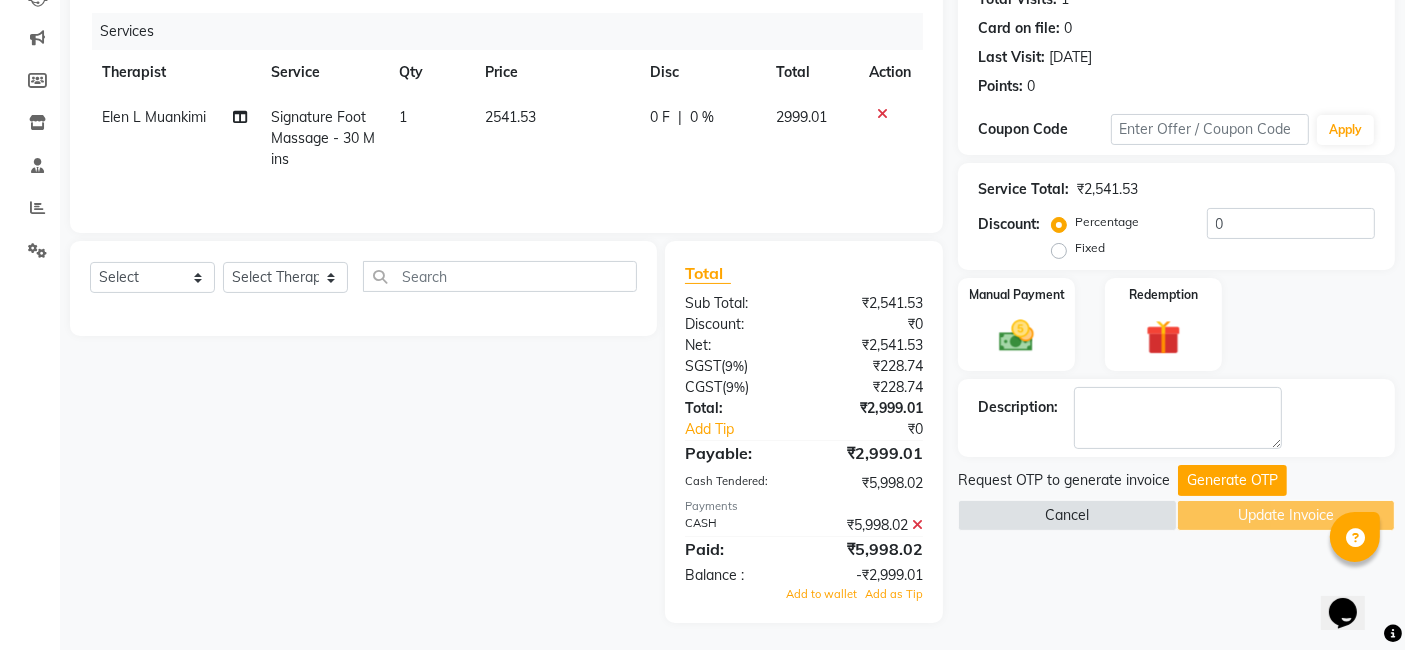 scroll, scrollTop: 238, scrollLeft: 0, axis: vertical 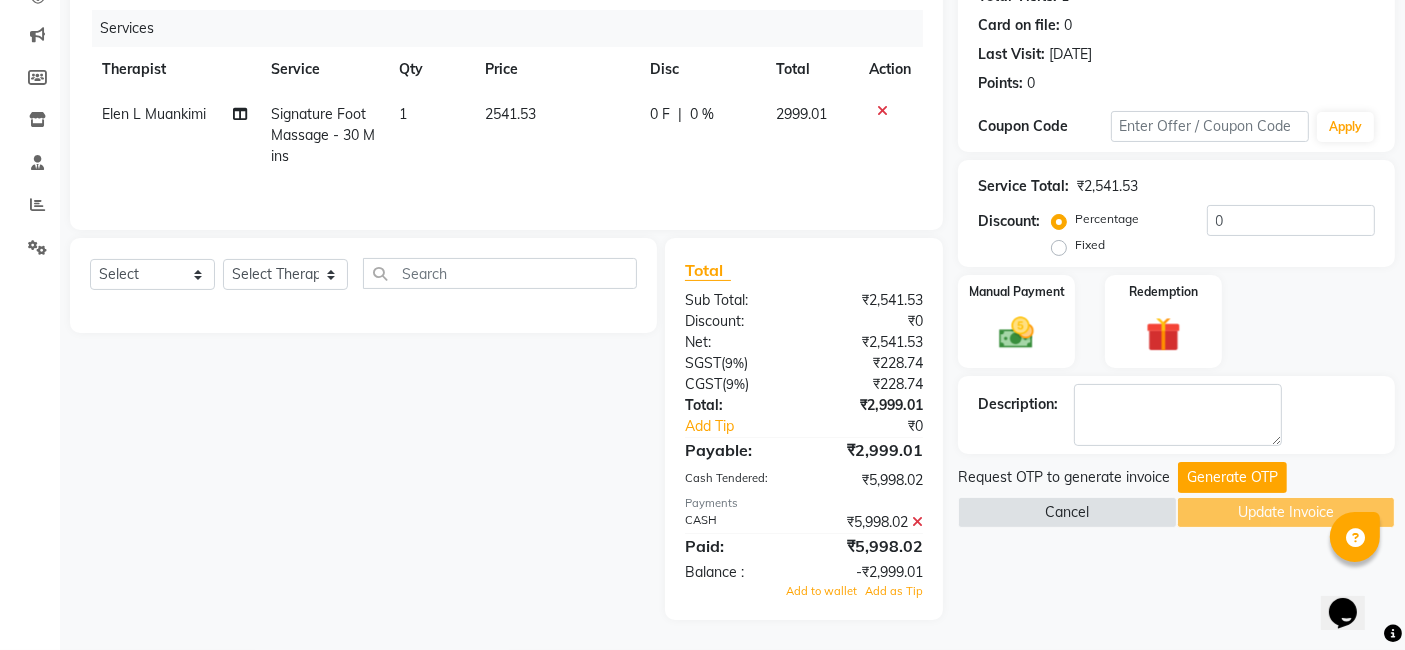 click 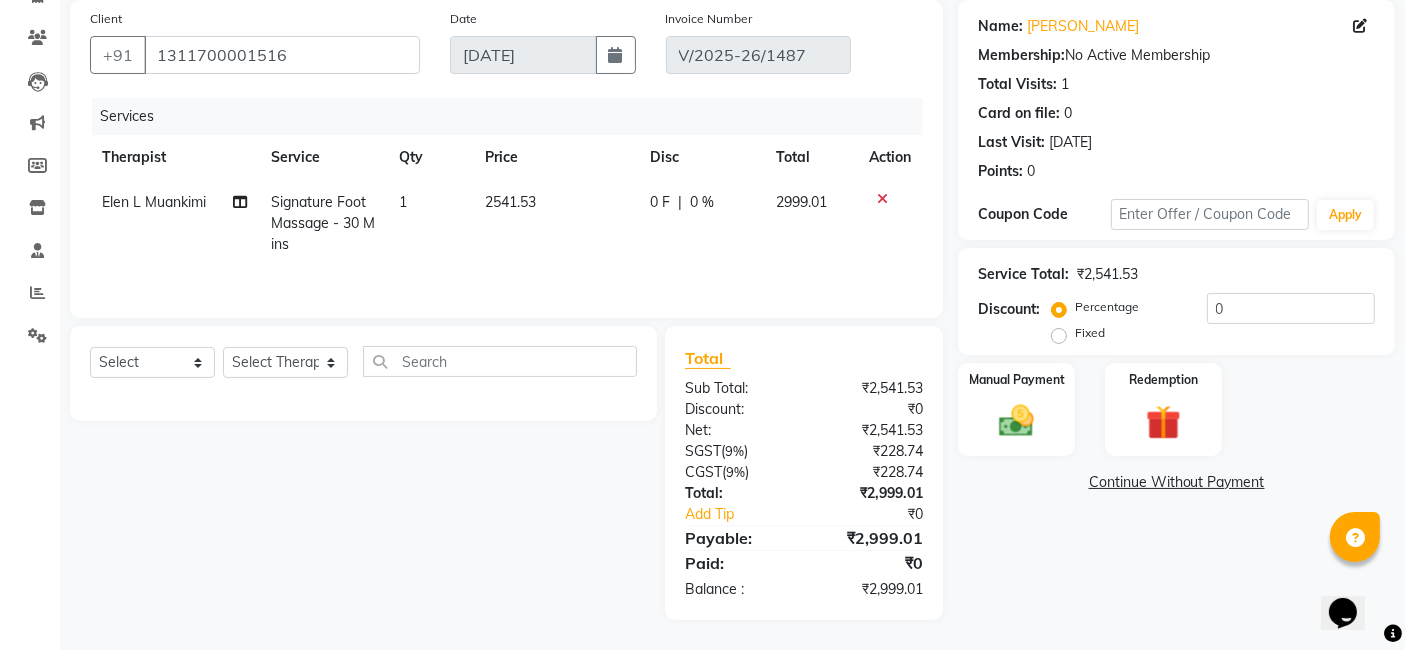 scroll, scrollTop: 151, scrollLeft: 0, axis: vertical 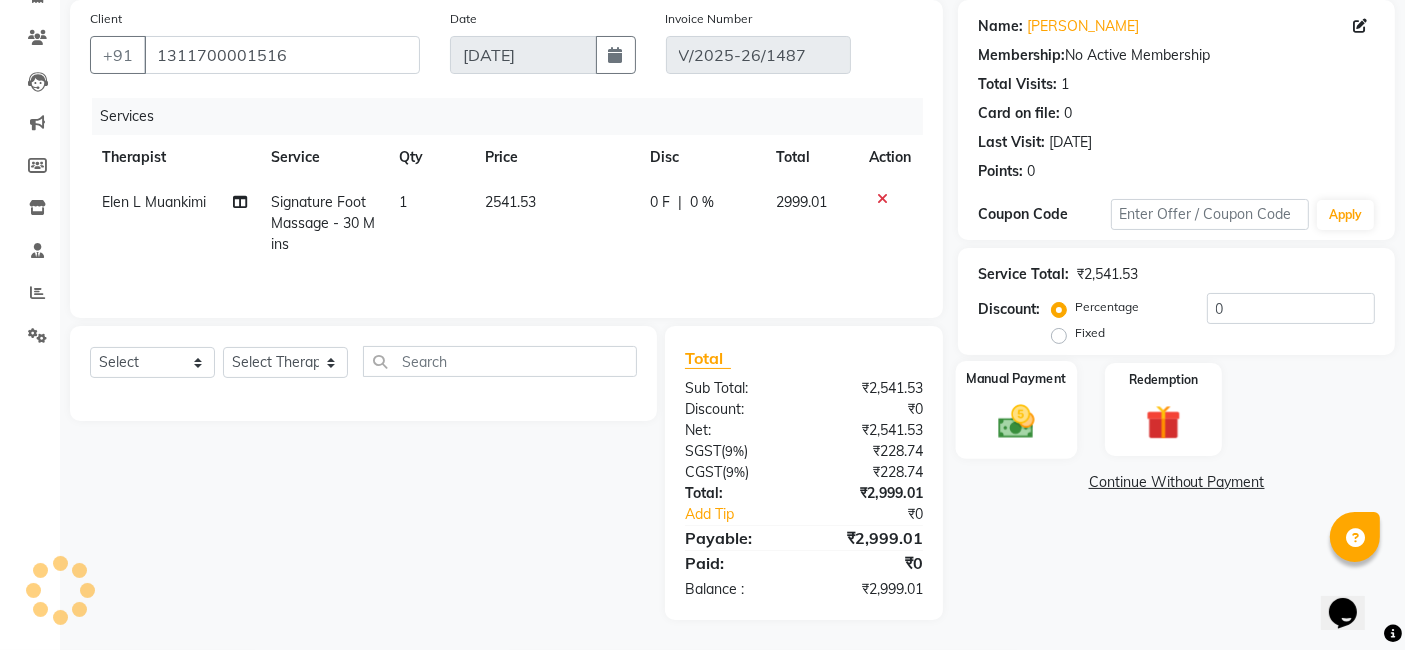 click on "Manual Payment" 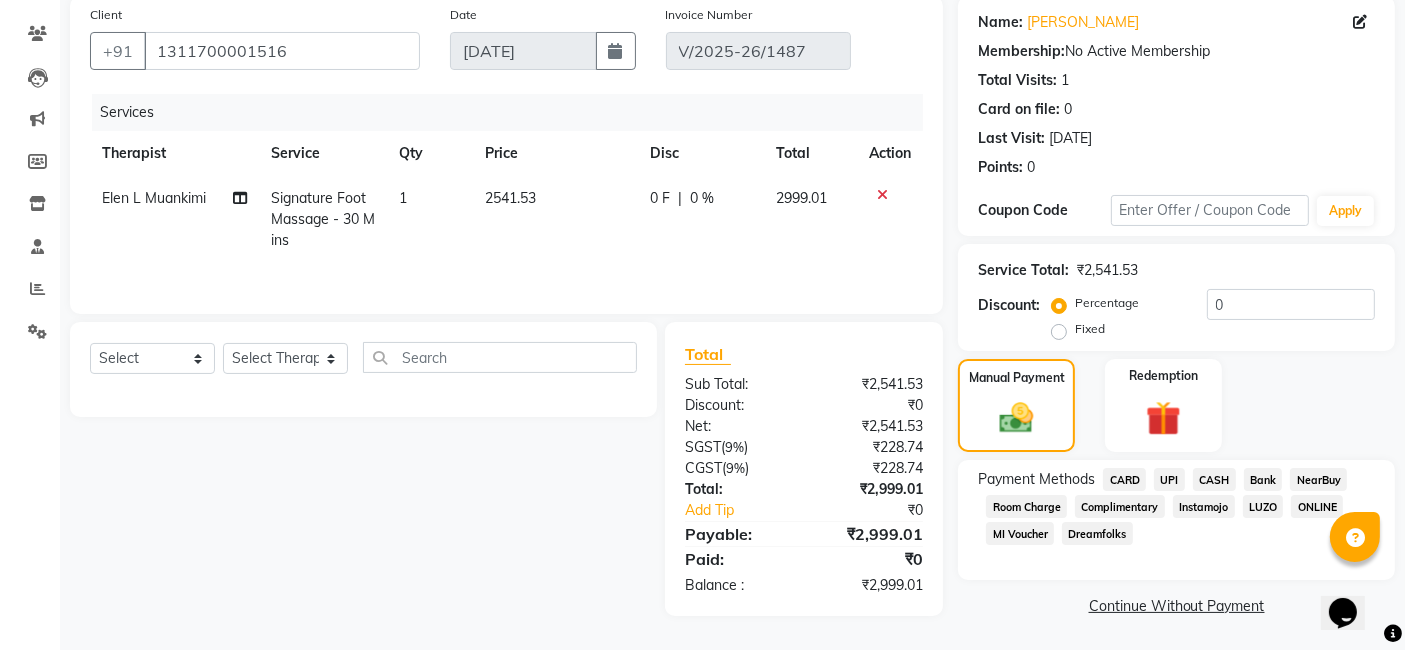 click on "CASH" 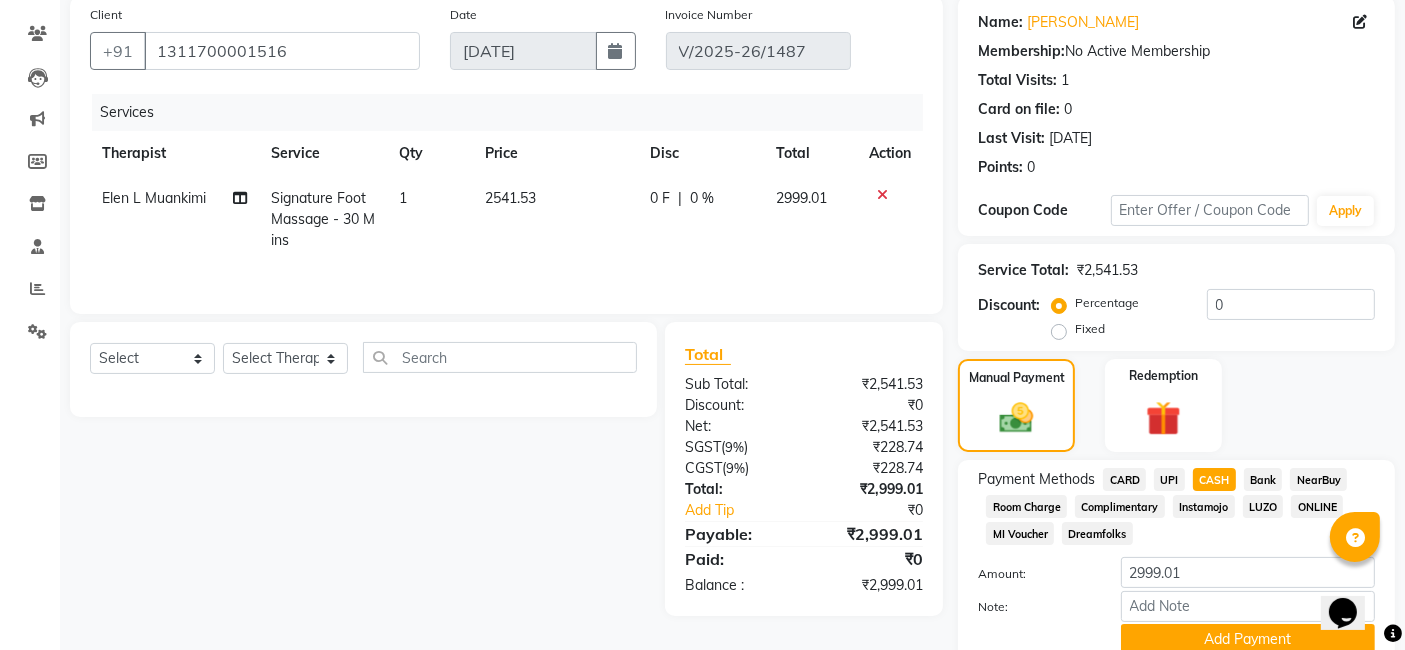 scroll, scrollTop: 237, scrollLeft: 0, axis: vertical 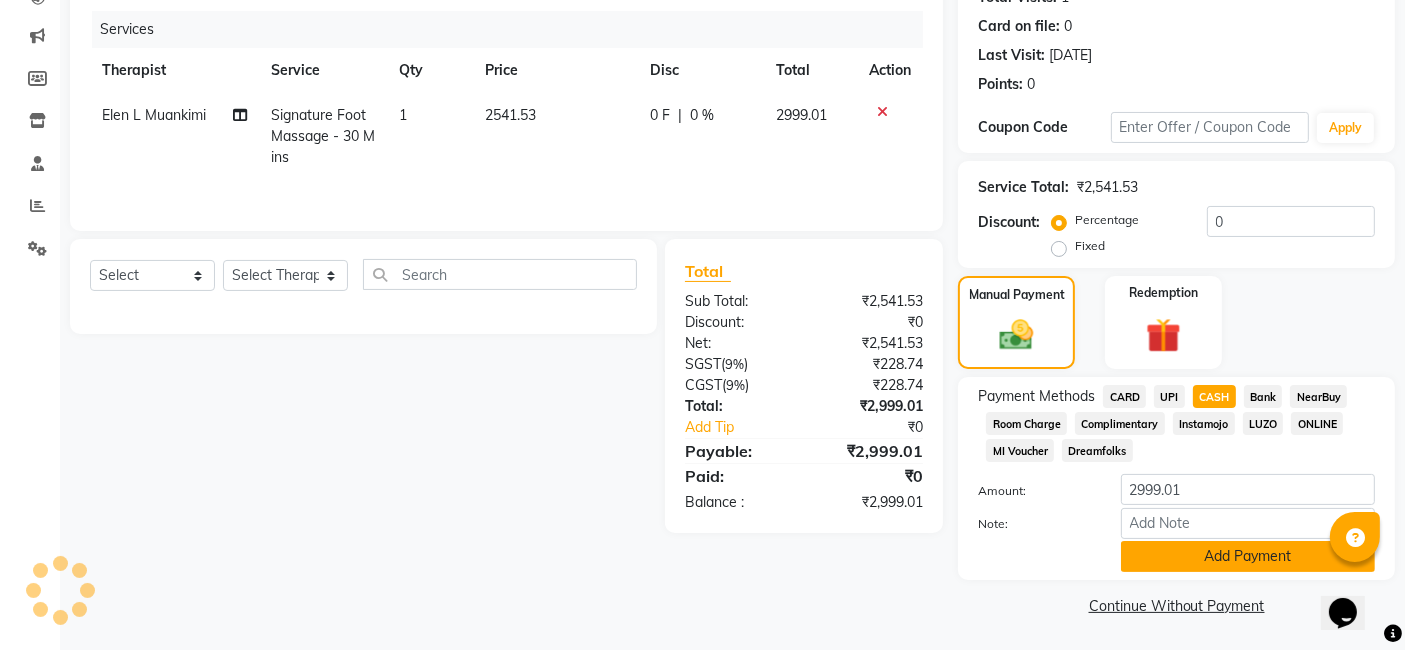 click on "Add Payment" 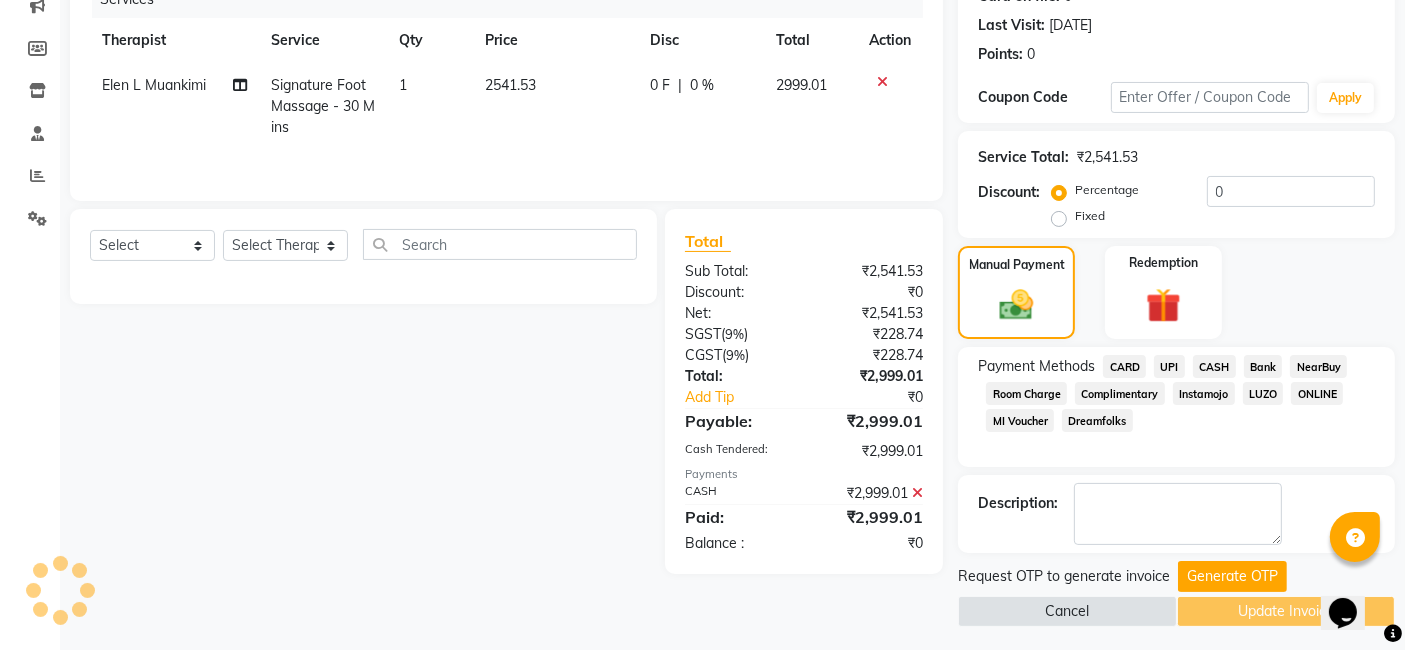 scroll, scrollTop: 271, scrollLeft: 0, axis: vertical 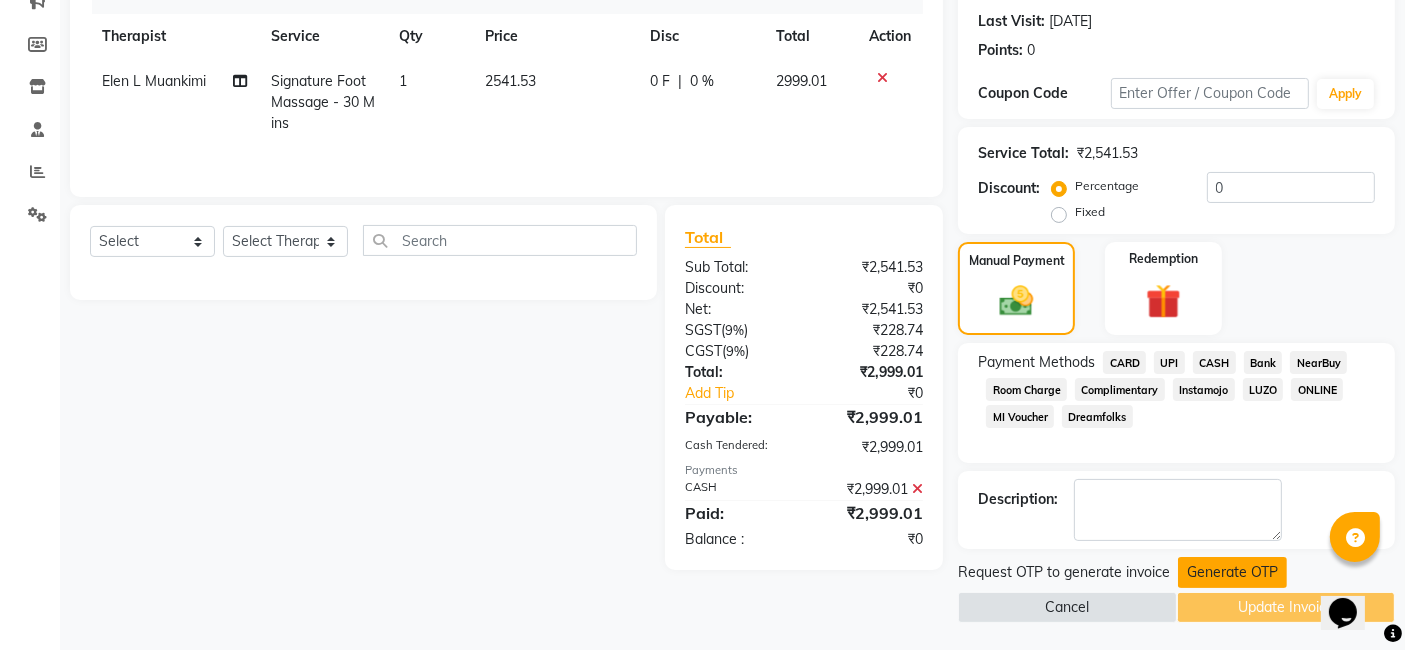 click on "Generate OTP" 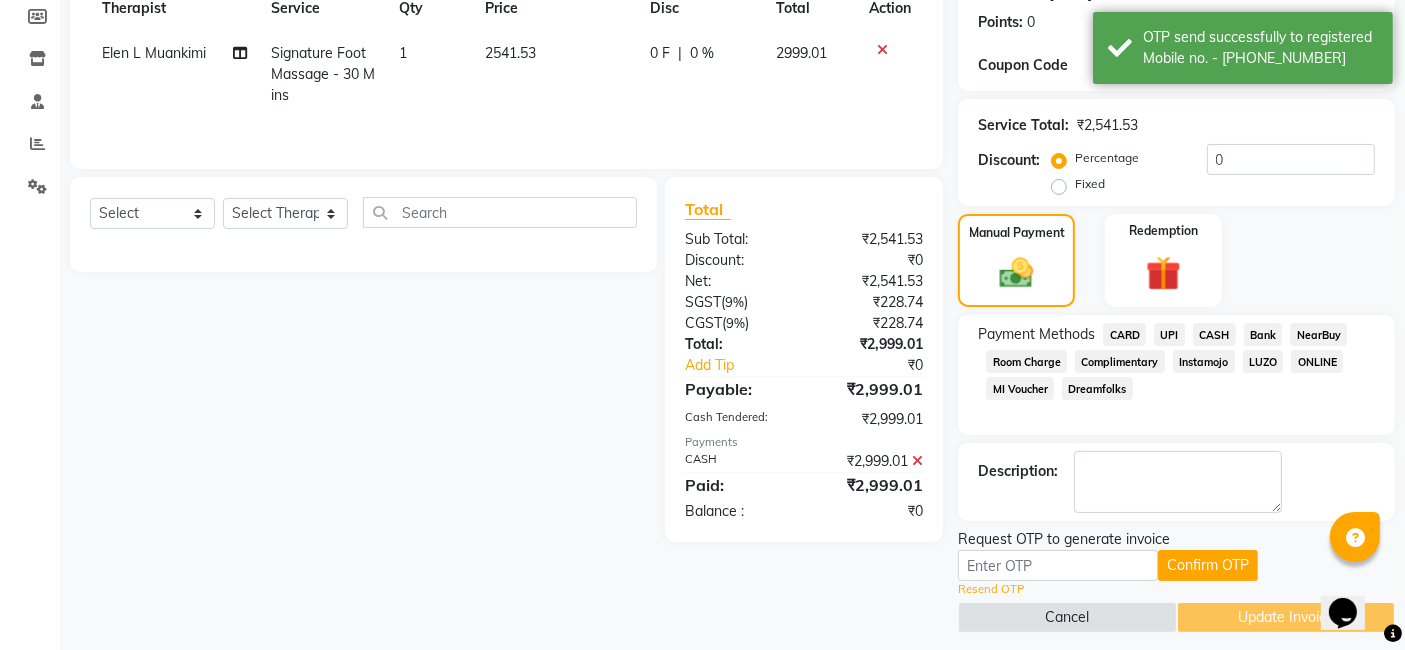 scroll, scrollTop: 310, scrollLeft: 0, axis: vertical 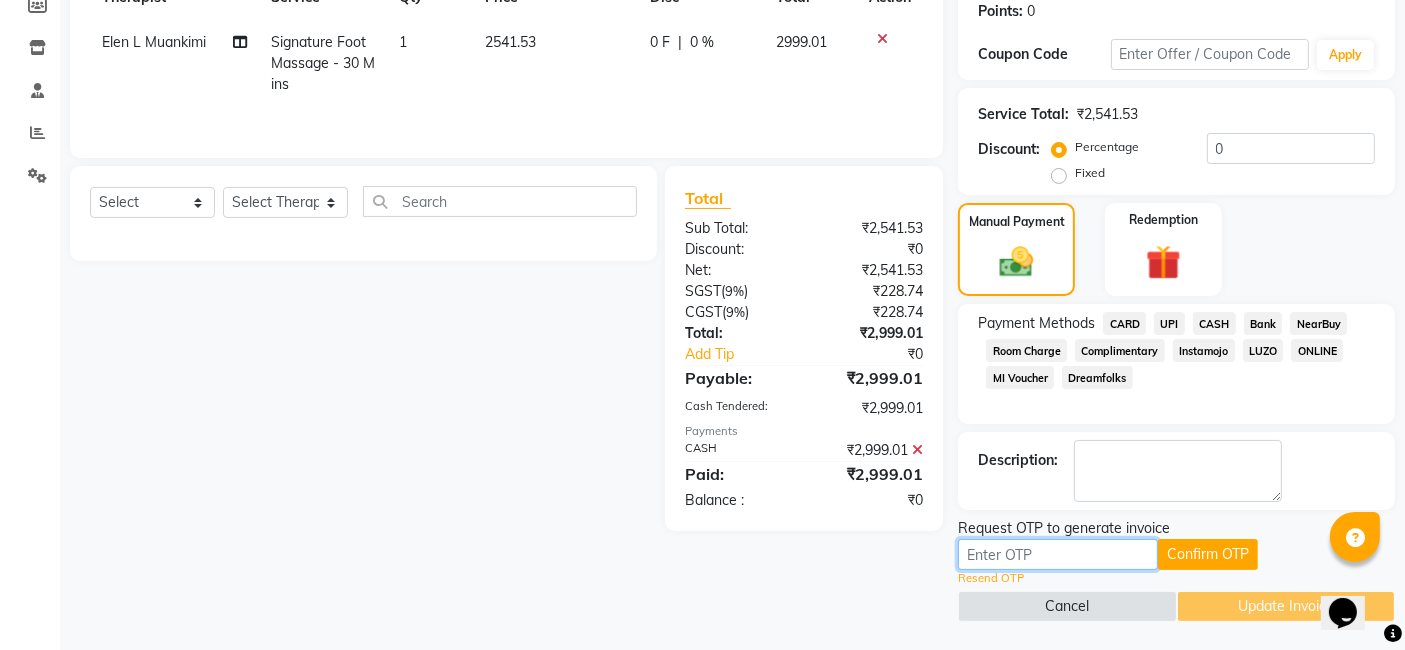 click at bounding box center (1058, 554) 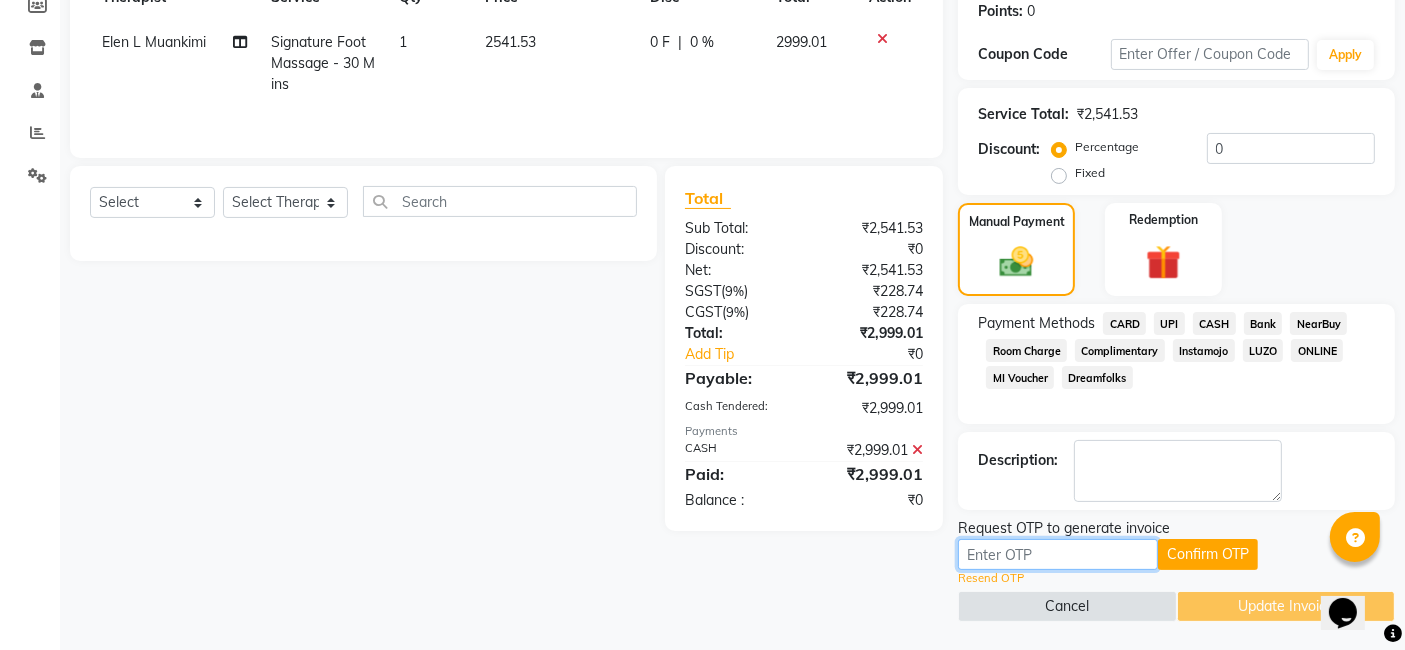 paste on "4445" 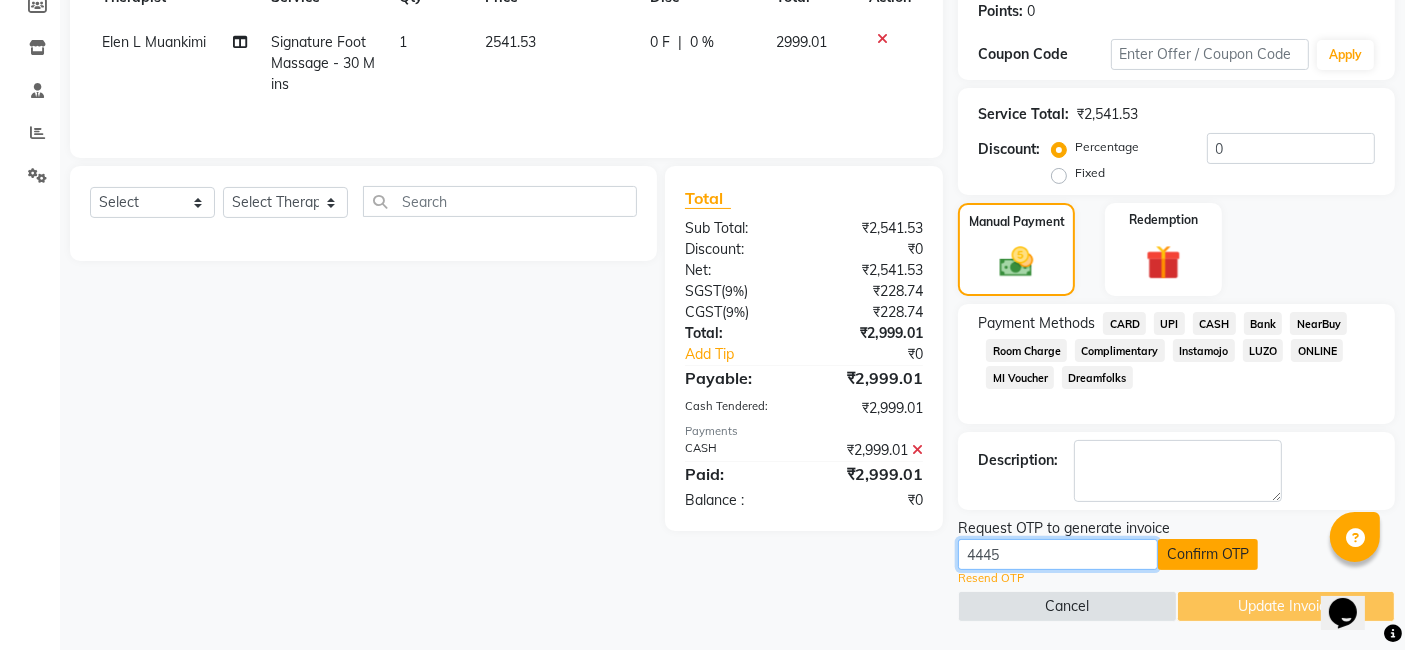 type on "4445" 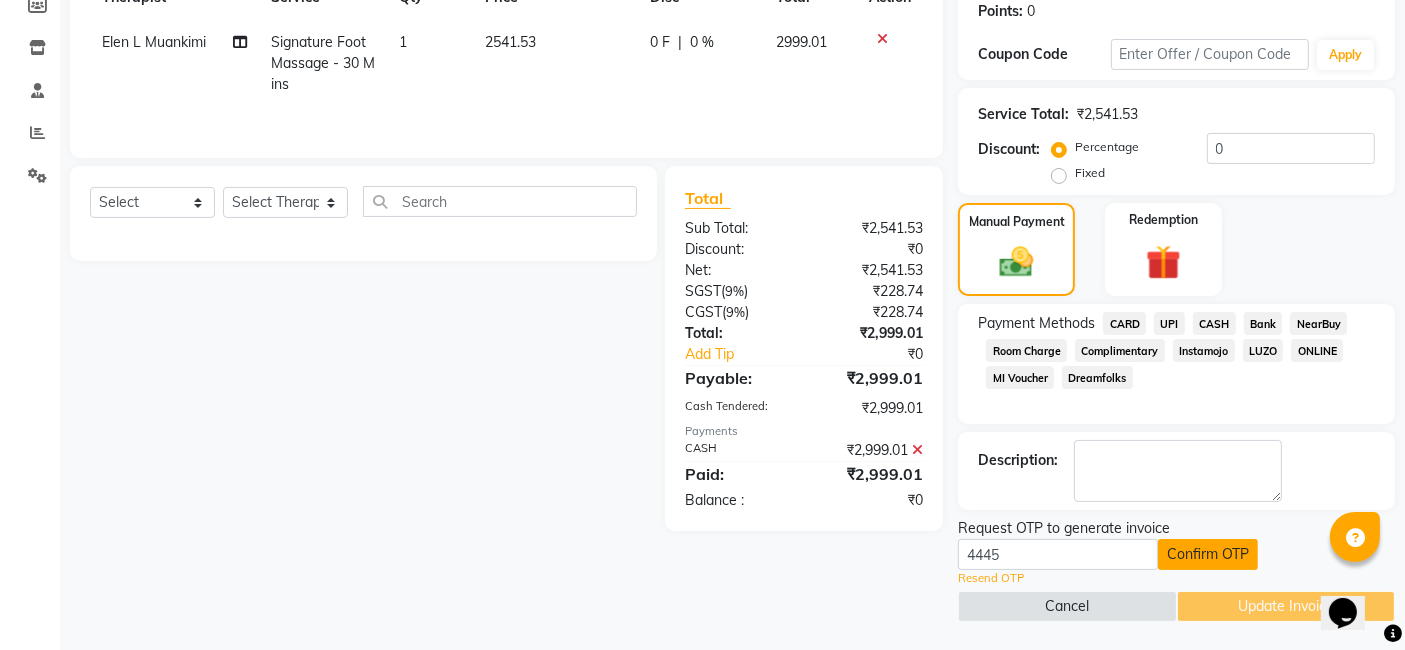 click on "Confirm OTP" 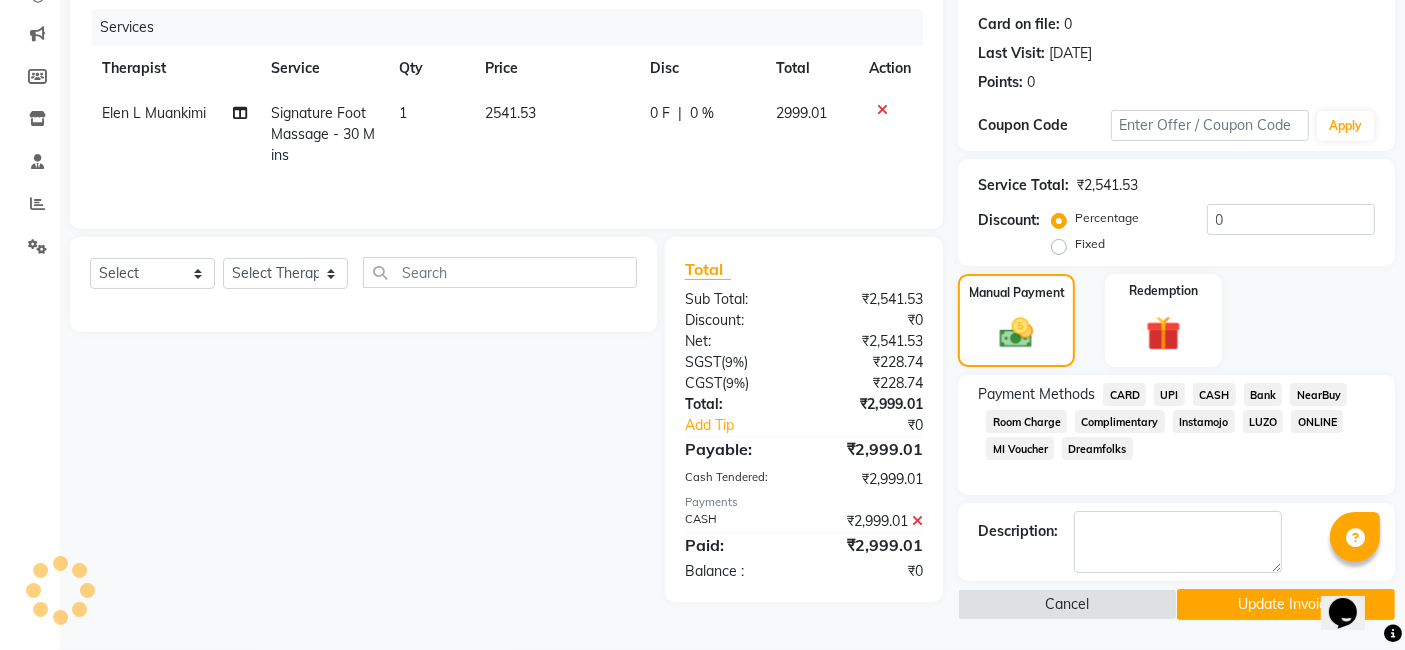 scroll, scrollTop: 237, scrollLeft: 0, axis: vertical 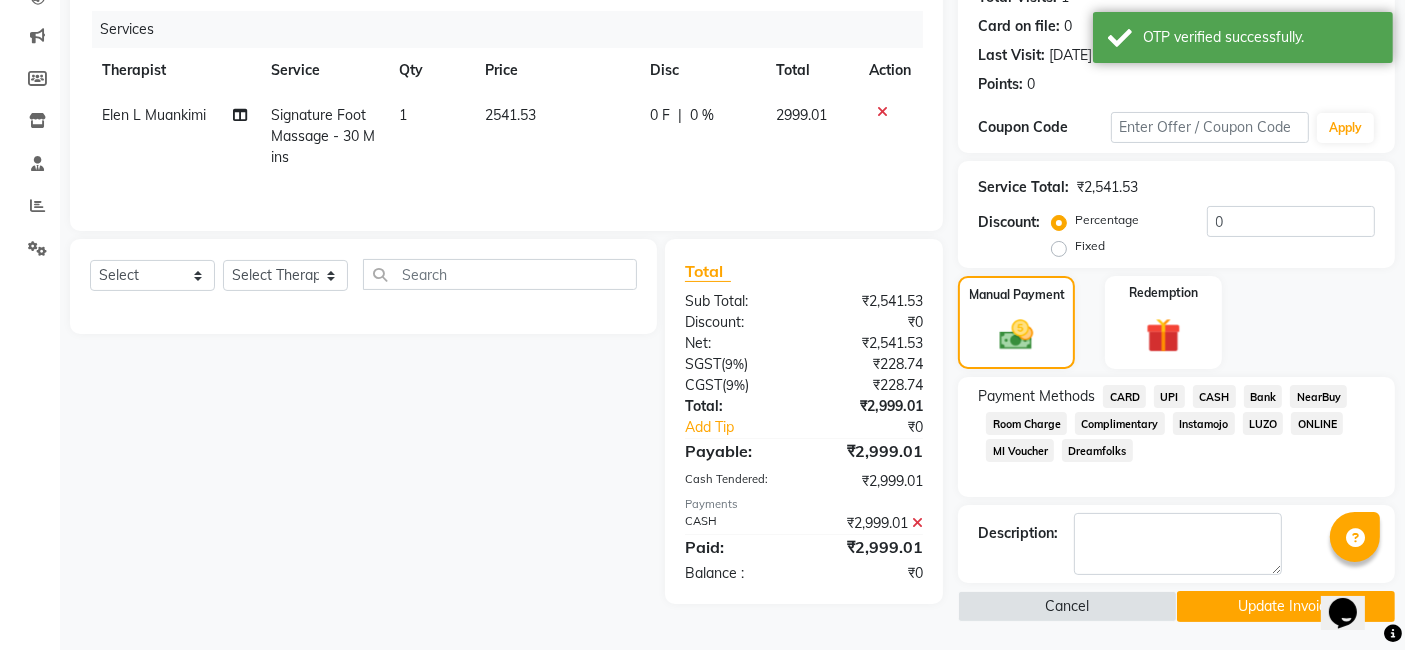 click on "Update Invoice" 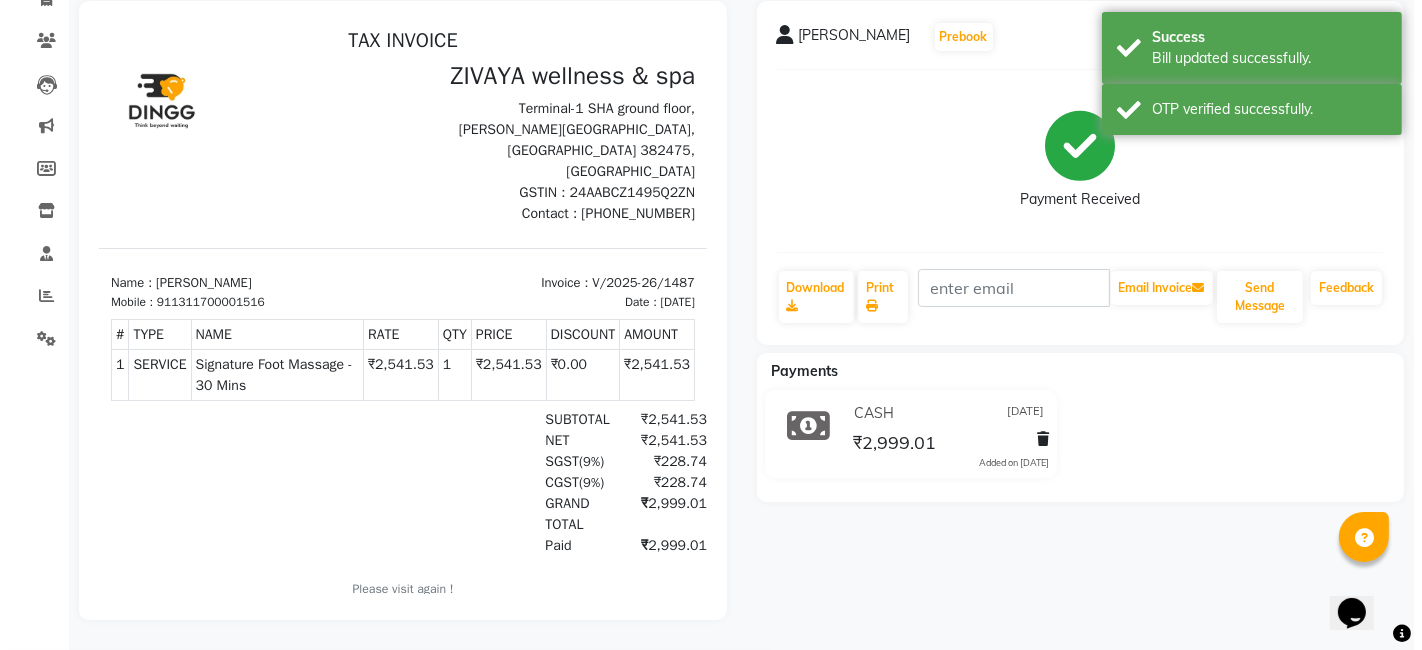 scroll, scrollTop: 162, scrollLeft: 0, axis: vertical 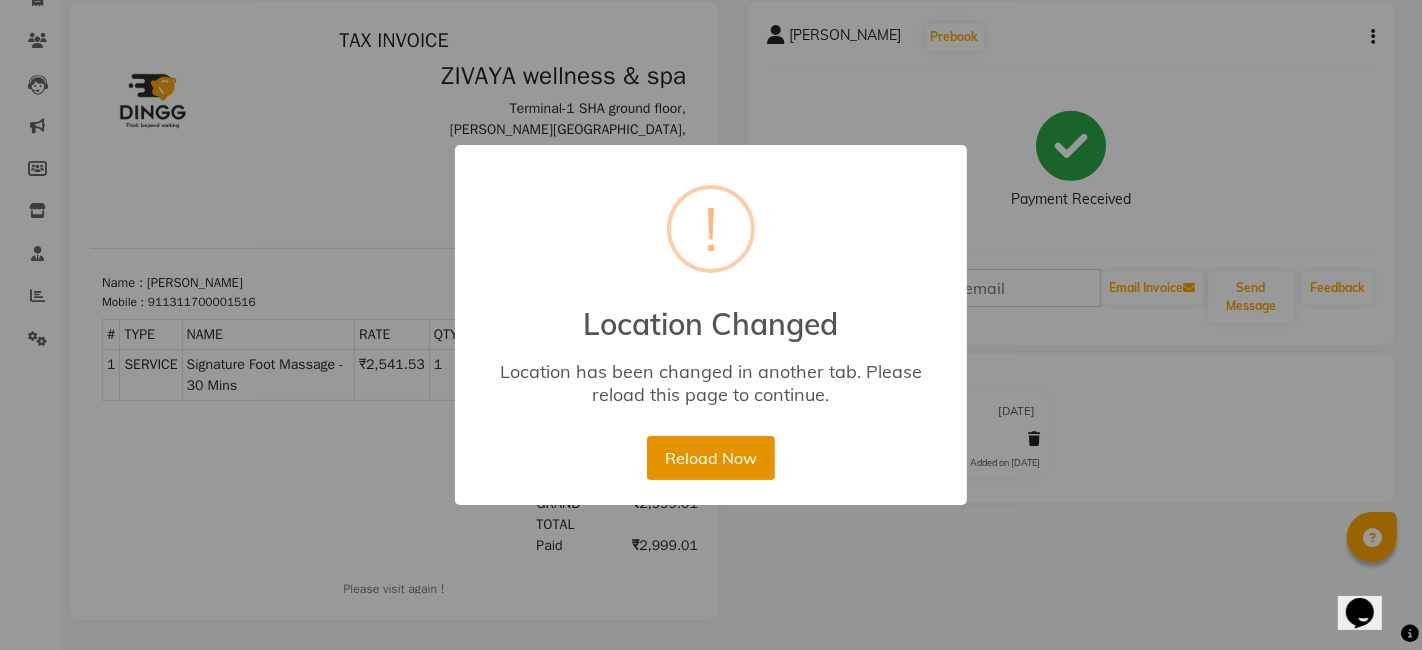 click on "Reload Now" at bounding box center (710, 458) 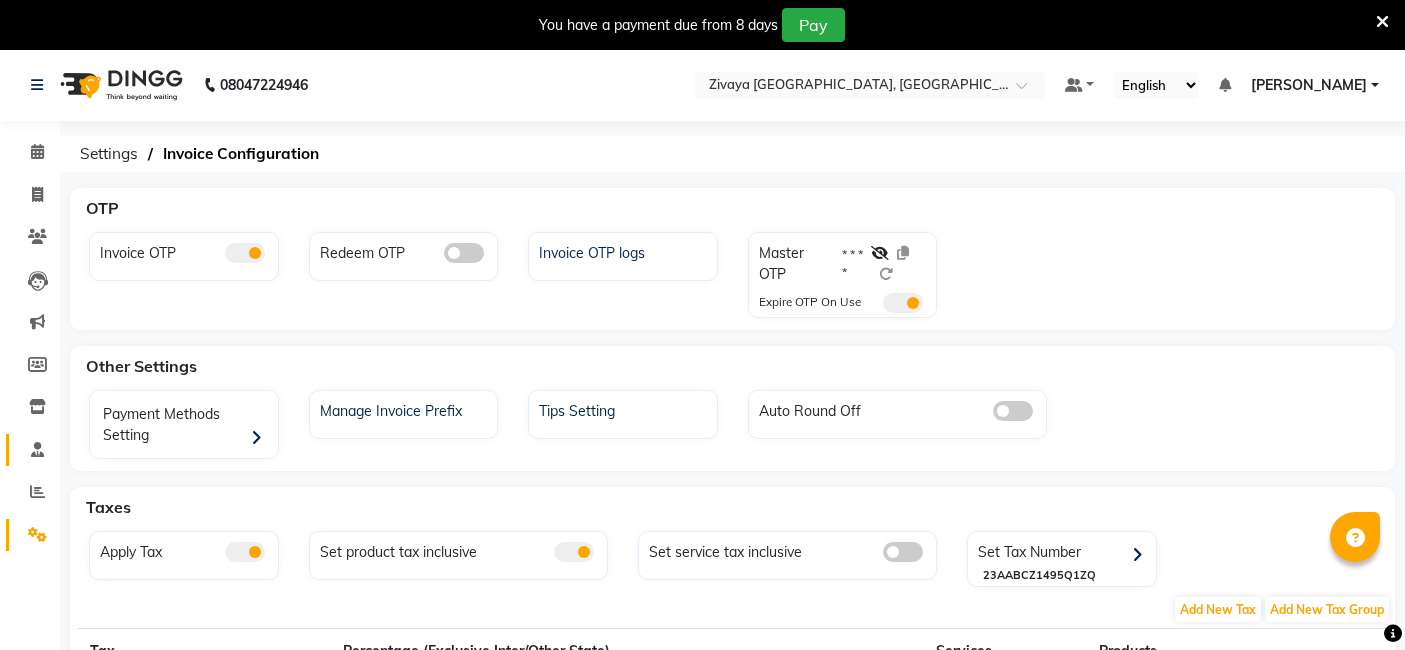 scroll, scrollTop: 0, scrollLeft: 0, axis: both 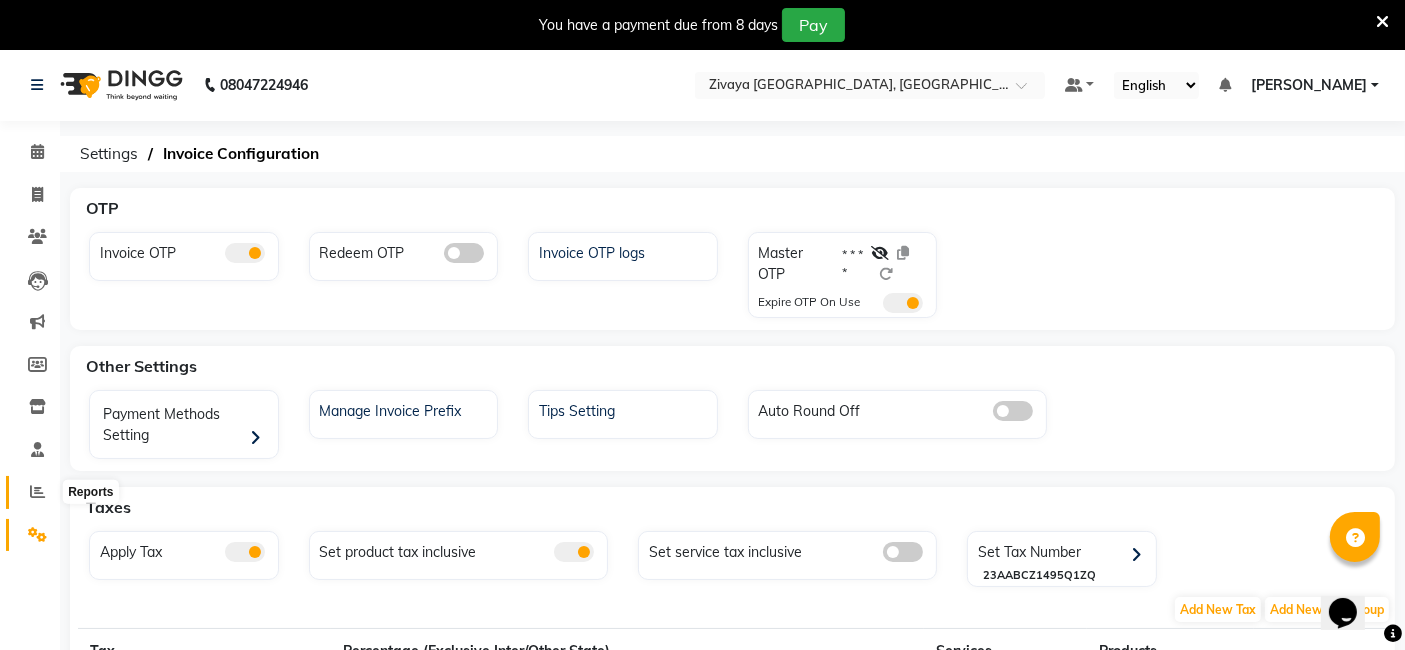 click 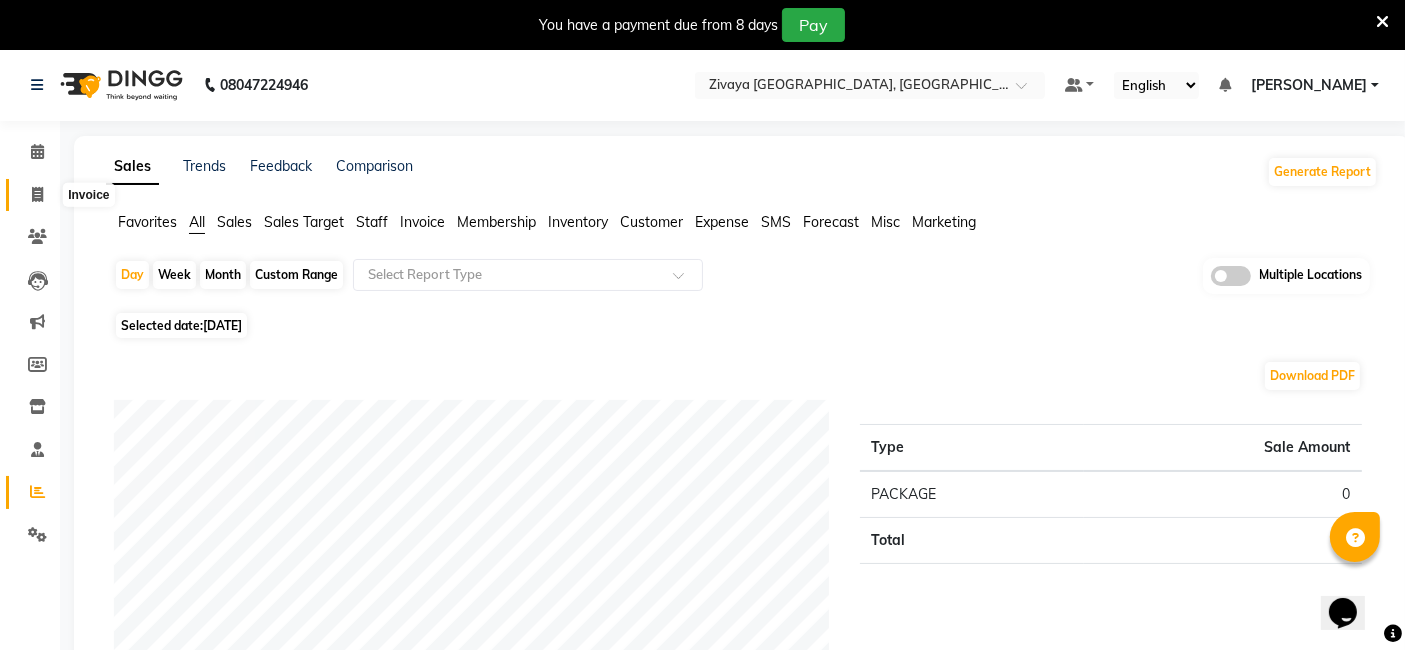click 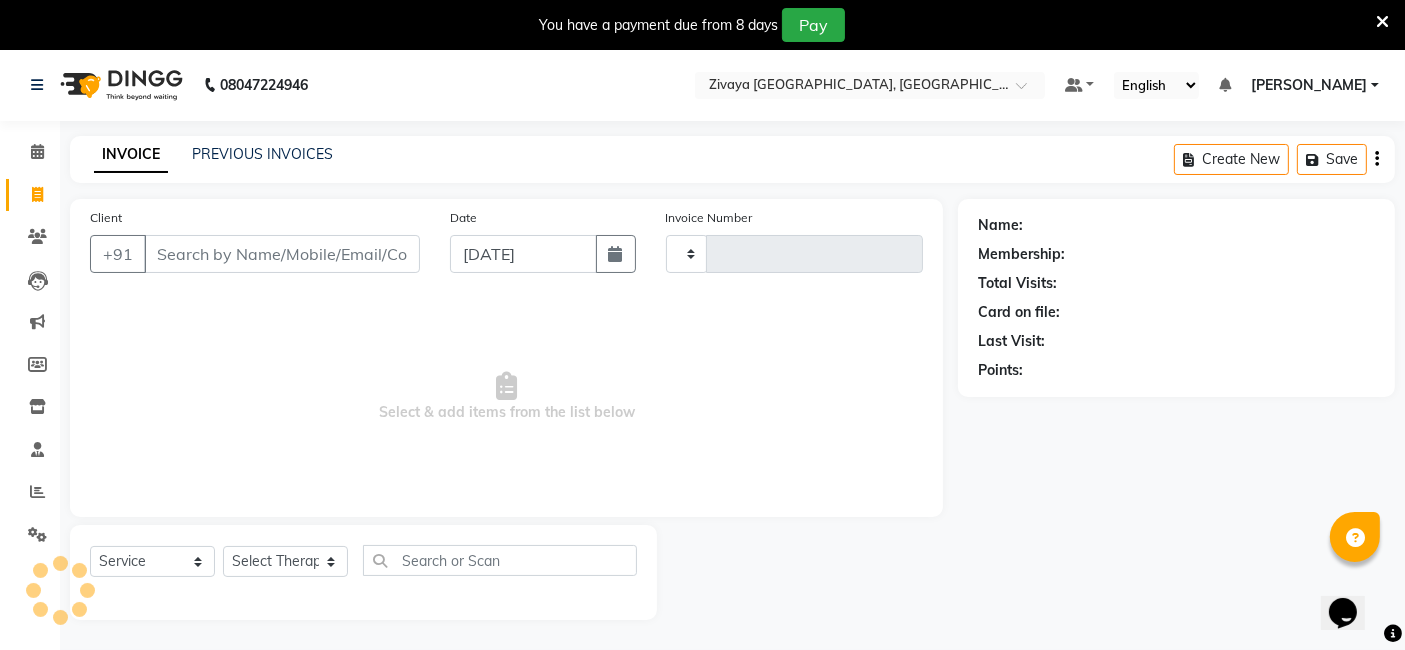 scroll, scrollTop: 48, scrollLeft: 0, axis: vertical 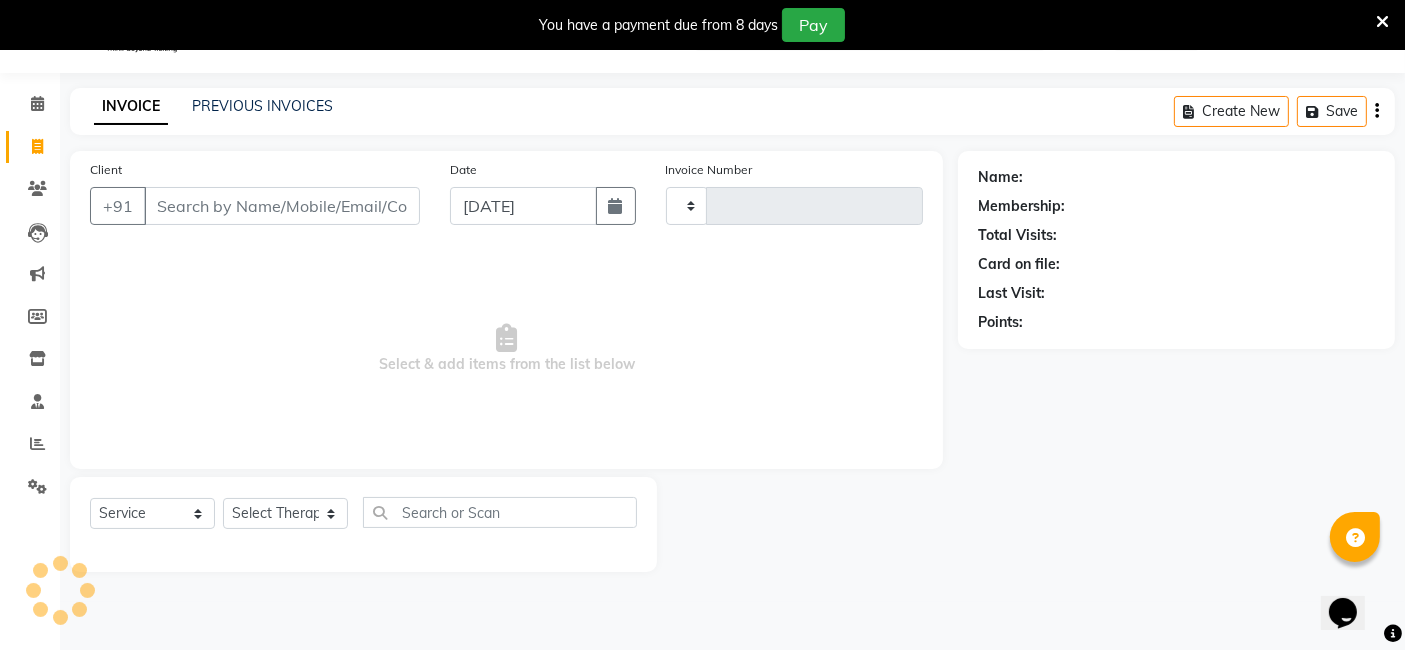 type on "0571" 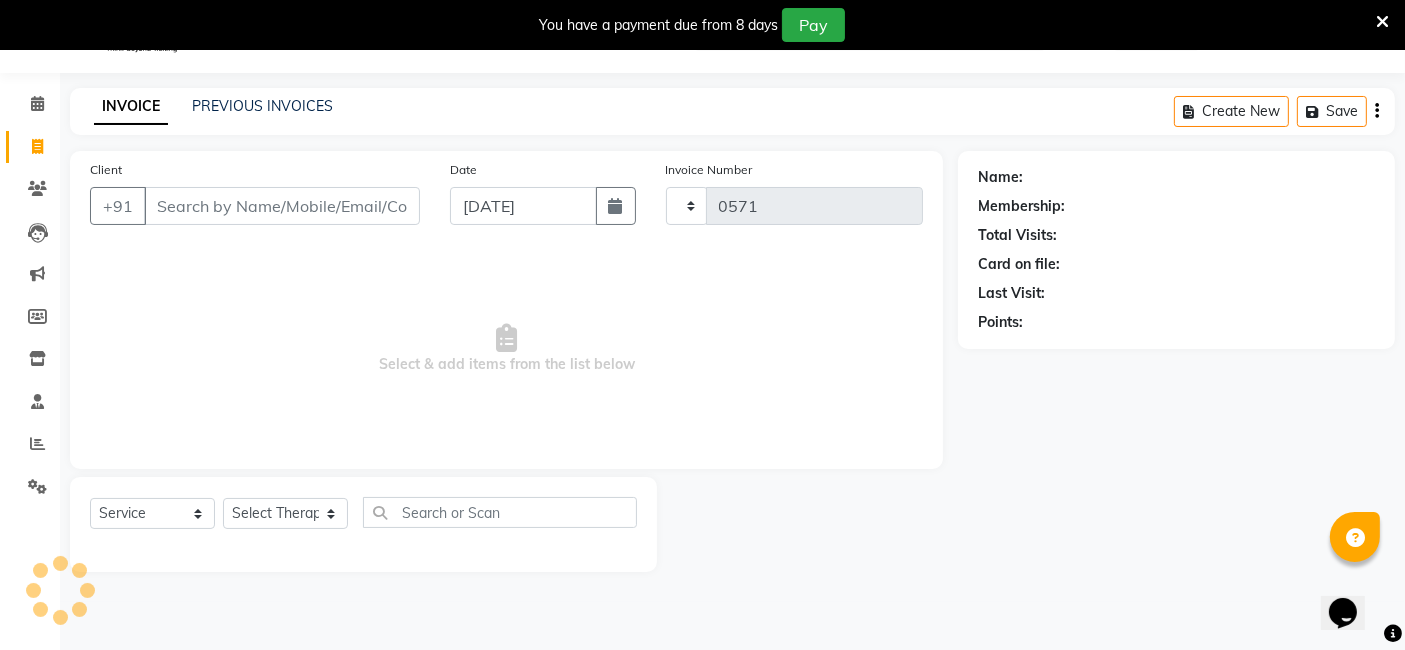 select on "6509" 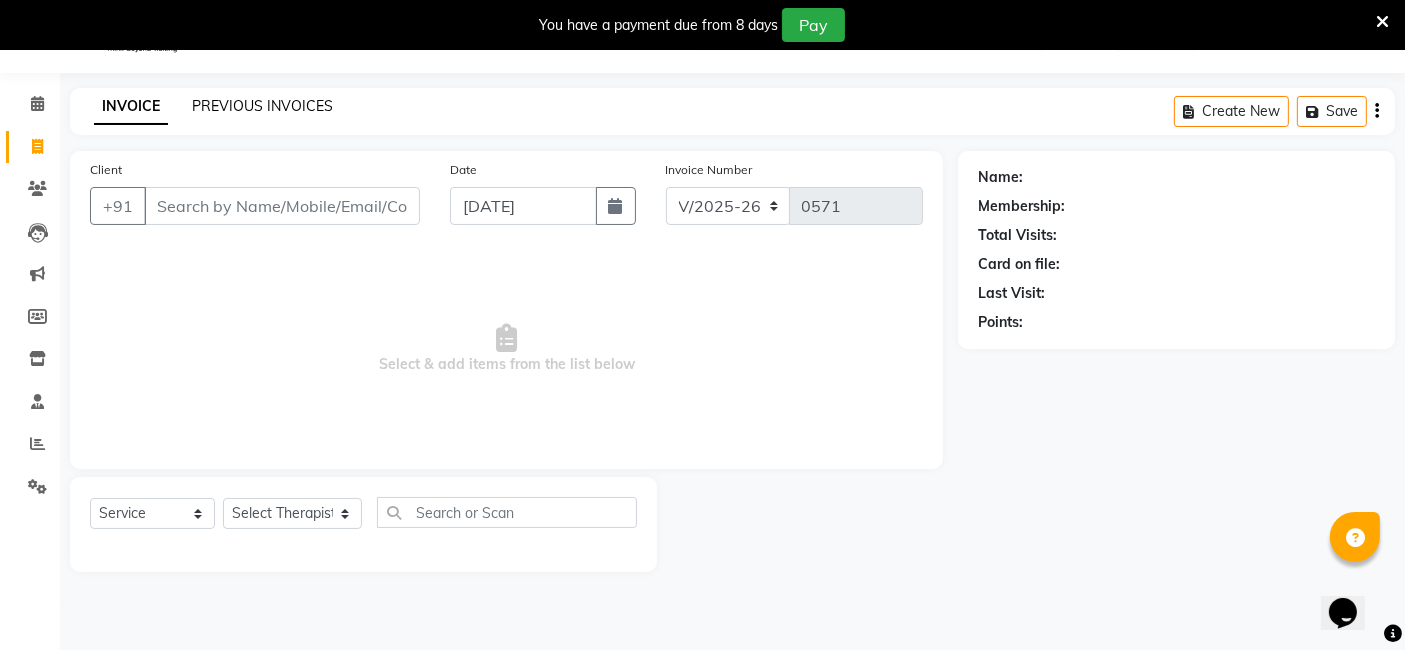 click on "PREVIOUS INVOICES" 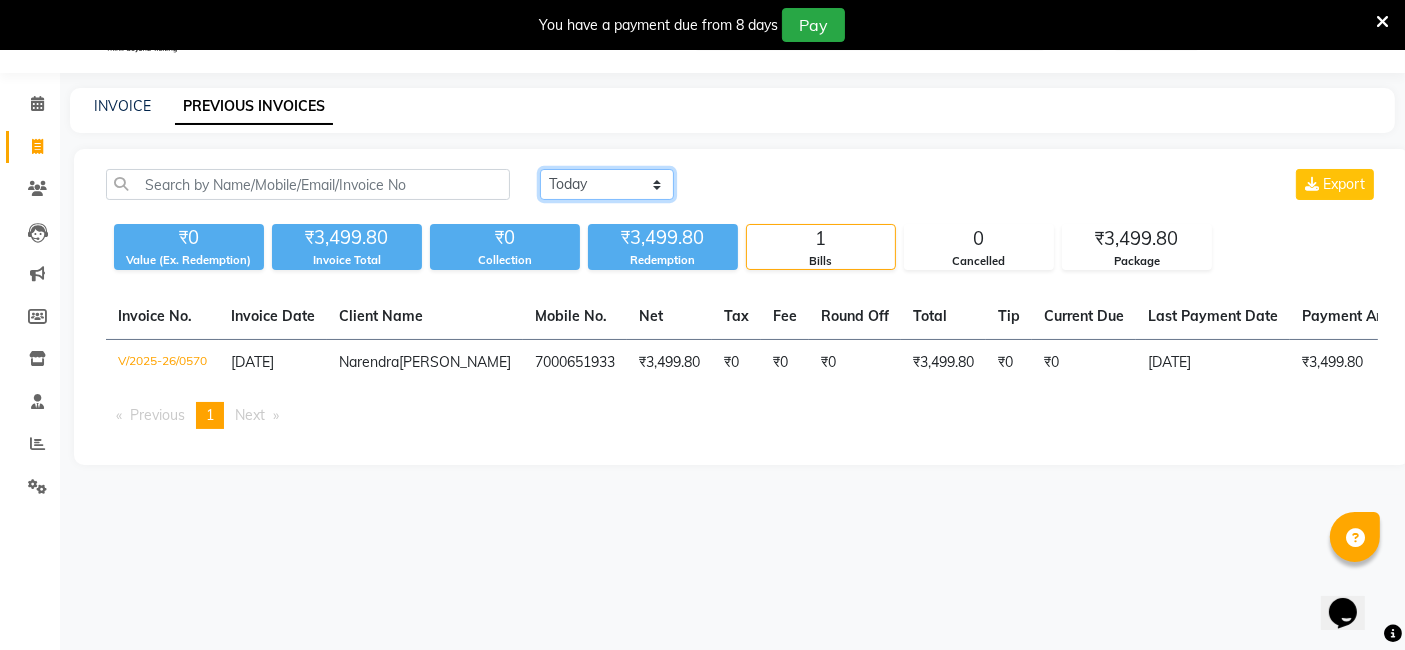 click on "[DATE] [DATE] Custom Range" 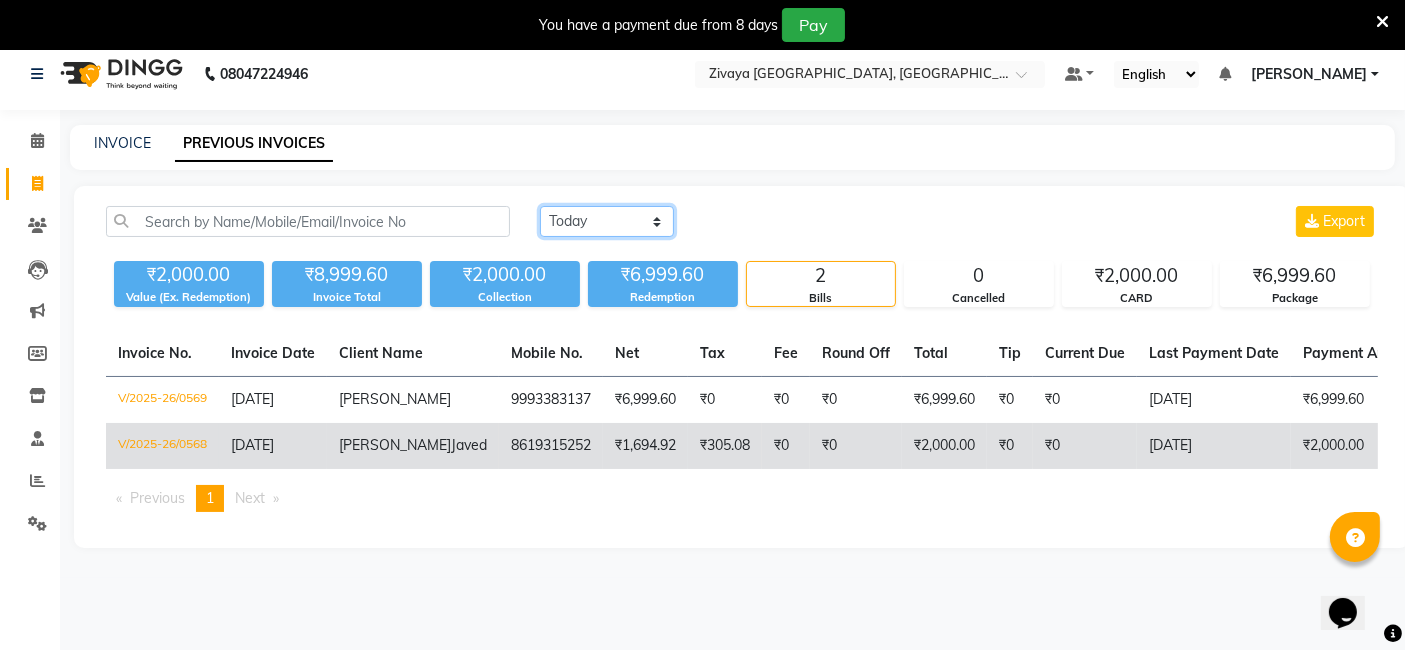 scroll, scrollTop: 0, scrollLeft: 0, axis: both 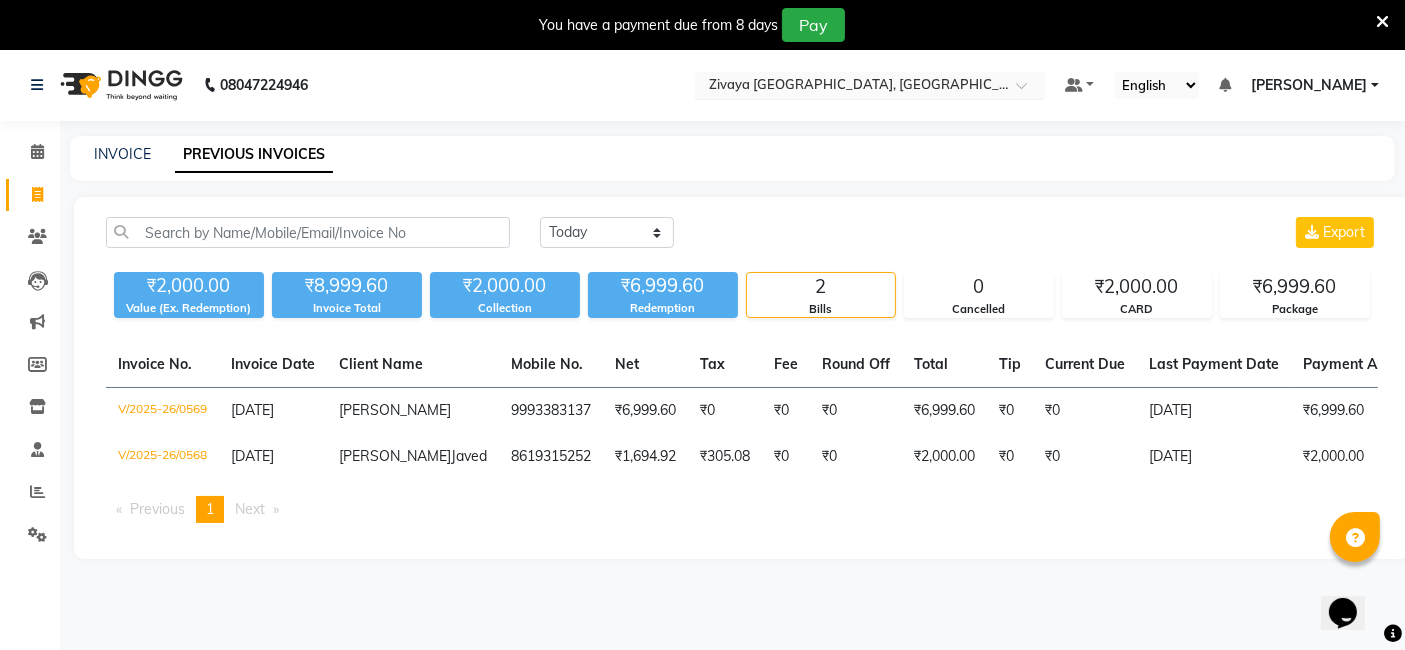 click at bounding box center [850, 87] 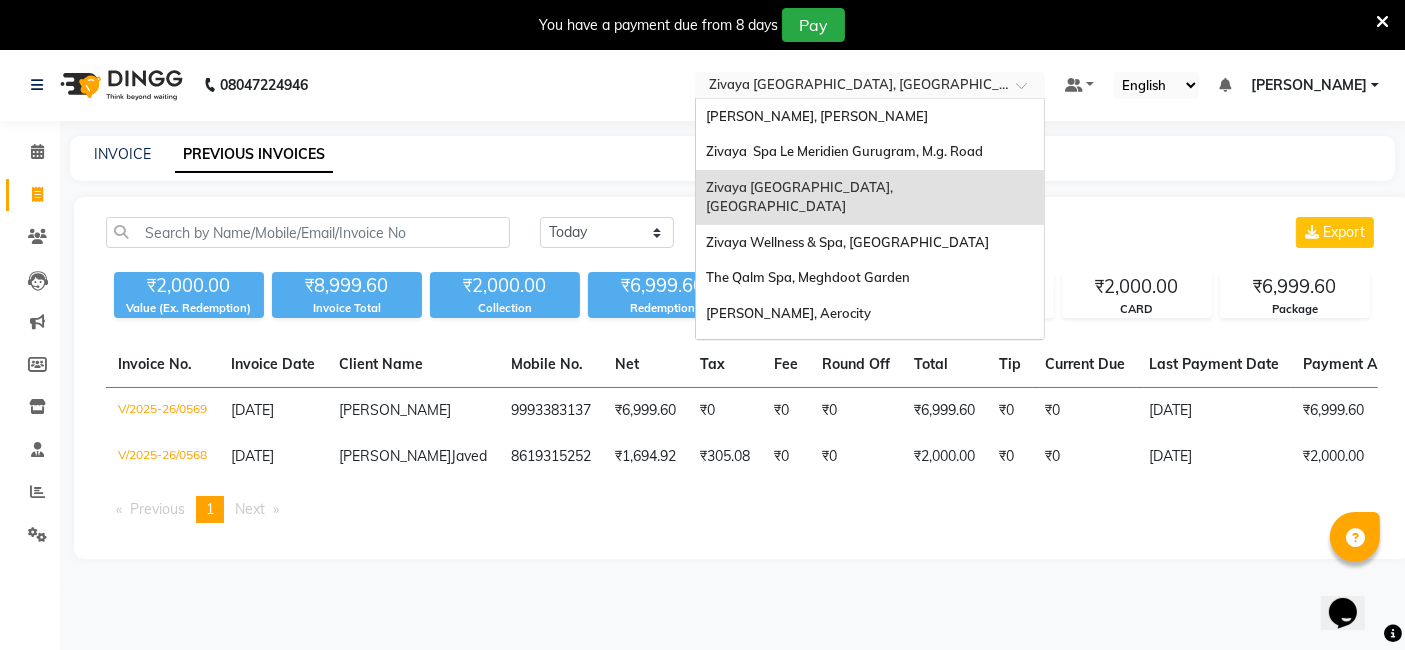 click on "Zivaya [GEOGRAPHIC_DATA],  [GEOGRAPHIC_DATA]" at bounding box center (870, 197) 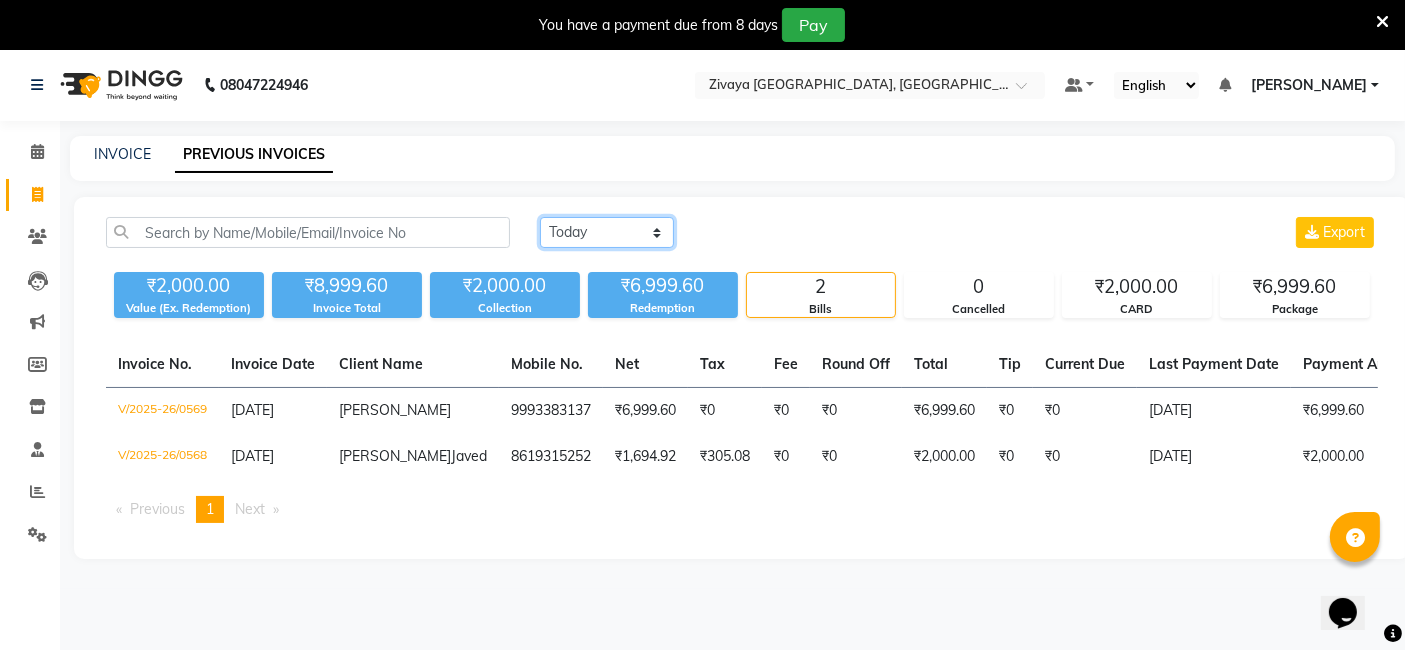 click on "[DATE] [DATE] Custom Range" 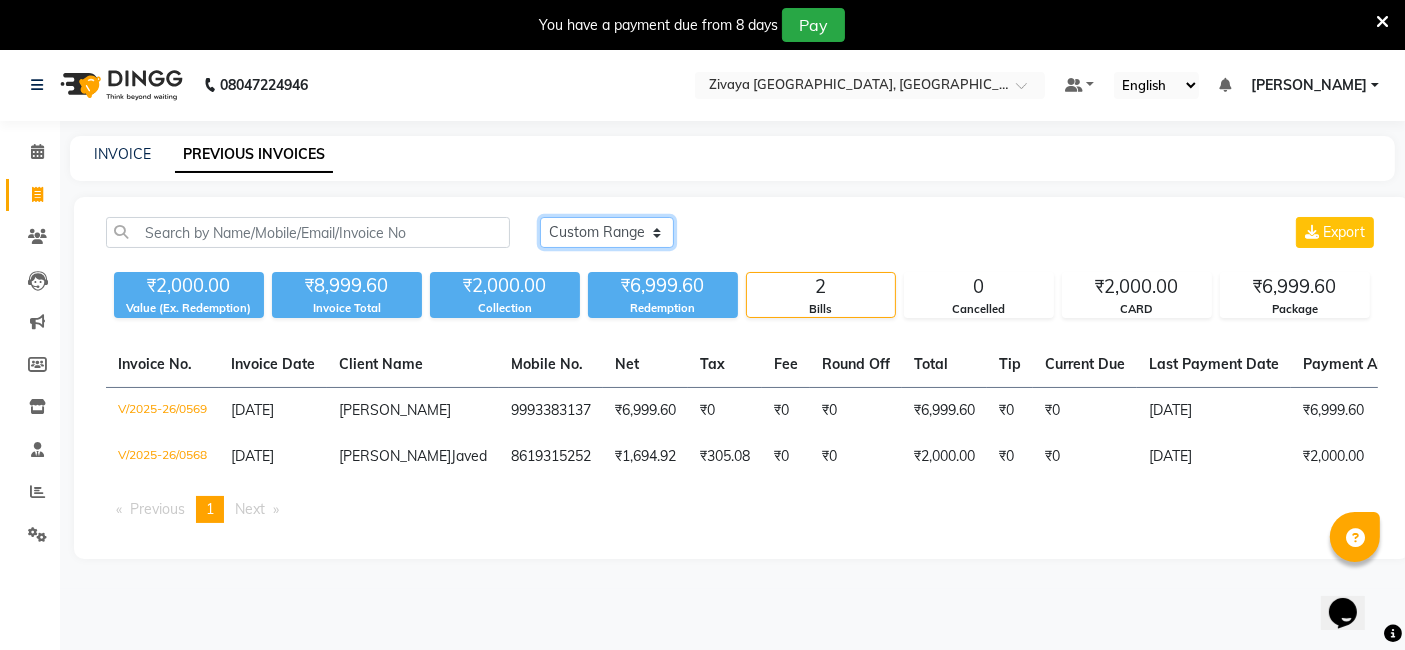 click on "[DATE] [DATE] Custom Range" 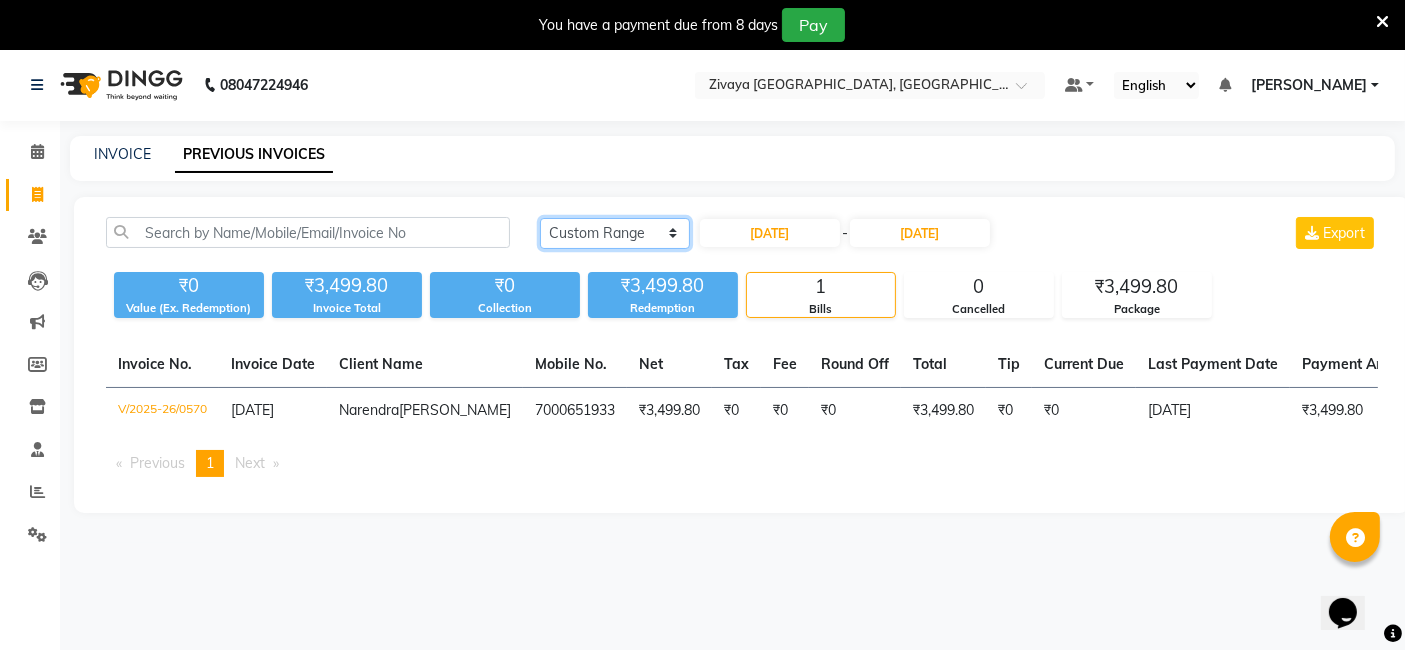 click on "[DATE] [DATE] Custom Range" 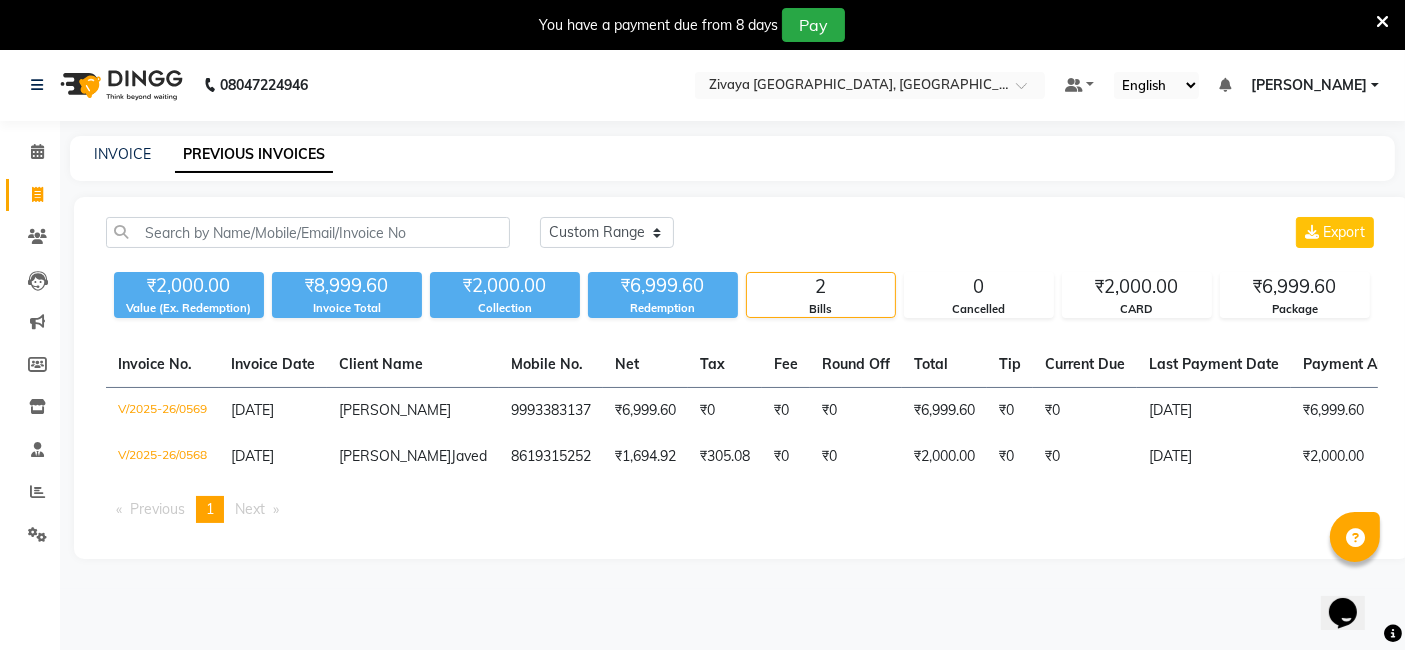 click on "INVOICE PREVIOUS INVOICES" 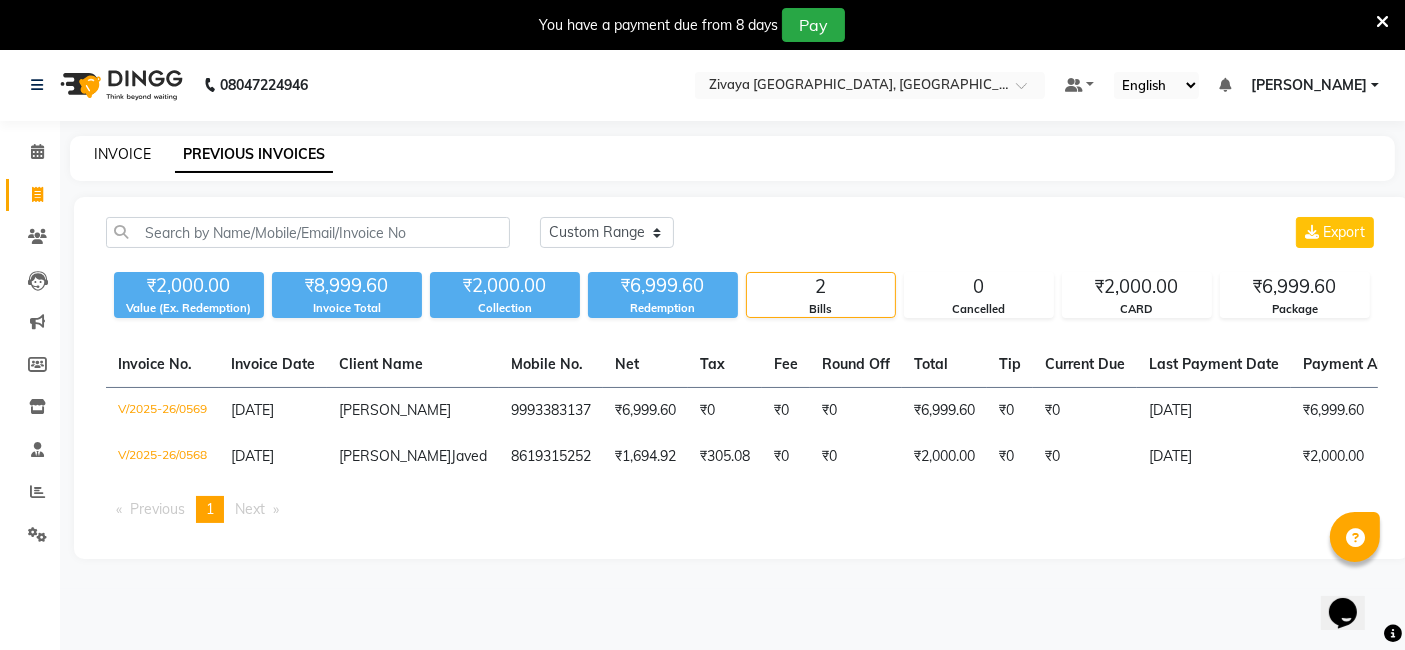 click on "INVOICE" 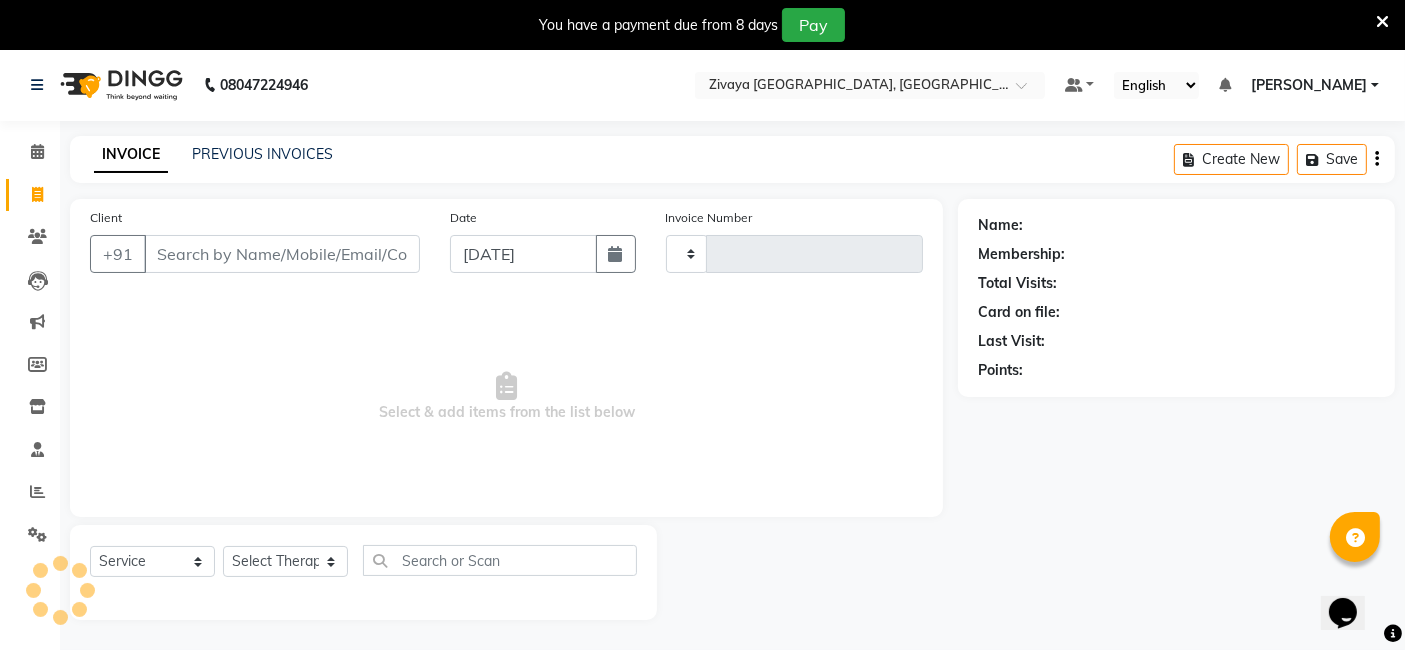 type on "0571" 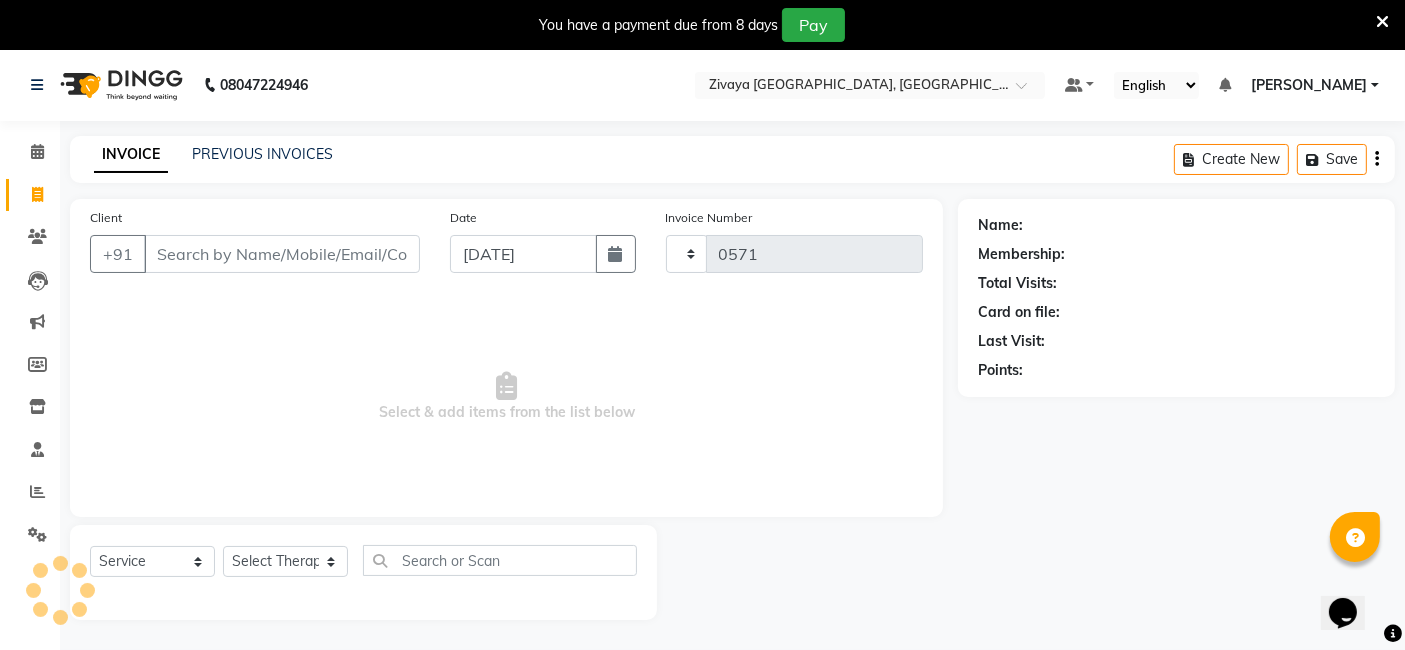 scroll, scrollTop: 48, scrollLeft: 0, axis: vertical 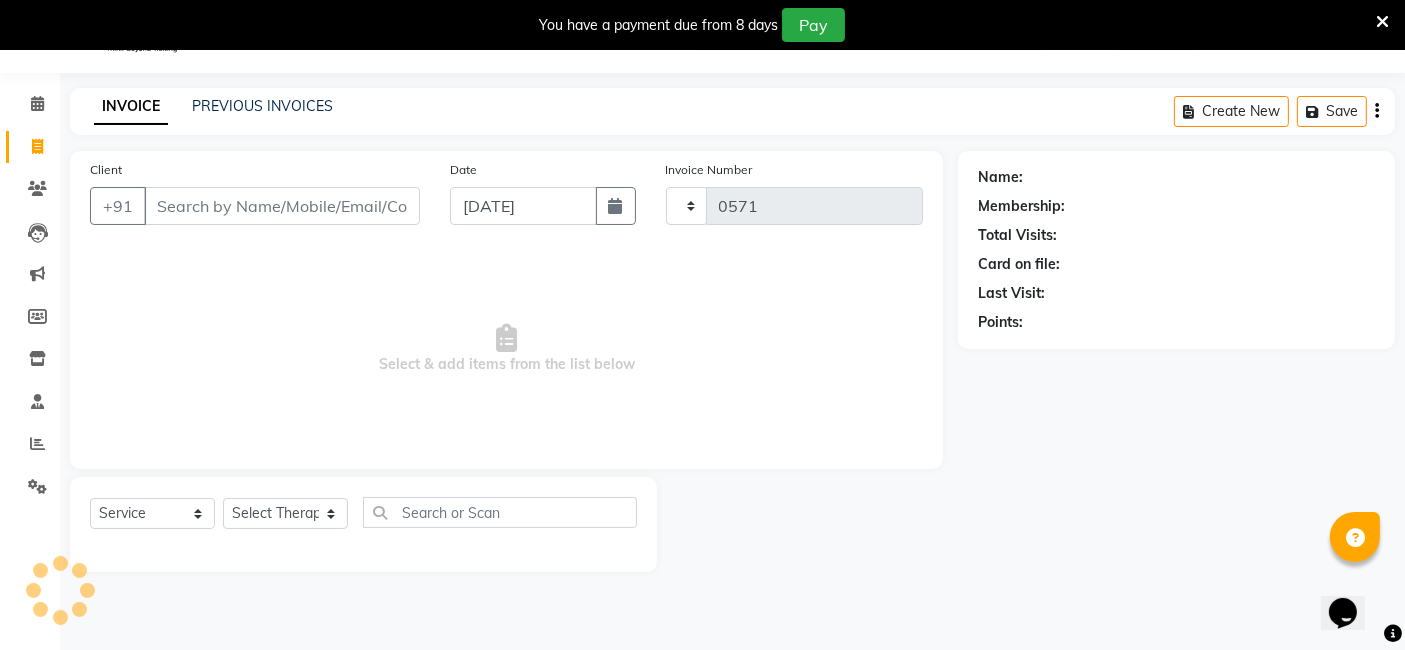 select on "6509" 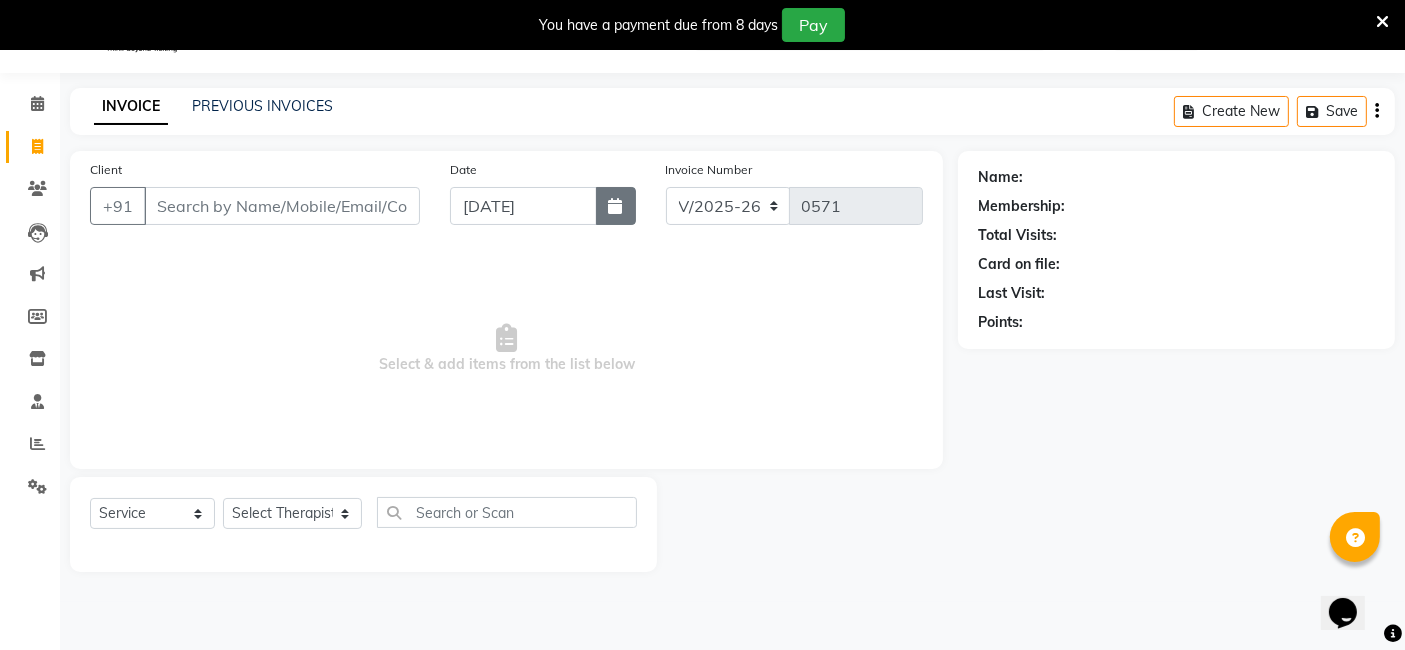 click 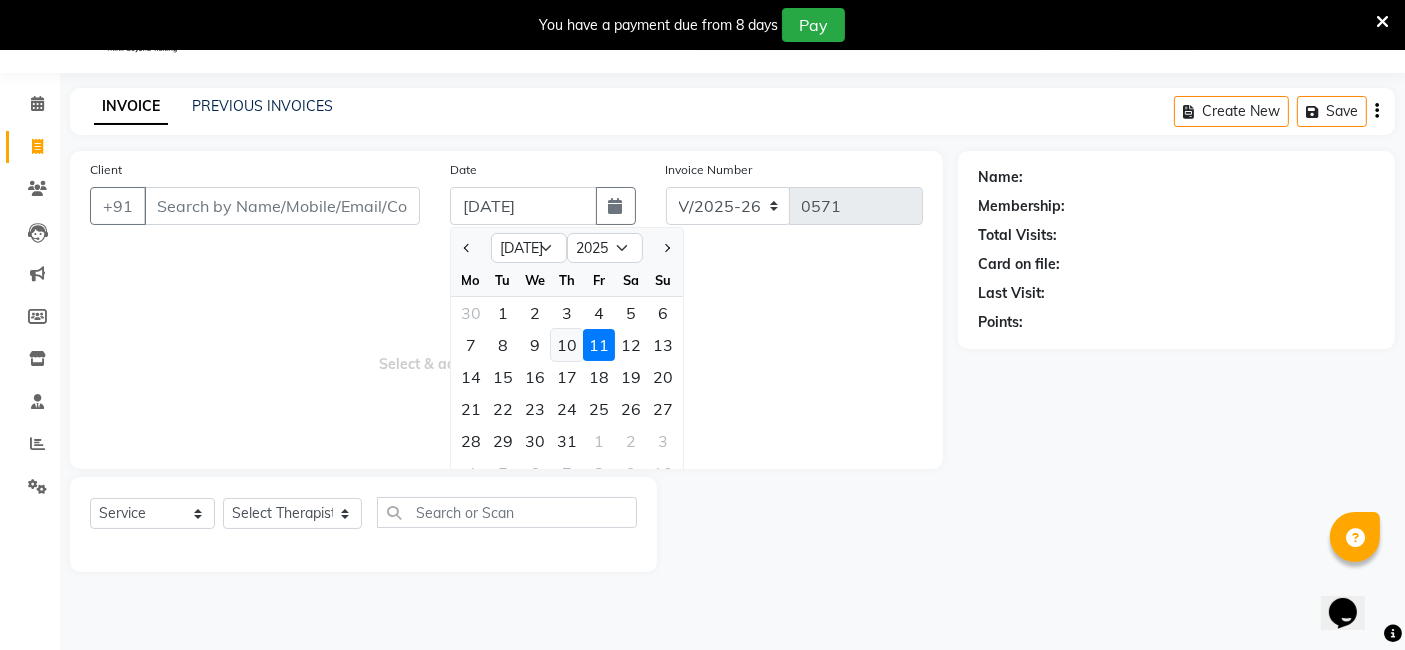 click on "10" 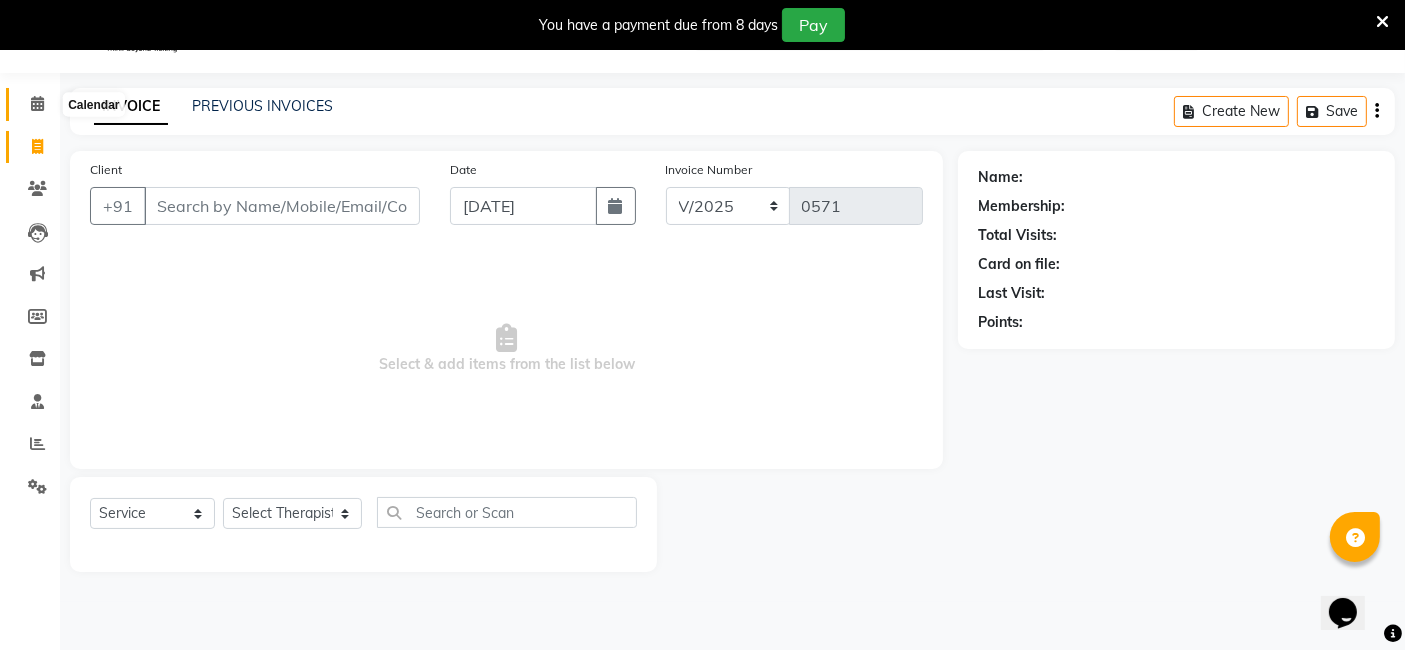 click 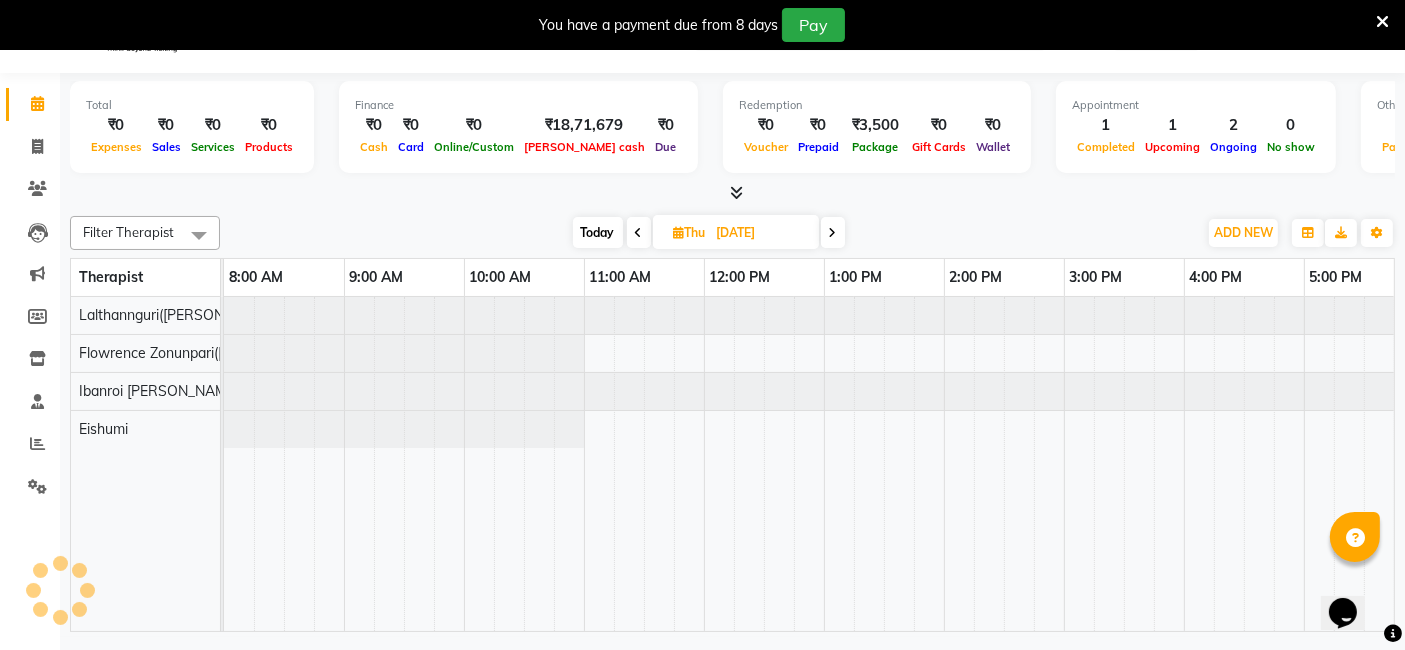scroll, scrollTop: 0, scrollLeft: 0, axis: both 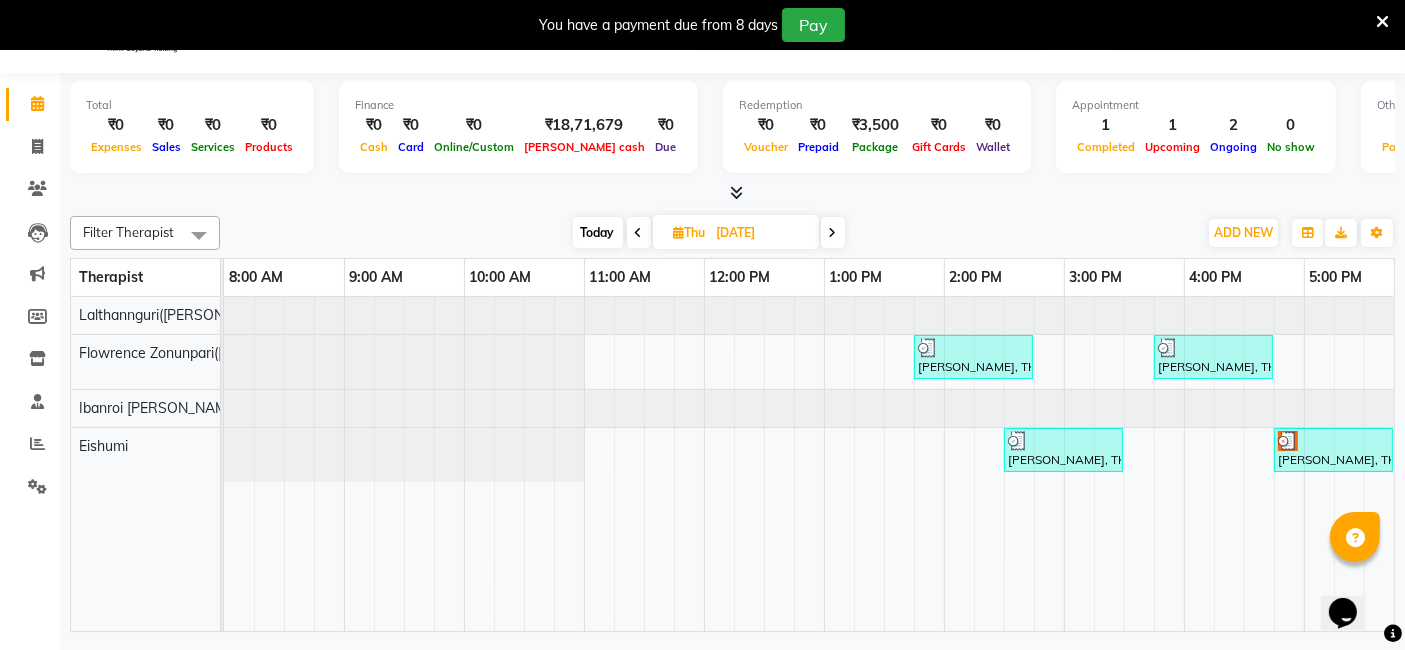 click at bounding box center (639, 233) 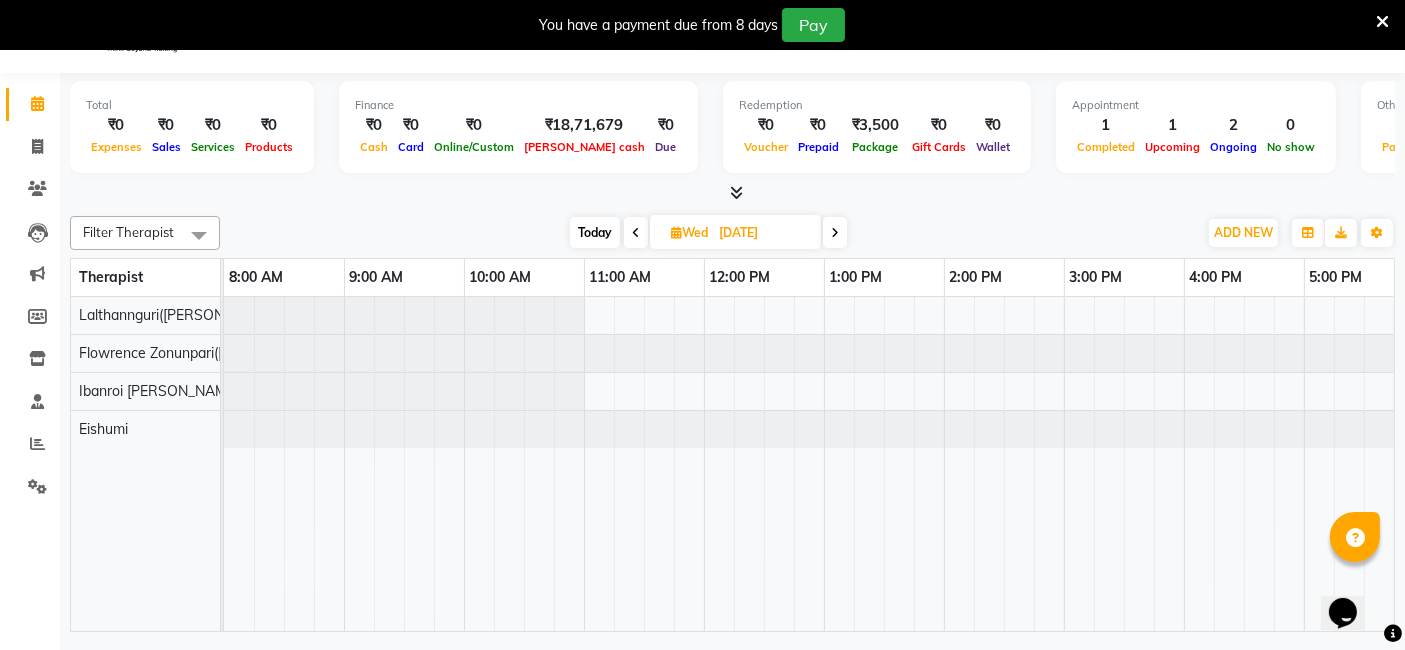 scroll, scrollTop: 0, scrollLeft: 748, axis: horizontal 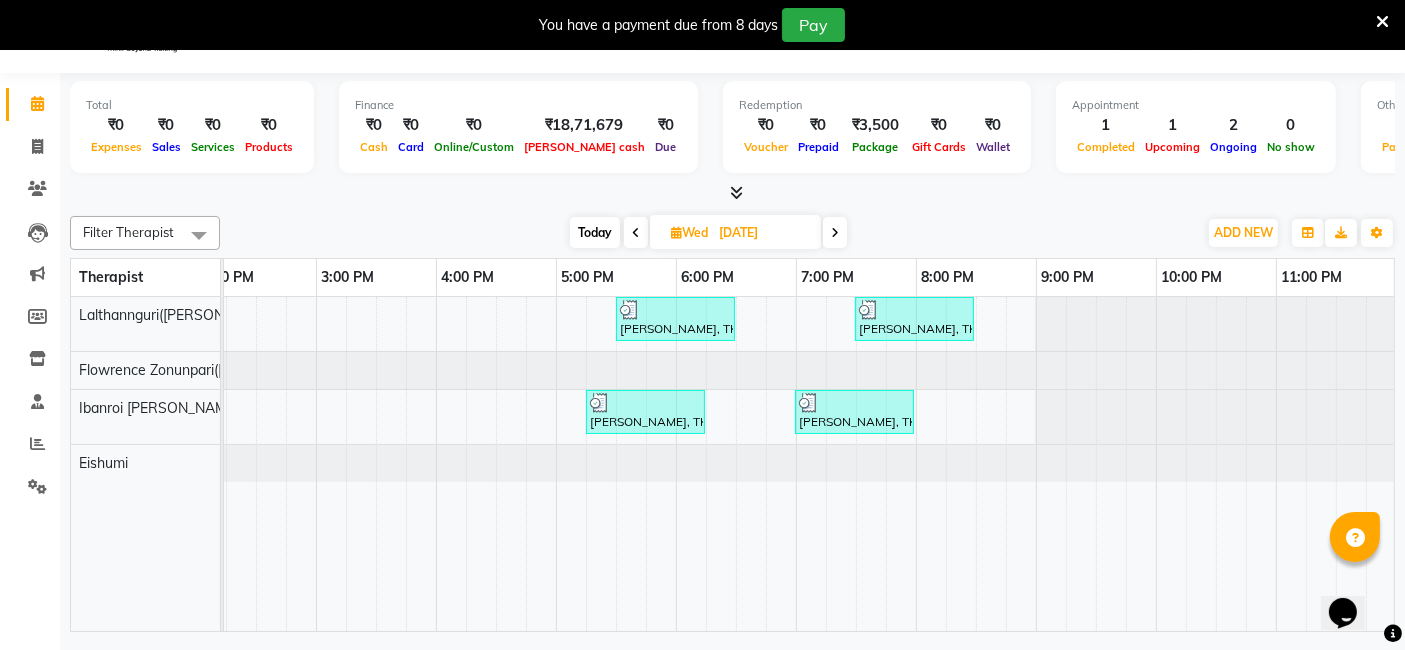 click at bounding box center [835, 233] 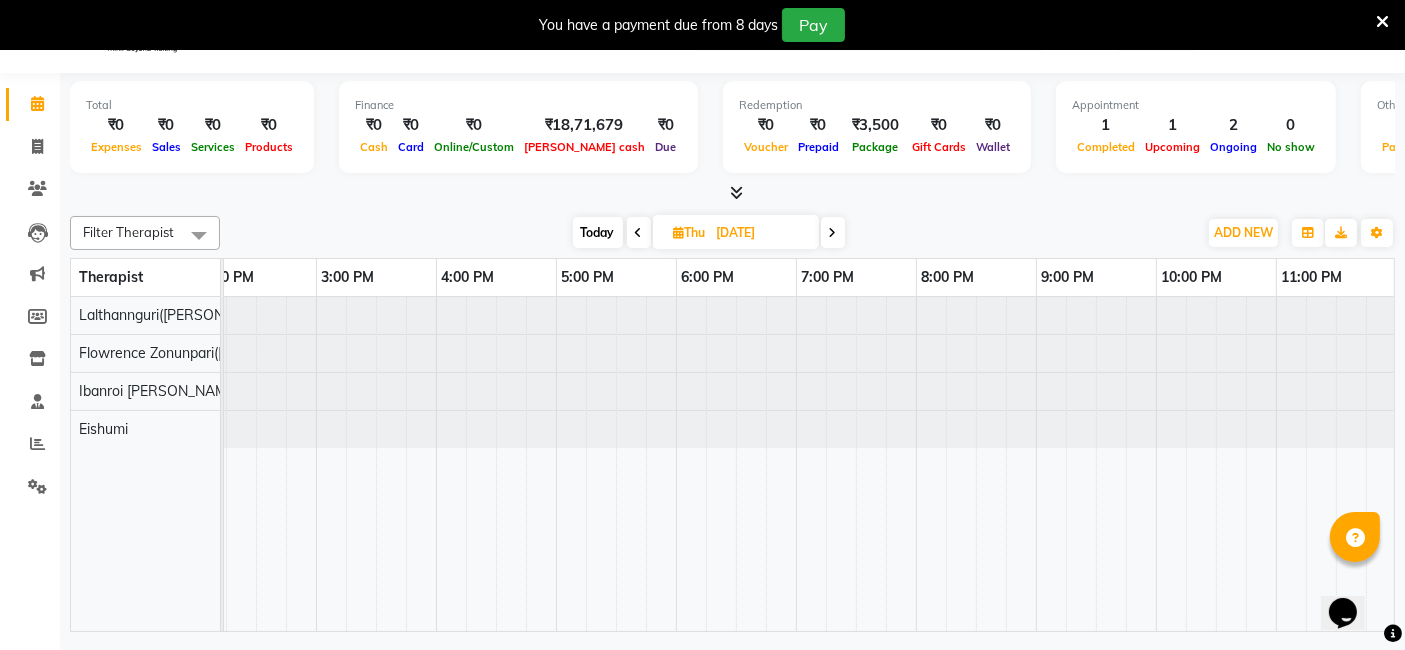 scroll, scrollTop: 0, scrollLeft: 748, axis: horizontal 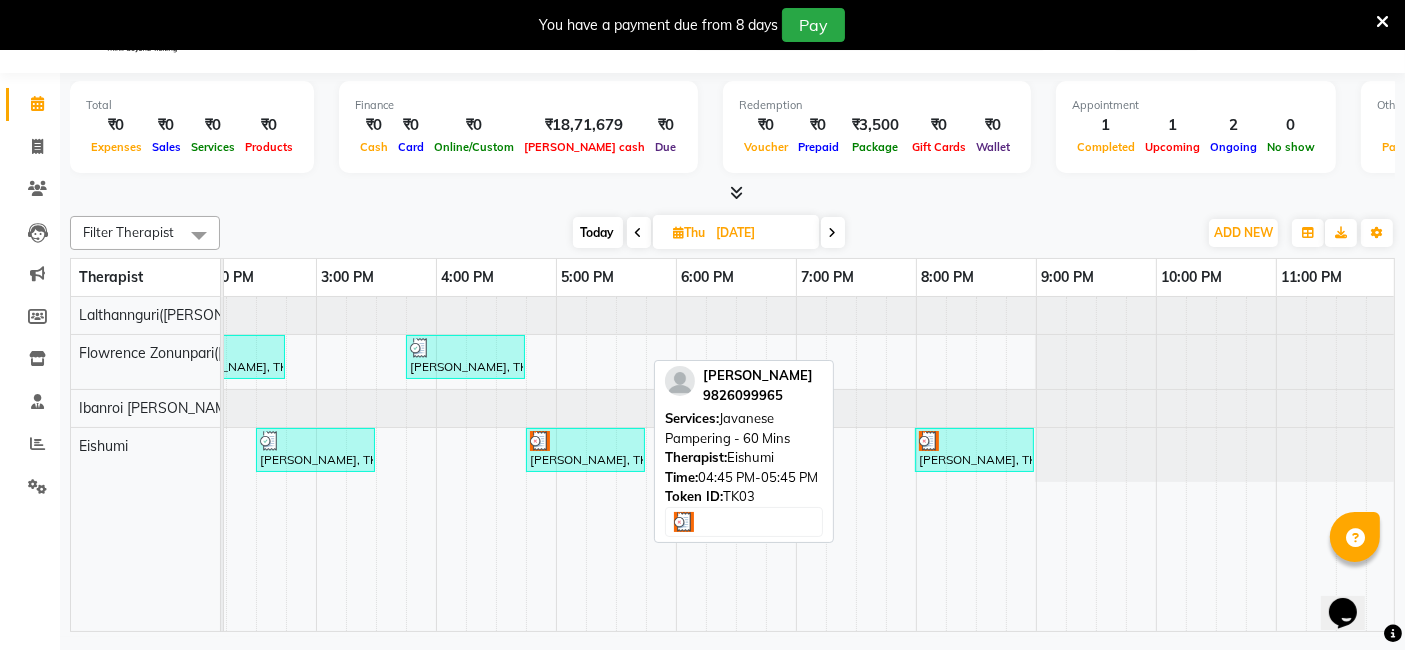 click at bounding box center [540, 441] 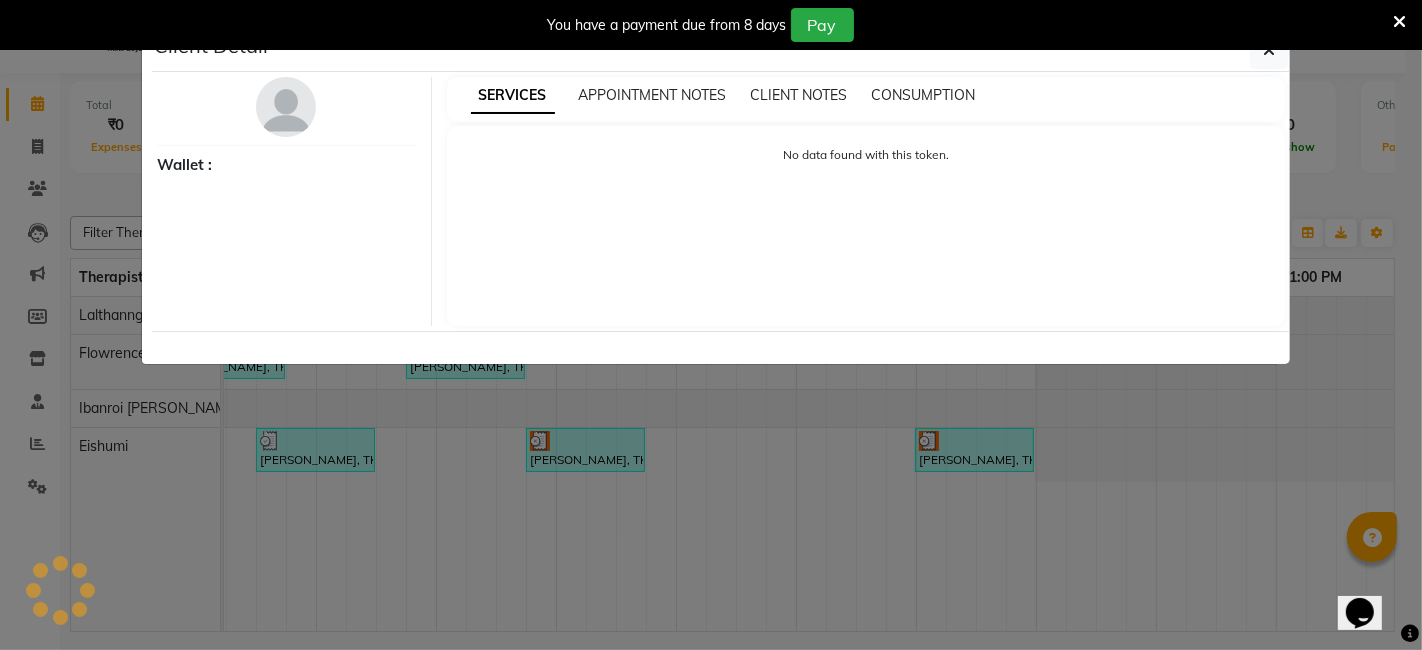 select on "3" 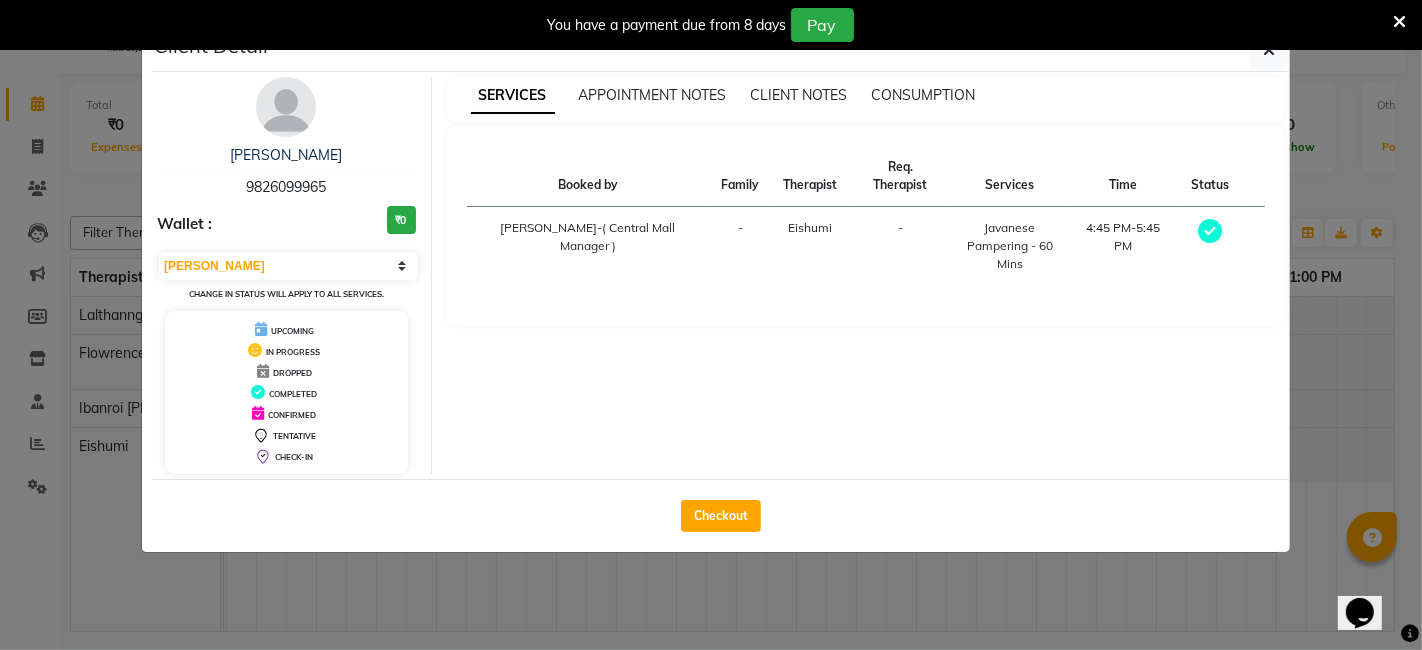 click on "SERVICES APPOINTMENT NOTES CLIENT NOTES CONSUMPTION Booked by Family Therapist Req. Therapist Services Time Status  HIMANSHU-( Central Mall Manager )   - Eishumi -  Javanese Pampering - 60 Mins   4:45 PM-5:45 PM" at bounding box center [866, 275] 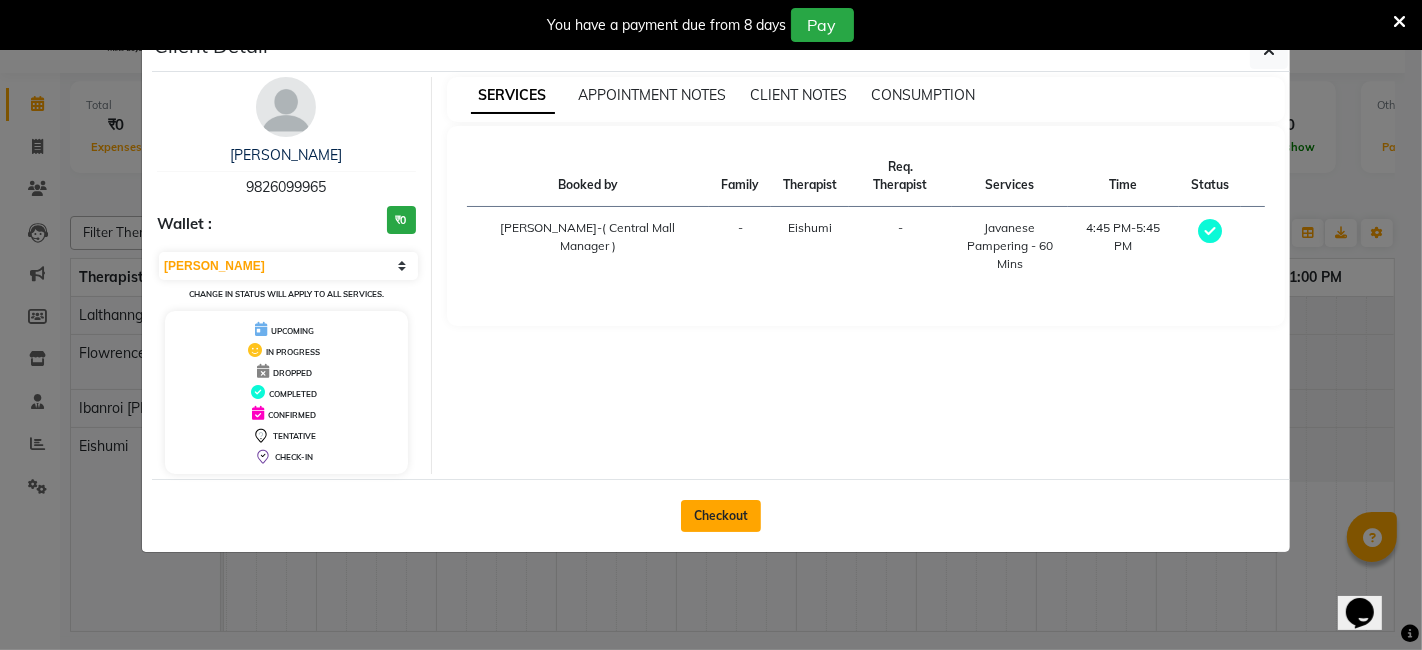 click on "Checkout" 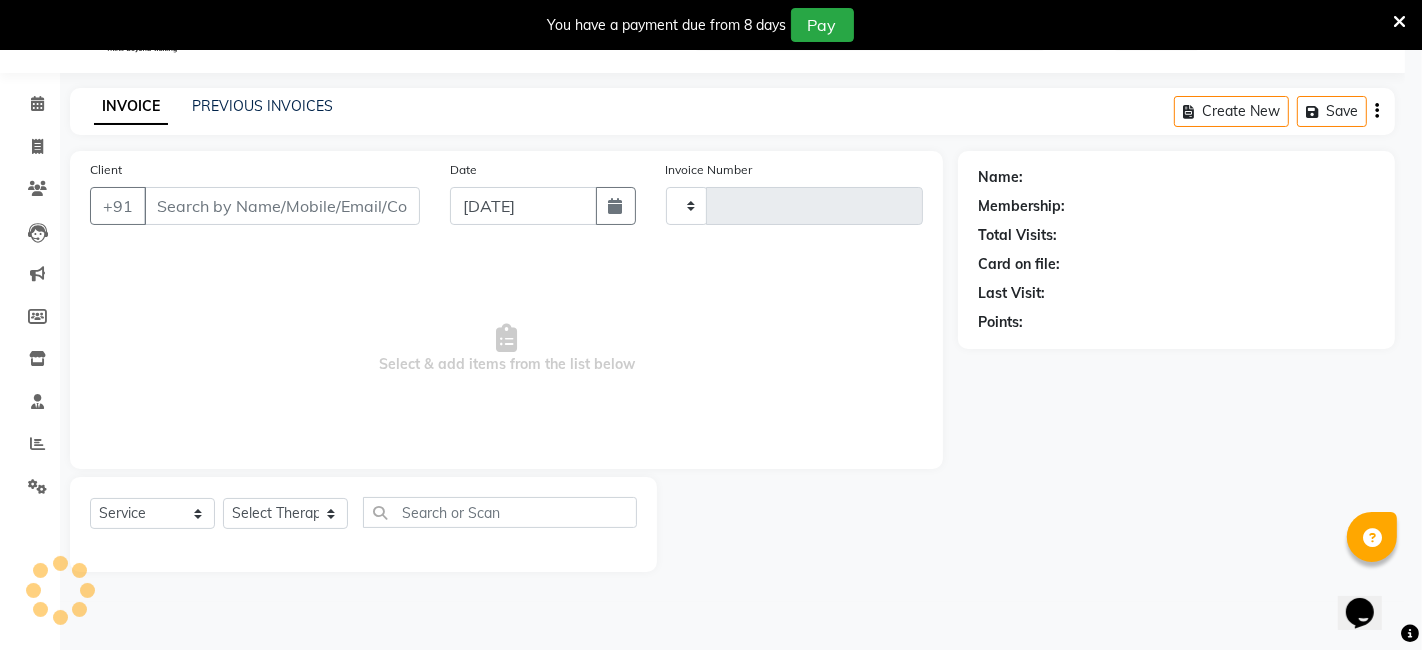 type on "0571" 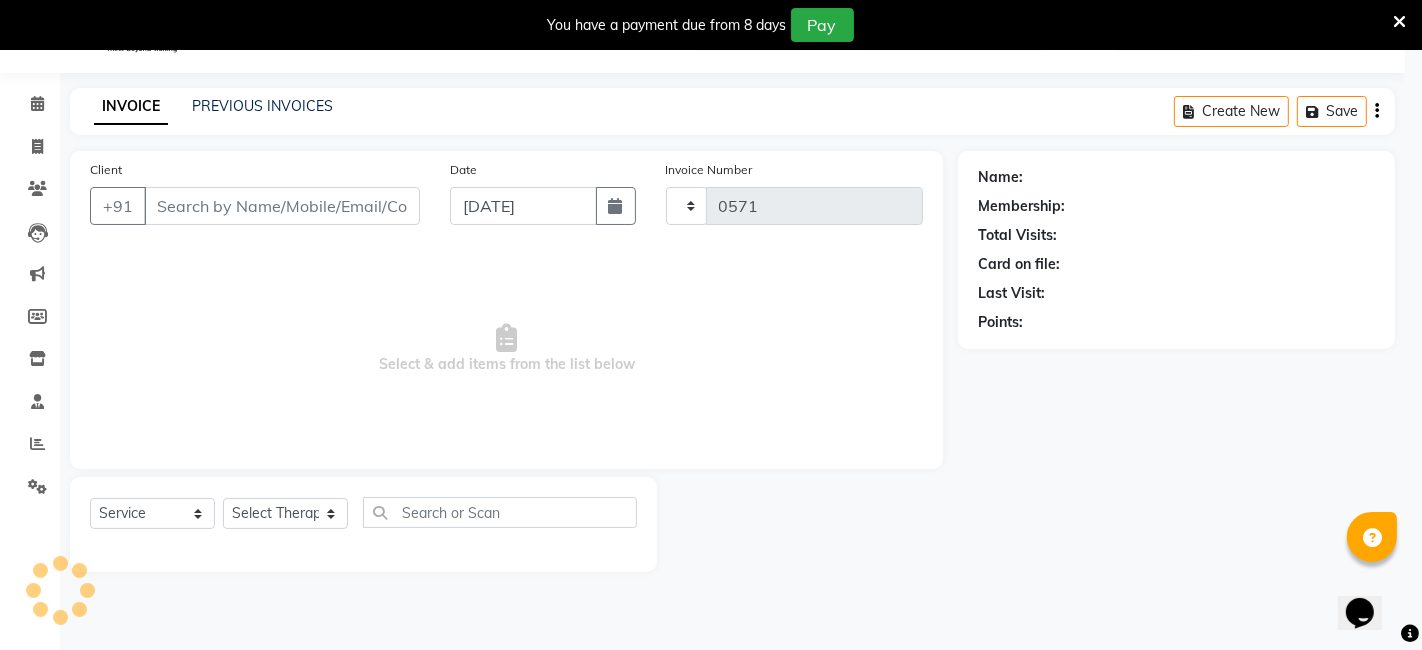 select on "6509" 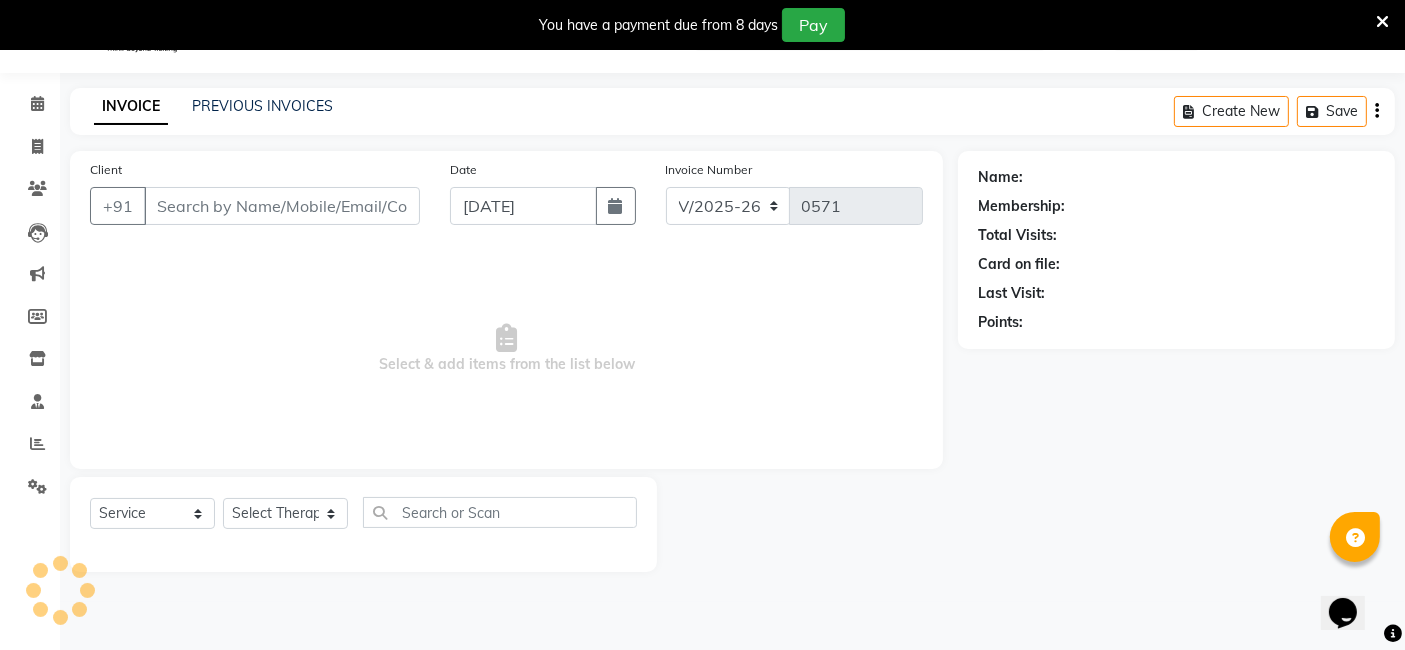 type on "9826099965" 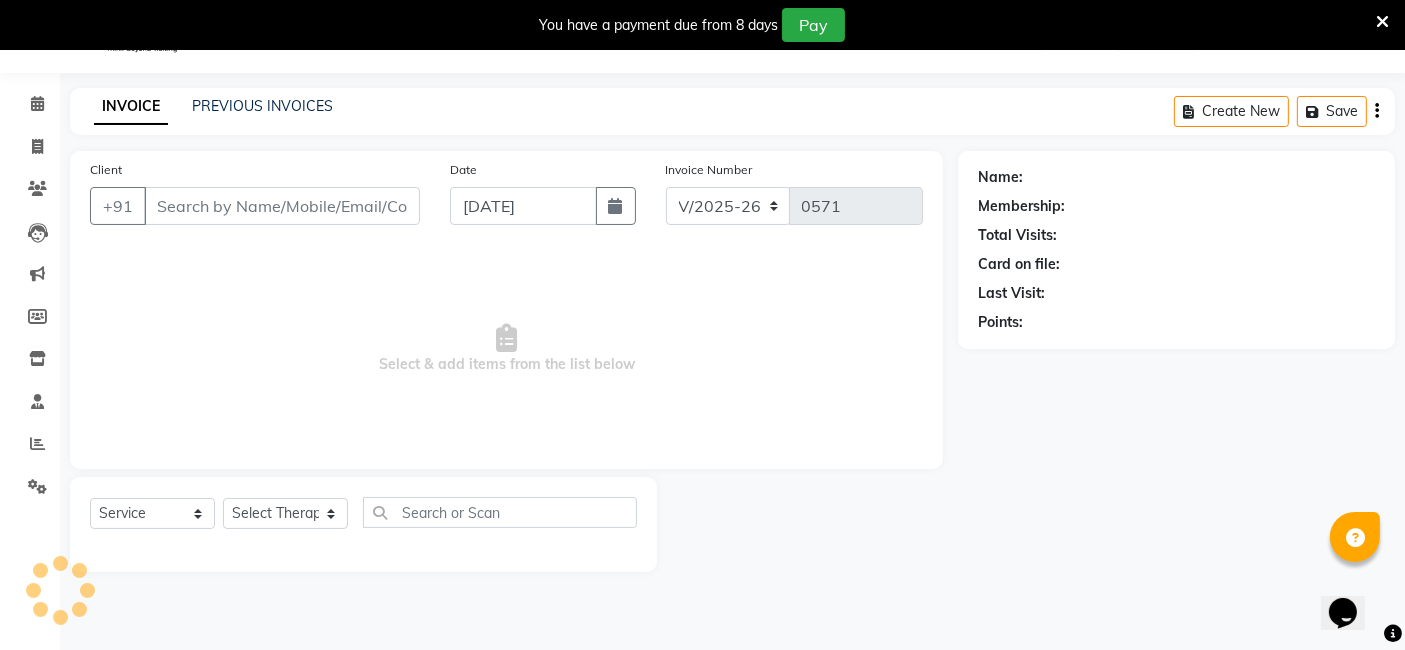 type on "[DATE]" 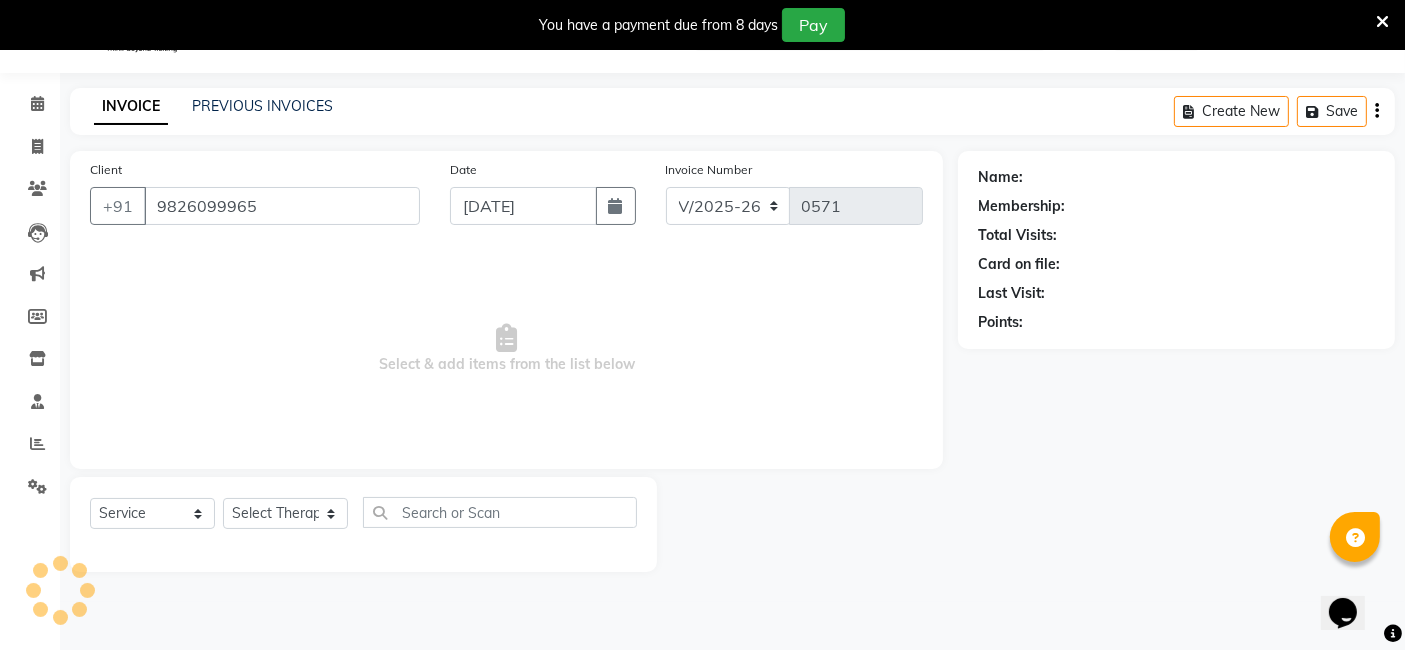 select on "79832" 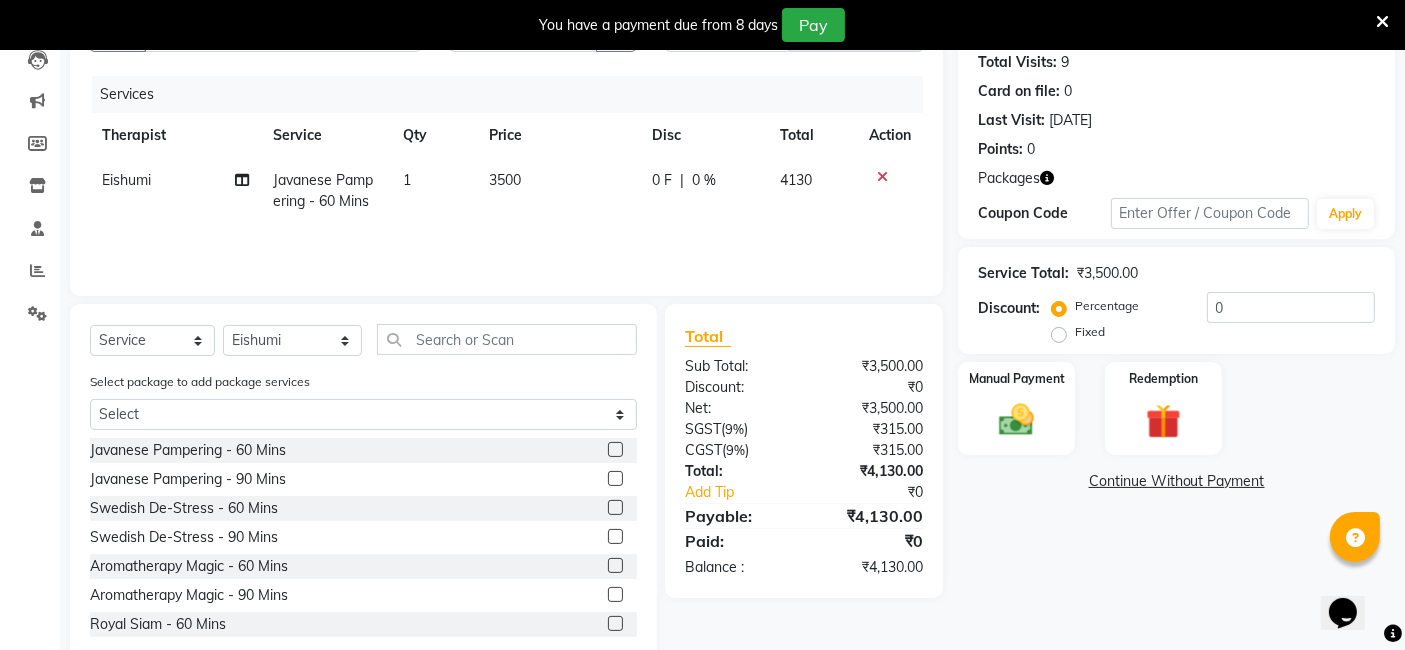 scroll, scrollTop: 266, scrollLeft: 0, axis: vertical 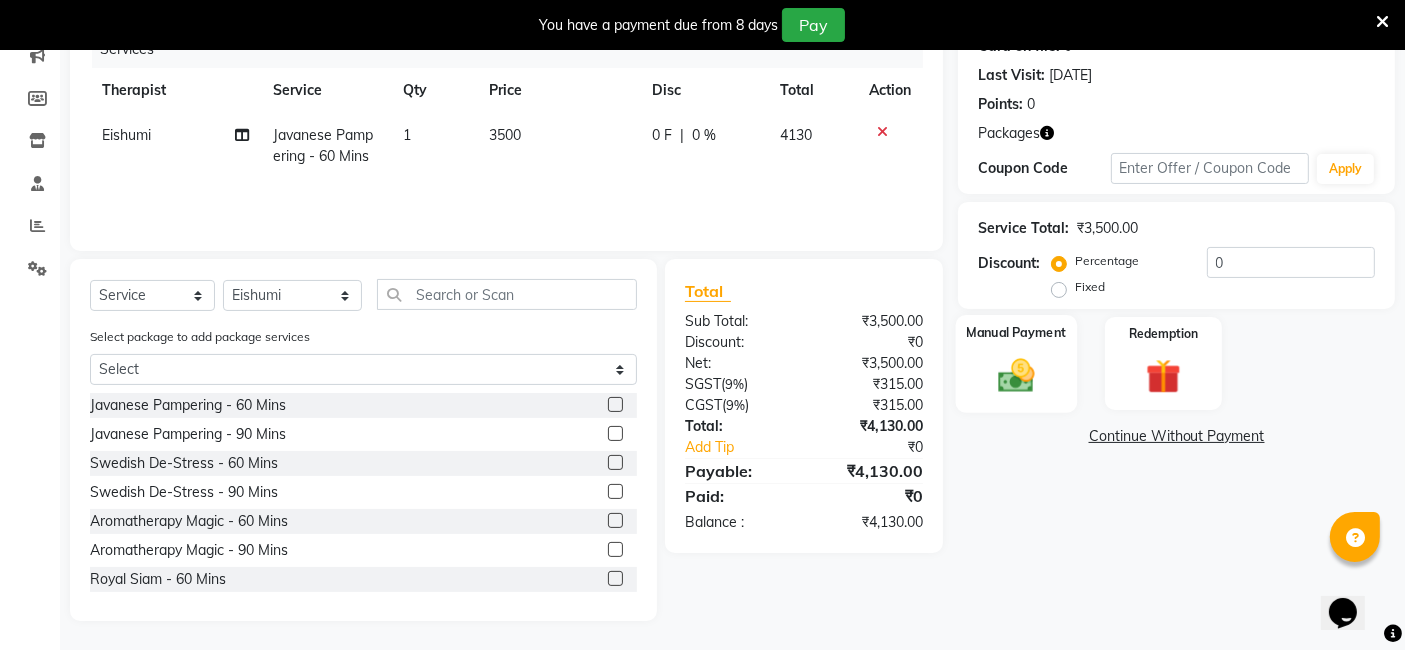 click 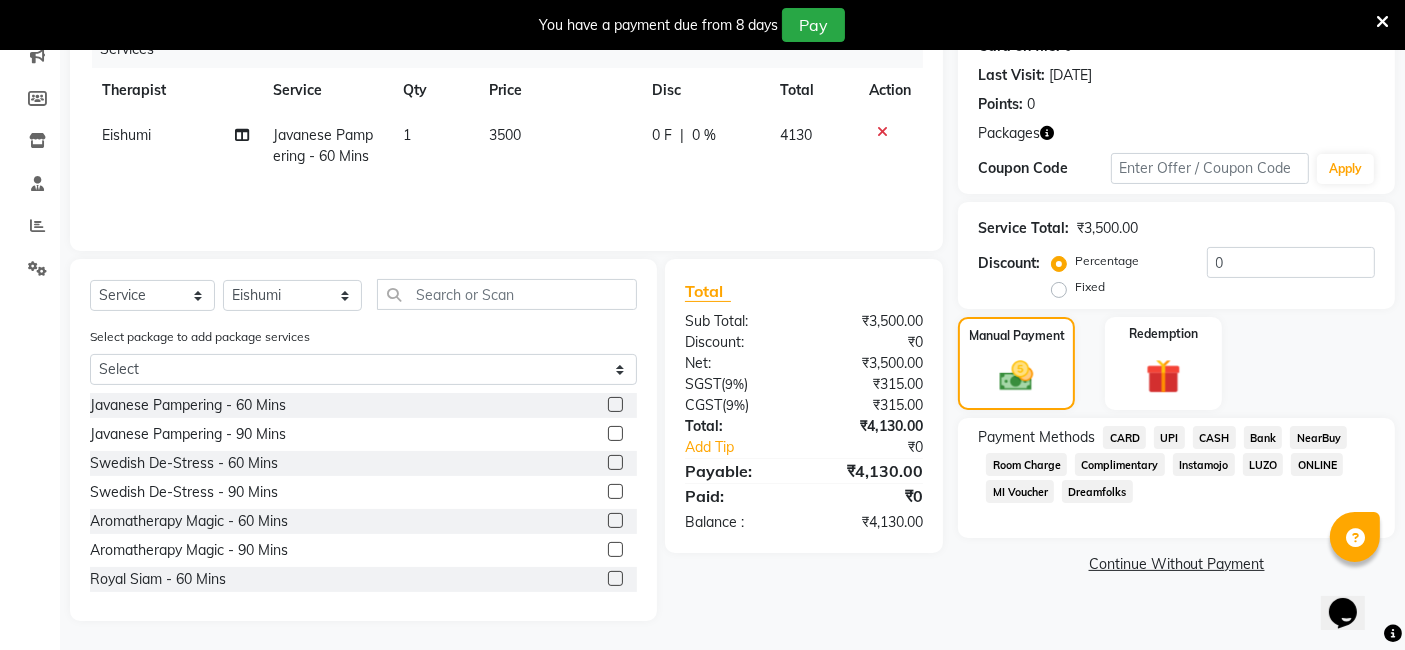 click on "CASH" 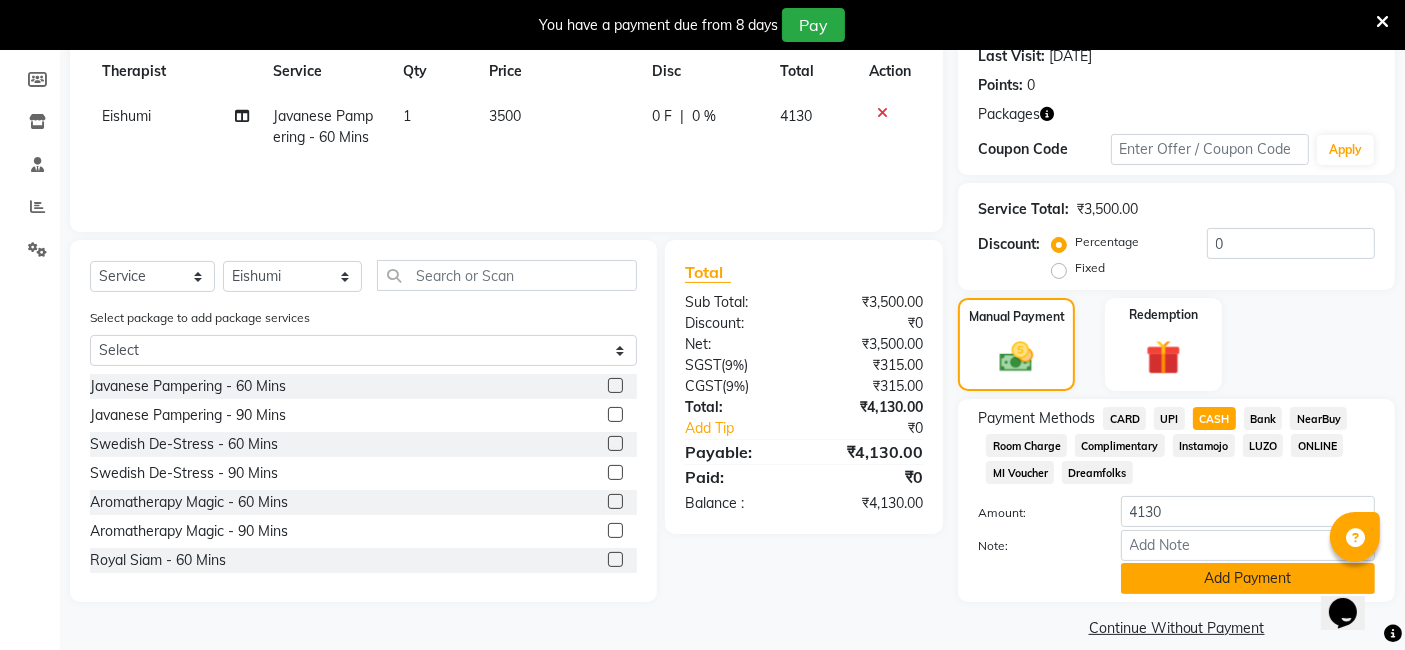 scroll, scrollTop: 307, scrollLeft: 0, axis: vertical 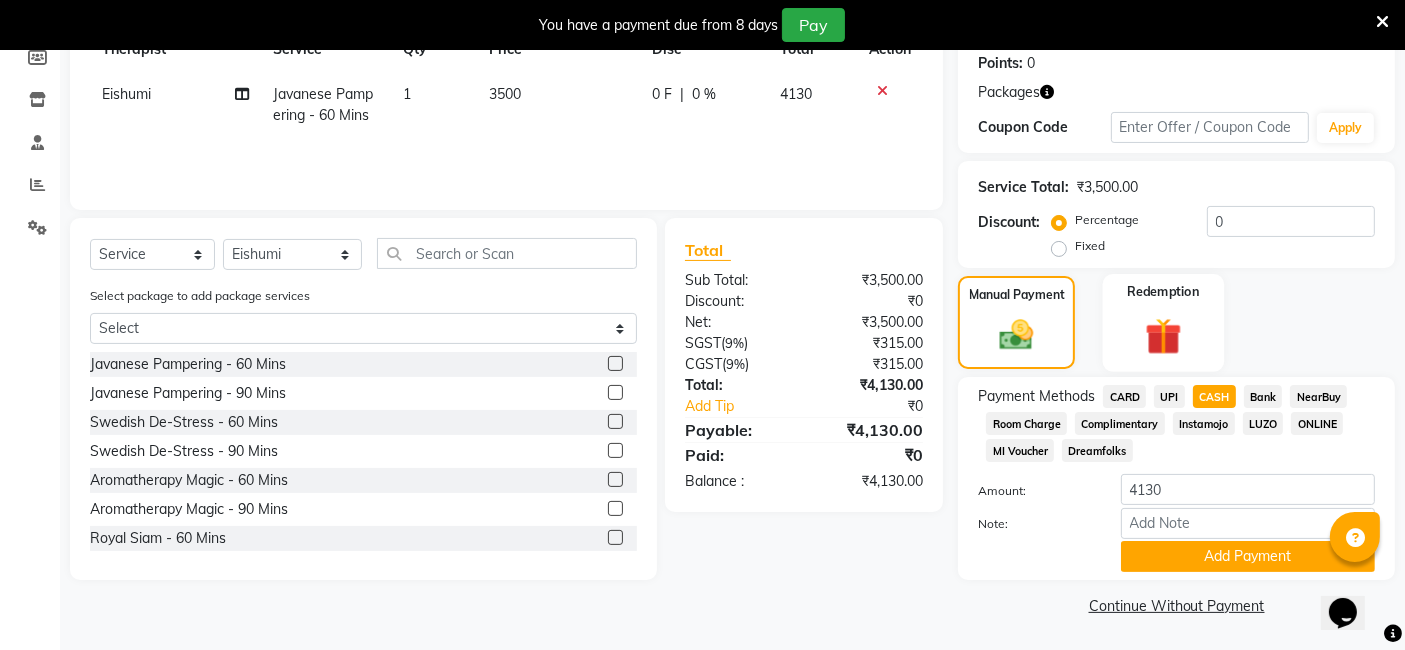 click on "Redemption" 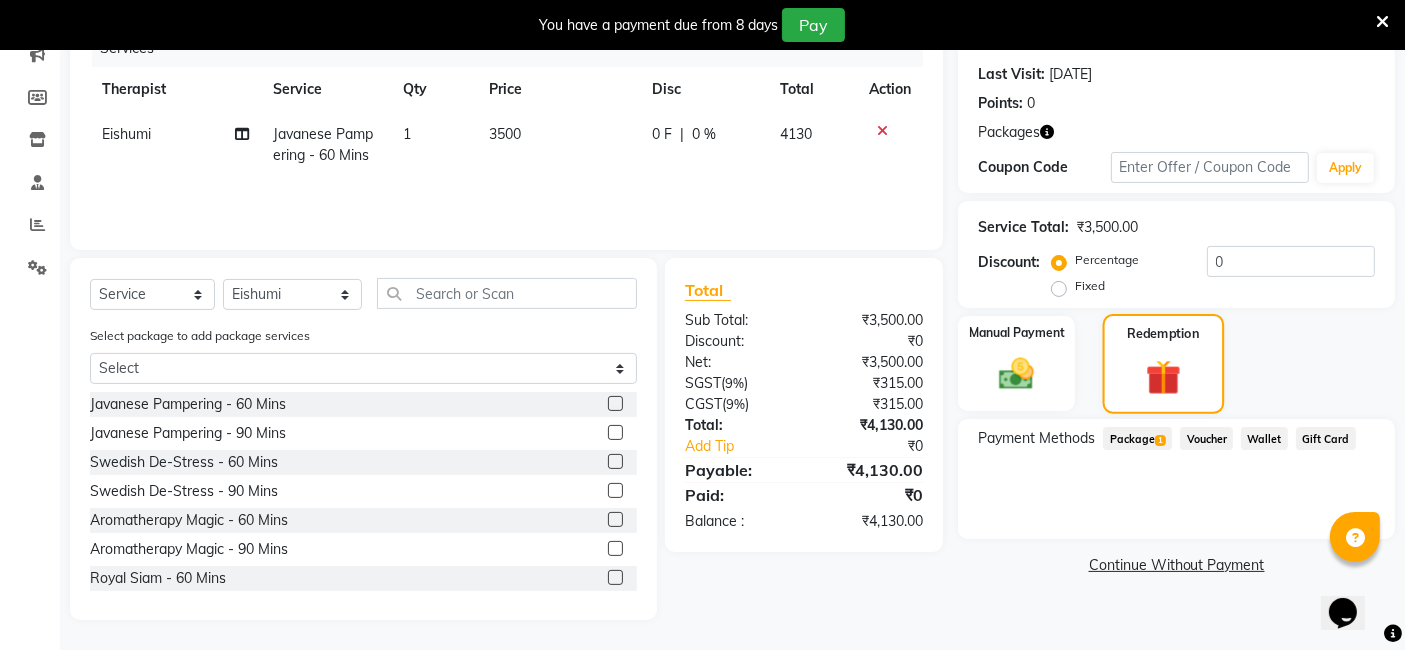 scroll, scrollTop: 266, scrollLeft: 0, axis: vertical 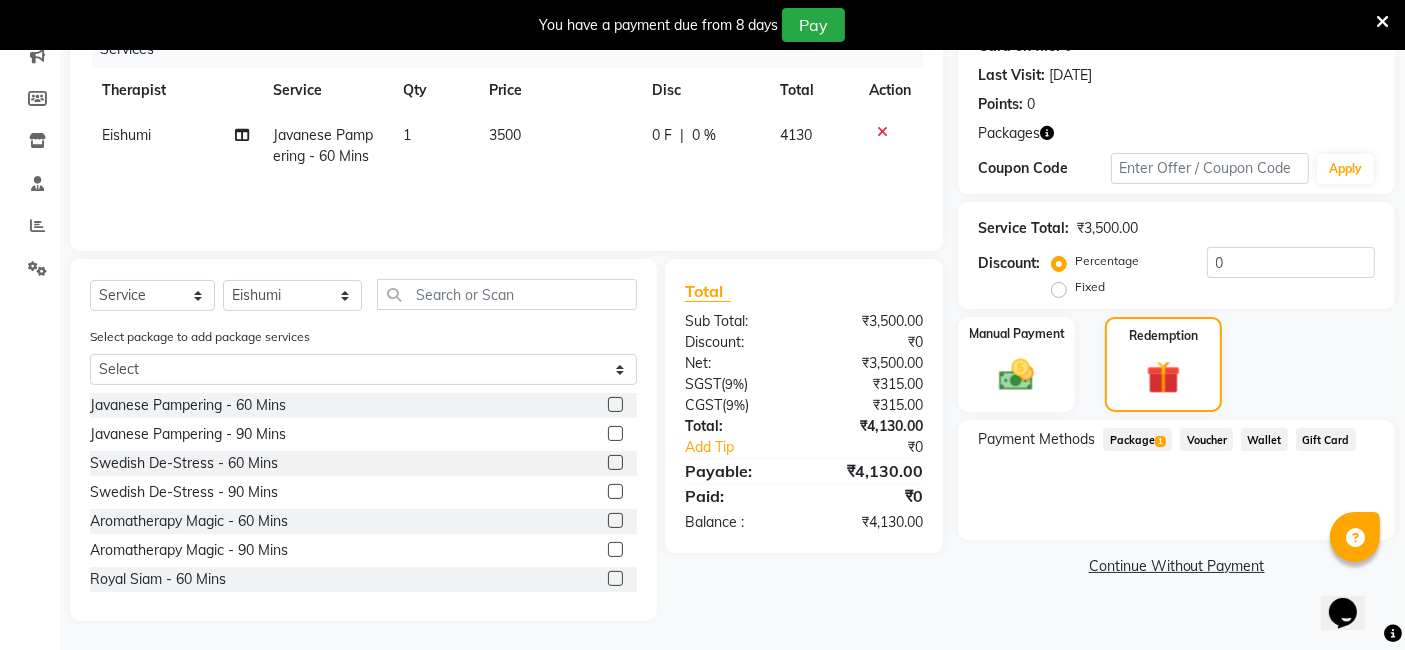 click on "Package  1" 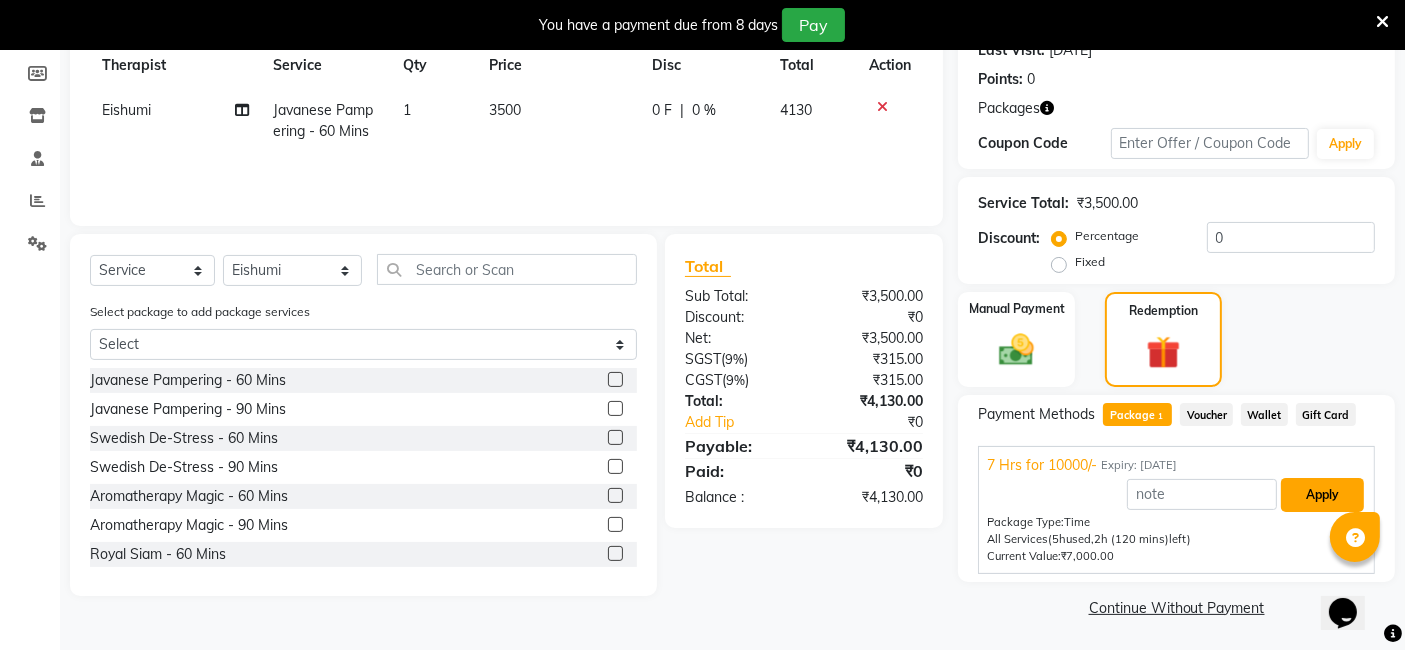 click on "Apply" at bounding box center [1322, 495] 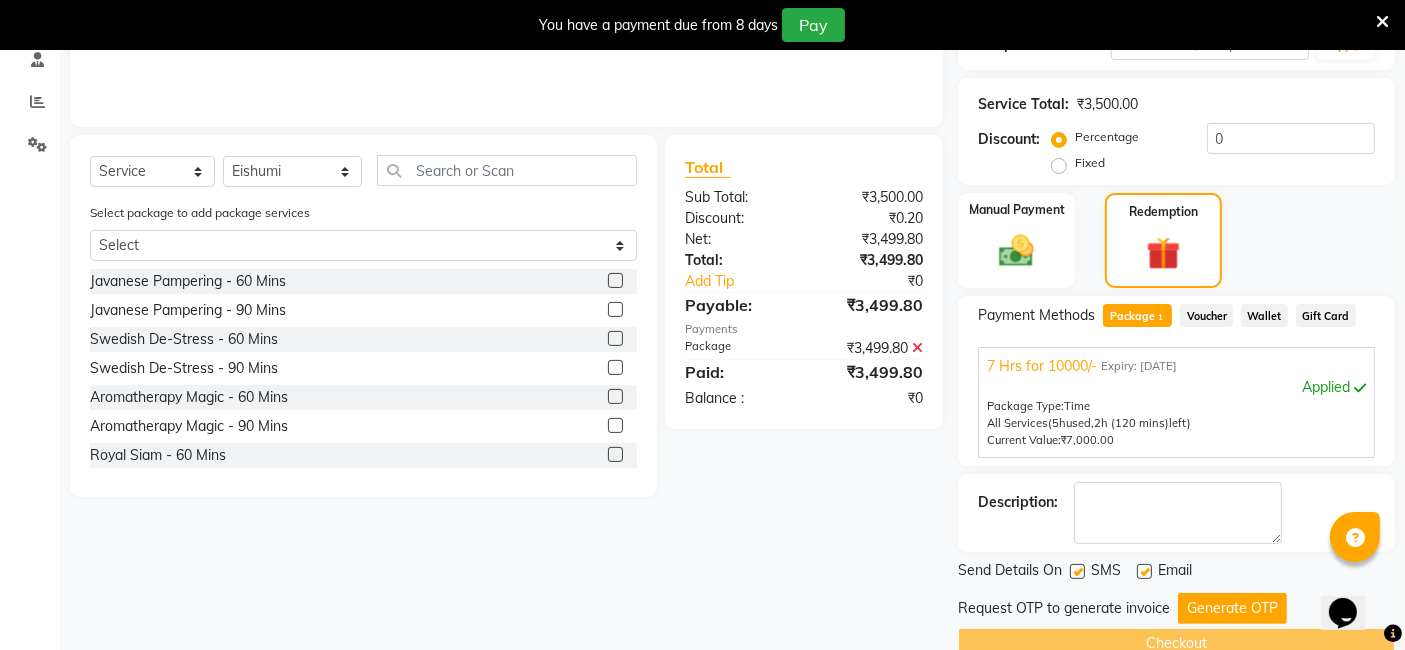 scroll, scrollTop: 425, scrollLeft: 0, axis: vertical 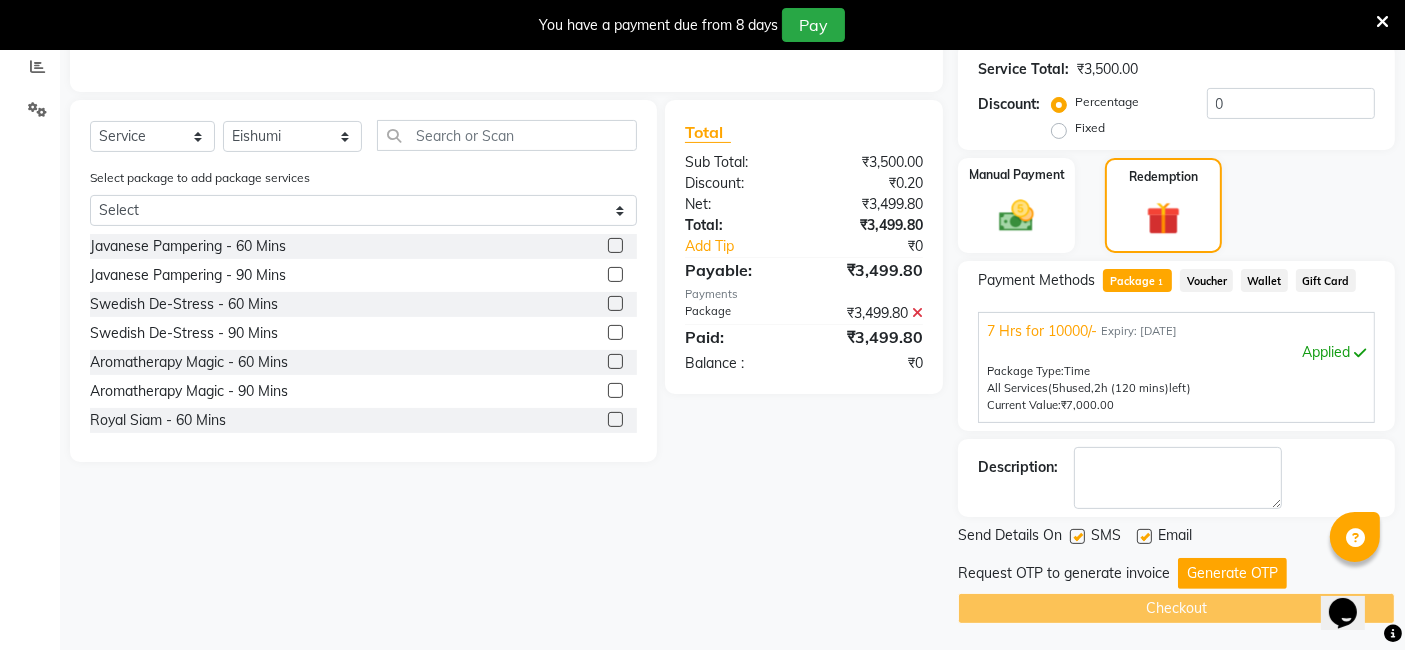 click on "Name: Sumit Anand Membership:  No Active Membership  Total Visits:  9 Card on file:  0 Last Visit:   04-06-2025 Points:   0  Packages Coupon Code Apply Service Total:  ₹3,500.00  Discount:  Percentage   Fixed  0 Manual Payment Redemption Payment Methods  Package  1  Voucher   Wallet   Gift Card  7 Hrs for 10000/- Expiry: 11-08-2025  Applied  Package Type:  Time All Services  (5h  used,  2h (120 mins)   left)  Current Value:  ₹7,000.00 Description:                  Send Details On SMS Email Request OTP to generate invoice Generate OTP   Checkout" 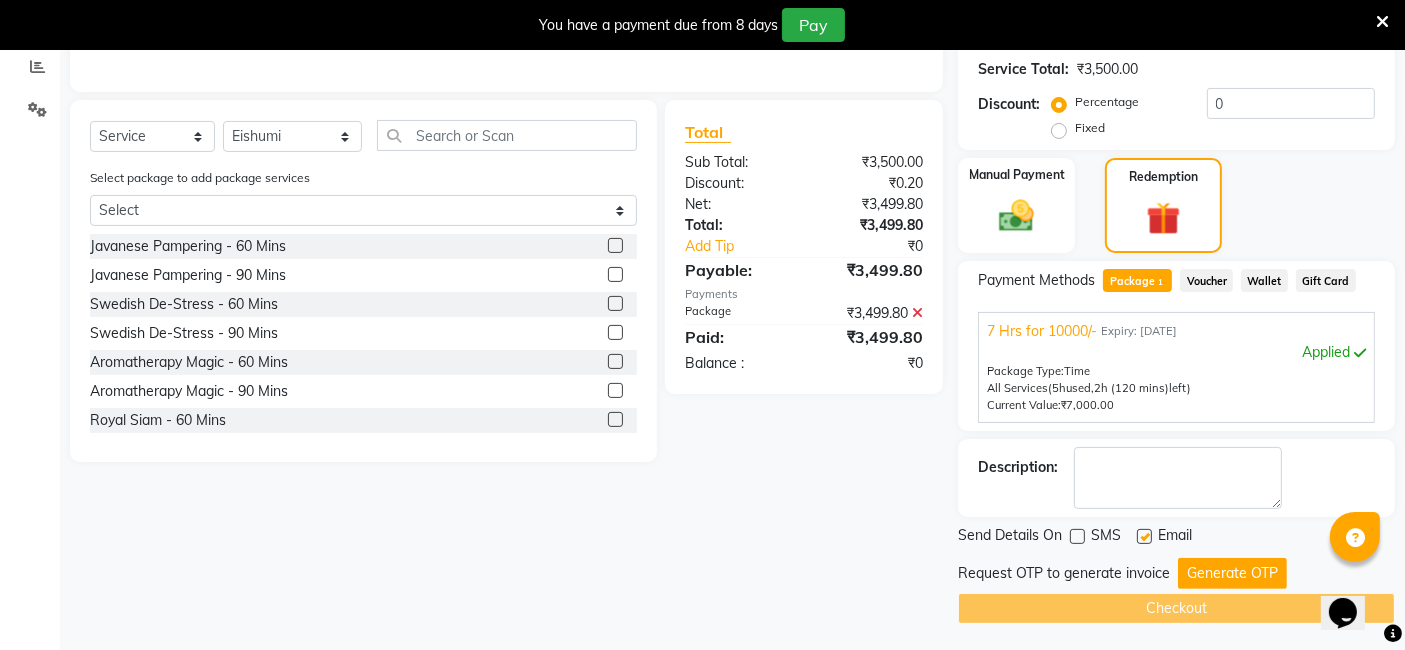 click on "SMS" 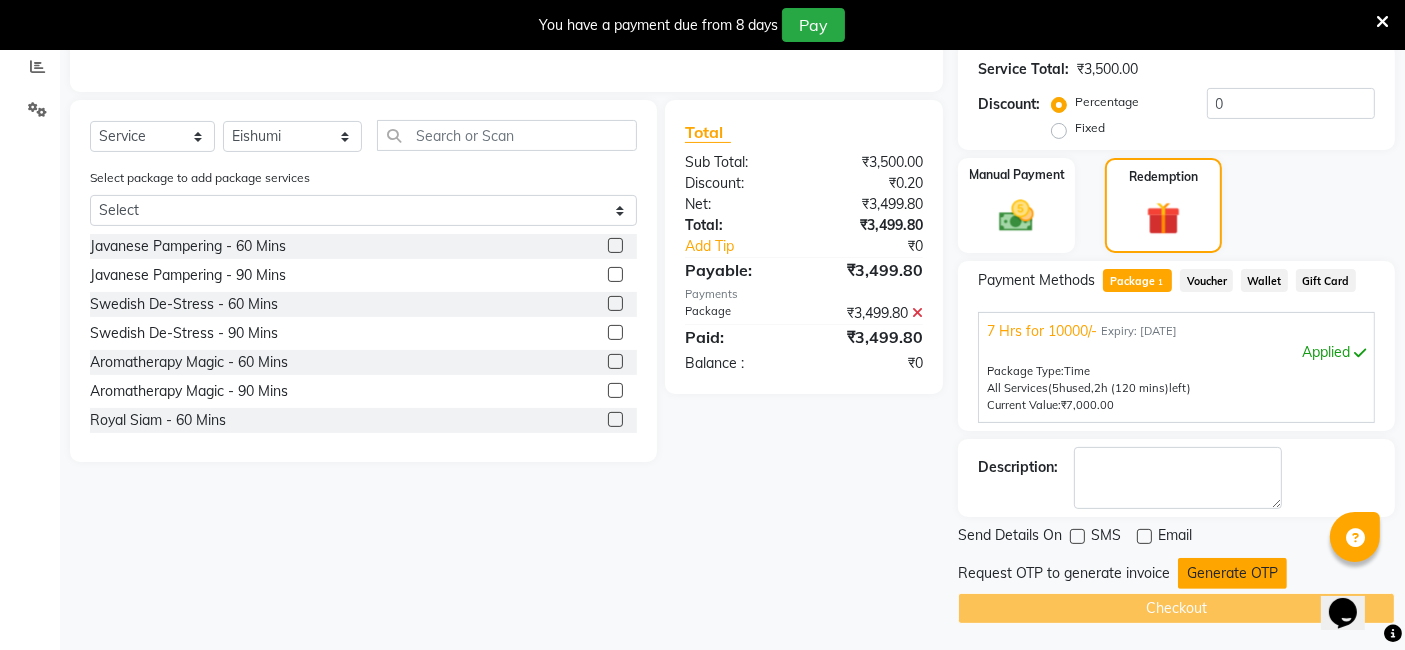 click on "Generate OTP" 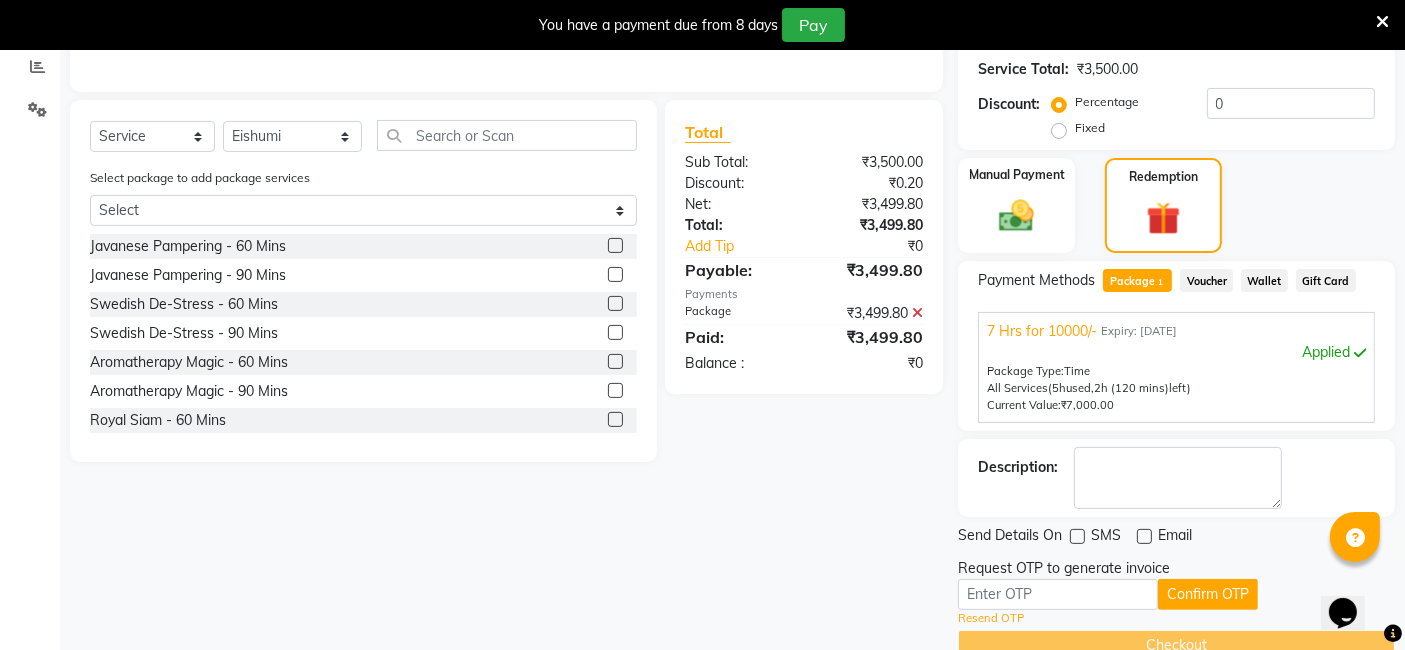 click on "Request OTP to generate invoice" 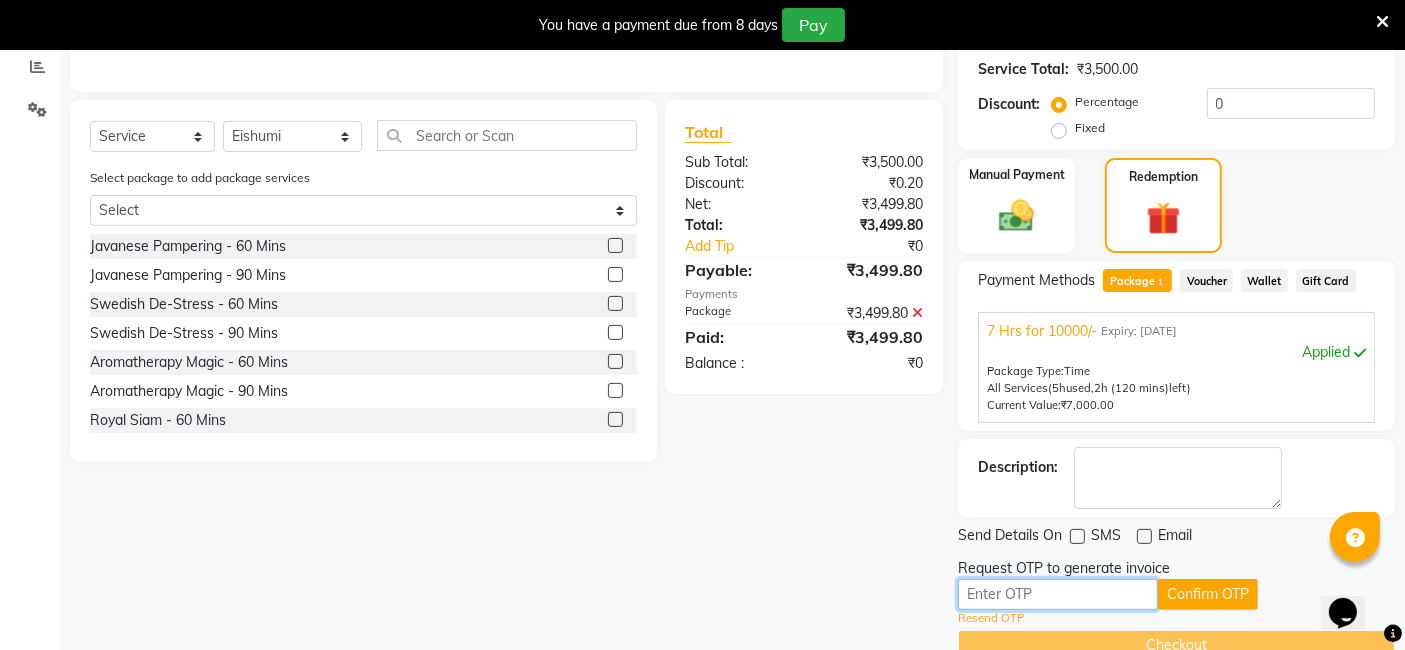click at bounding box center (1058, 594) 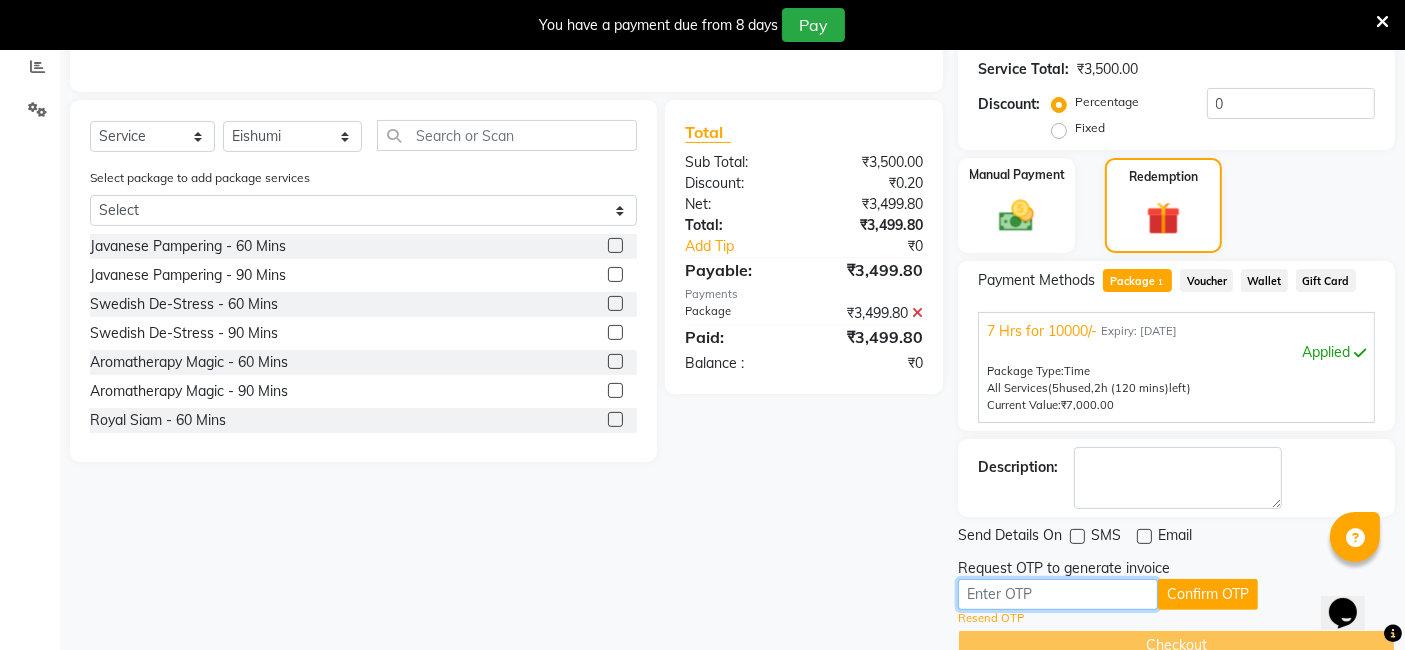 paste on "1613" 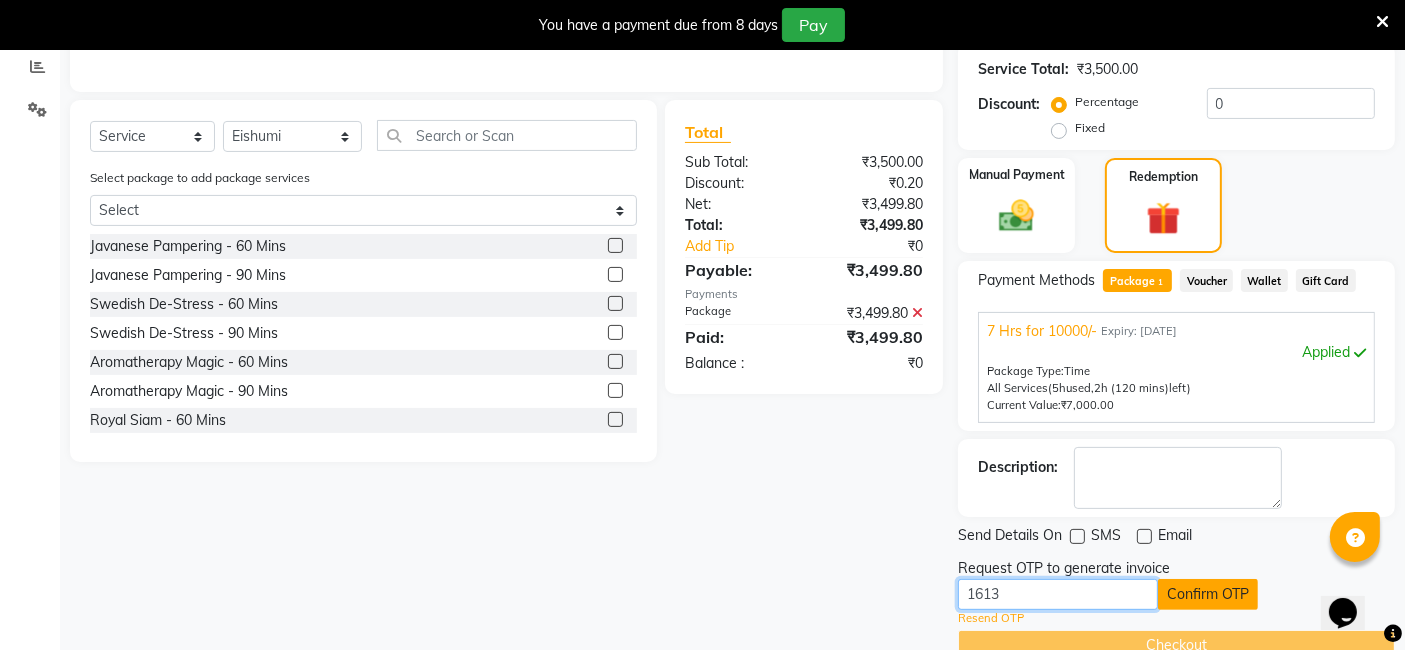 type on "1613" 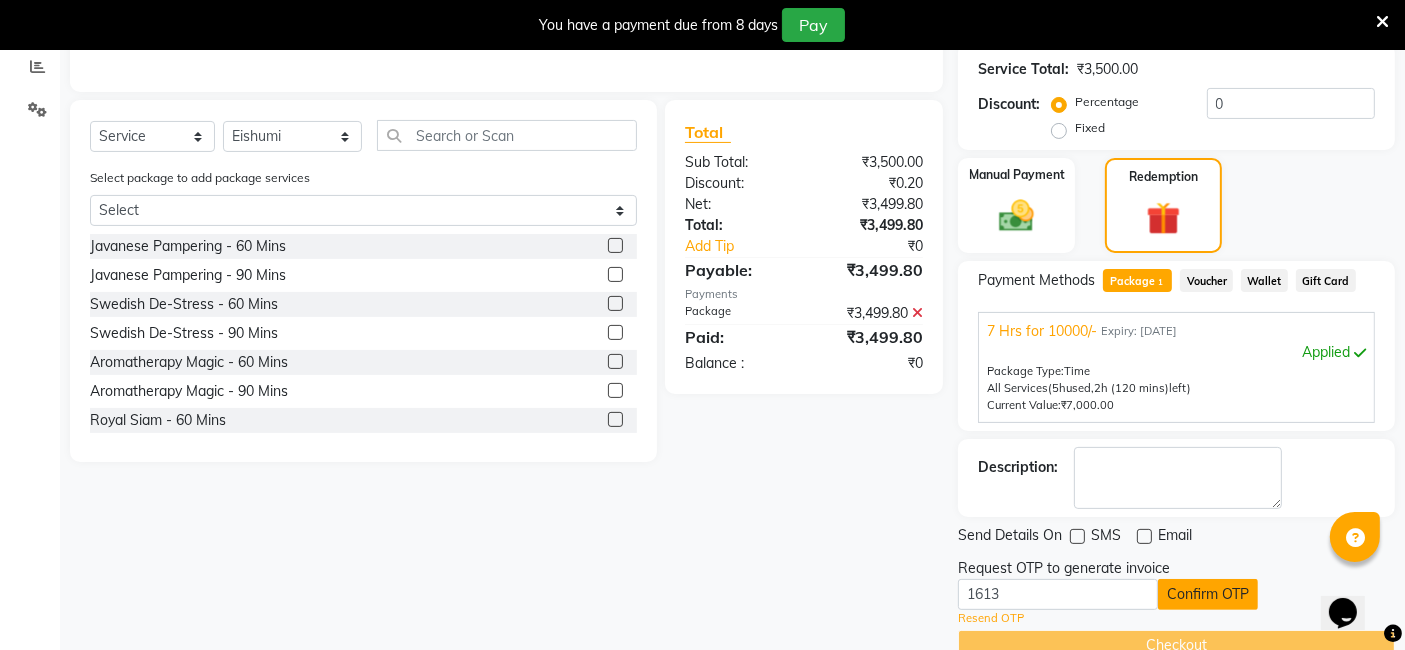click on "Confirm OTP" 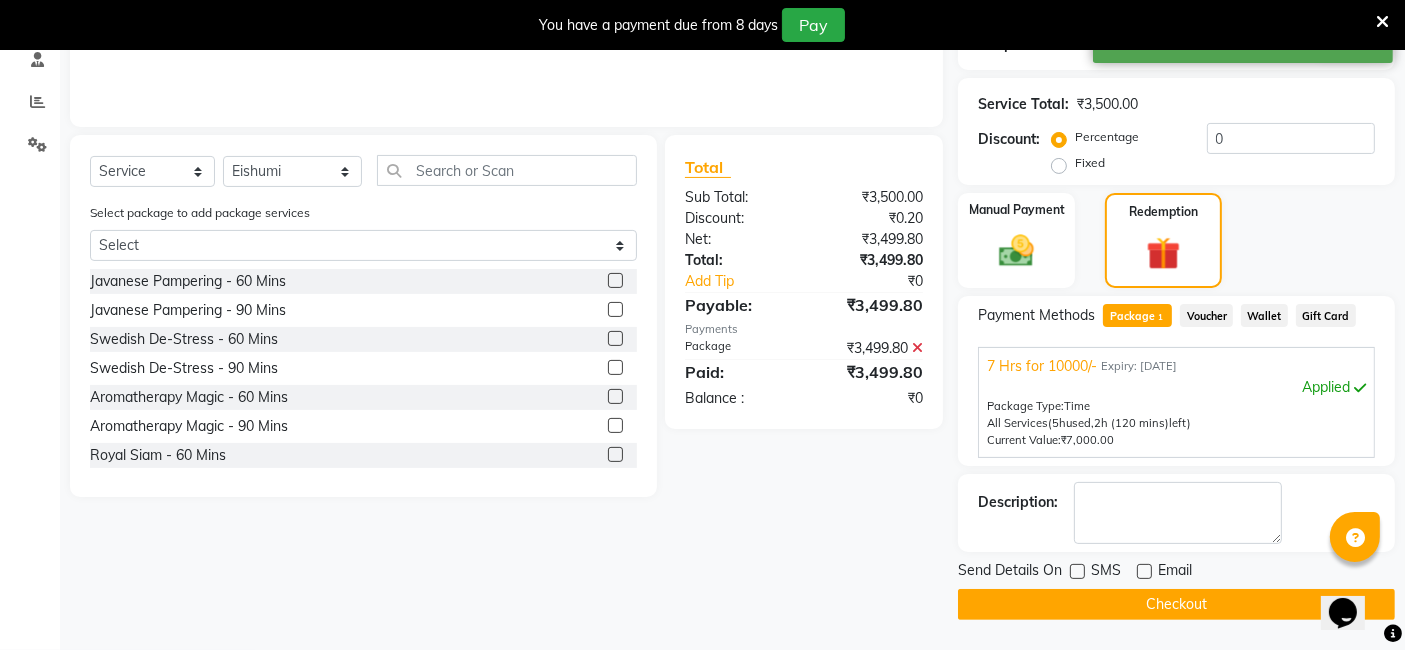 scroll, scrollTop: 386, scrollLeft: 0, axis: vertical 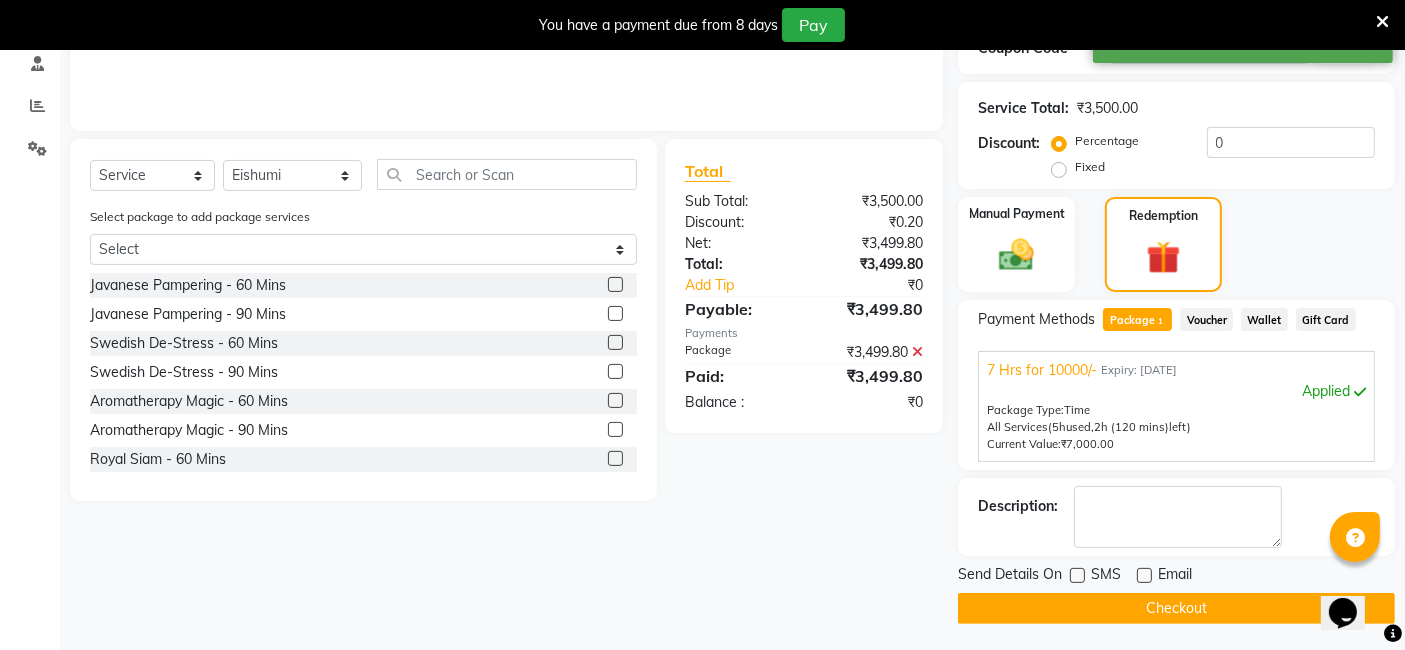 click on "Checkout" 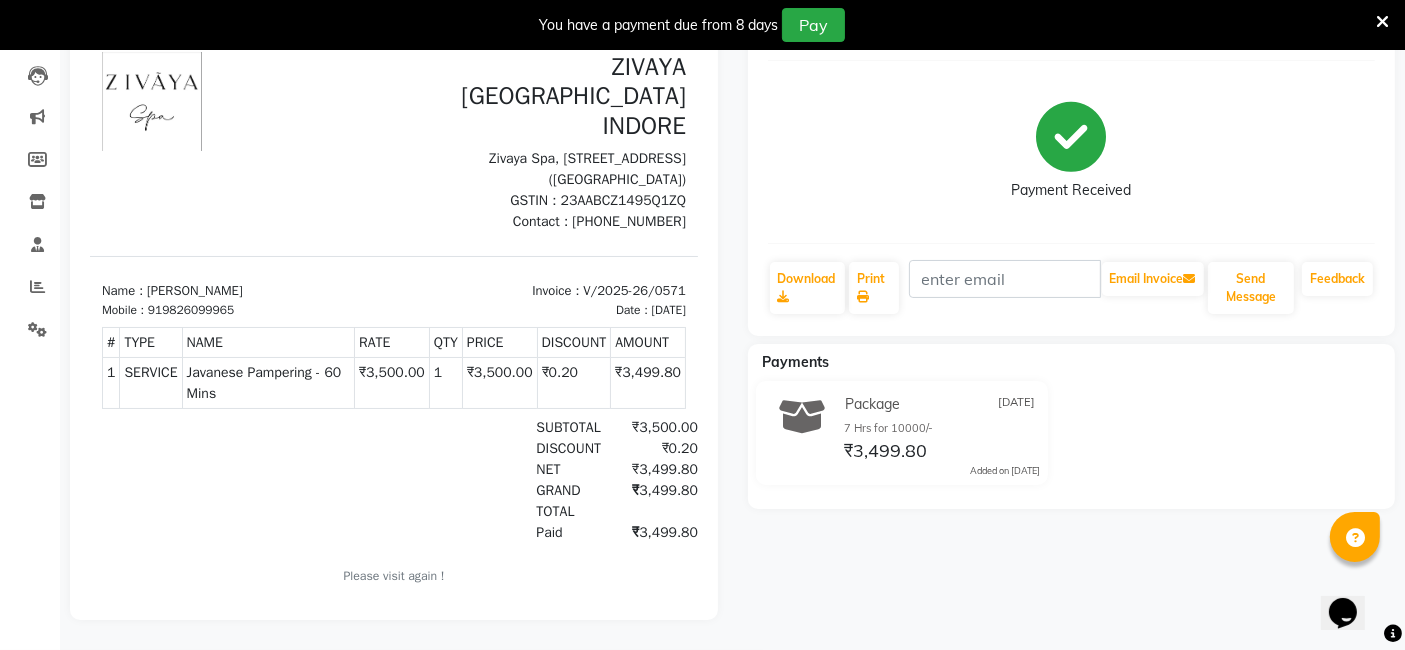 scroll, scrollTop: 0, scrollLeft: 0, axis: both 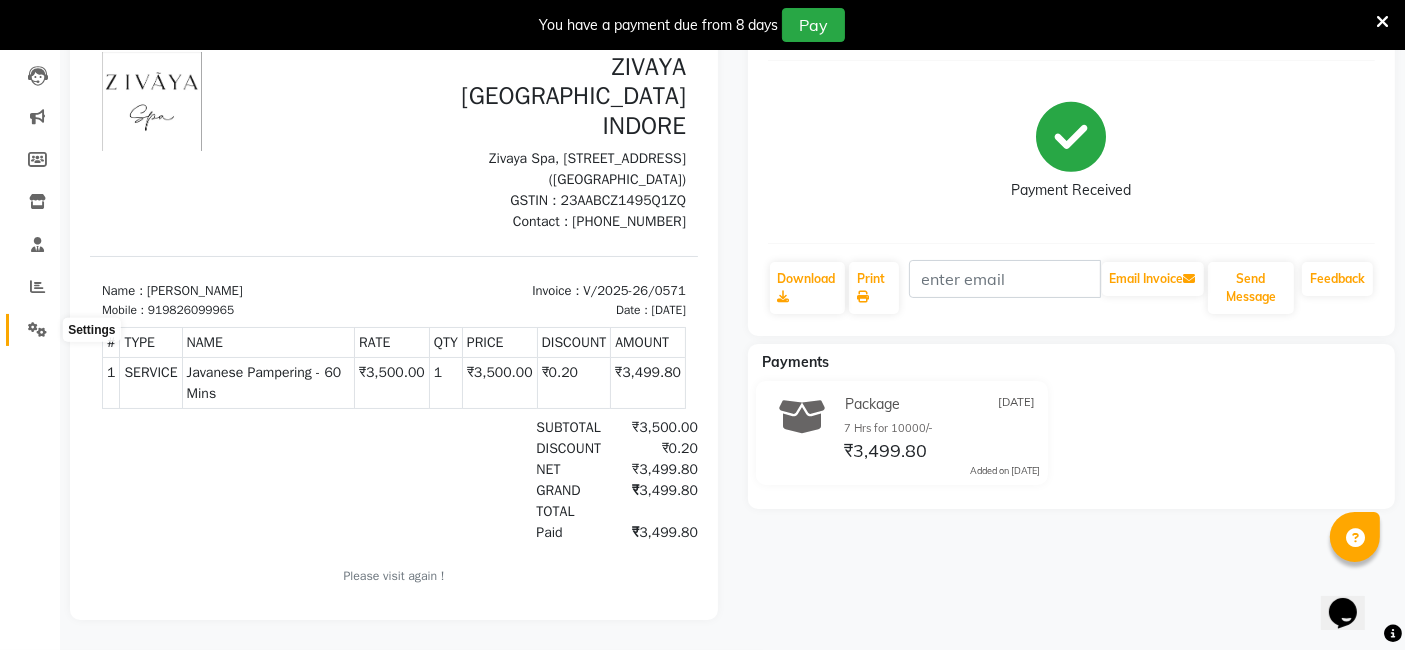 click 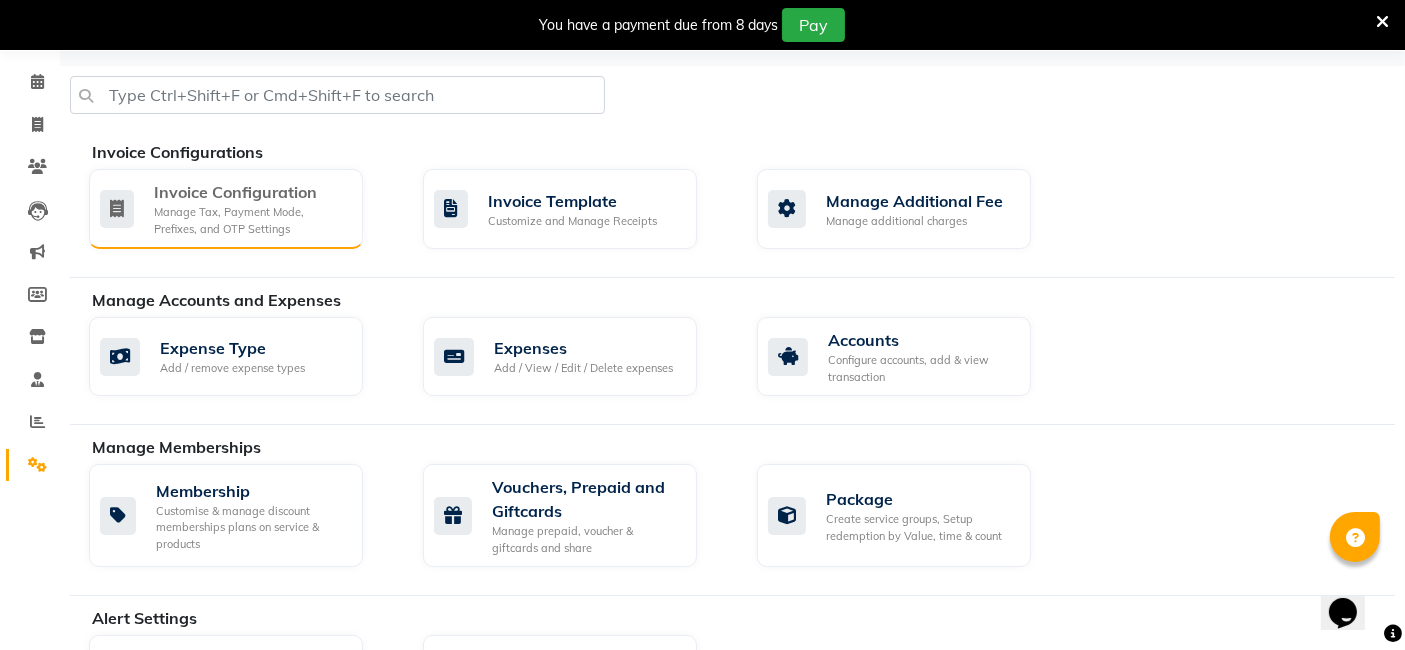 scroll, scrollTop: 0, scrollLeft: 0, axis: both 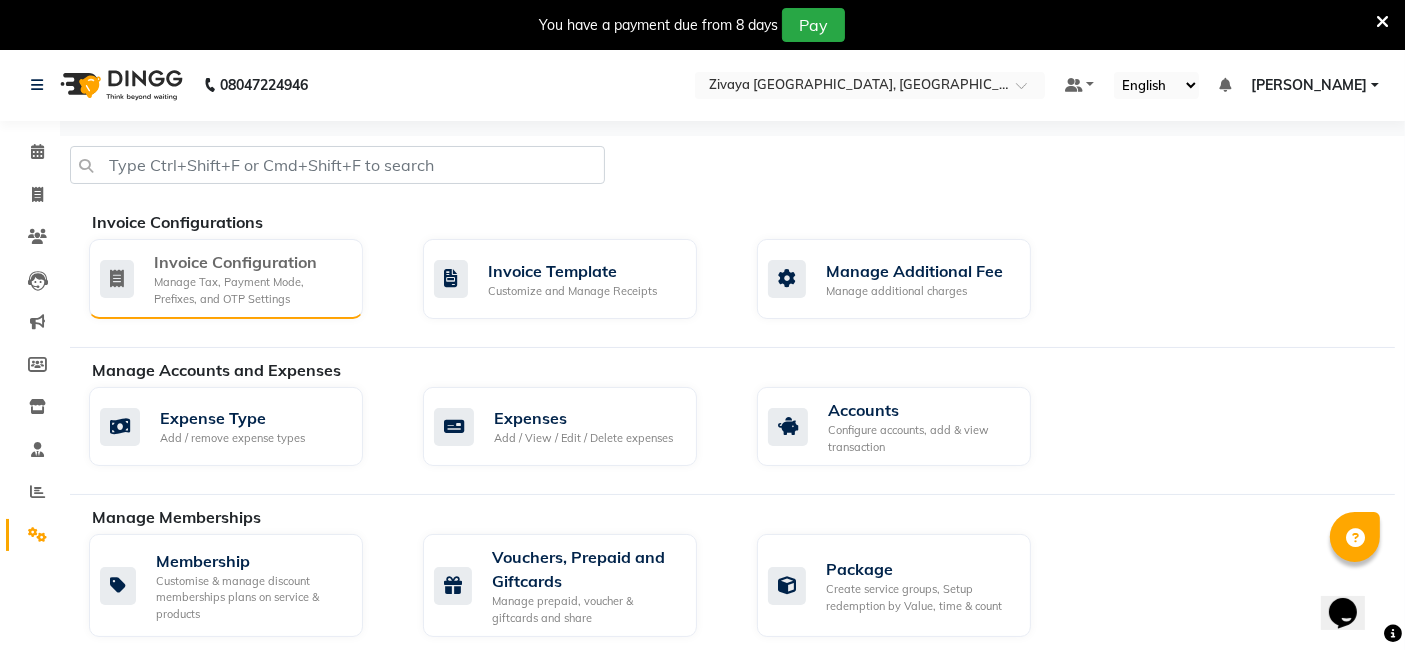 click on "Manage Tax, Payment Mode, Prefixes, and OTP Settings" 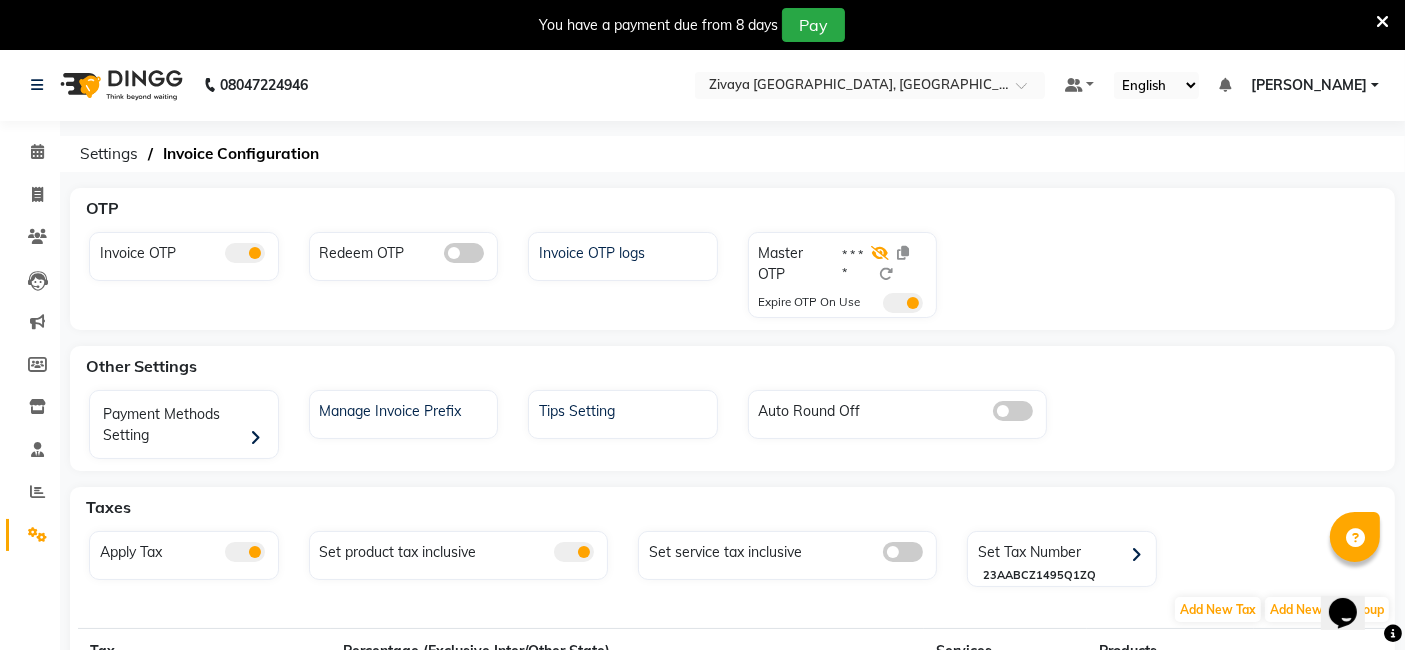 click 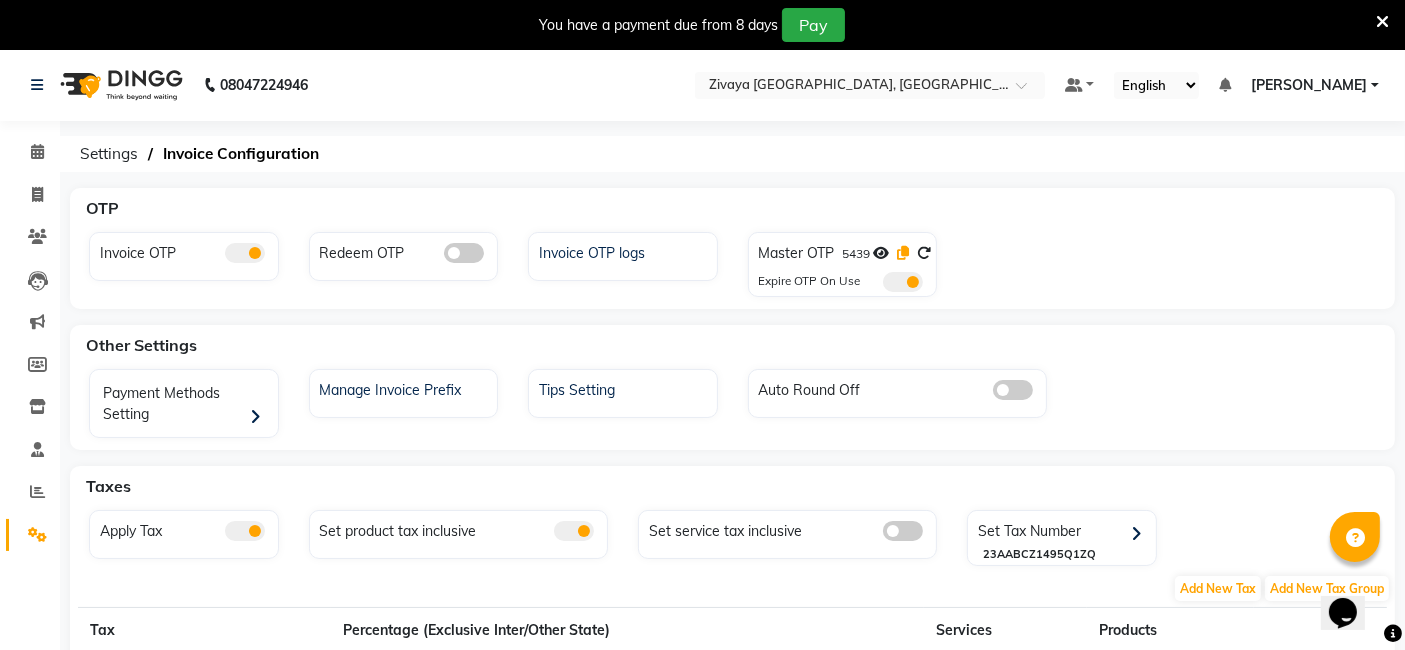 click 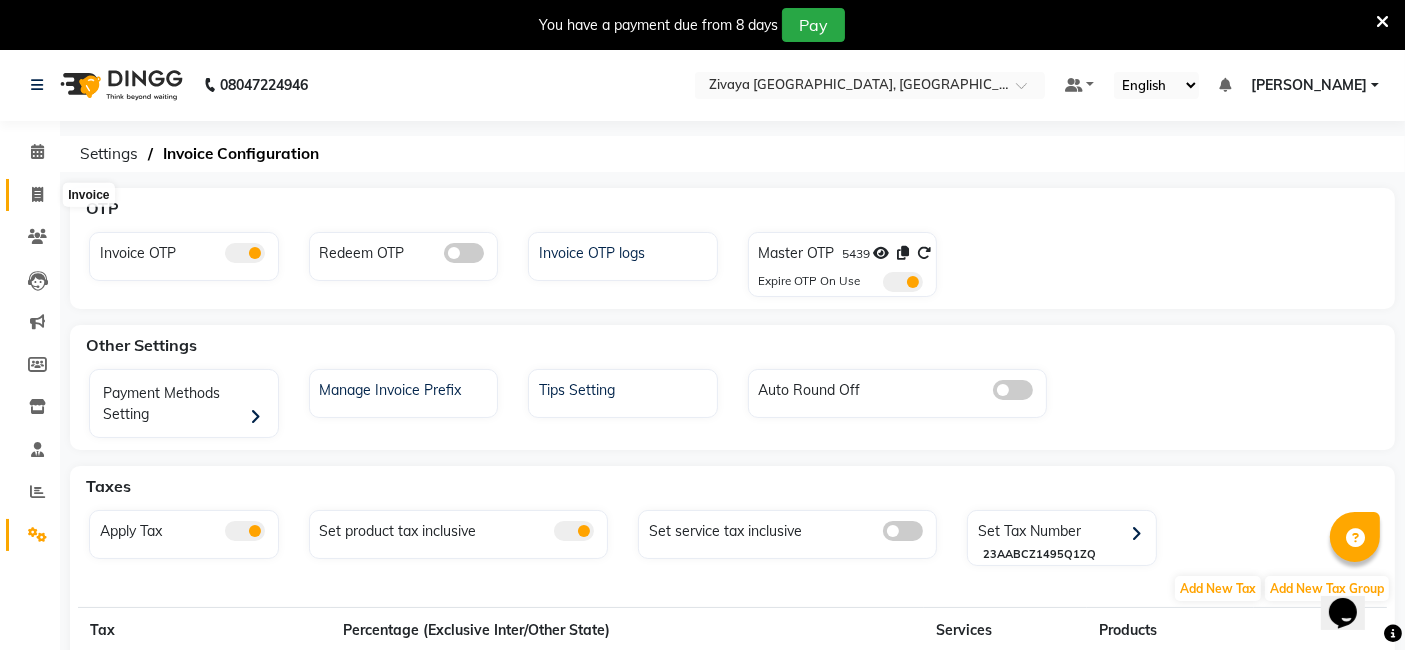 click 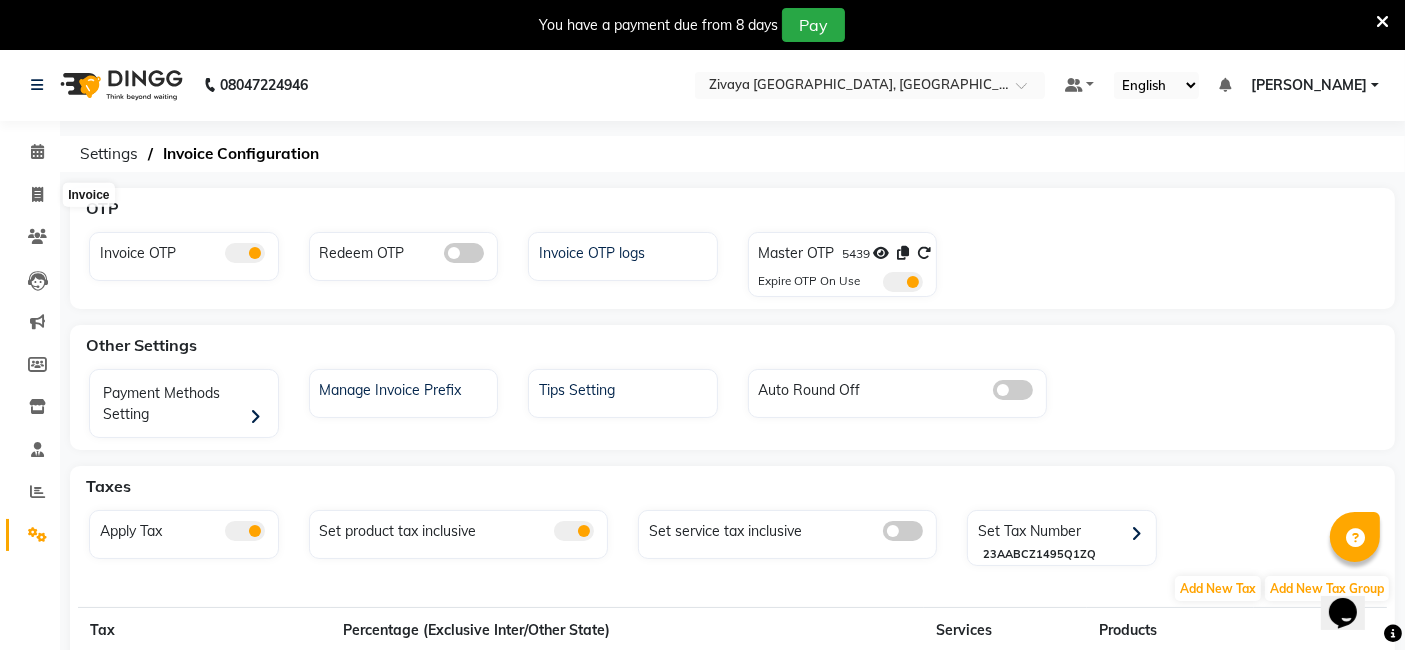 select on "6509" 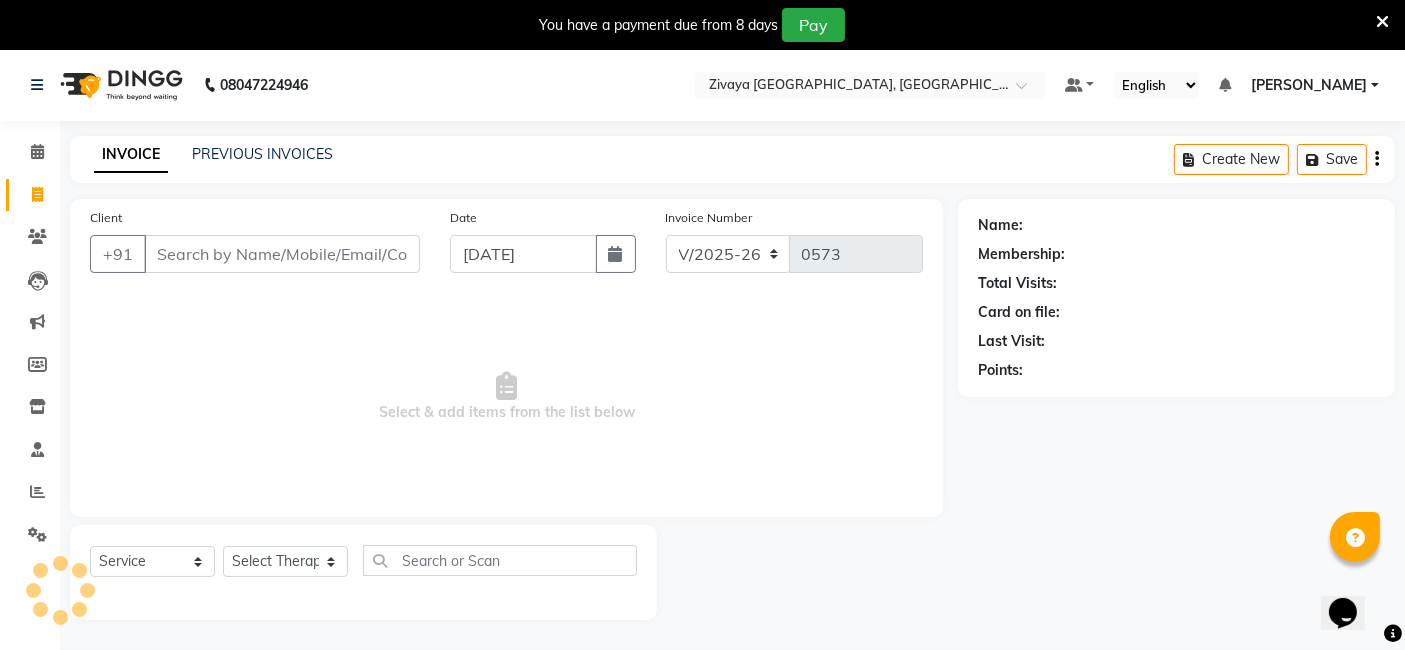 scroll, scrollTop: 48, scrollLeft: 0, axis: vertical 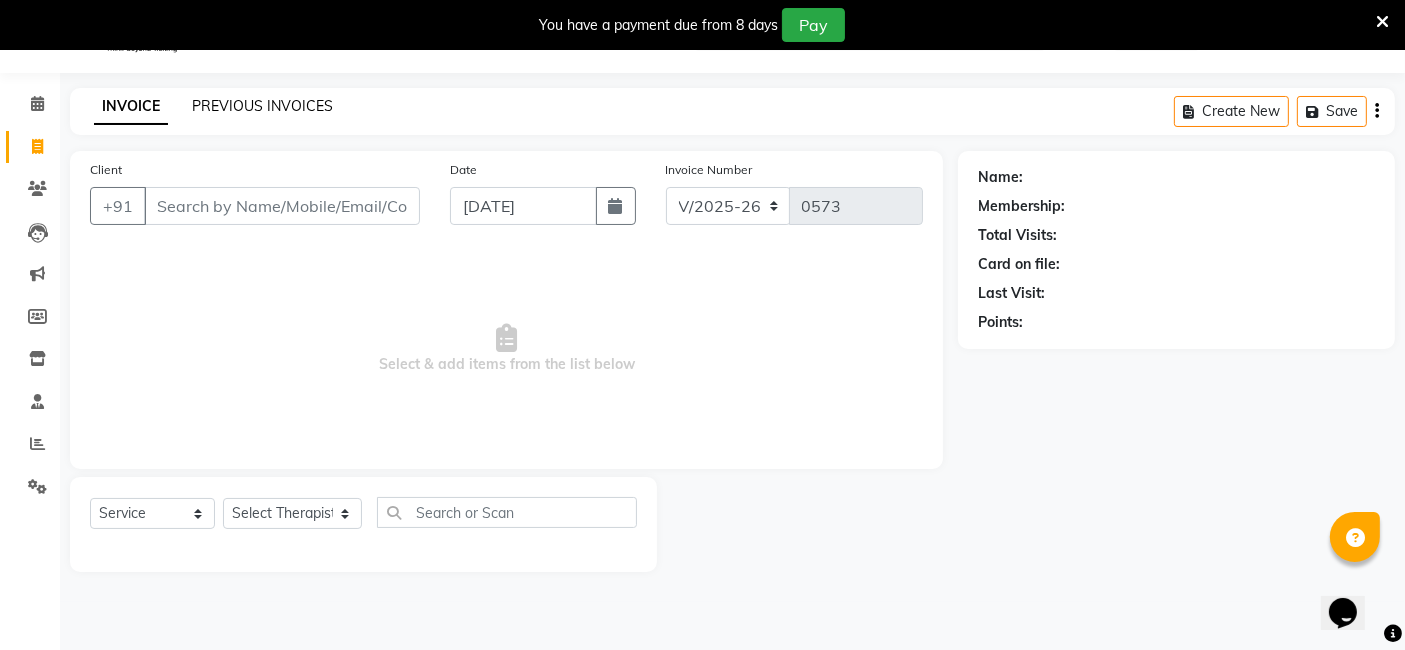 click on "PREVIOUS INVOICES" 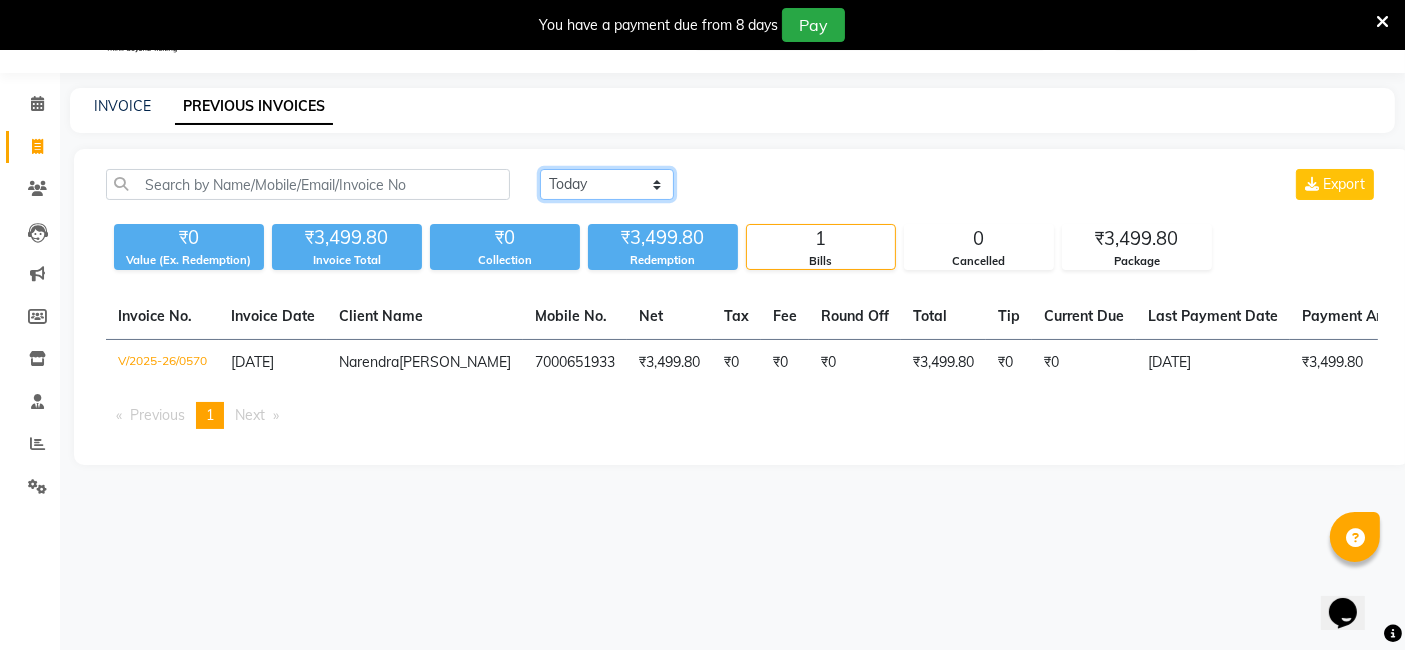 click on "Today Yesterday Custom Range" 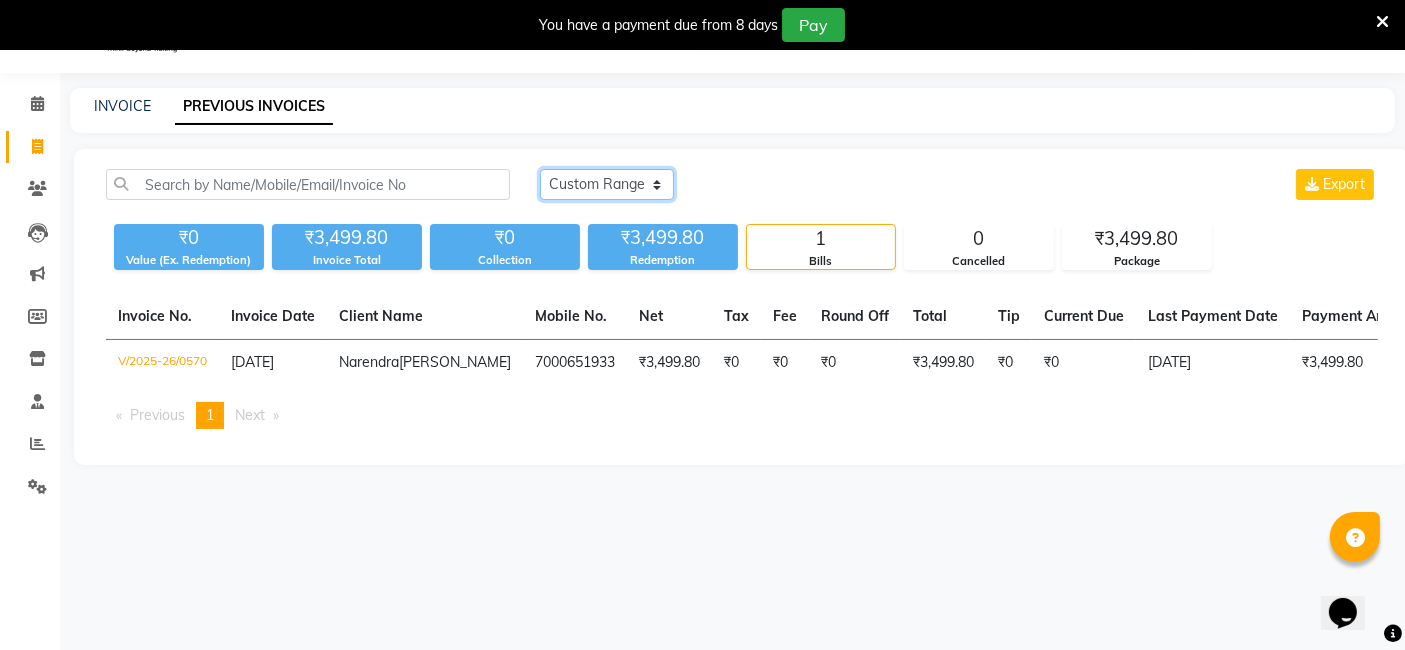 click on "Today Yesterday Custom Range" 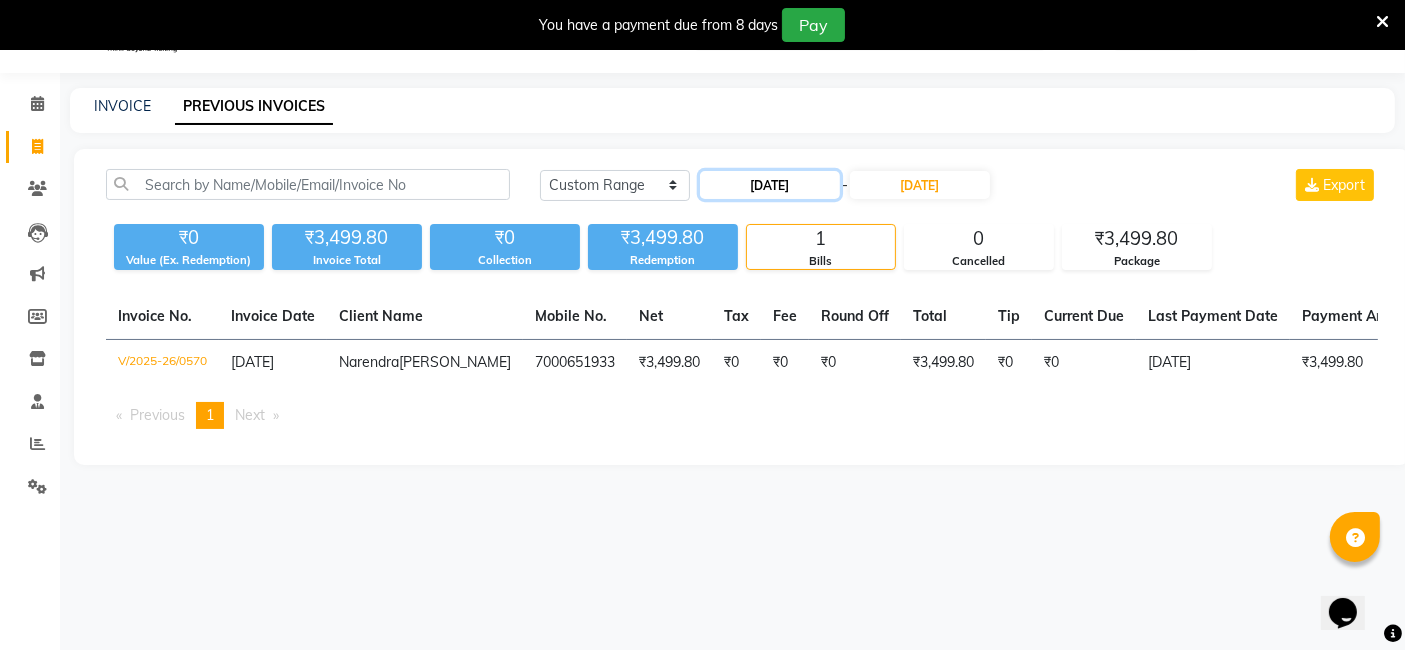 click on "[DATE]" 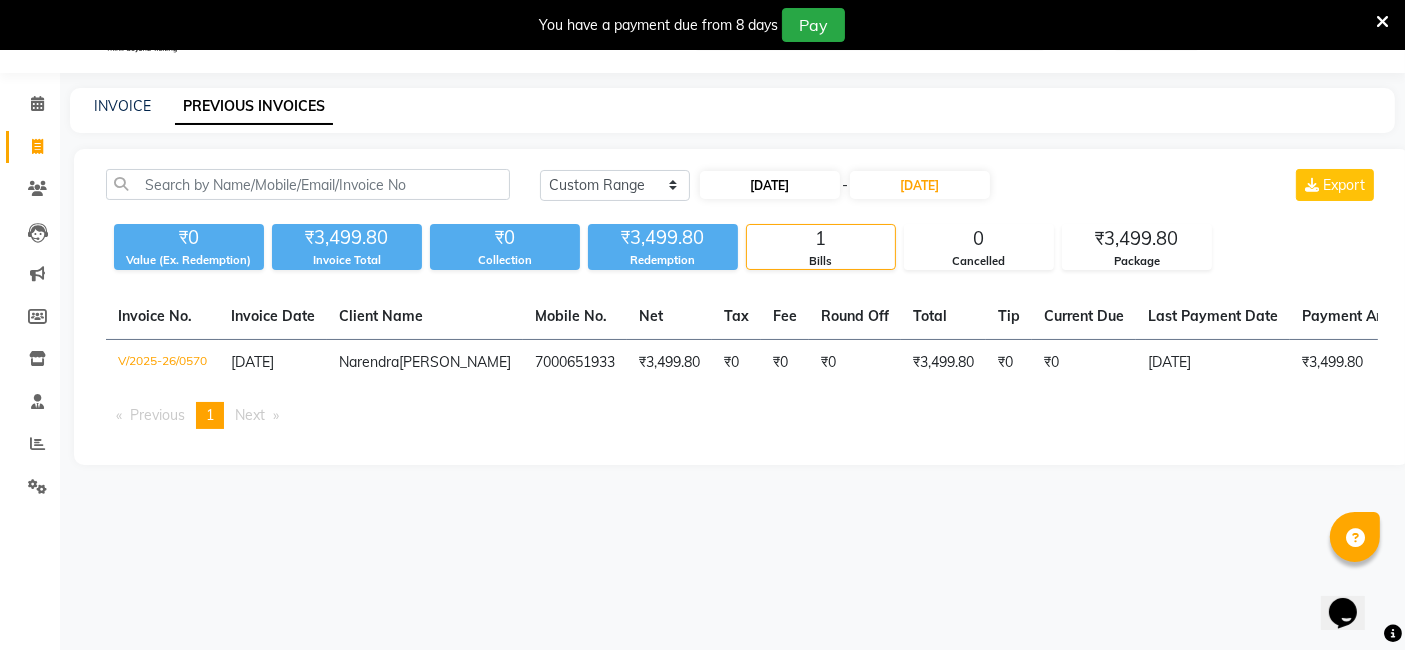 select on "7" 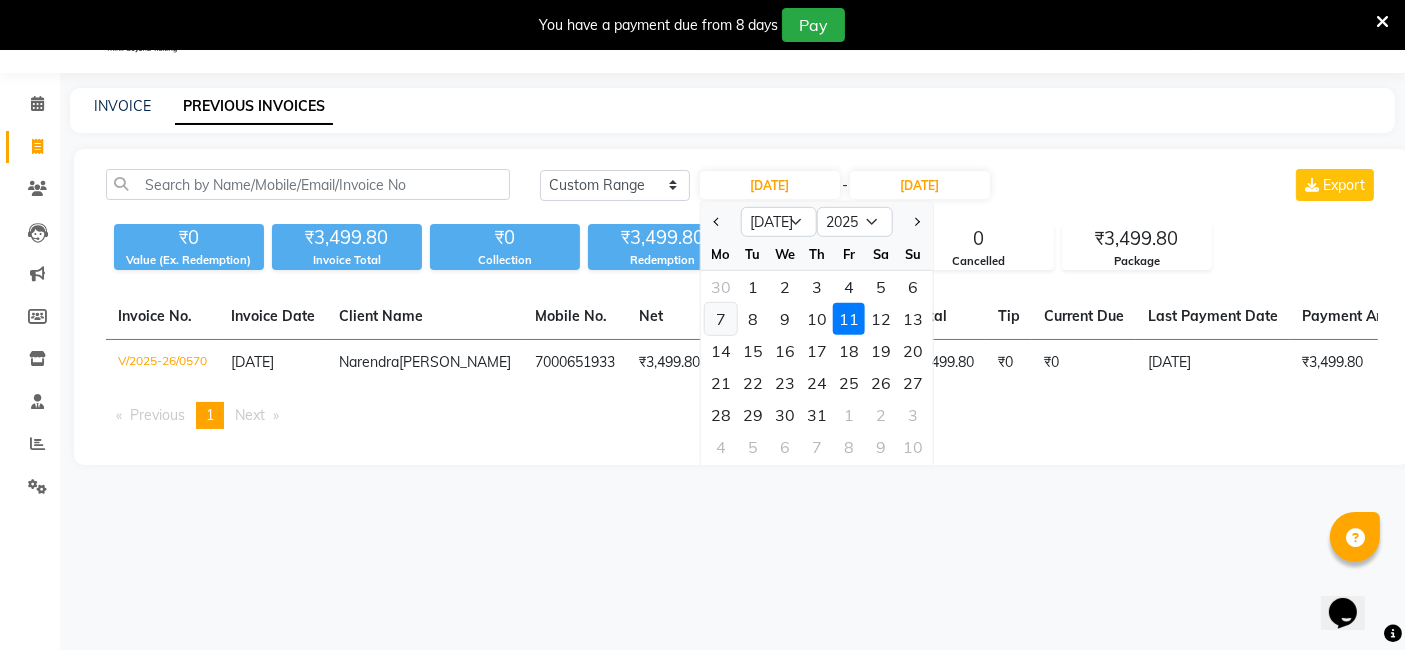 click on "7" 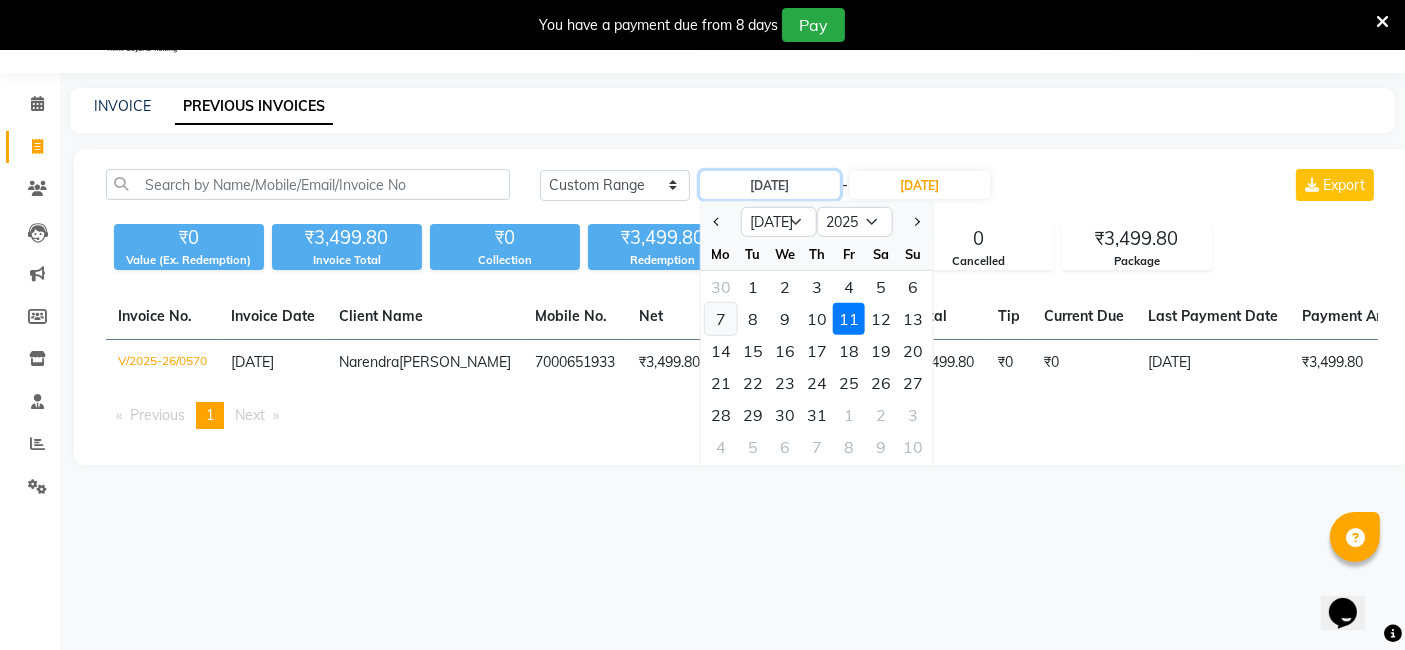 type on "[DATE]" 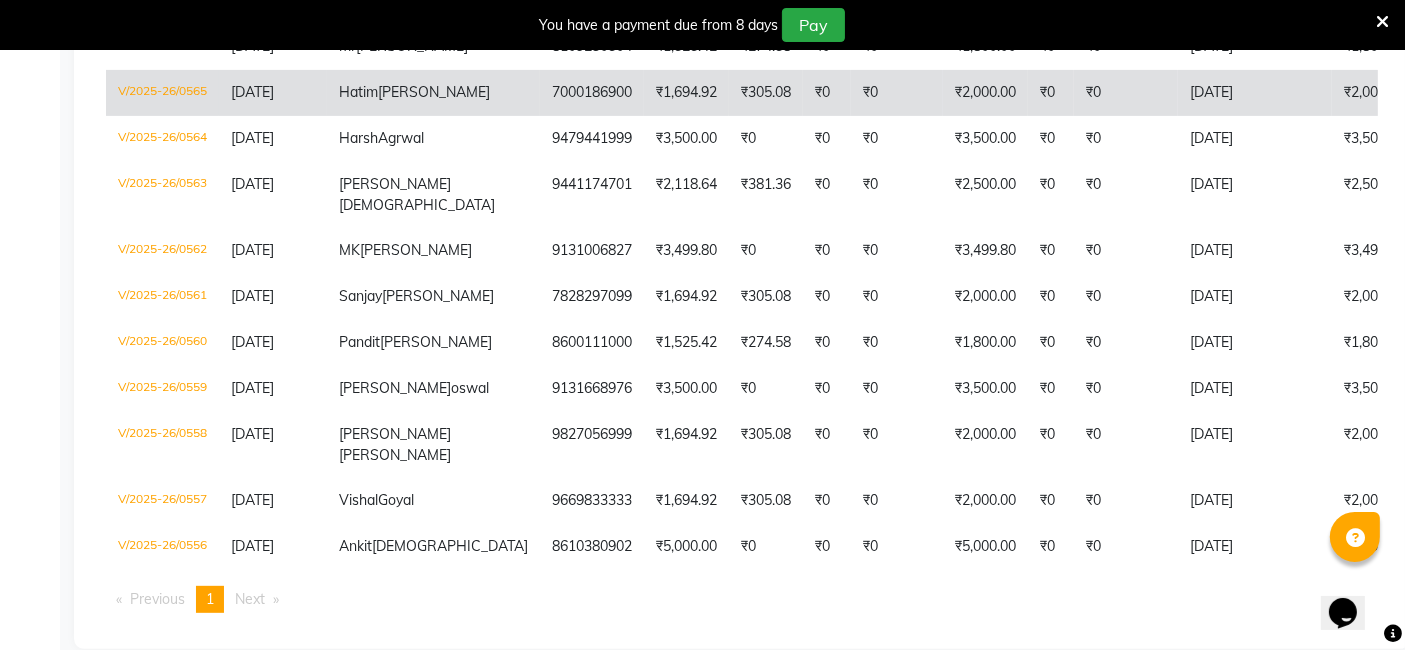 scroll, scrollTop: 160, scrollLeft: 0, axis: vertical 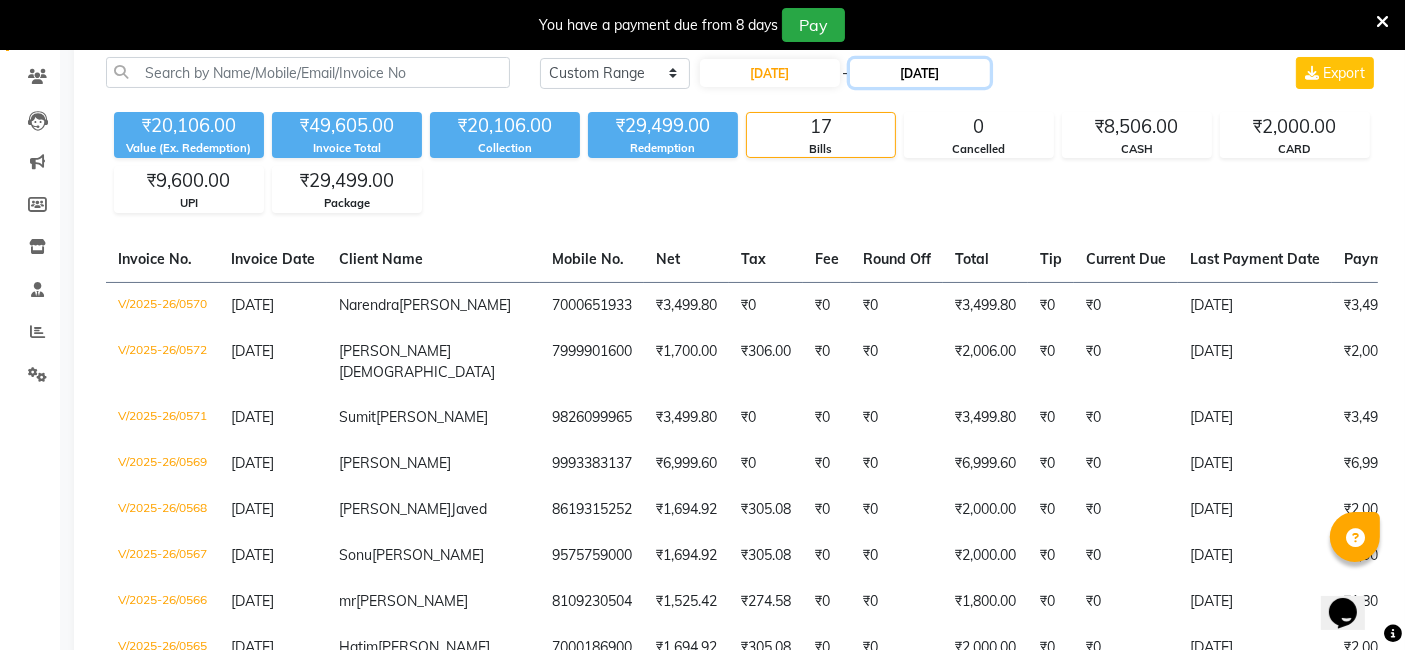 click on "[DATE]" 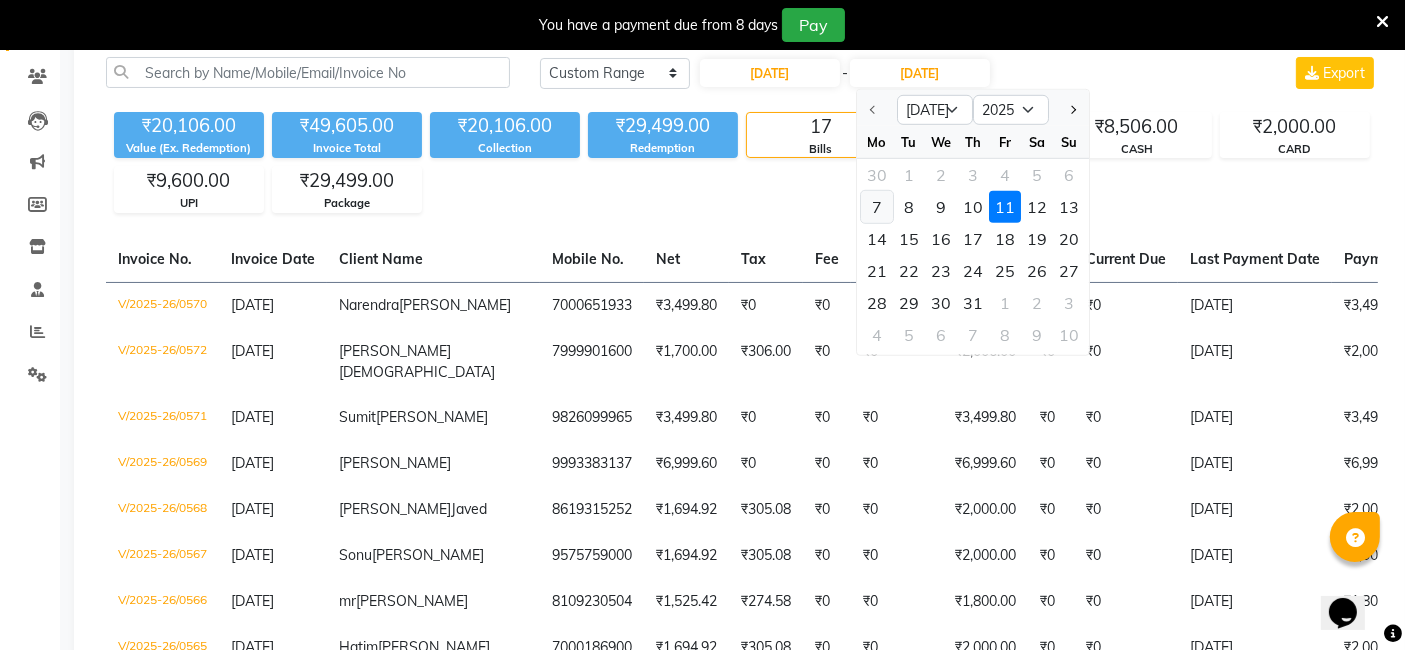 click on "7" 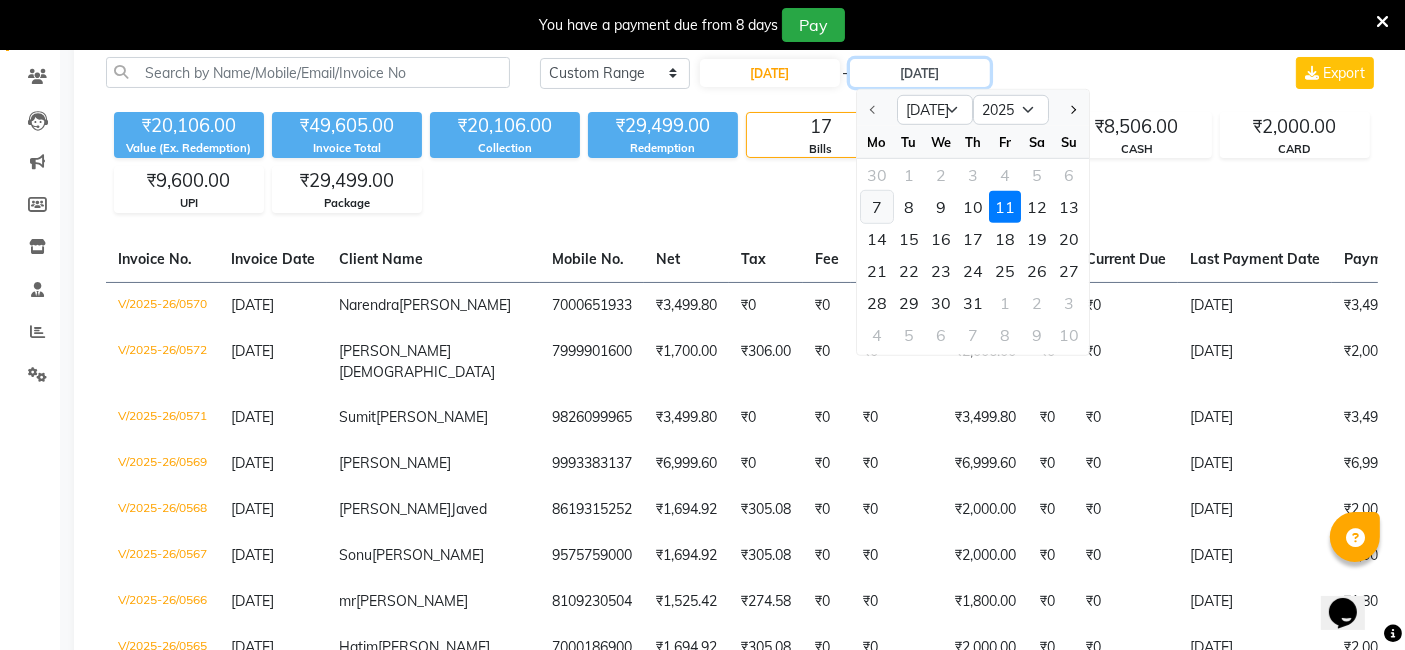 type on "[DATE]" 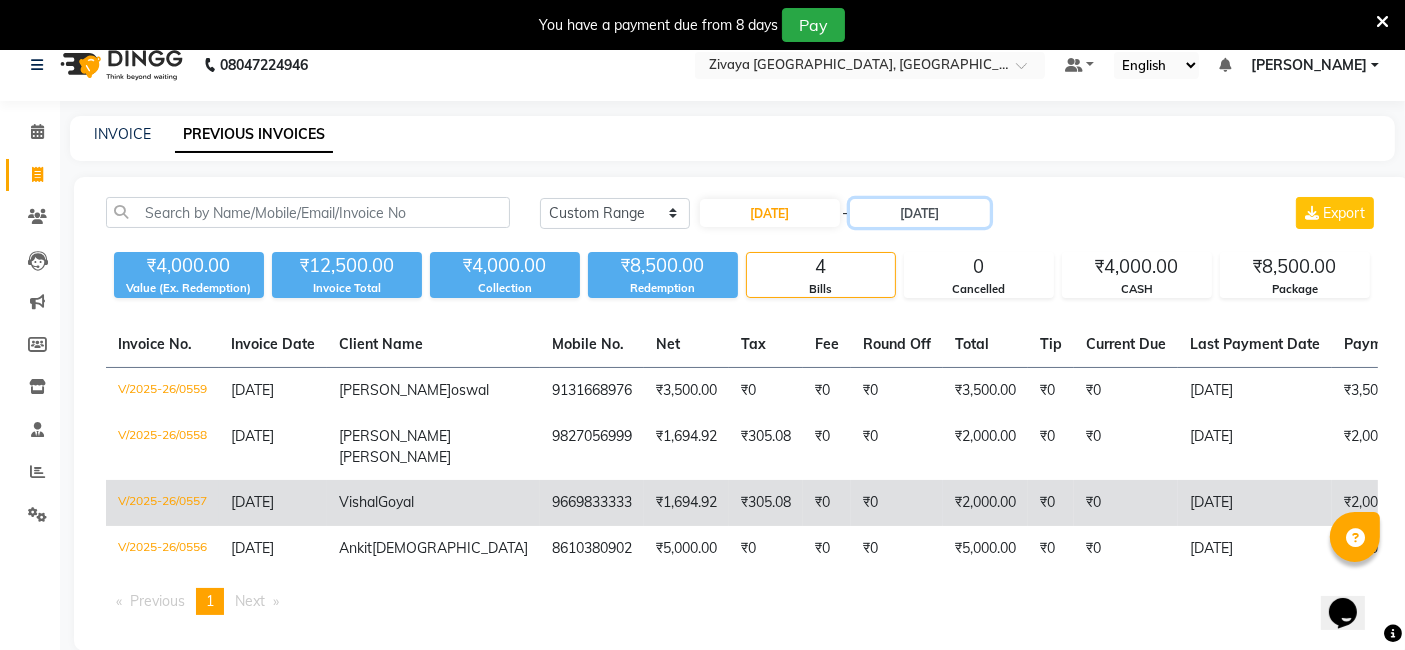 scroll, scrollTop: 0, scrollLeft: 0, axis: both 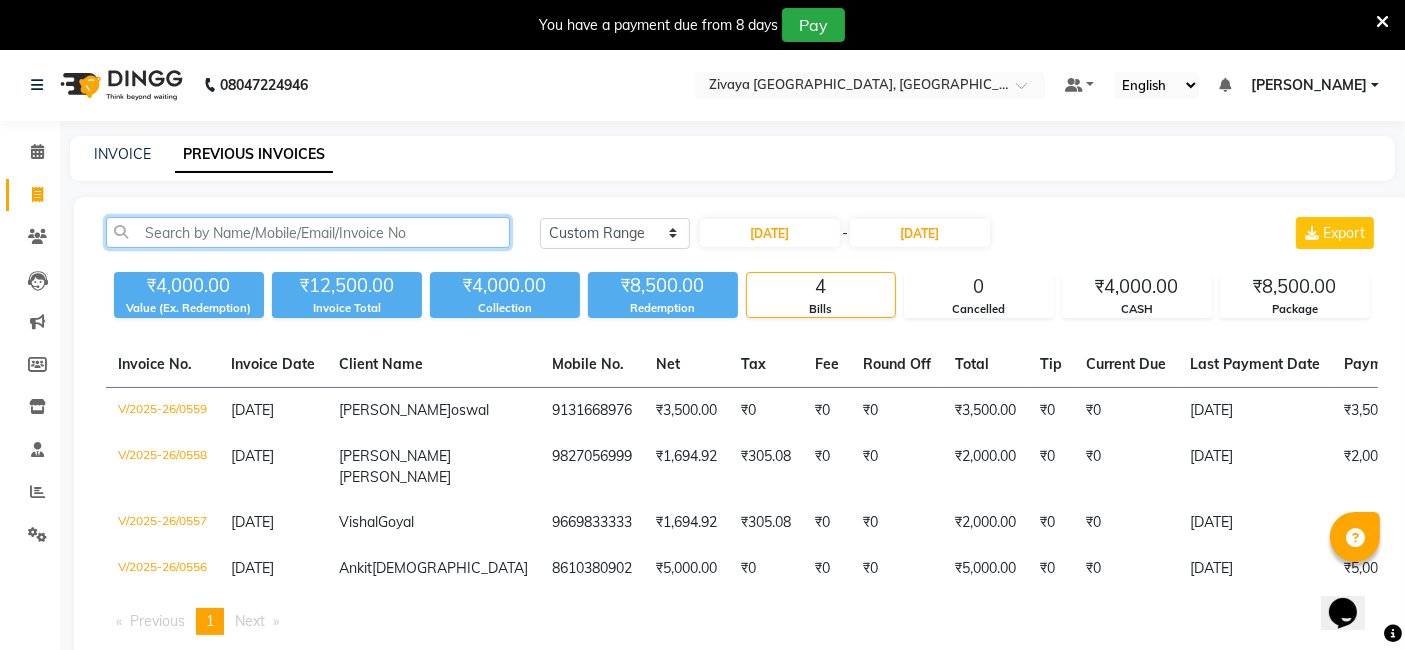 click 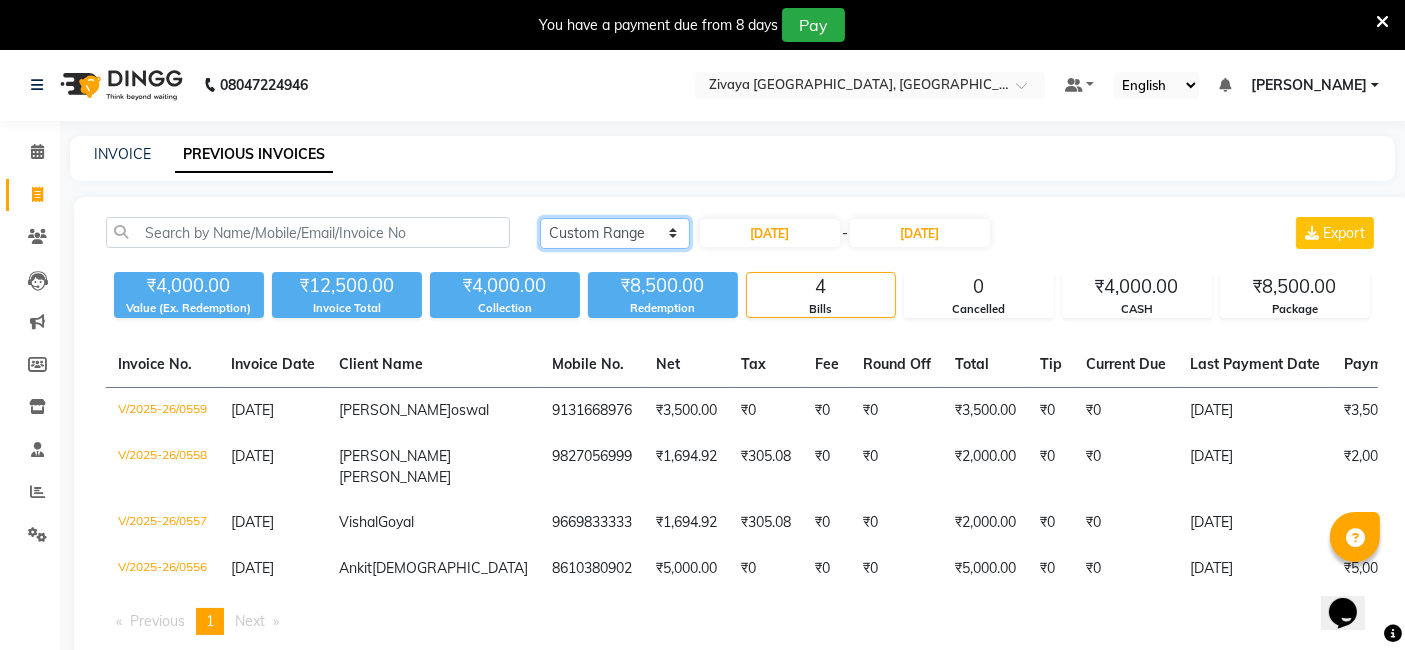 click on "Today Yesterday Custom Range" 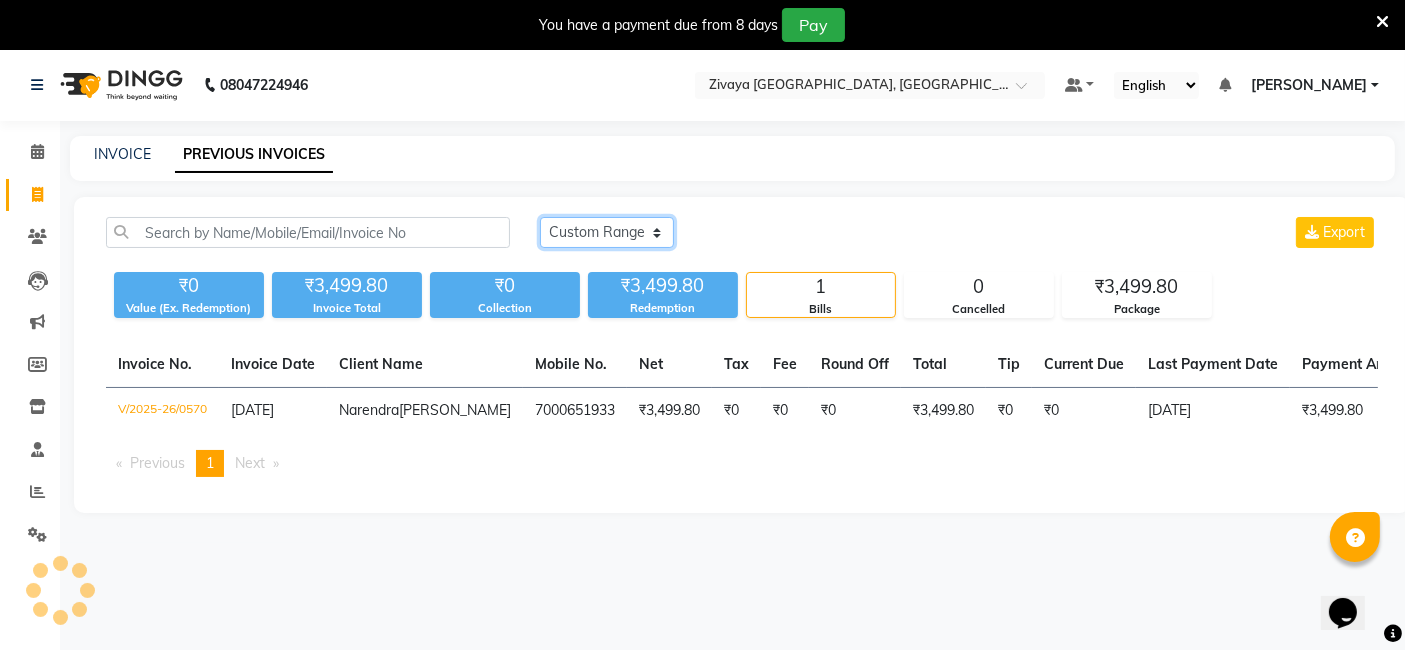 click on "Today Yesterday Custom Range" 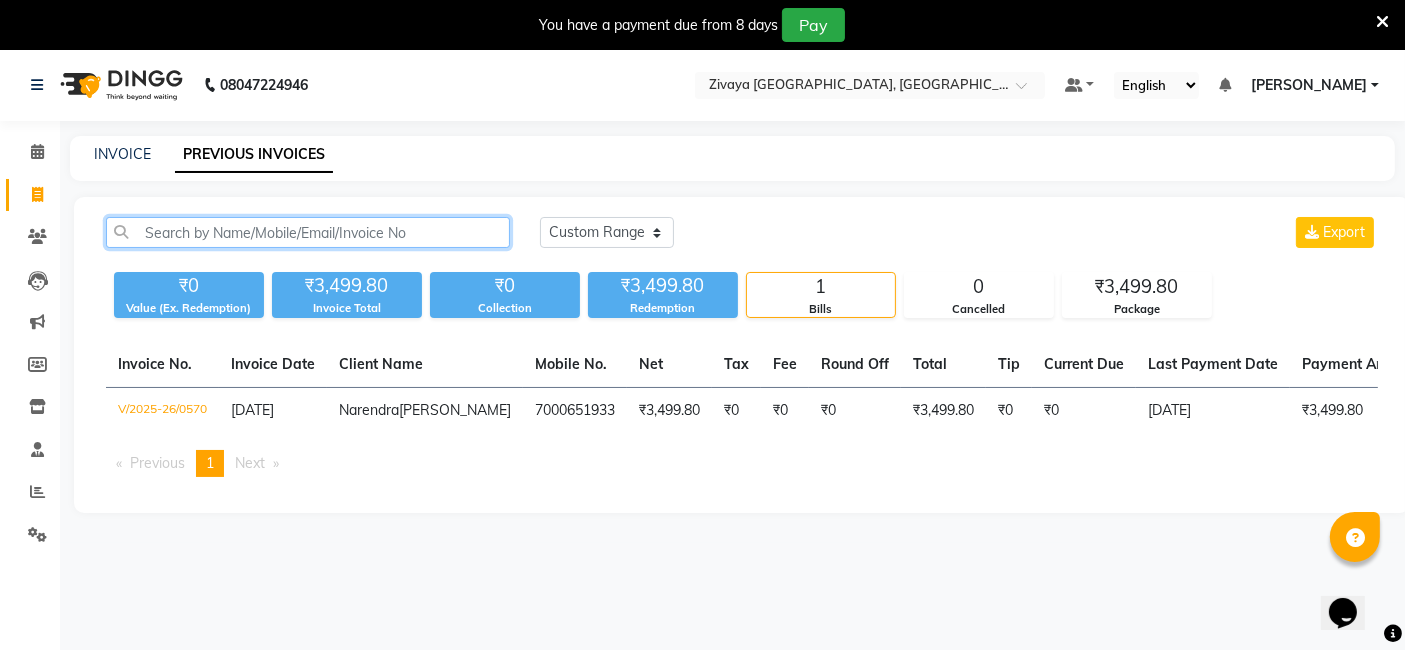 click 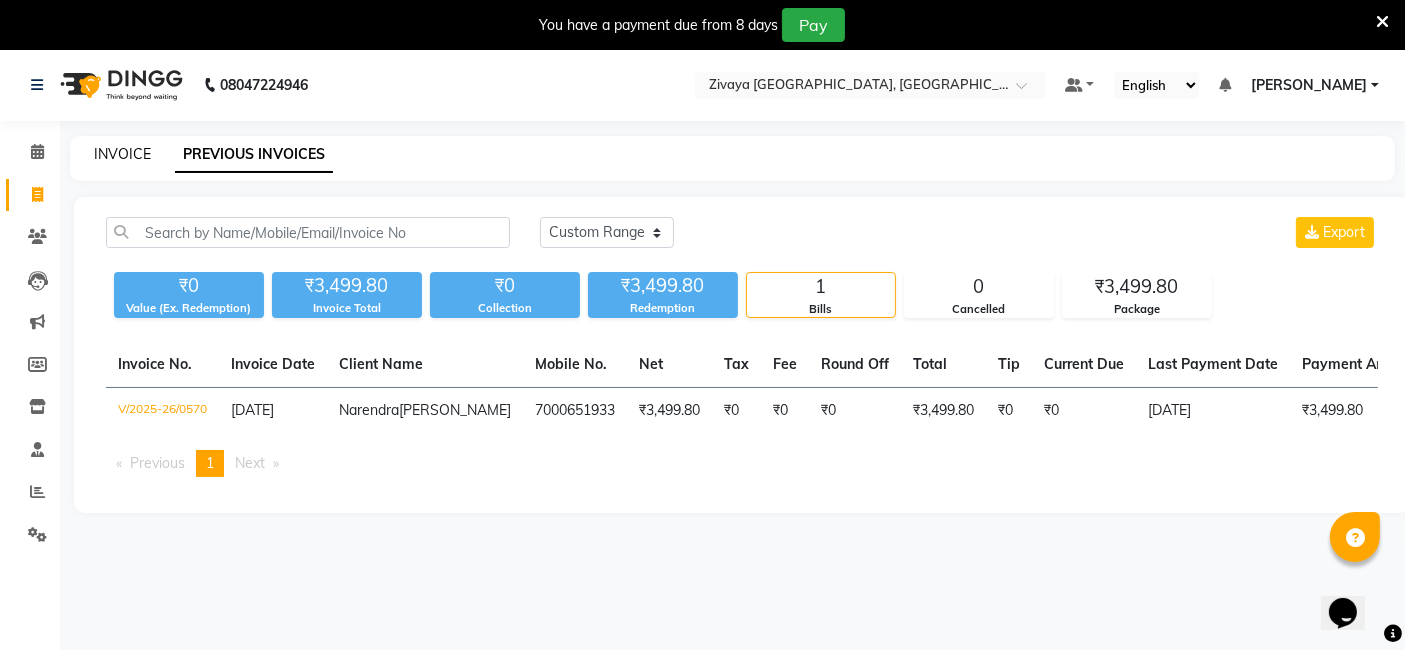 click on "INVOICE" 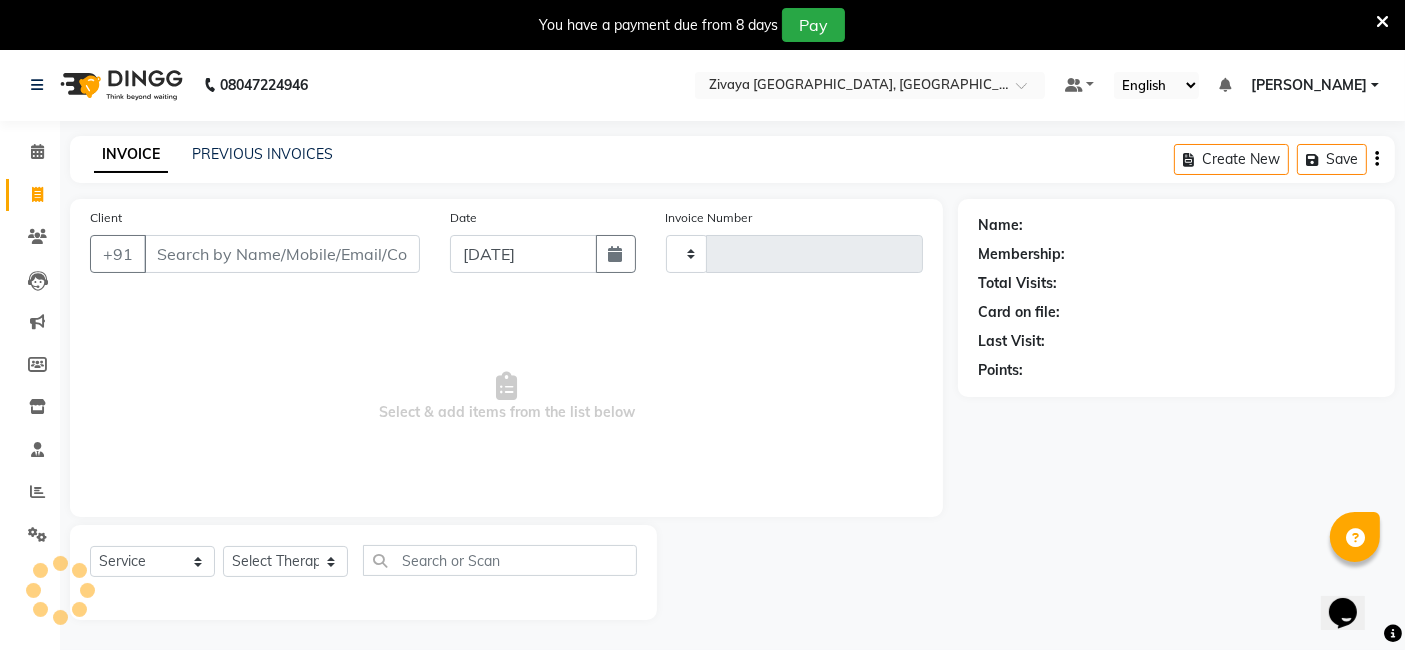 scroll, scrollTop: 48, scrollLeft: 0, axis: vertical 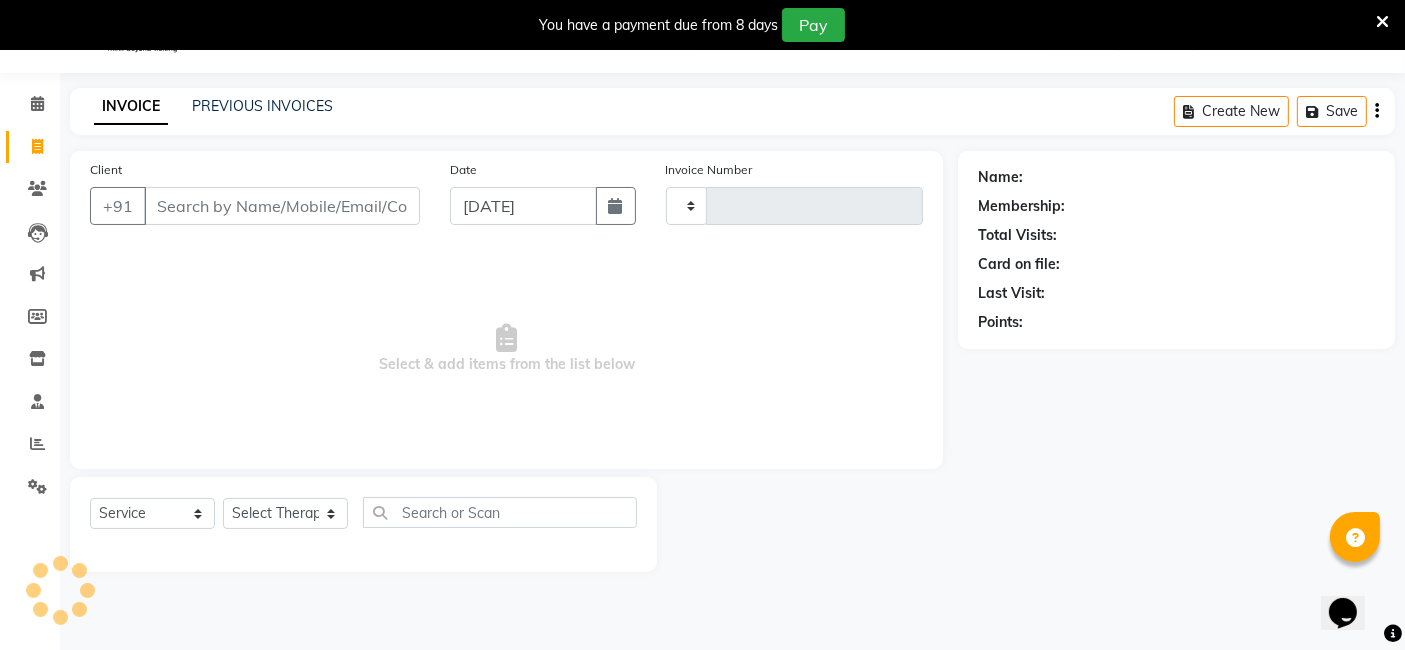 type on "0573" 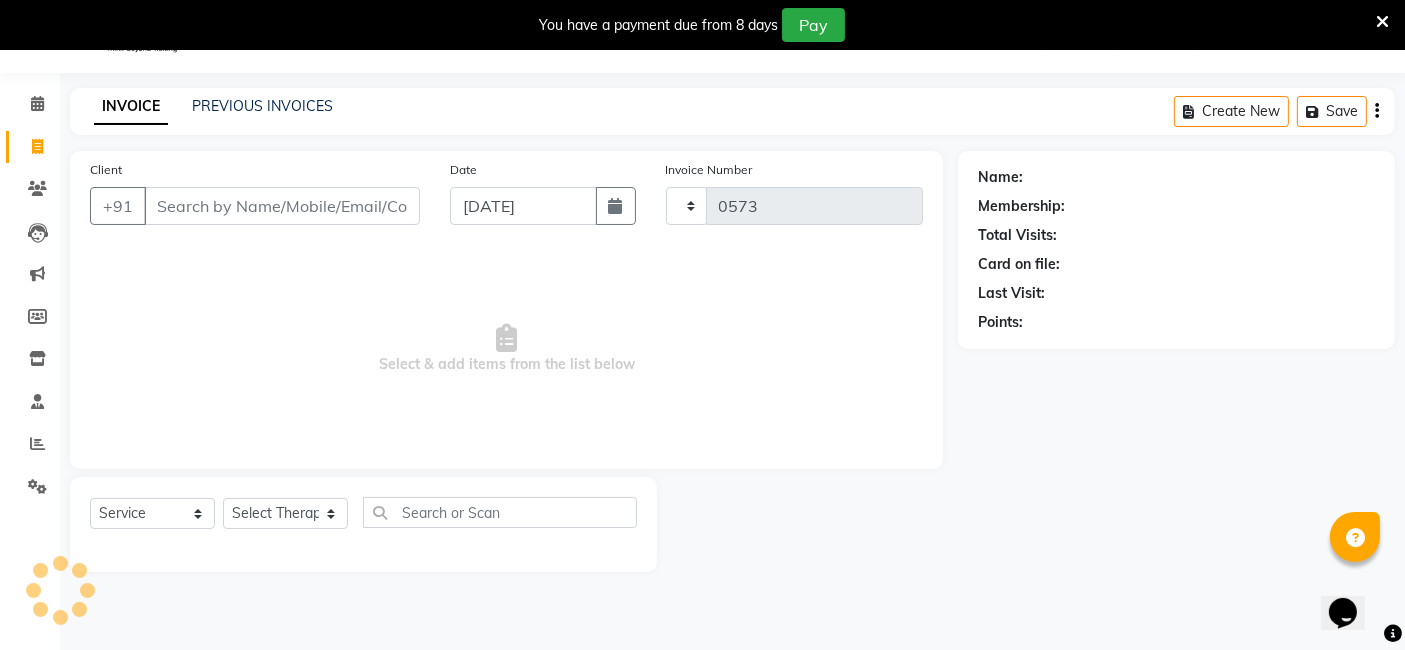 select on "6509" 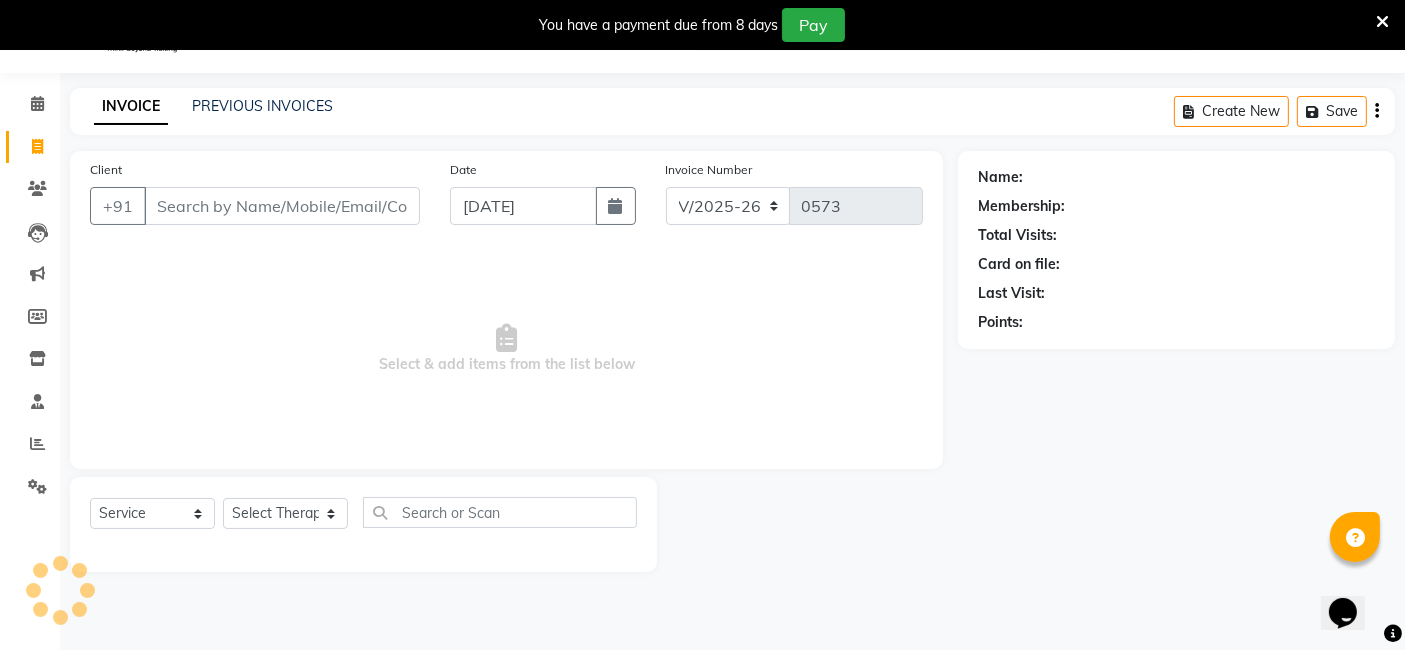 click on "Client" at bounding box center (282, 206) 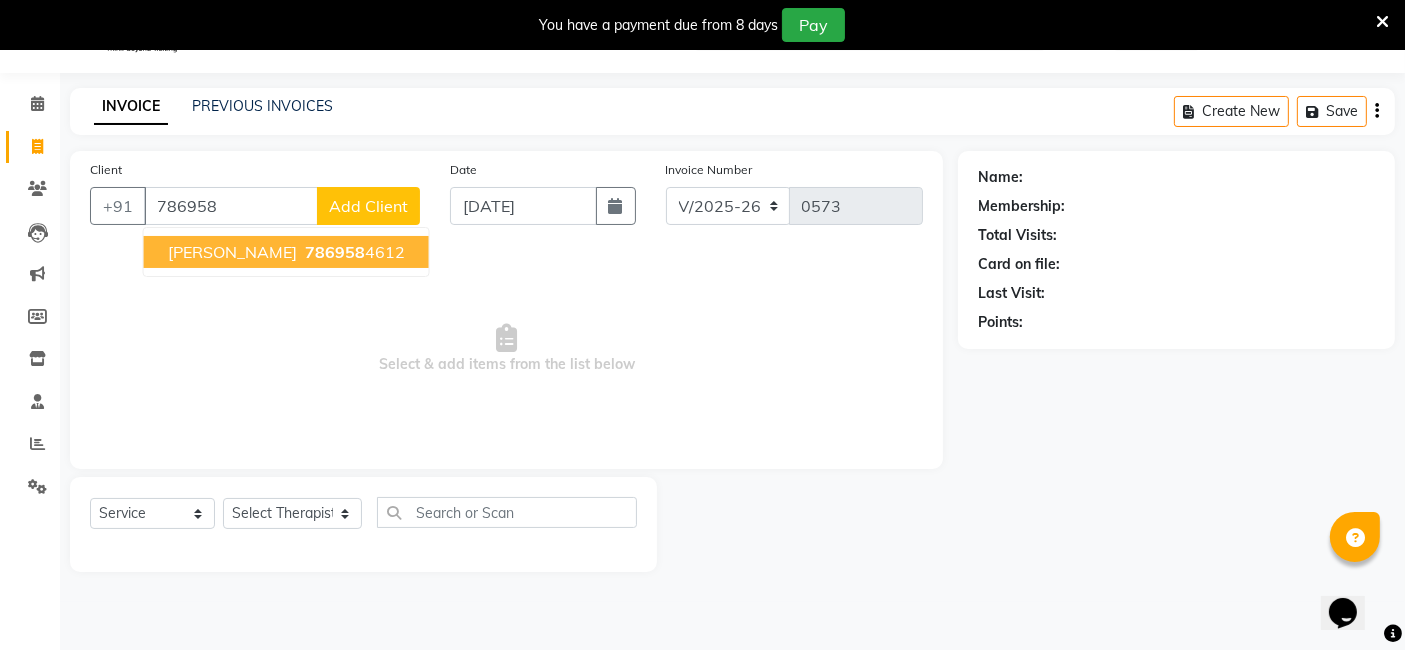 click on "786958" at bounding box center [335, 252] 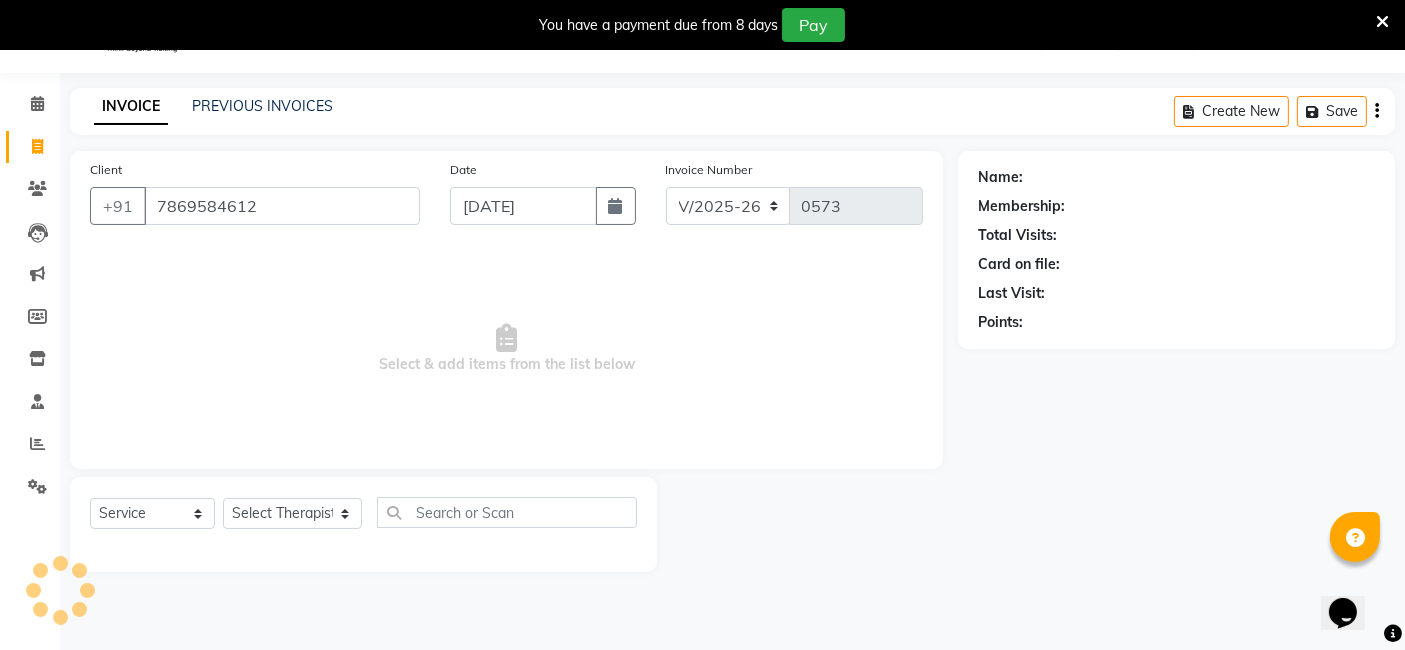 type on "7869584612" 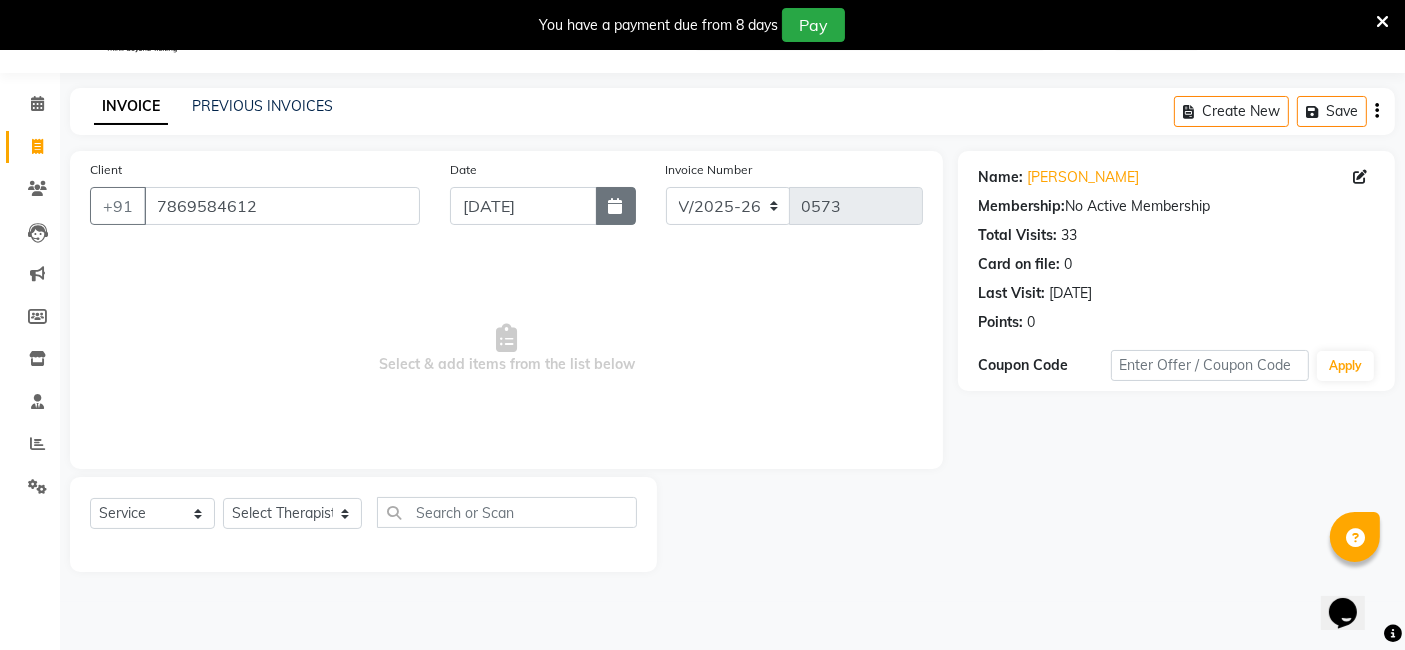 click 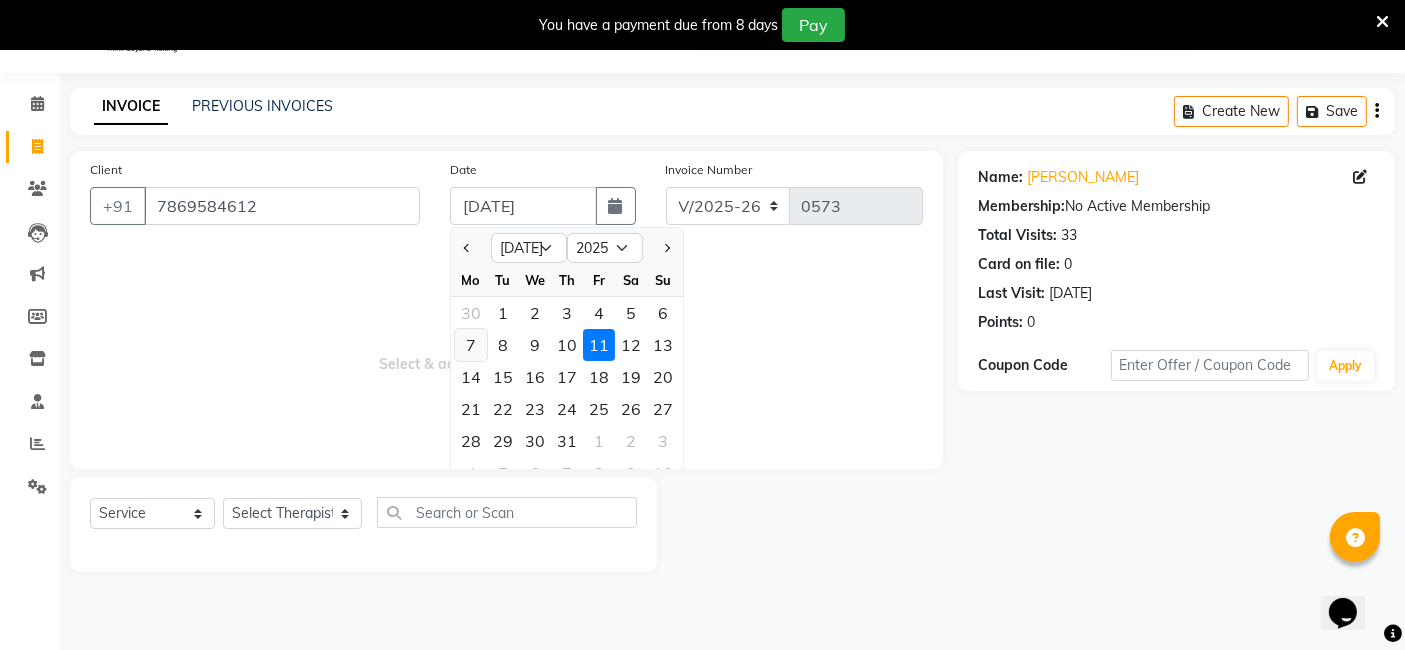 click on "7" 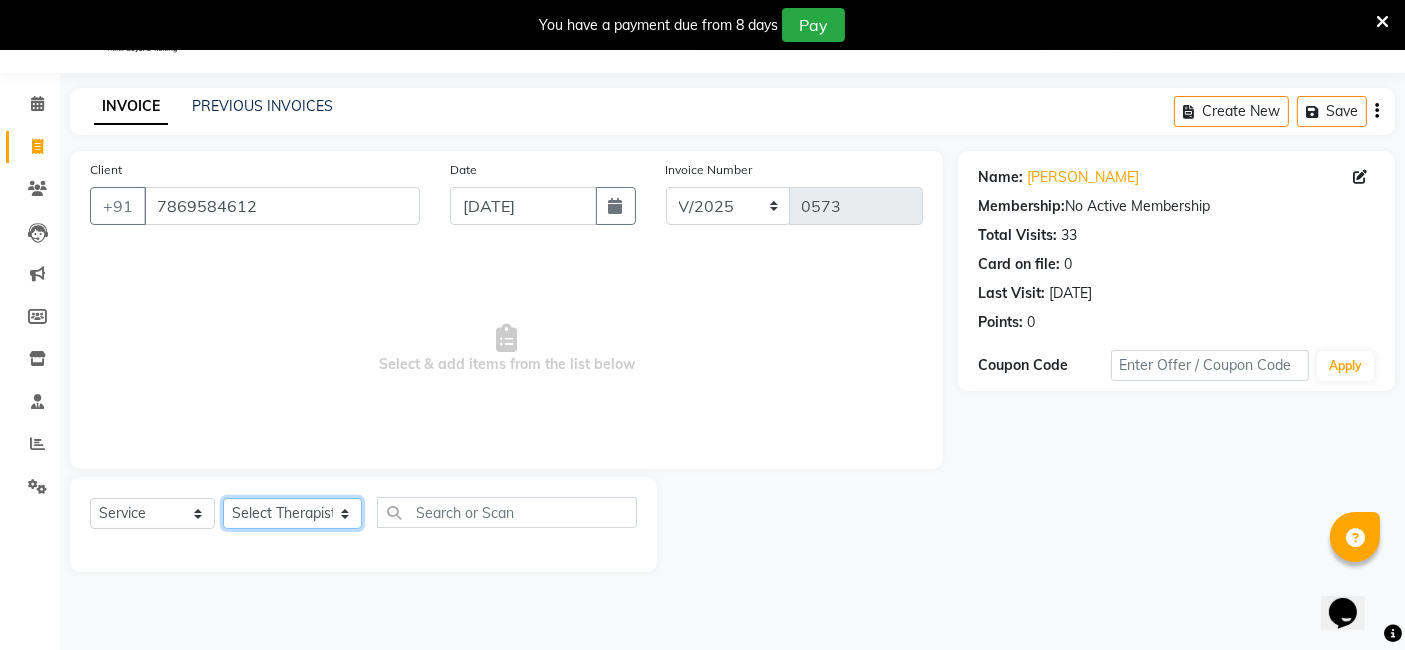 click on "Select Therapist Bella Eishumi Eli Flowrence Zonunpari(Maggie) Ibanroi lamare Lalhruaitluangi (Eva) Lalthannguri(Nicole) sandragrecia sna" 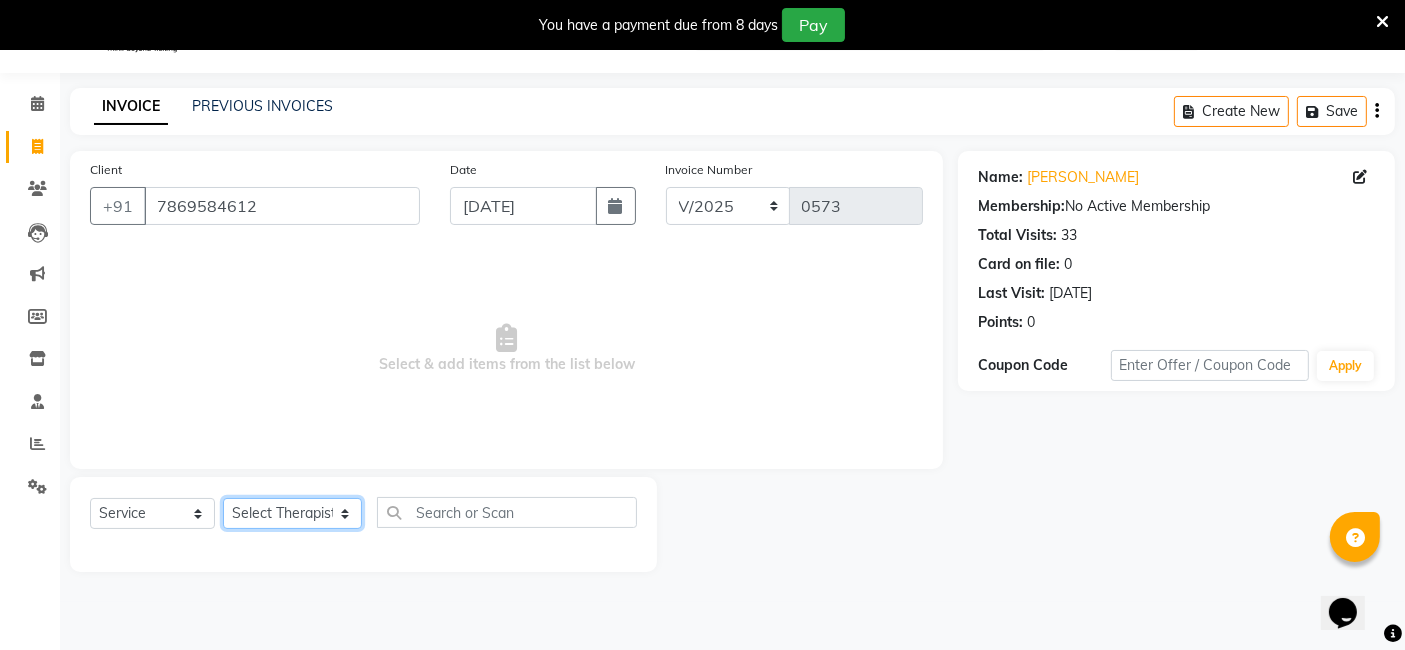 select on "79832" 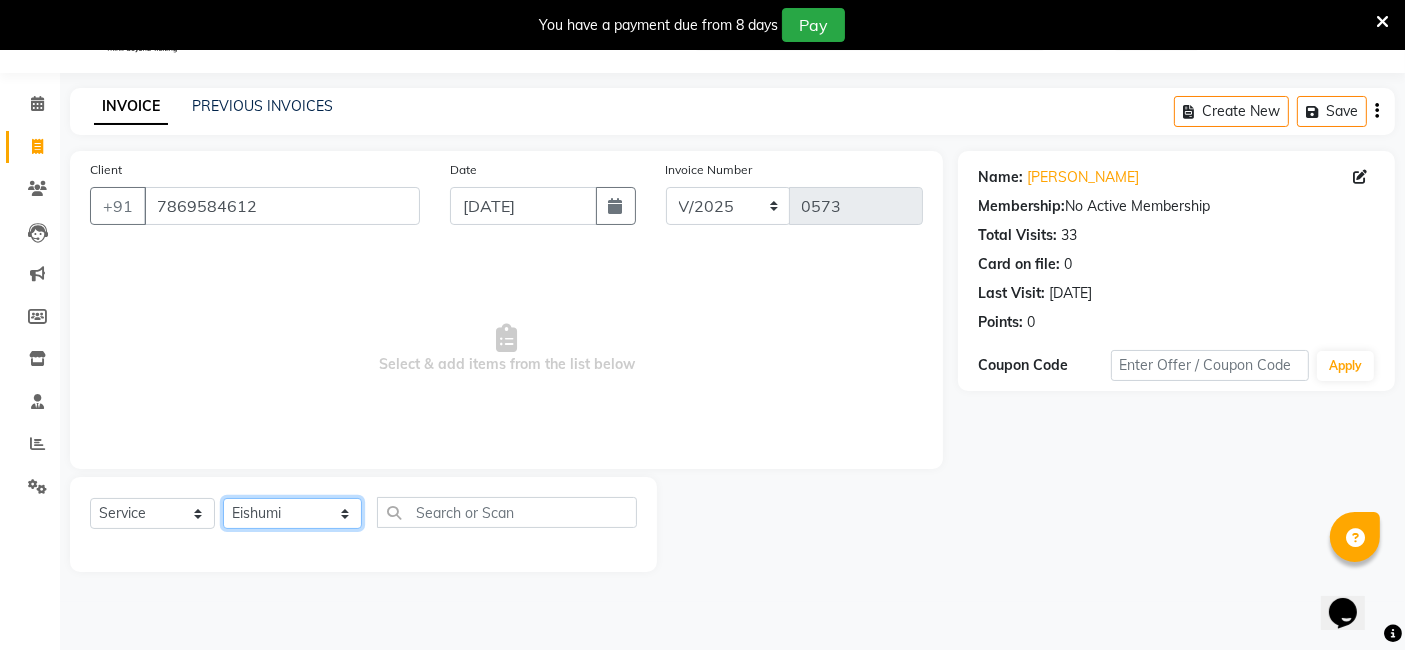 click on "Select Therapist Bella Eishumi Eli Flowrence Zonunpari(Maggie) Ibanroi lamare Lalhruaitluangi (Eva) Lalthannguri(Nicole) sandragrecia sna" 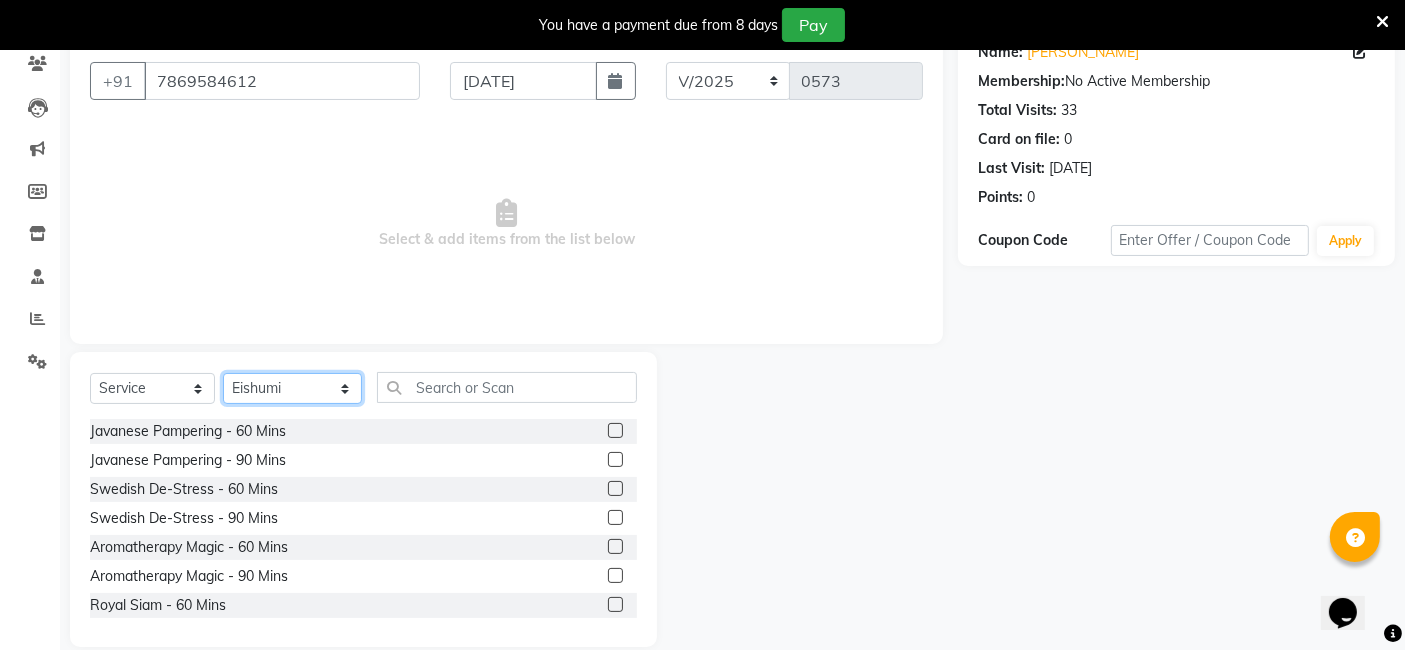 scroll, scrollTop: 199, scrollLeft: 0, axis: vertical 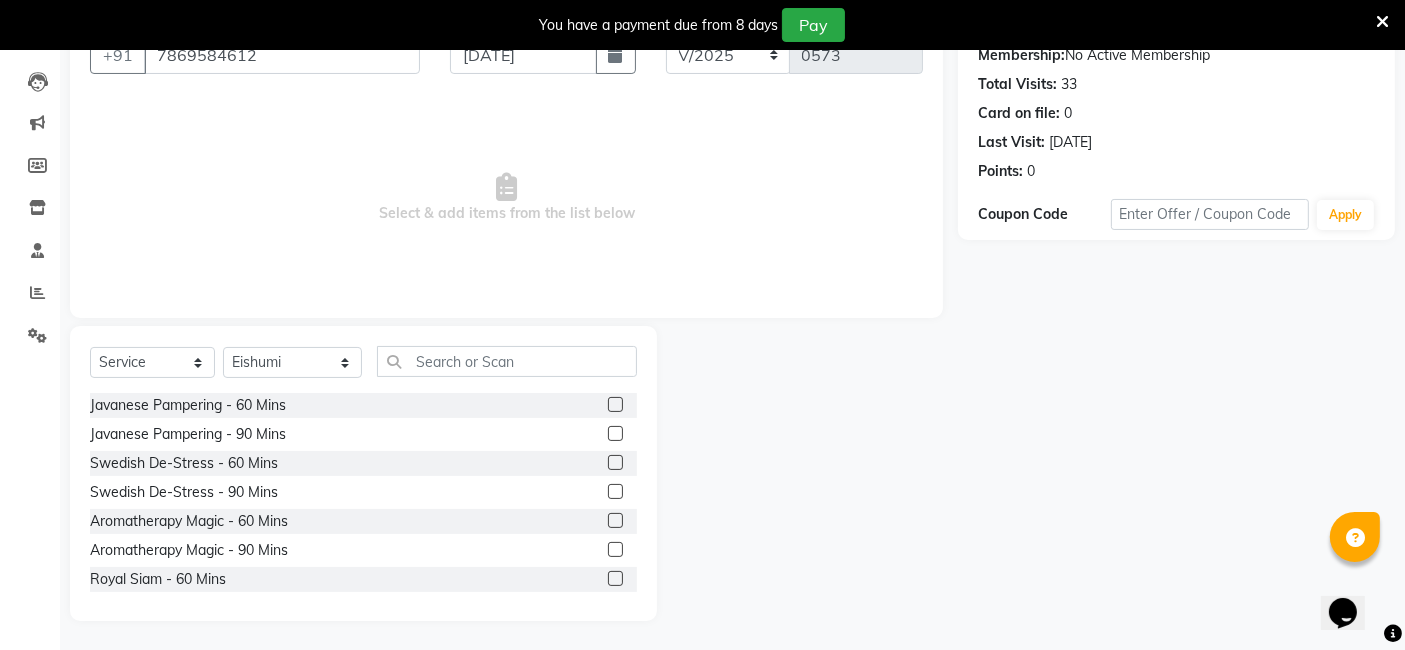 click 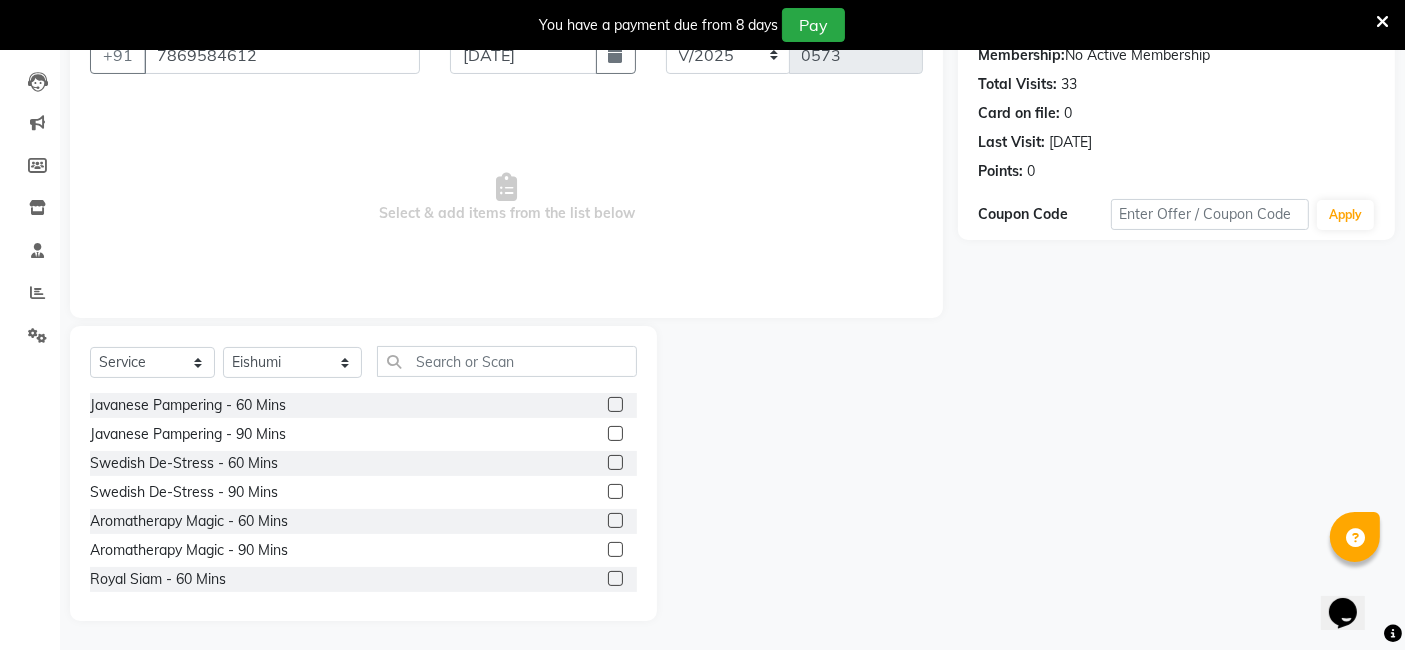 click at bounding box center (614, 405) 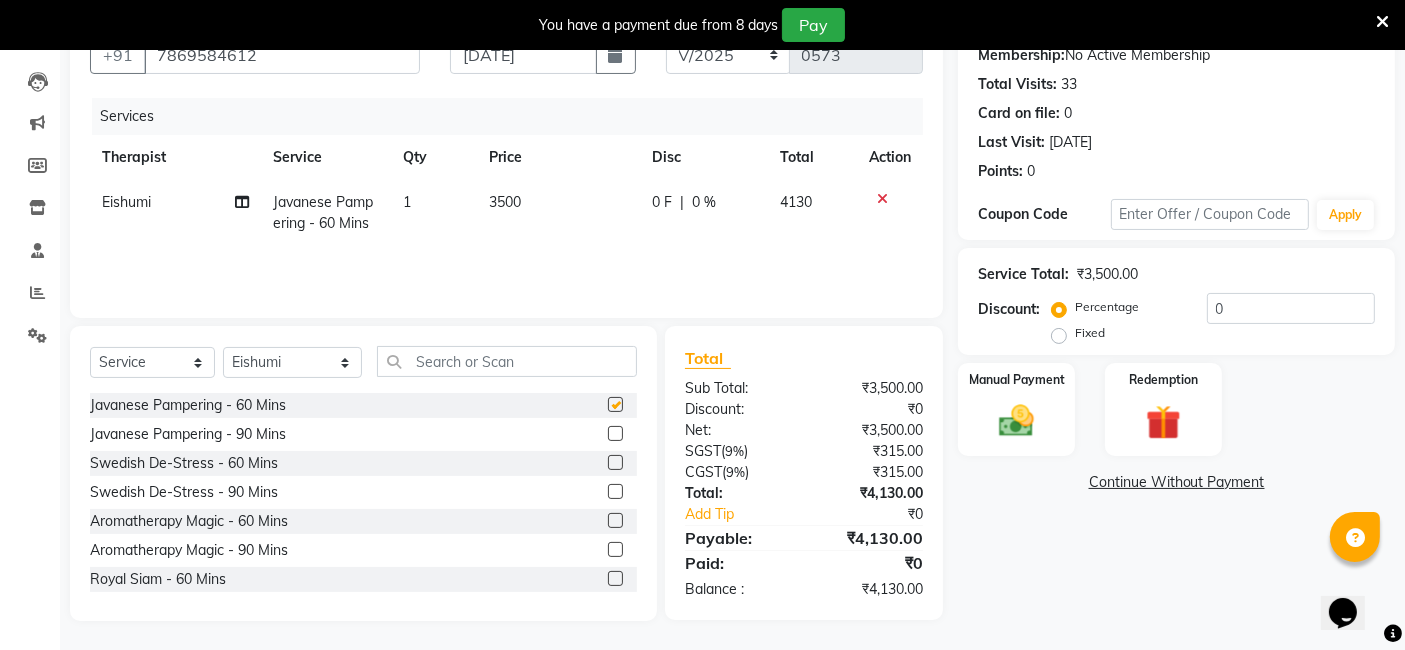 checkbox on "false" 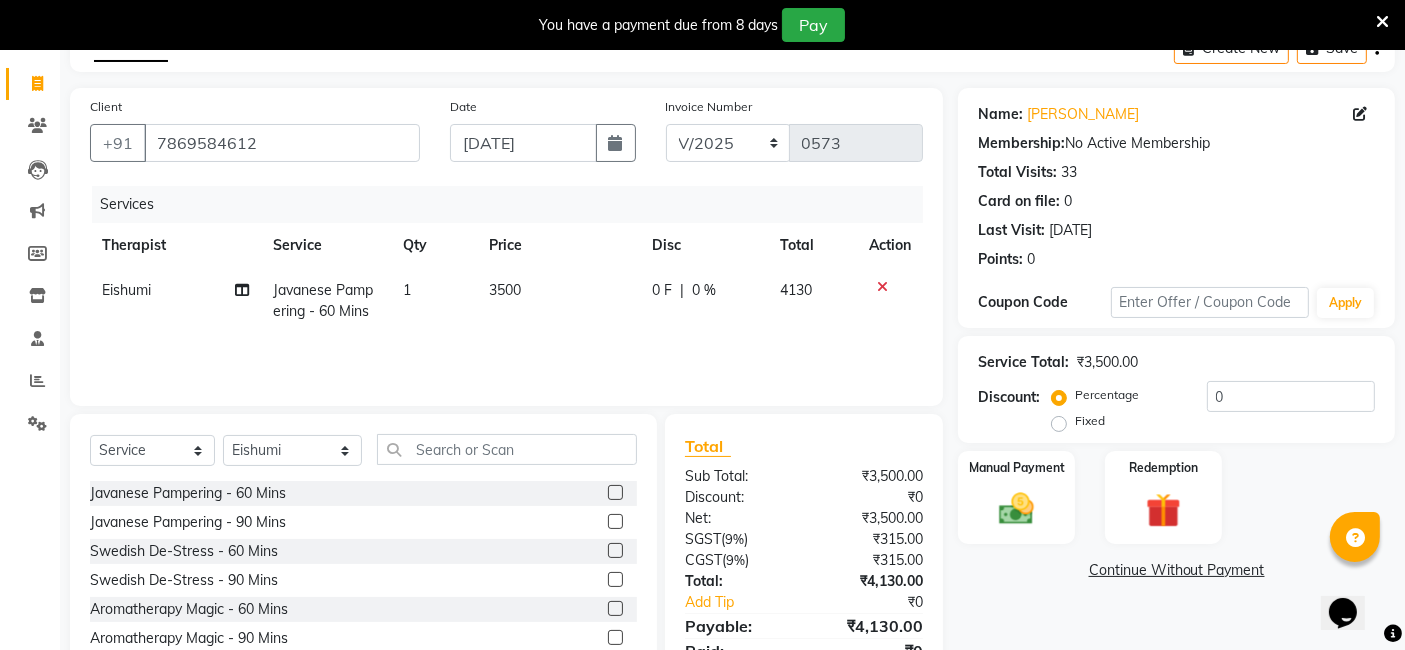 scroll, scrollTop: 88, scrollLeft: 0, axis: vertical 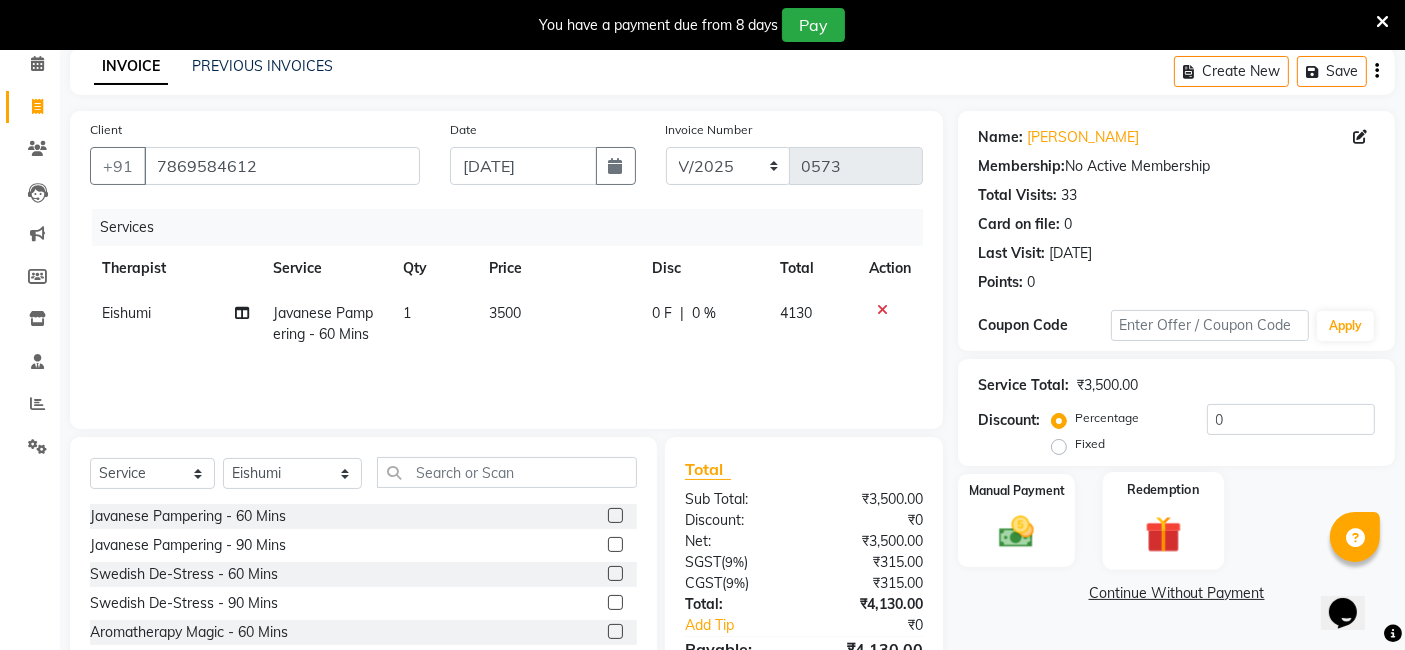 click on "Redemption" 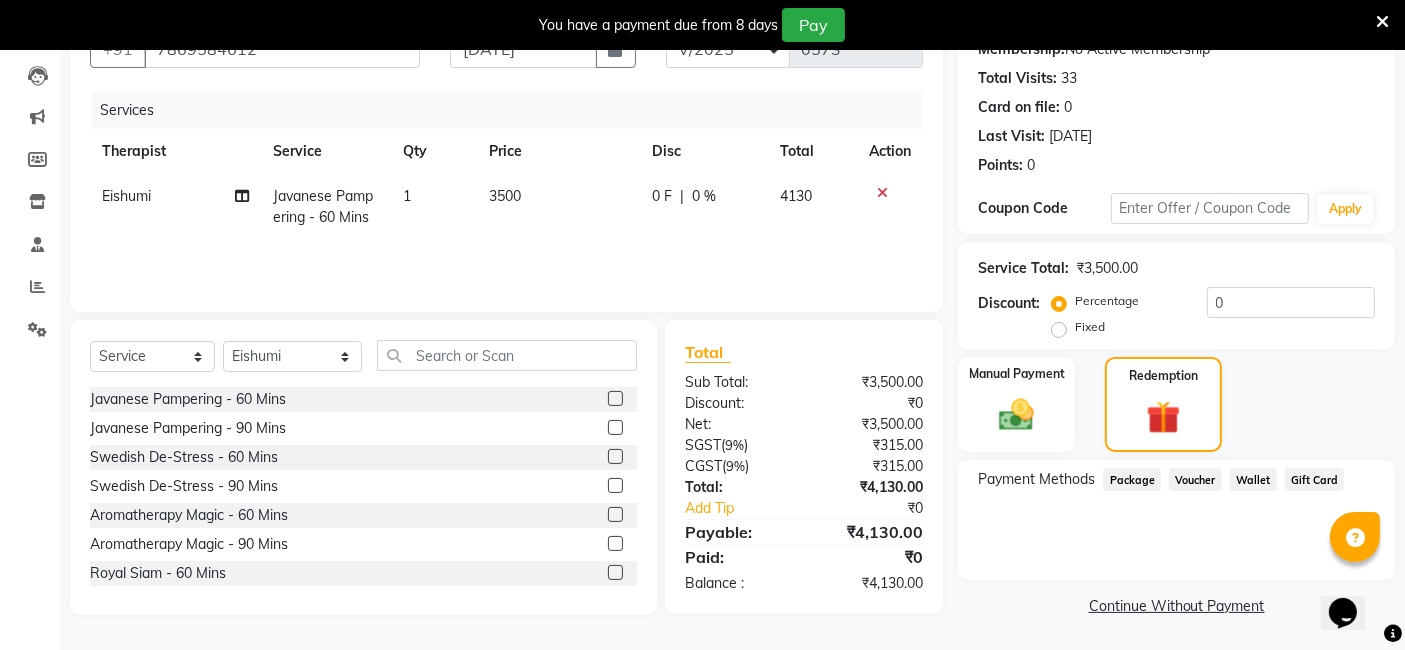 scroll, scrollTop: 94, scrollLeft: 0, axis: vertical 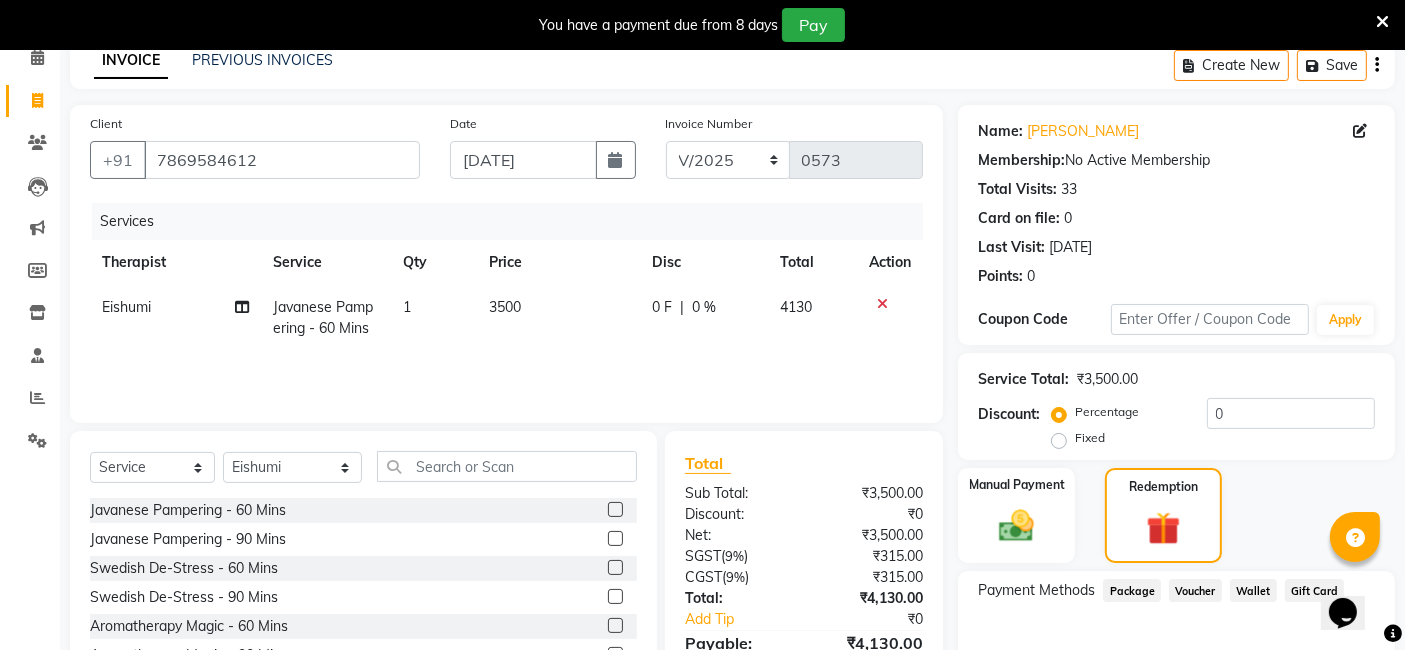 click at bounding box center [1382, 22] 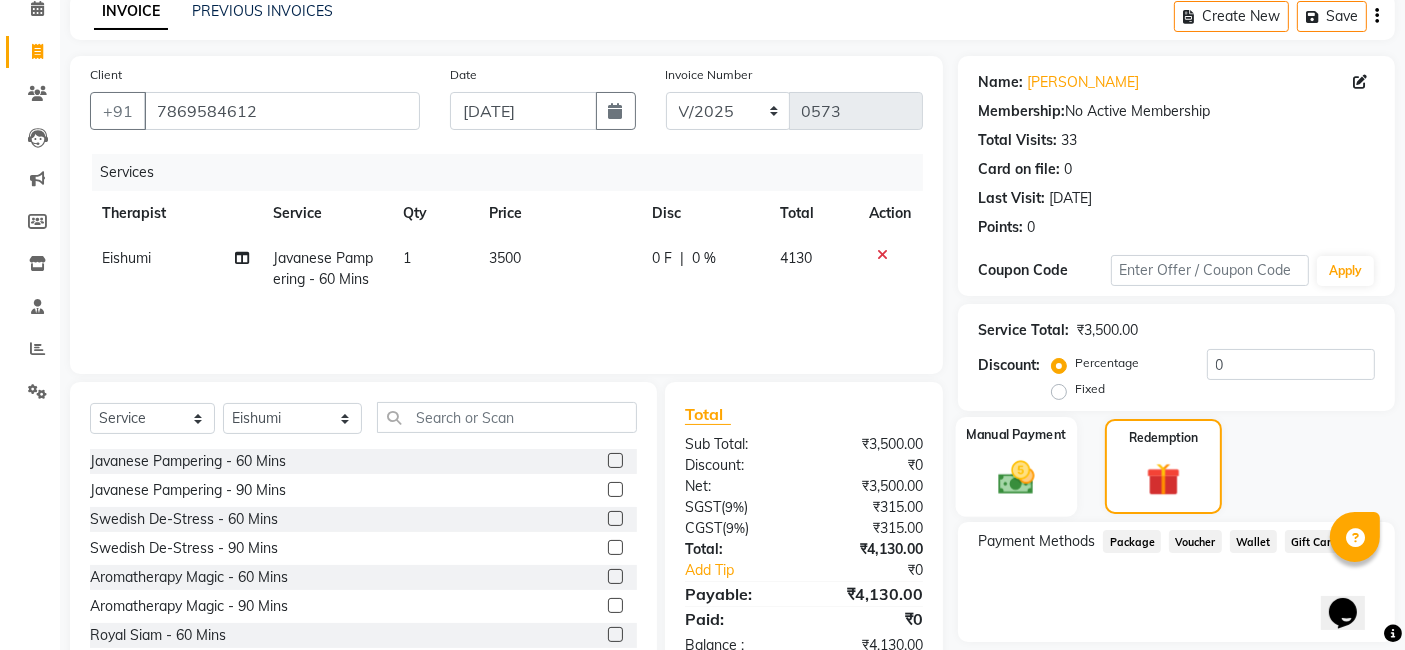 click 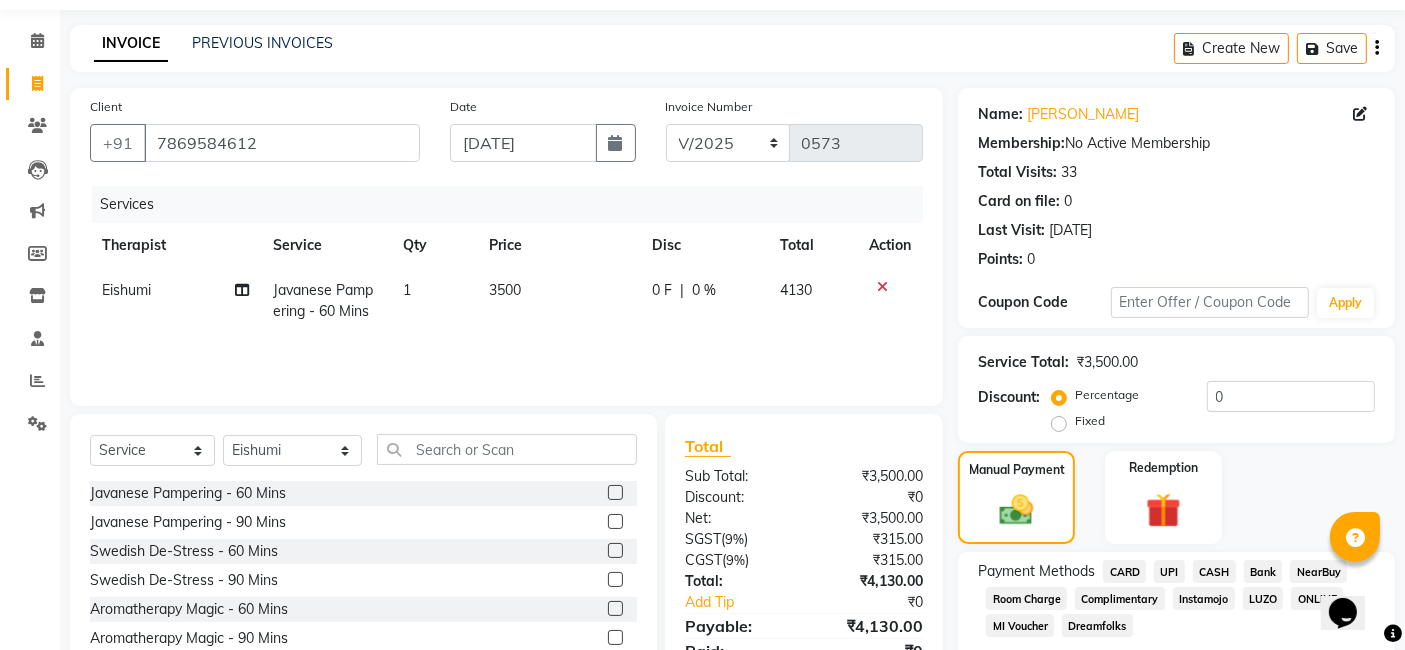 scroll, scrollTop: 111, scrollLeft: 0, axis: vertical 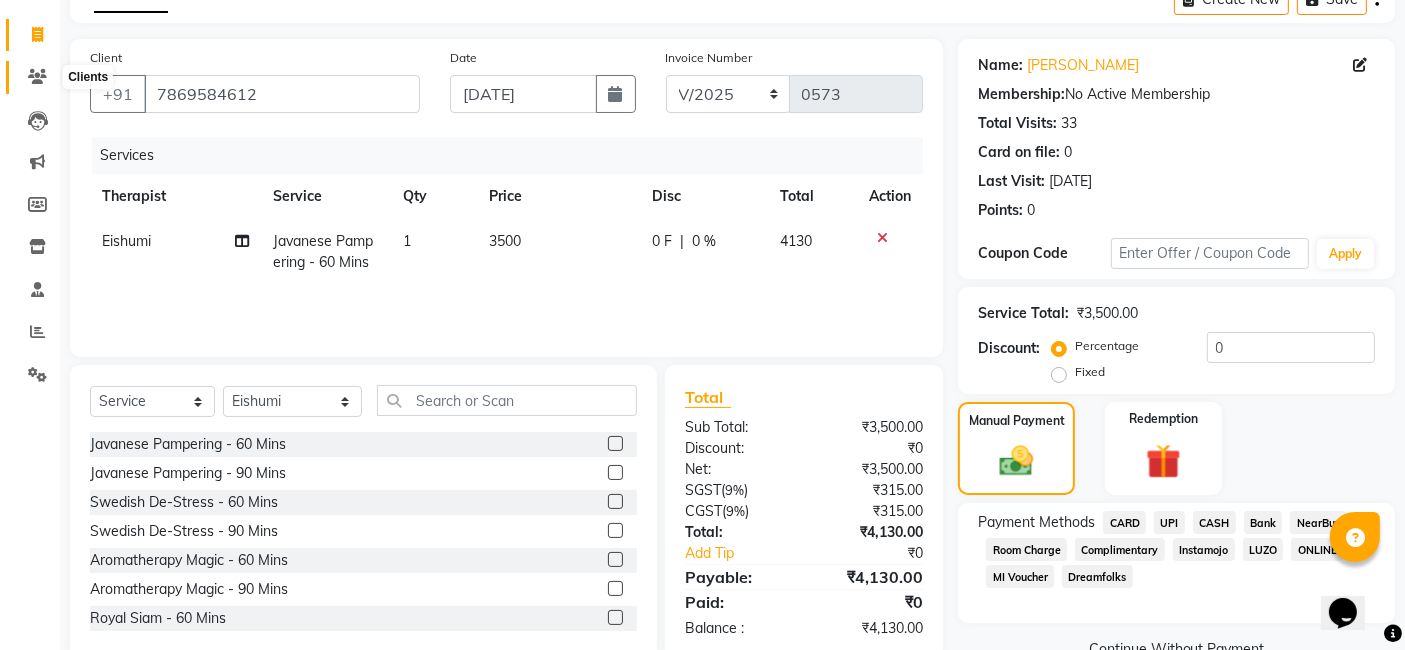 click 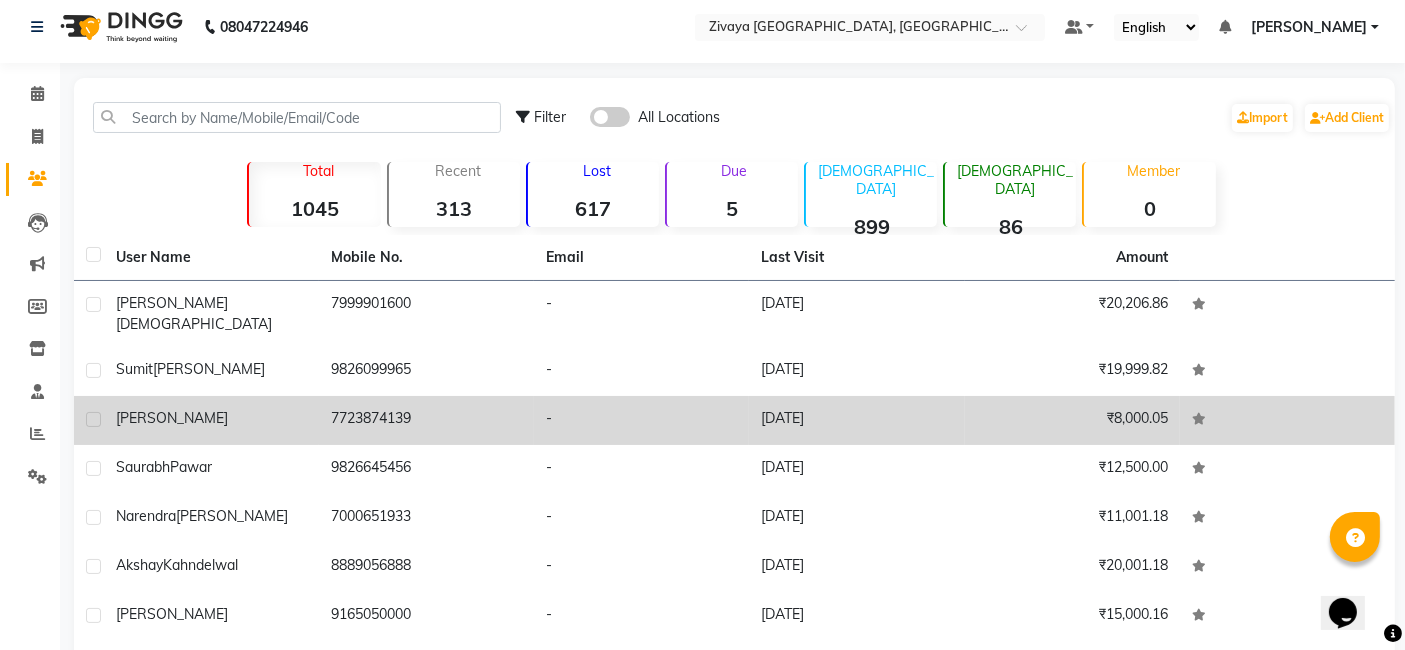 scroll, scrollTop: 0, scrollLeft: 0, axis: both 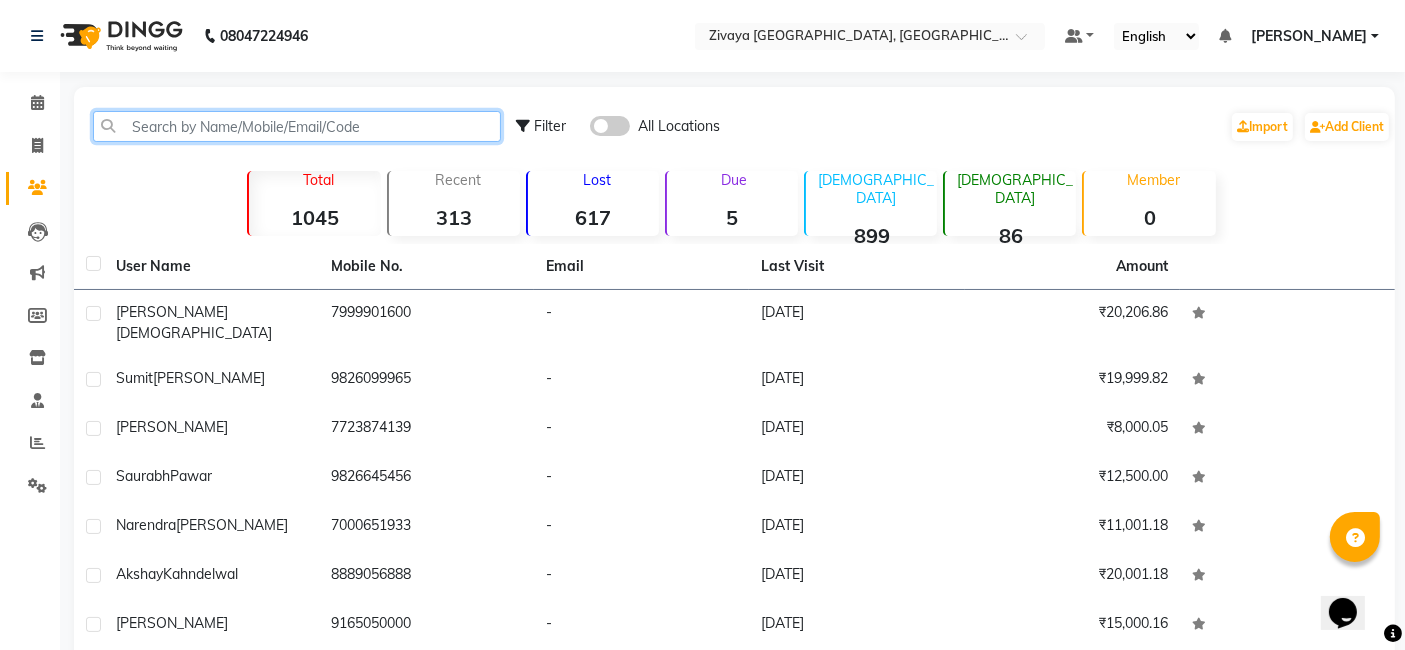 click 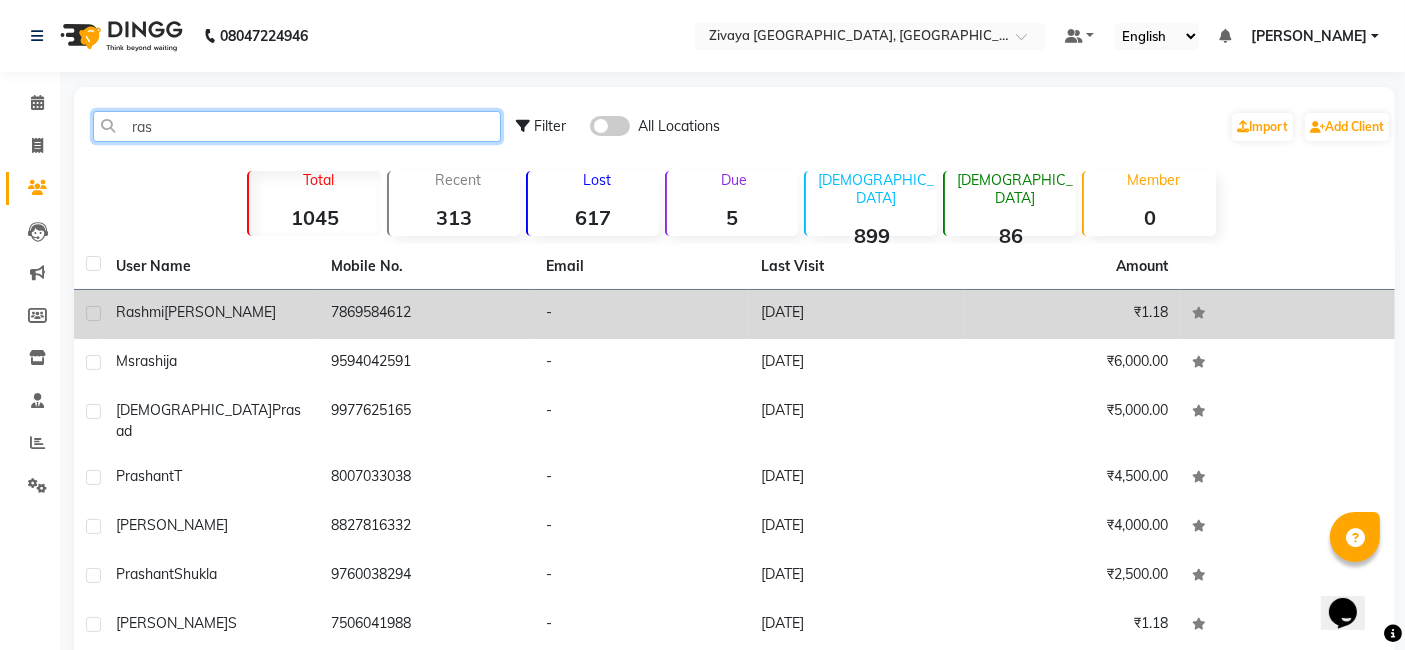 type on "ras" 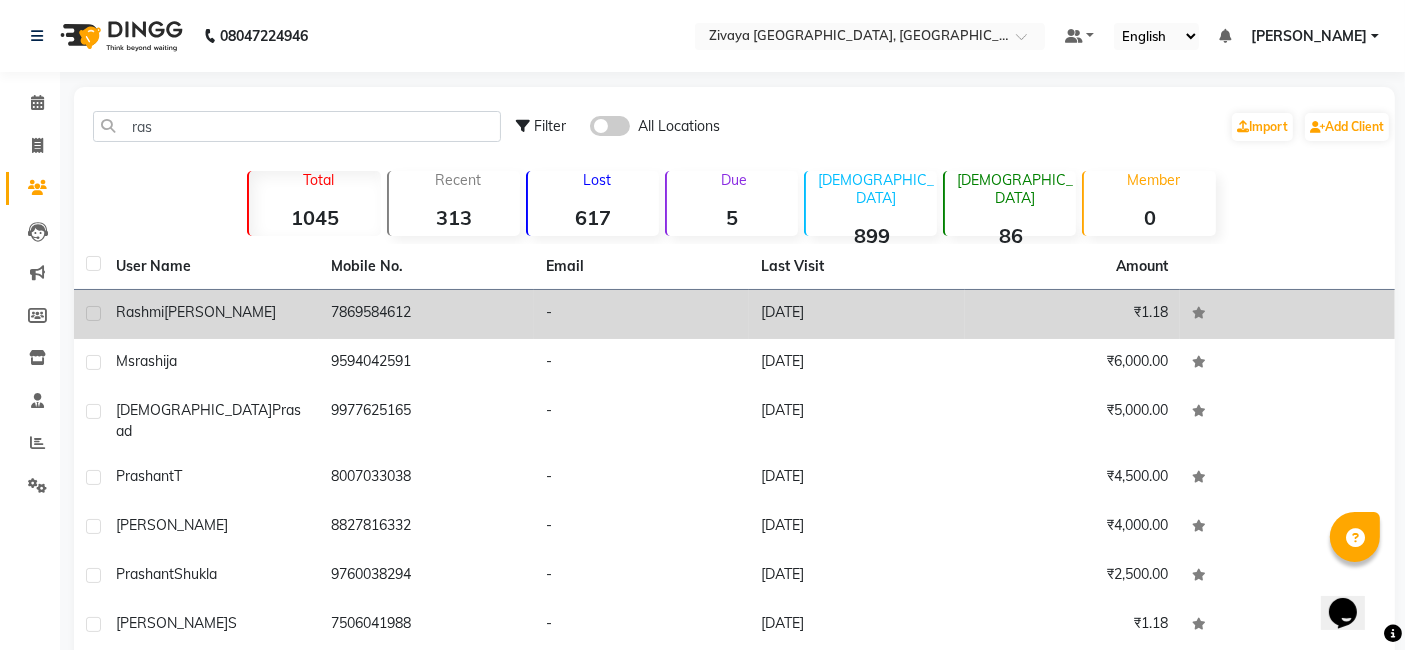click on "Rashmi  Rathore" 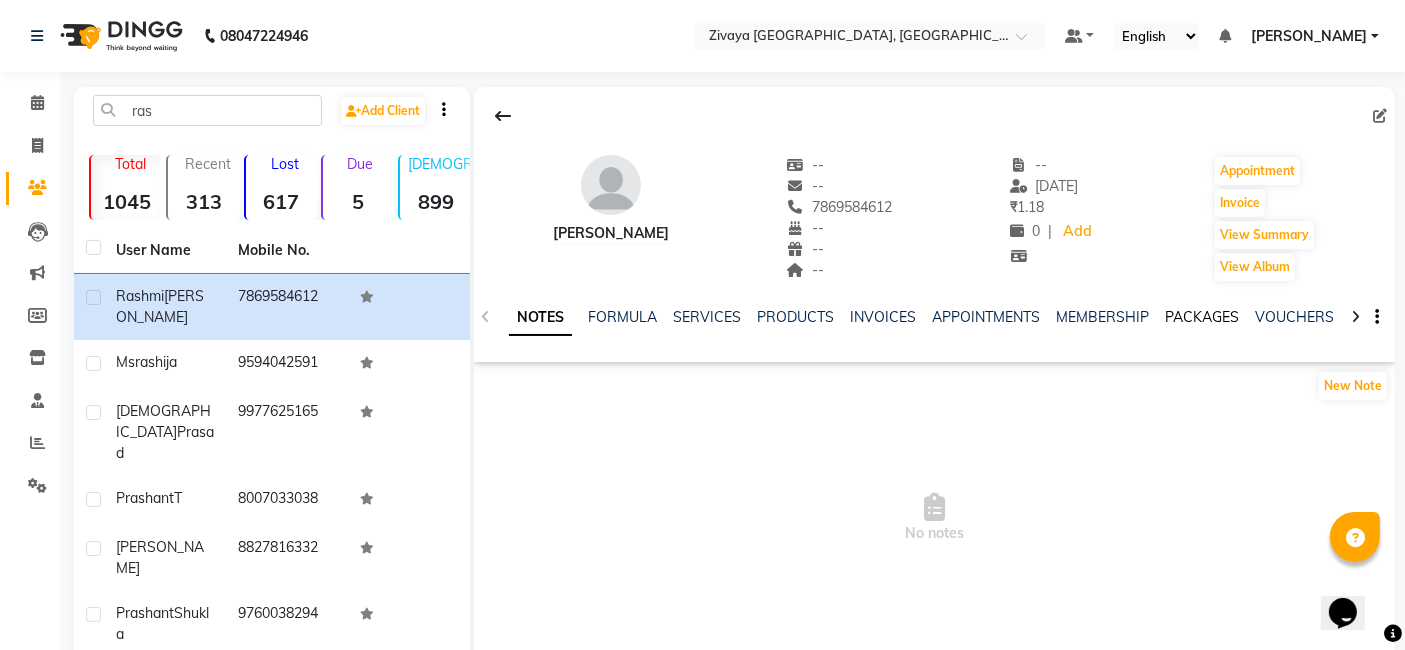 click on "PACKAGES" 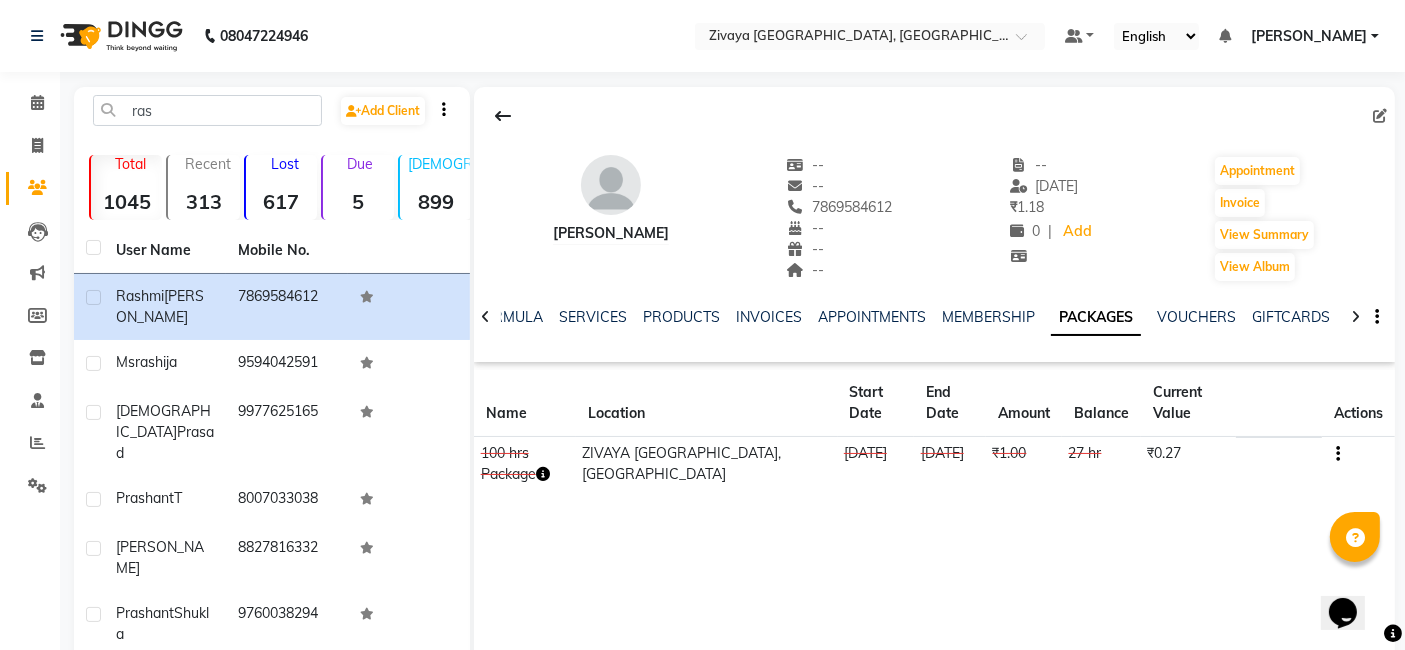 scroll, scrollTop: 102, scrollLeft: 0, axis: vertical 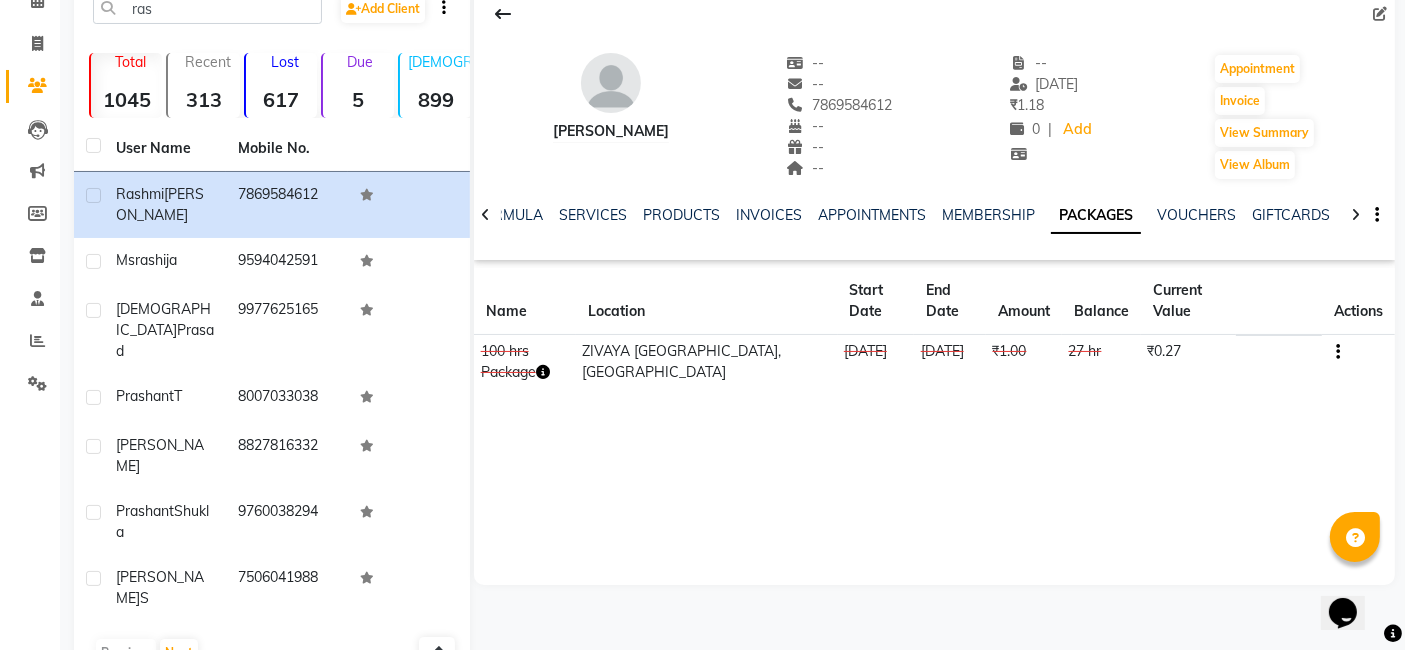 click 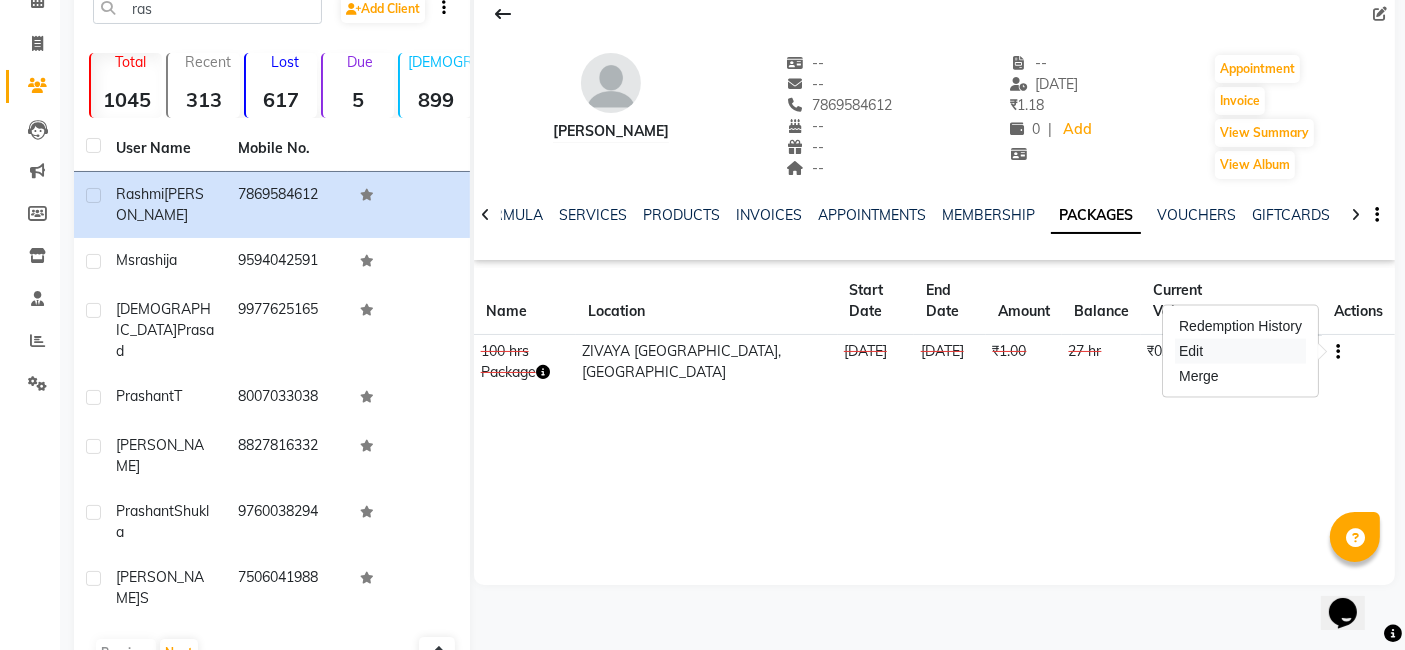 click on "Edit" at bounding box center [1240, 351] 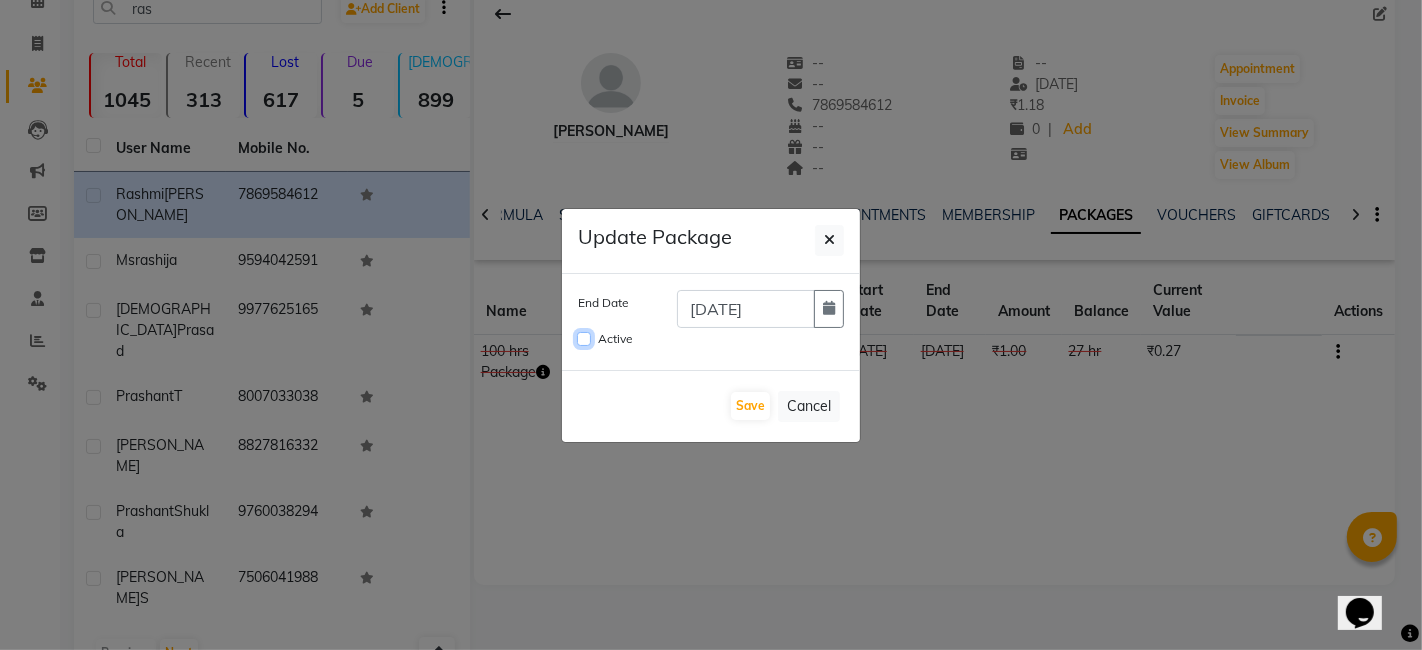 click on "Active" at bounding box center [584, 339] 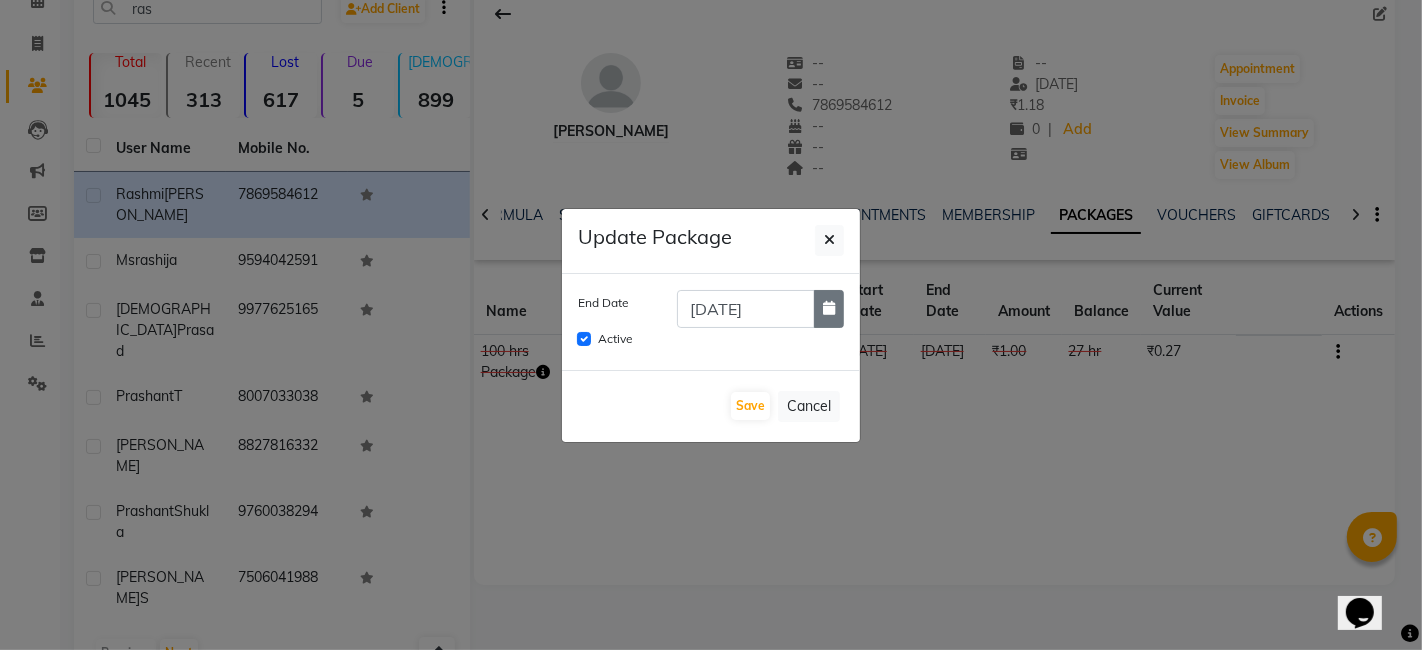 click 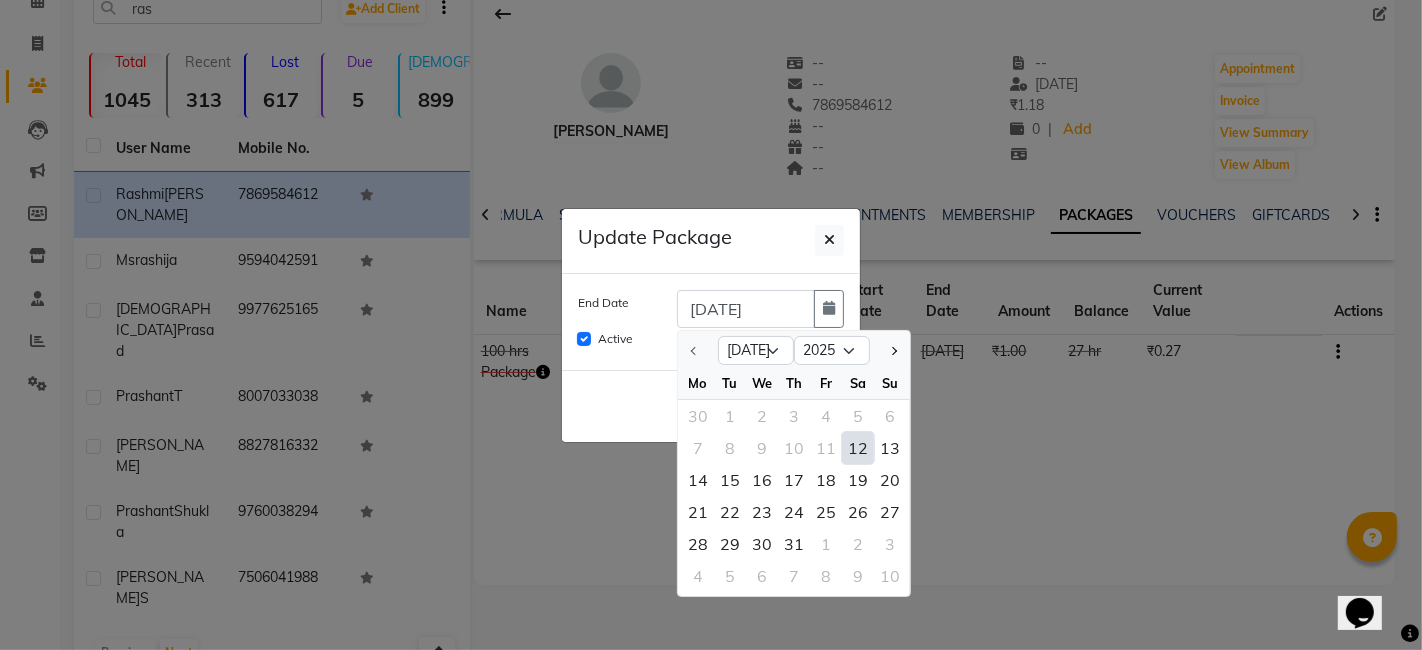 drag, startPoint x: 734, startPoint y: 481, endPoint x: 1028, endPoint y: 552, distance: 302.45166 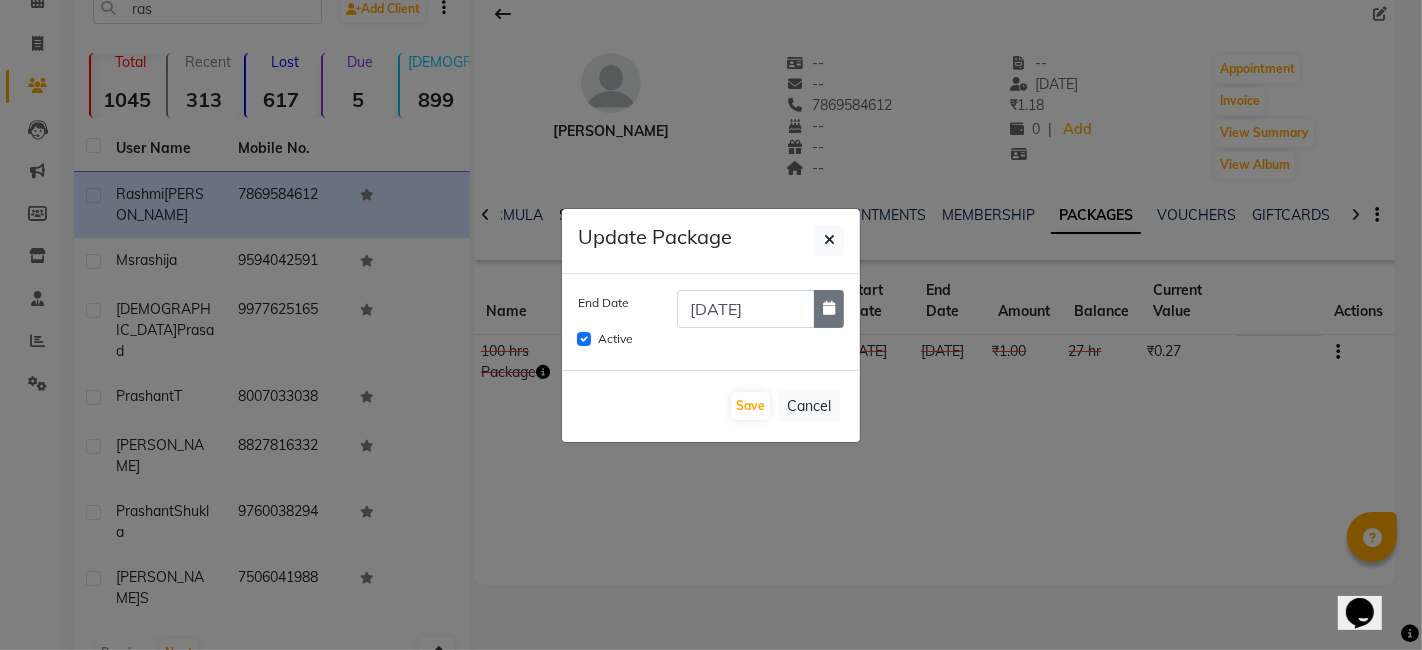 click 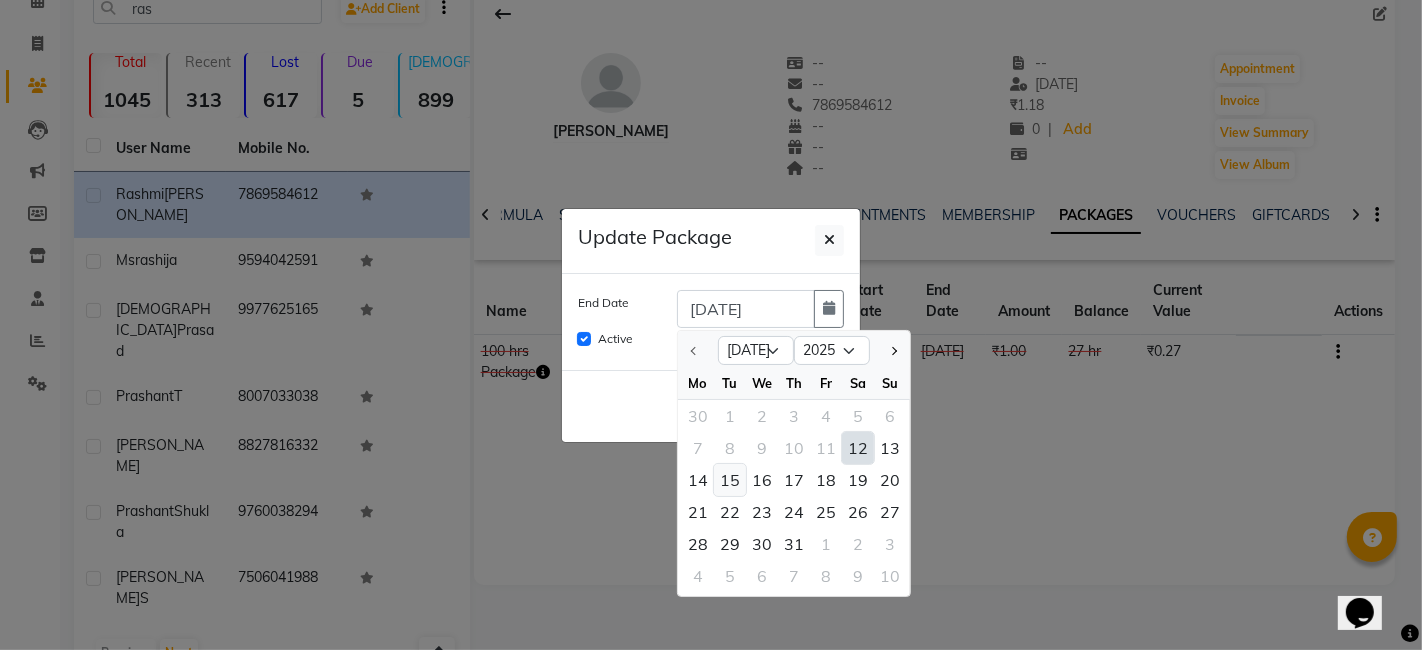 click on "15" 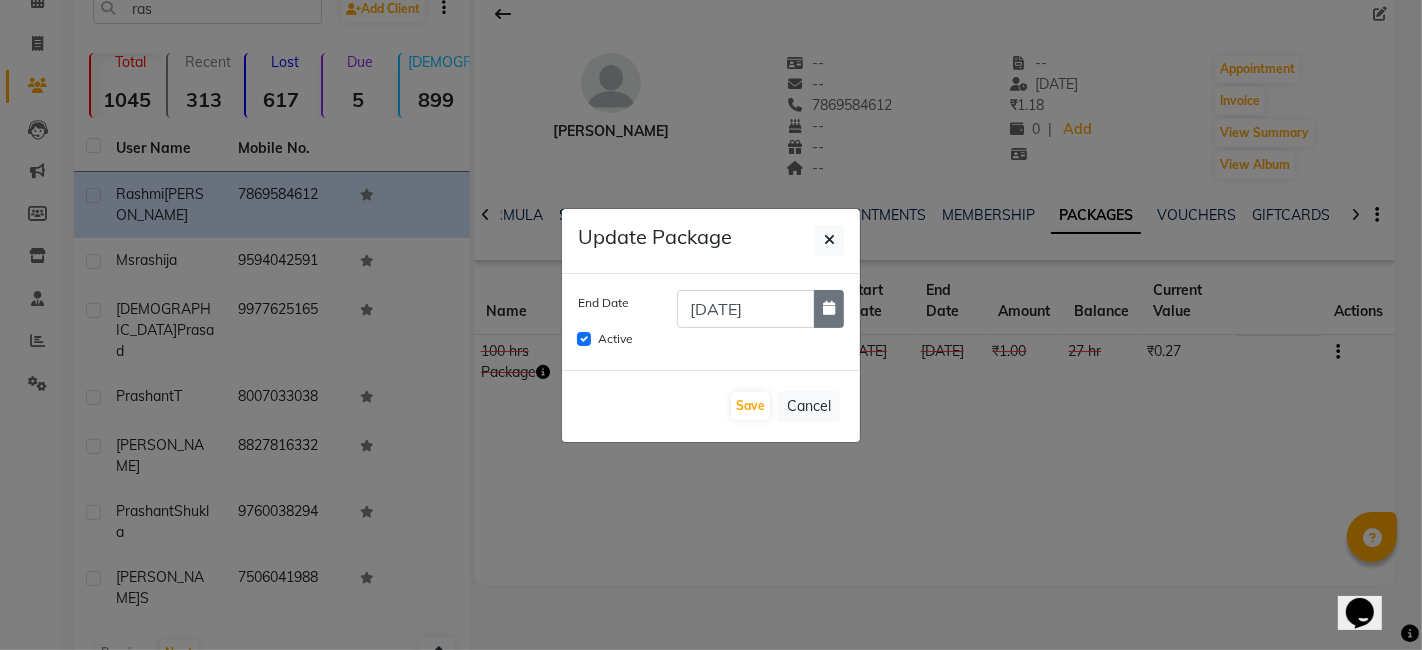 click 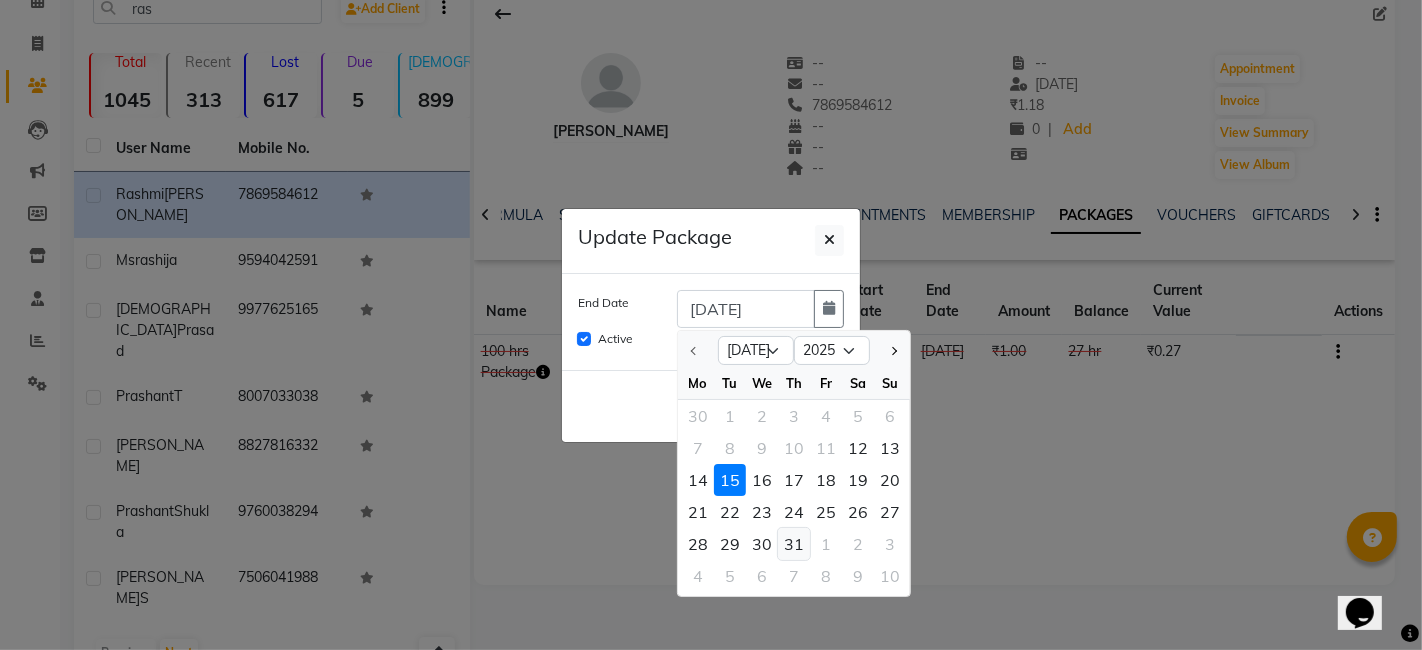click on "31" 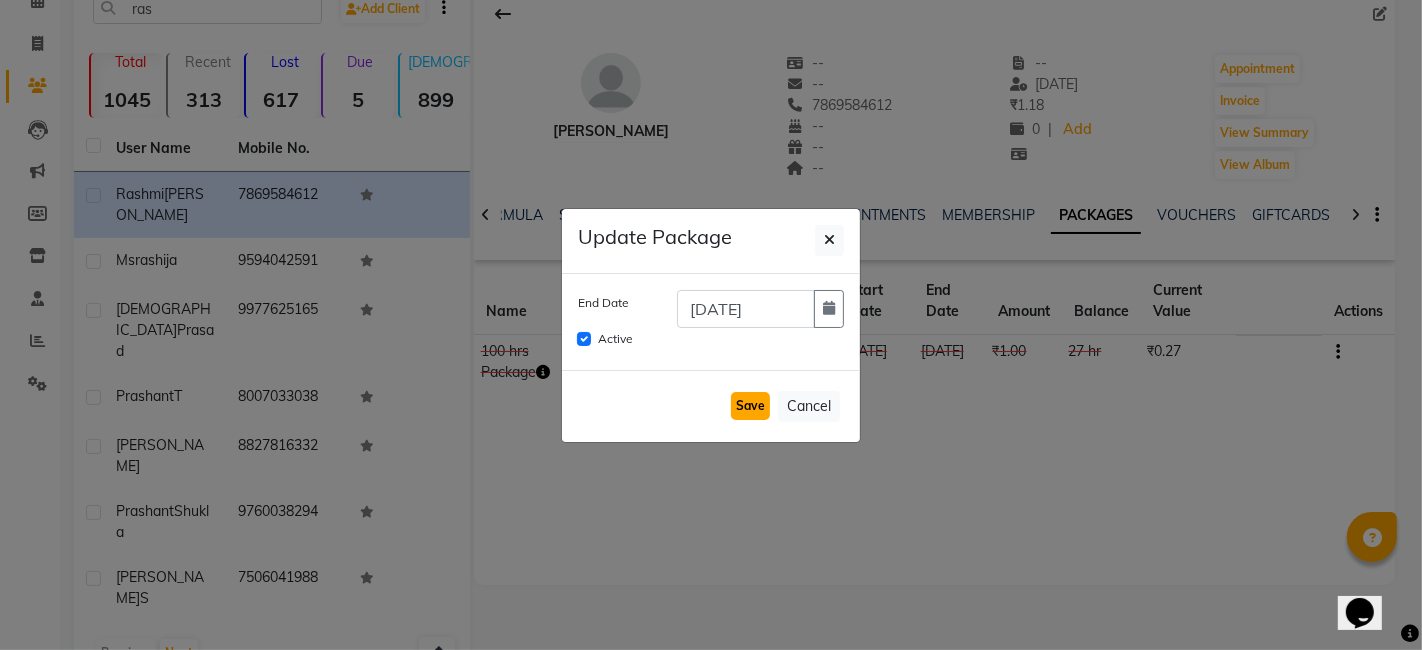 click on "Save" 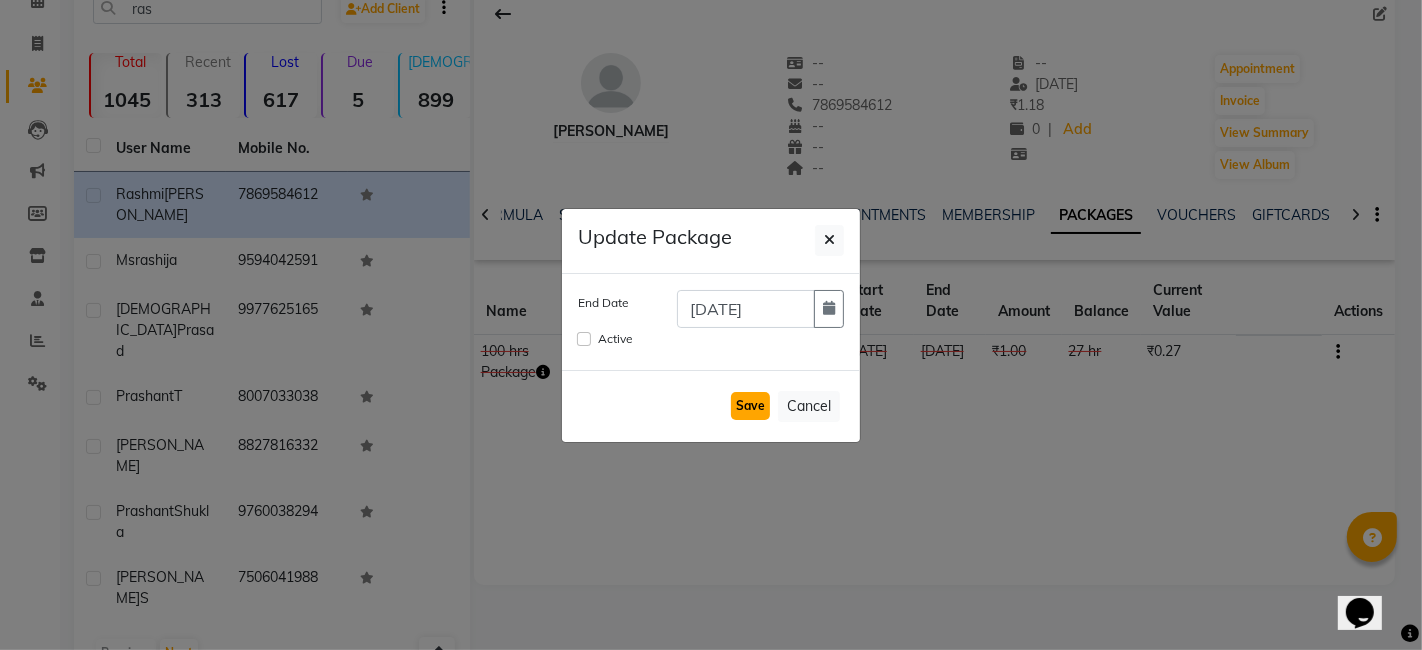 type 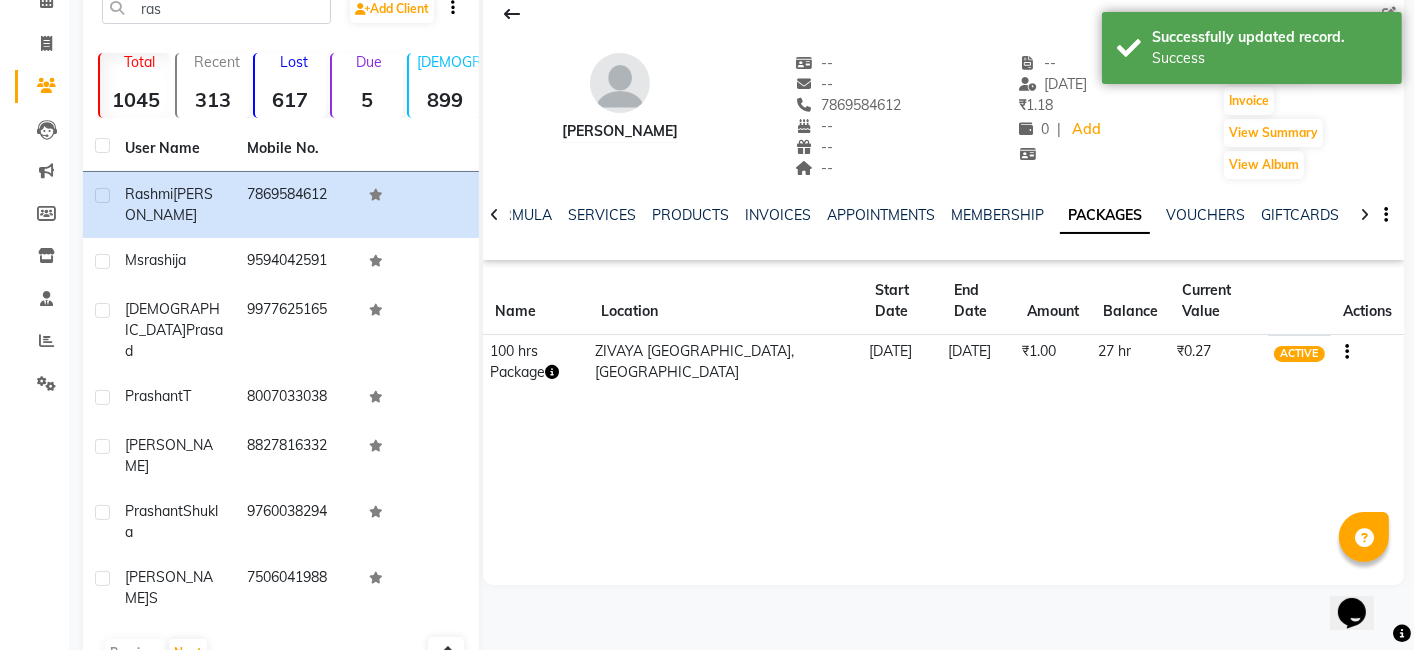 scroll, scrollTop: 0, scrollLeft: 0, axis: both 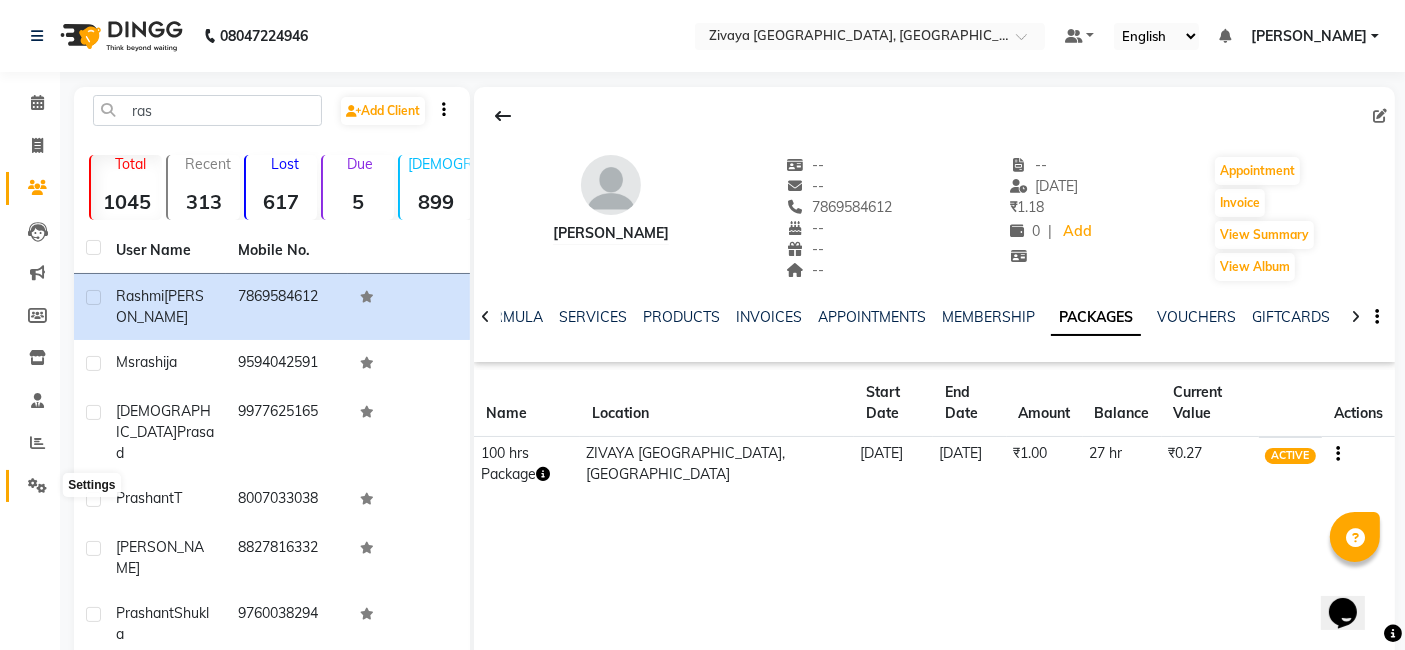 click 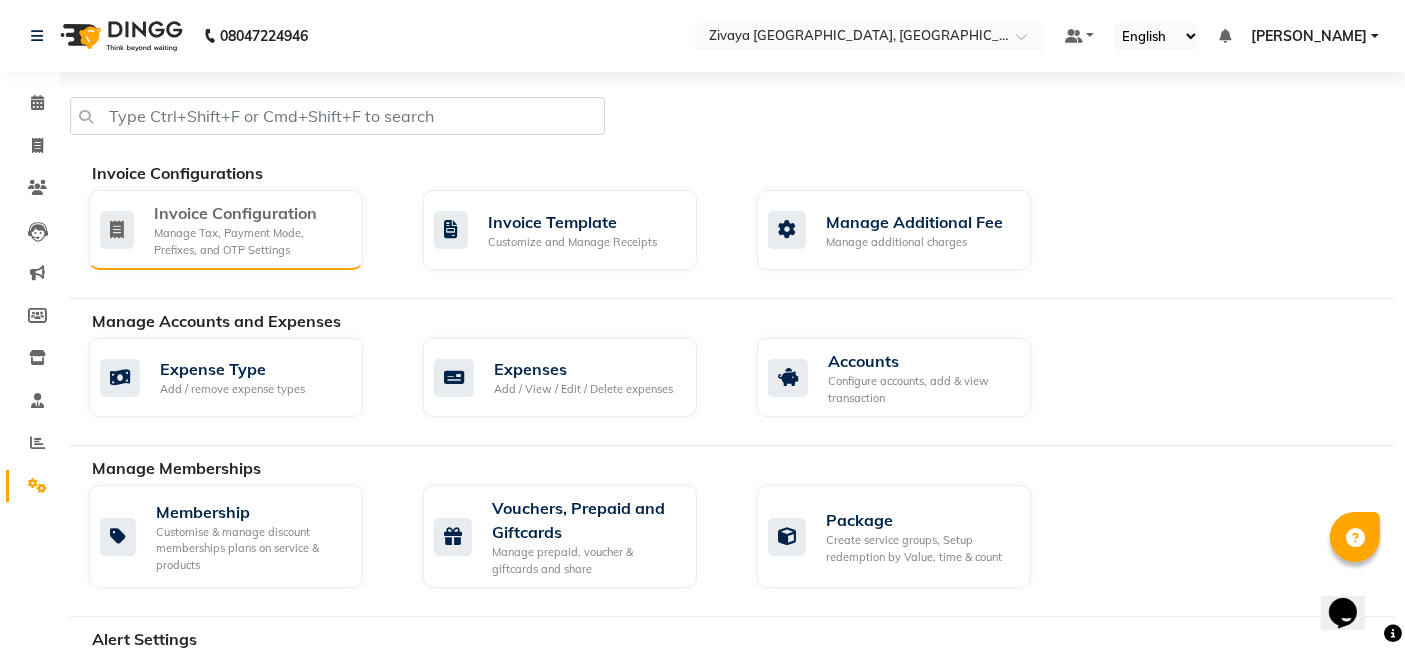 click on "Manage Tax, Payment Mode, Prefixes, and OTP Settings" 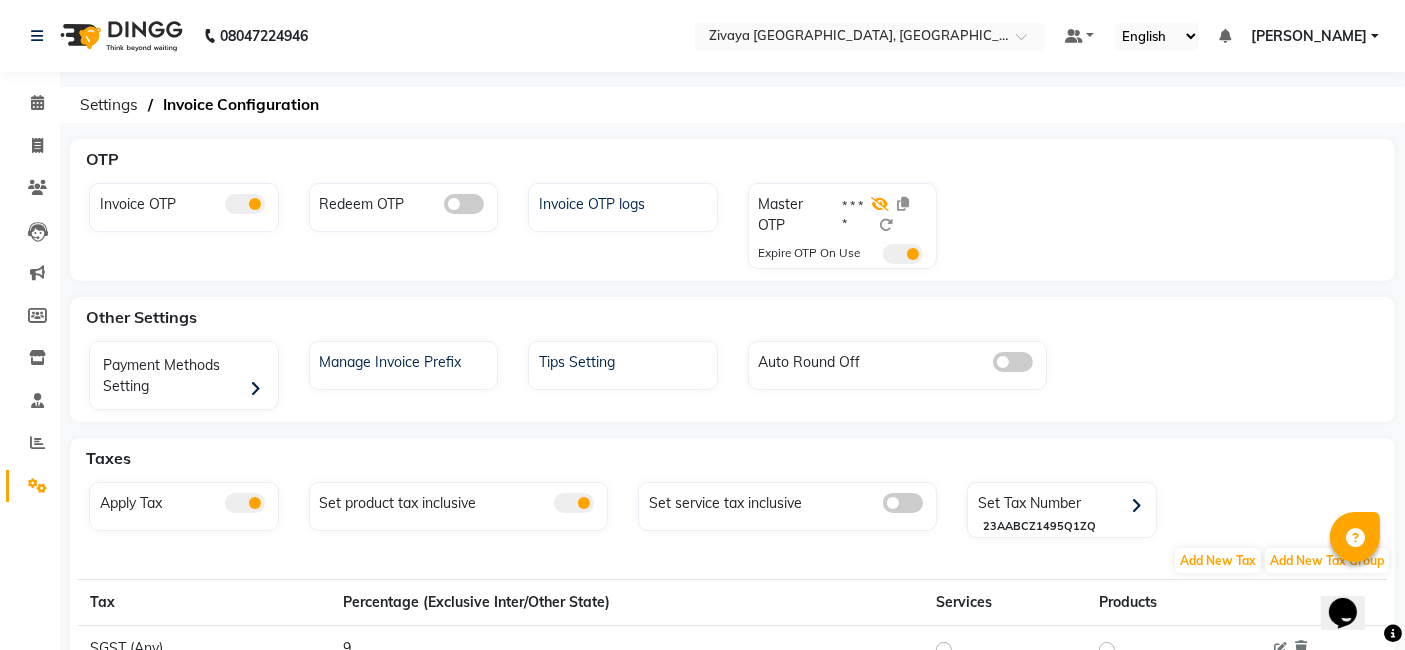 click 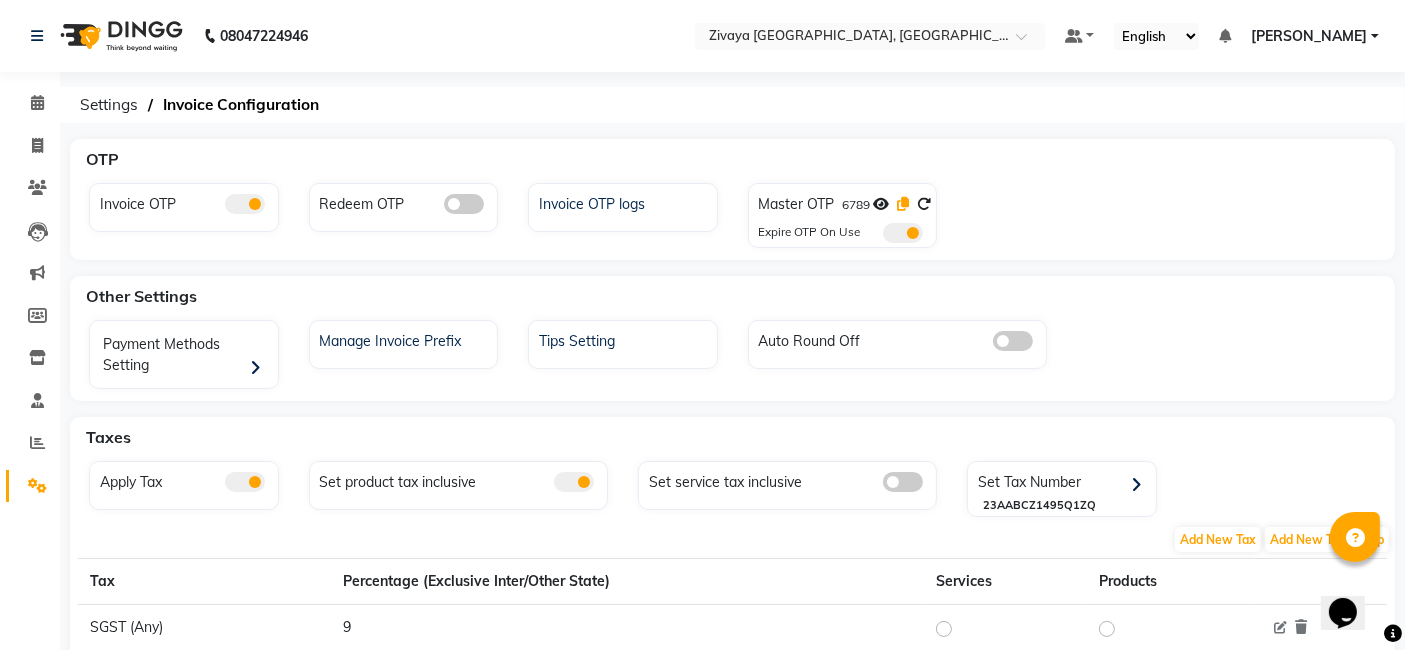 click 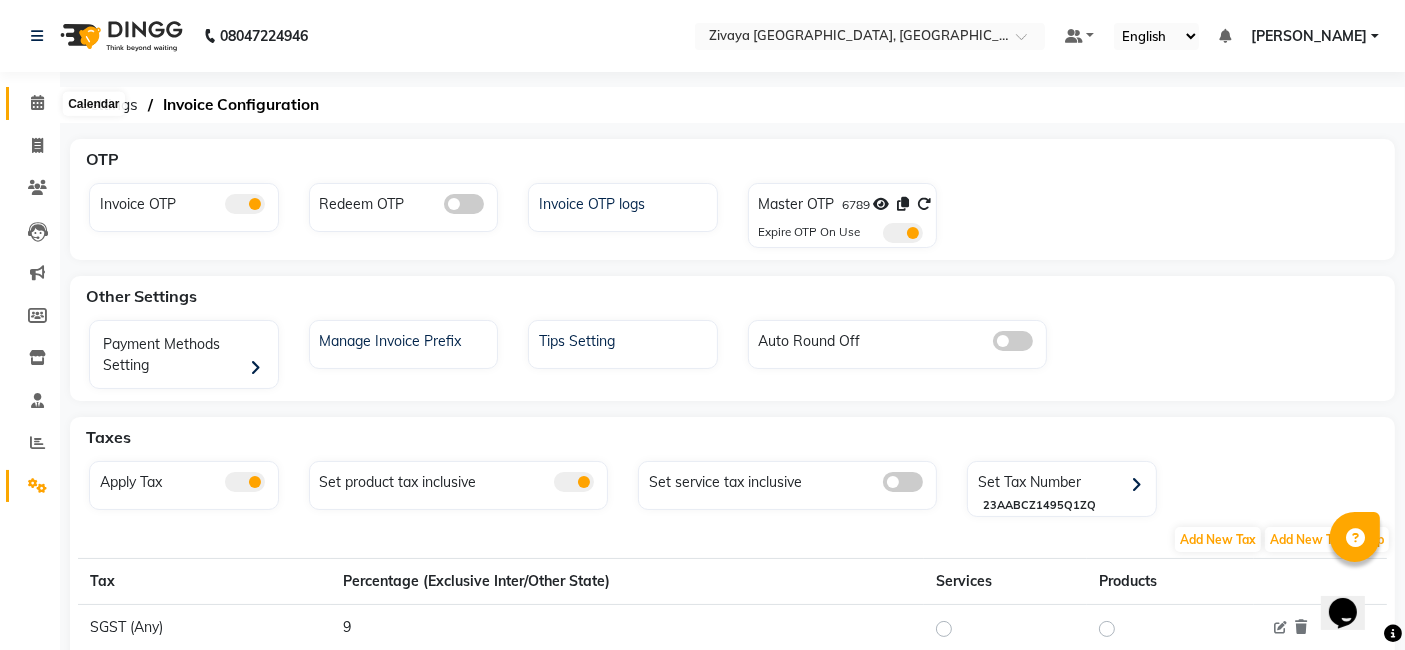 click 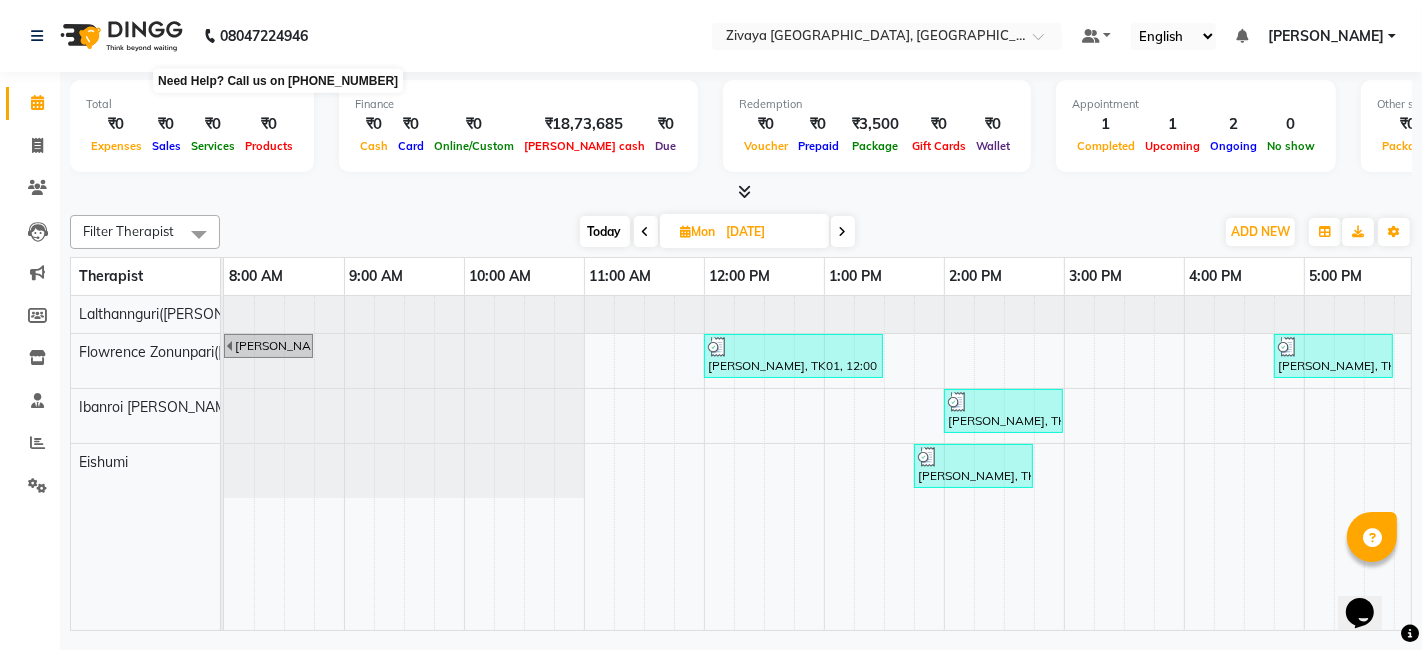 drag, startPoint x: 875, startPoint y: 30, endPoint x: 1033, endPoint y: 17, distance: 158.5339 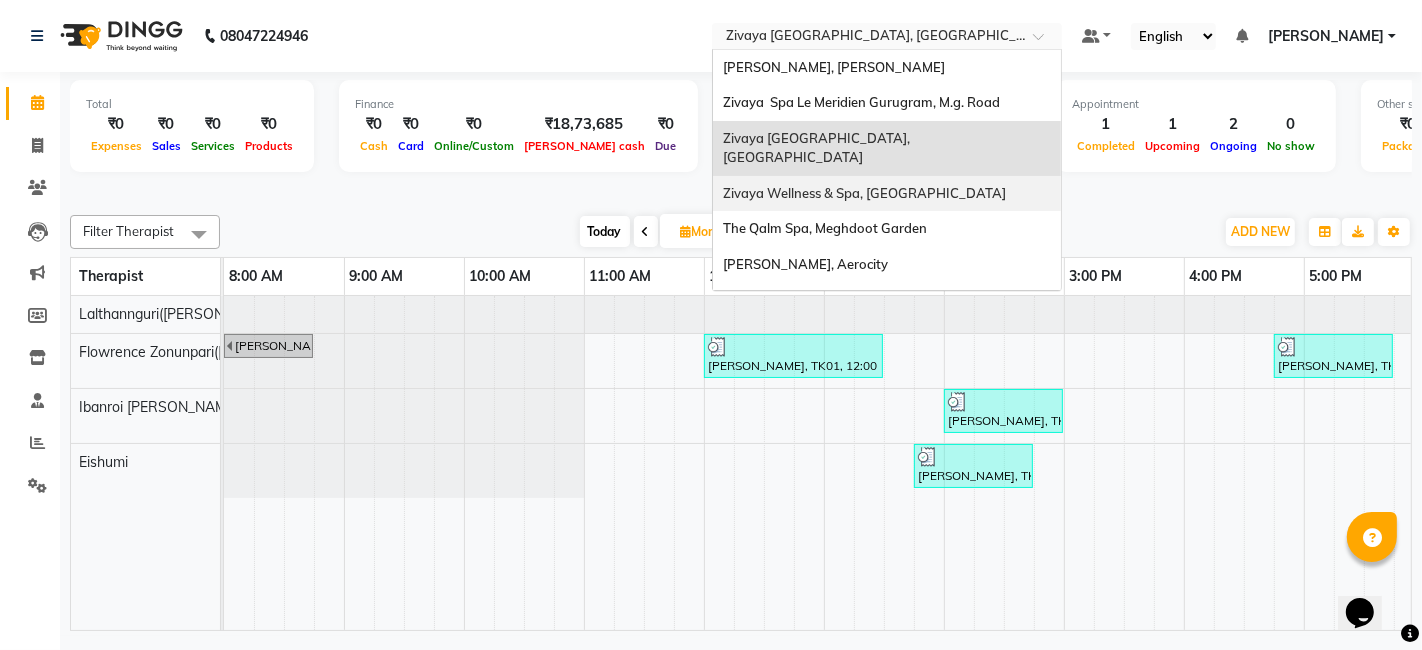 click on "Zivaya Wellness & Spa, [GEOGRAPHIC_DATA]" at bounding box center (864, 193) 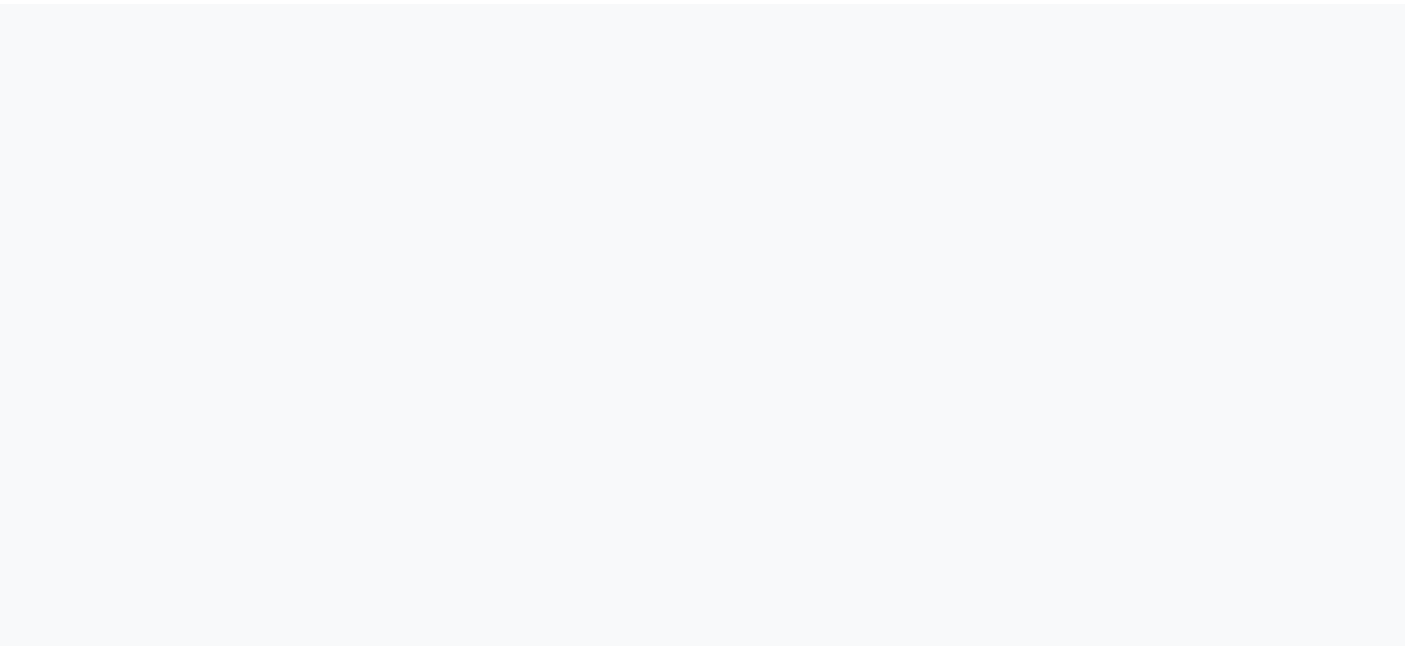 scroll, scrollTop: 0, scrollLeft: 0, axis: both 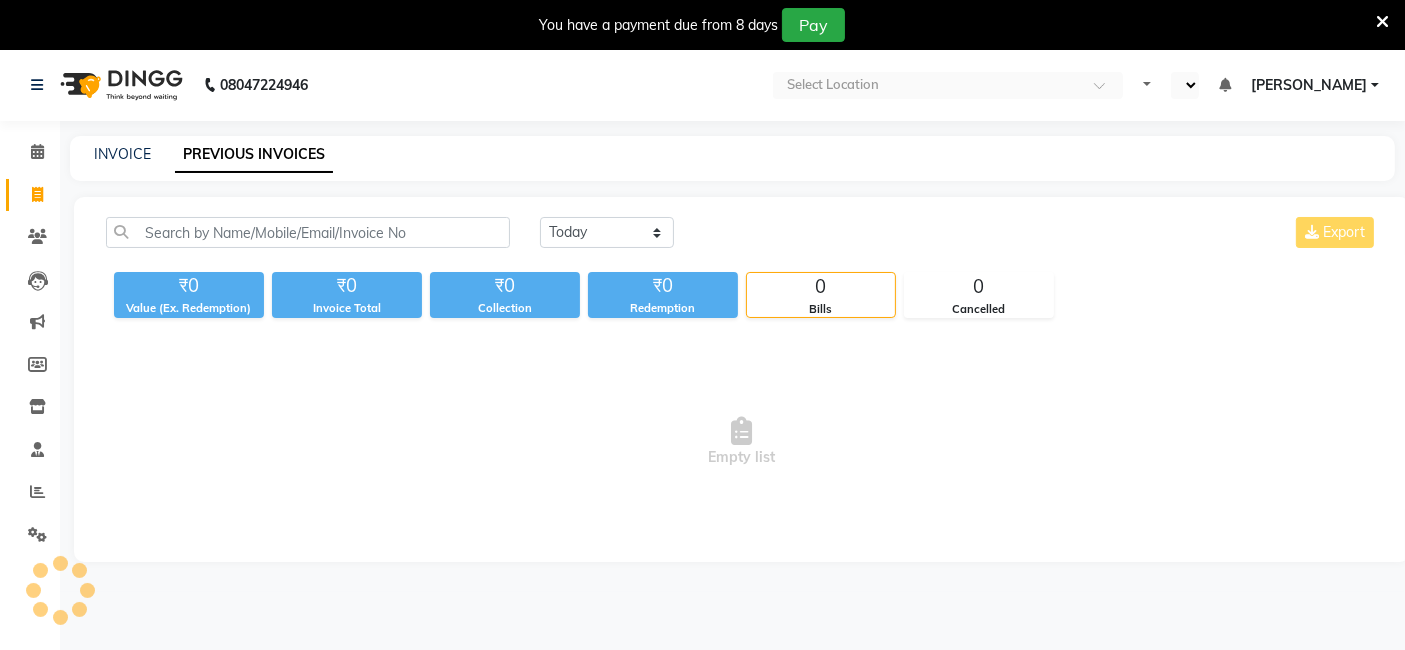 select on "en" 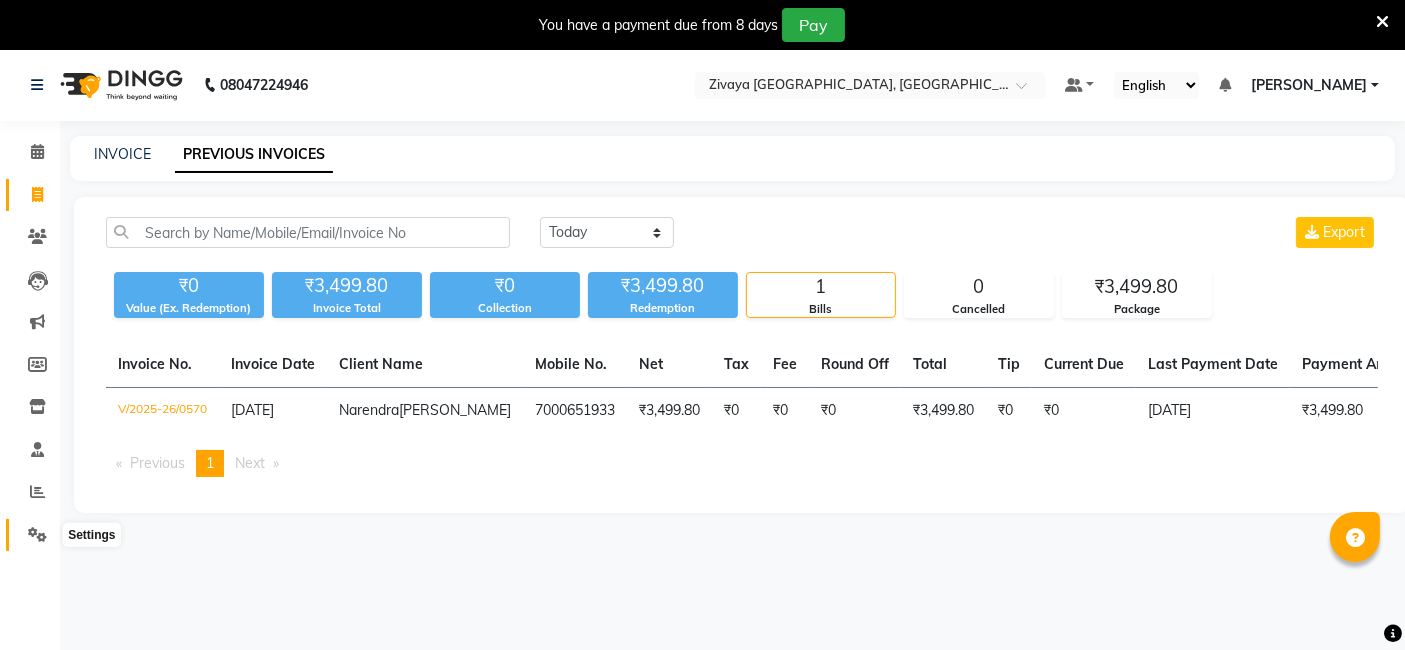 click 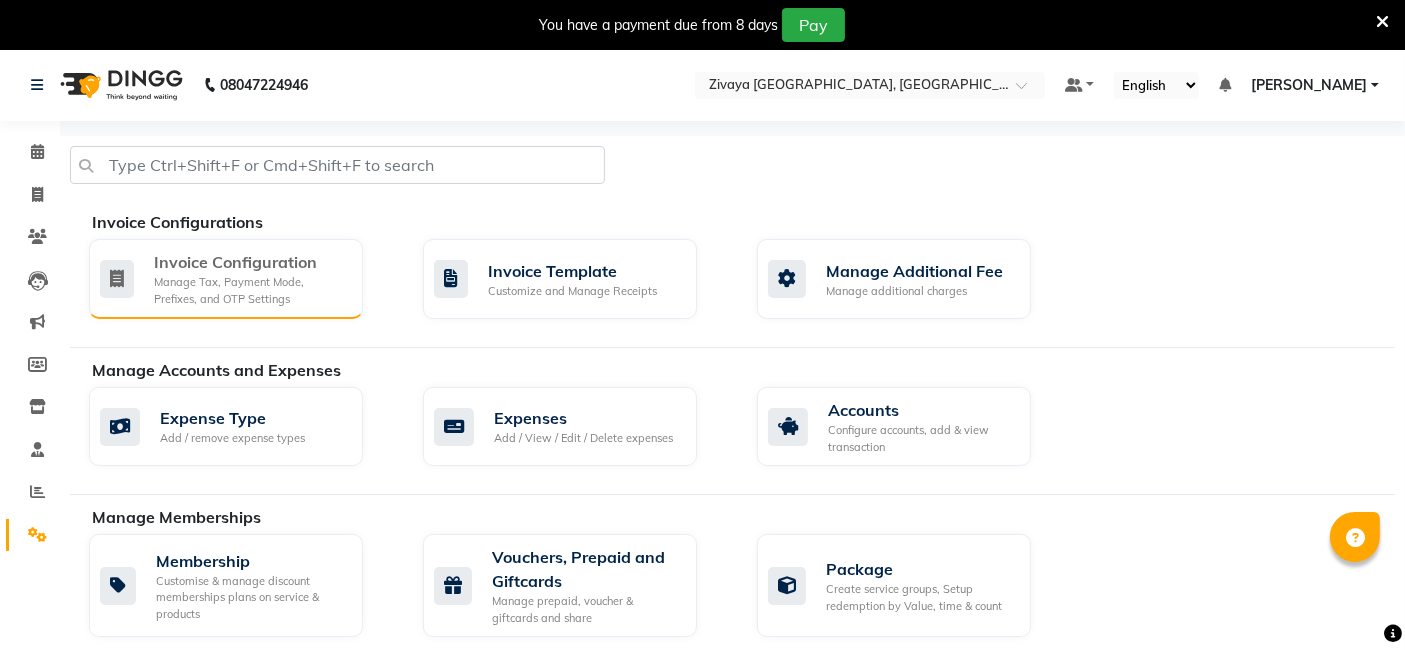 click on "Invoice Configuration" 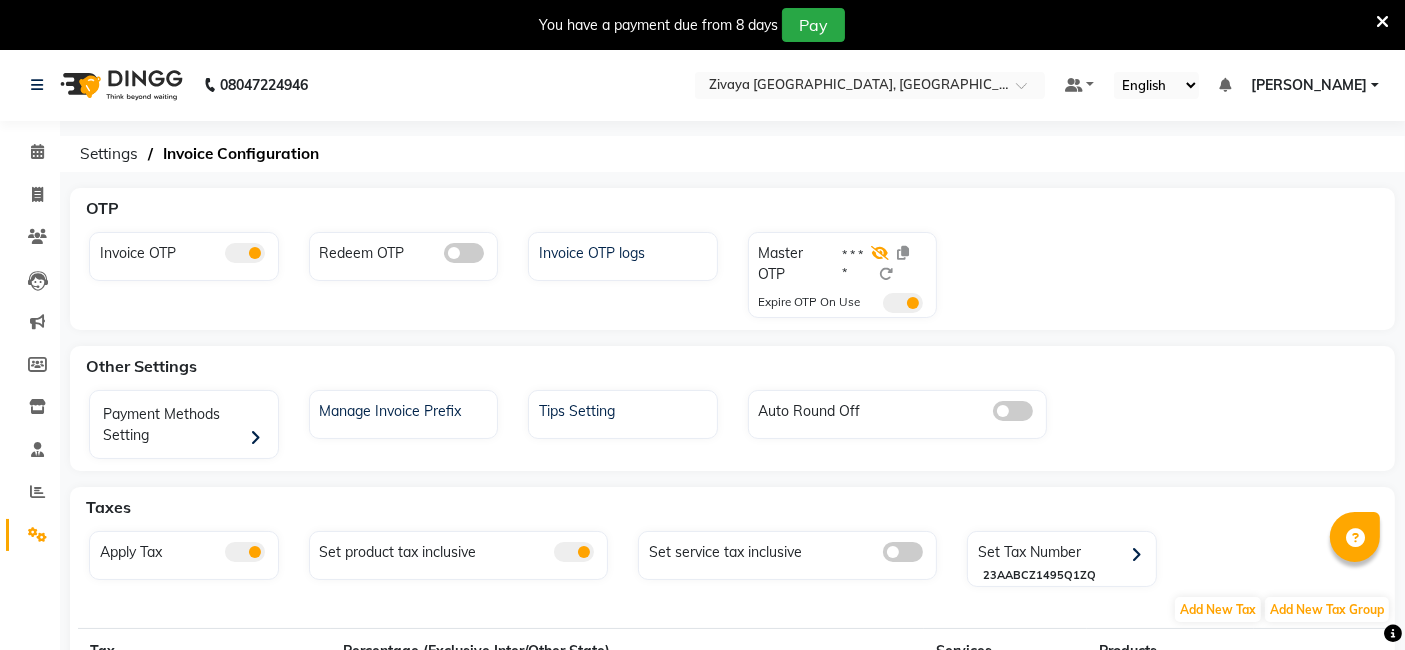 click 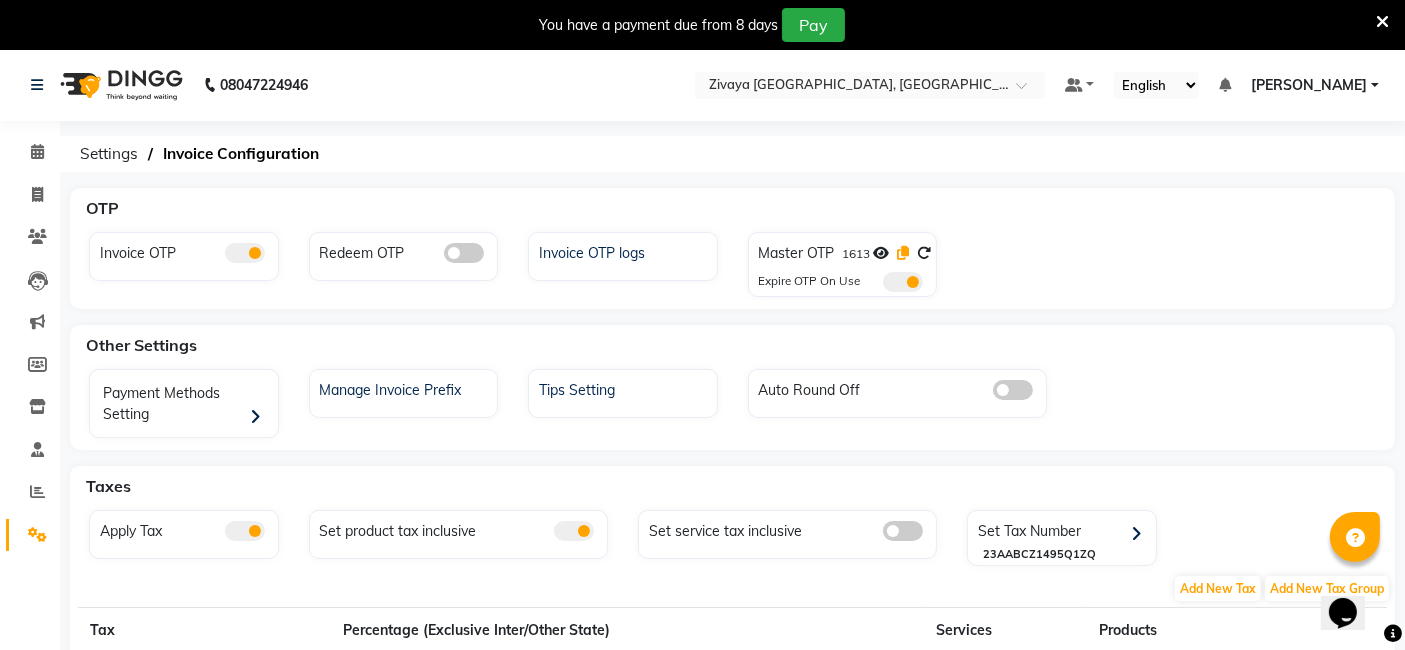 scroll, scrollTop: 0, scrollLeft: 0, axis: both 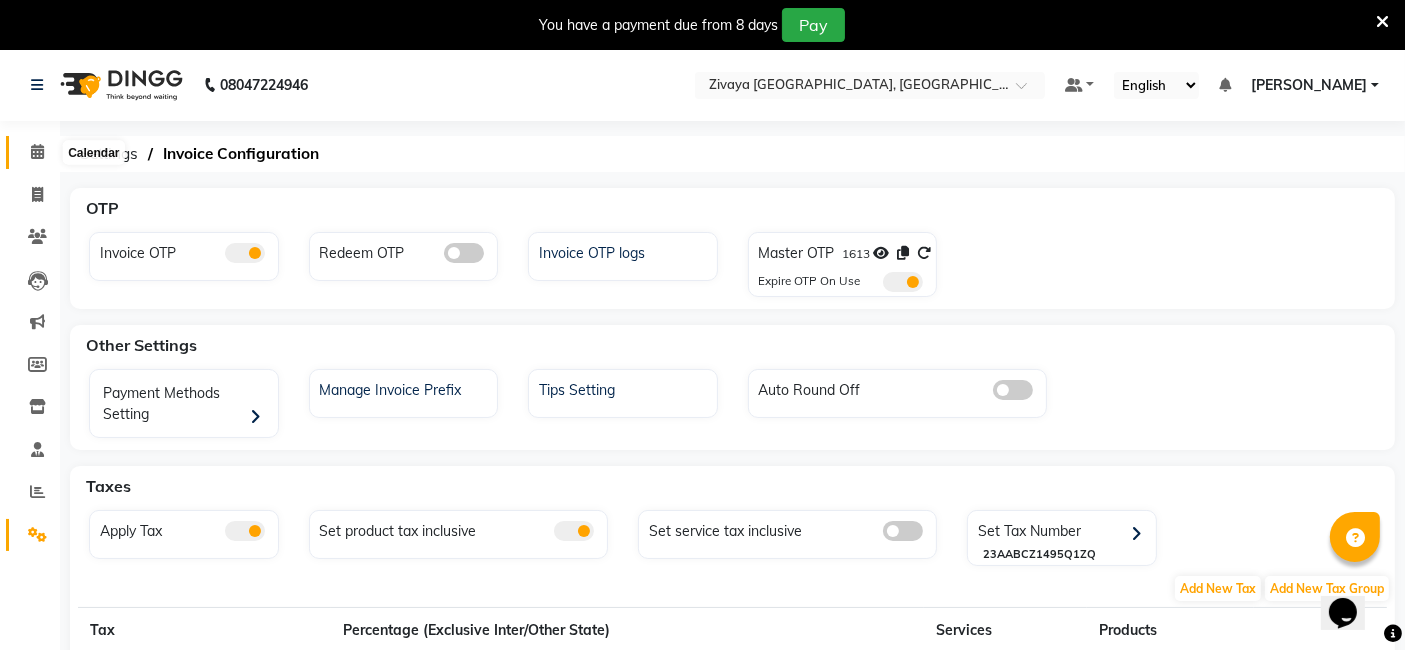 click 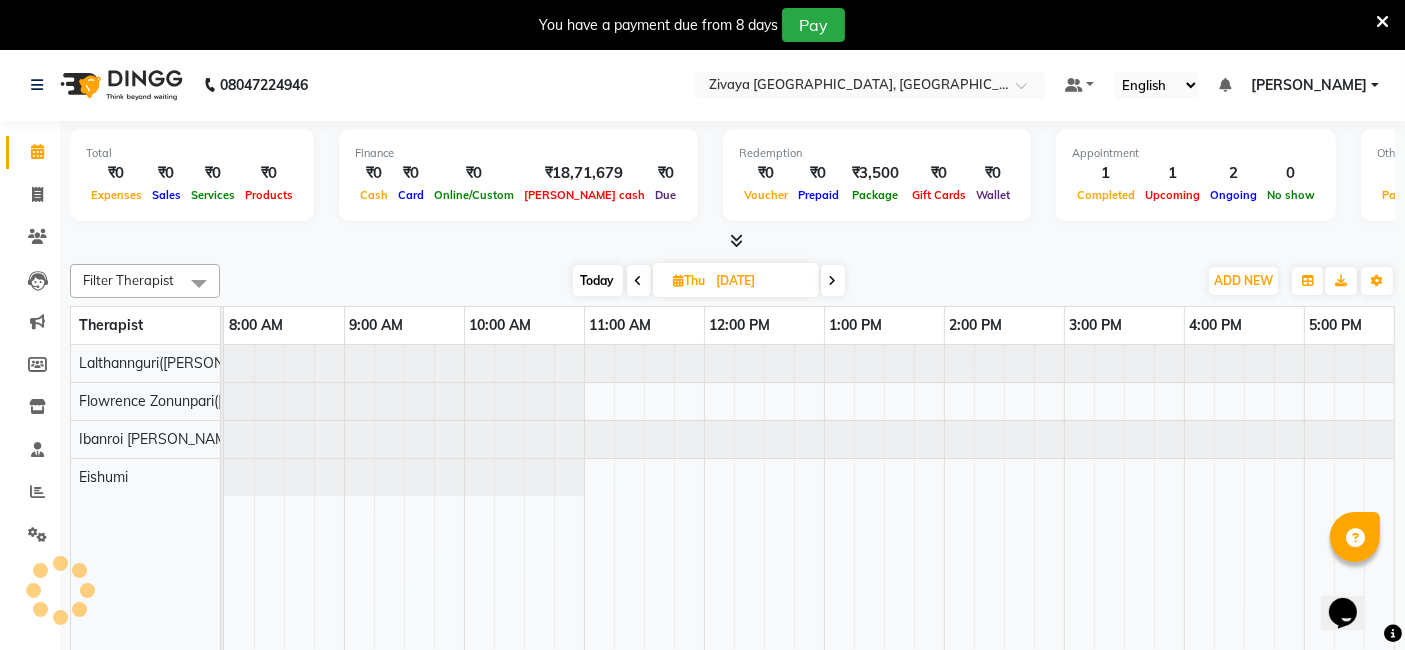 scroll, scrollTop: 0, scrollLeft: 0, axis: both 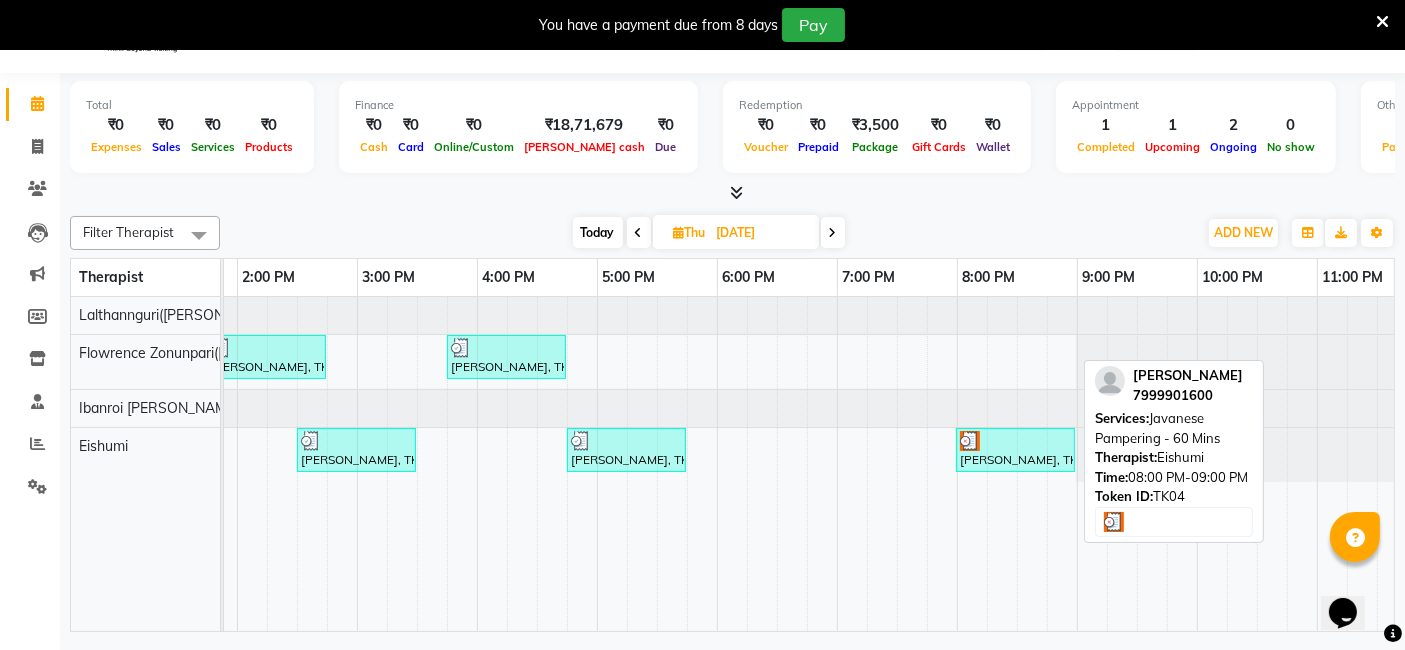 click at bounding box center [970, 441] 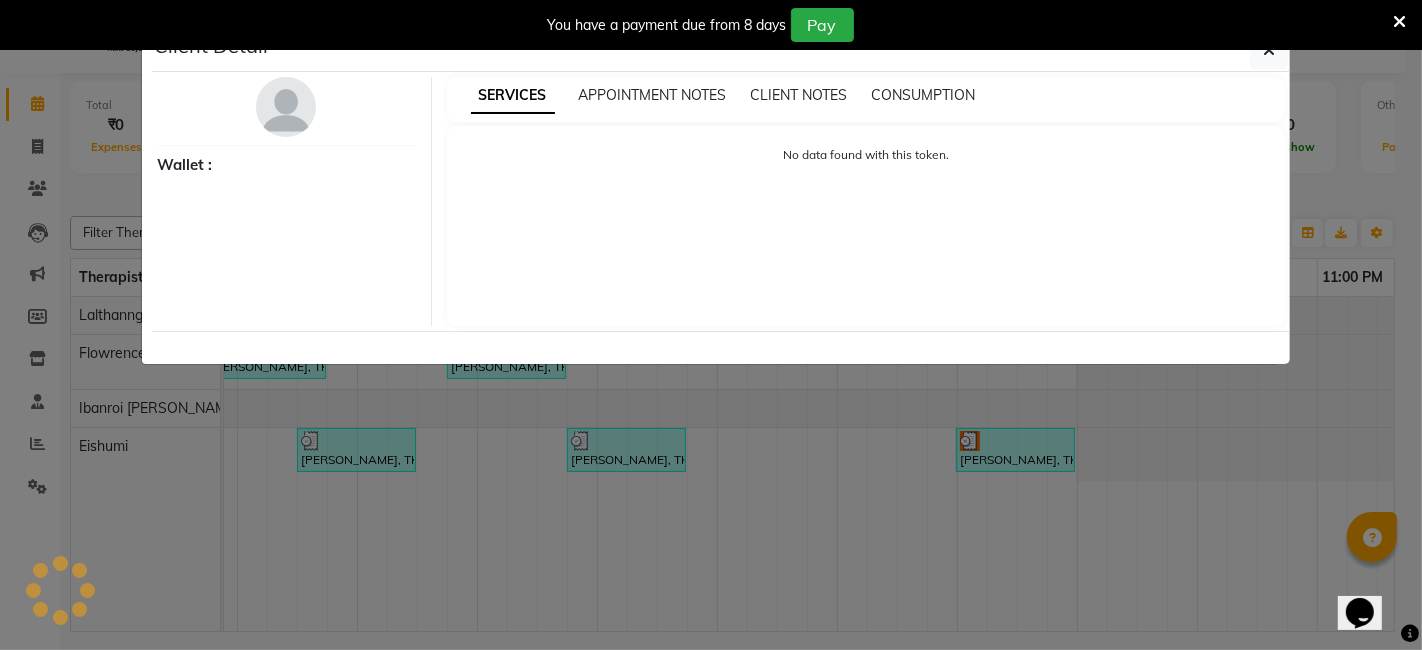 select on "3" 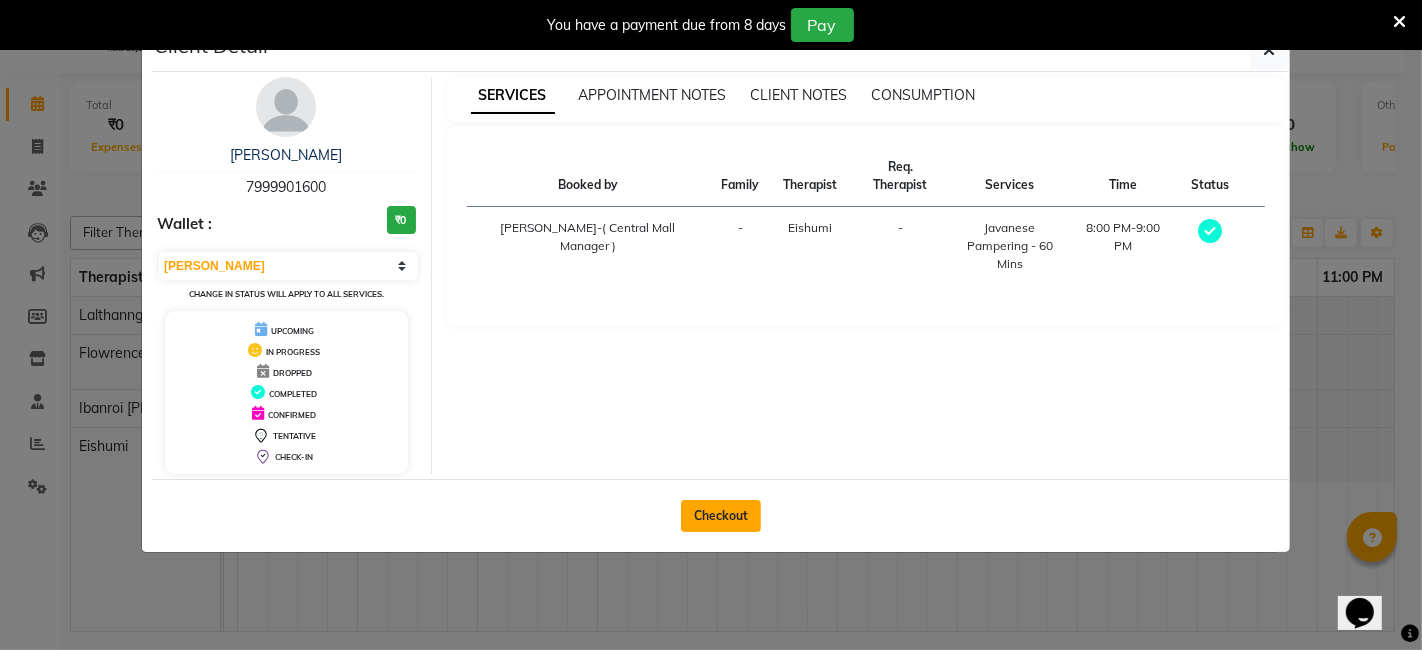 click on "Checkout" 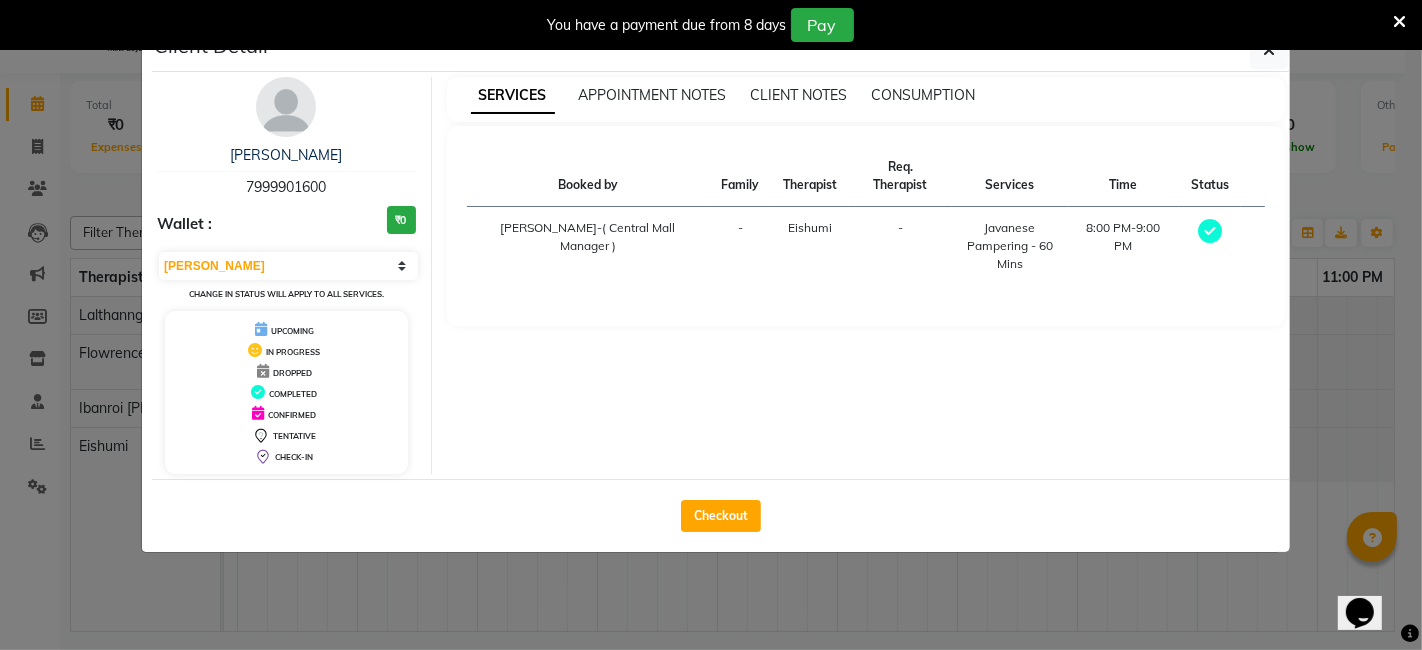 select on "service" 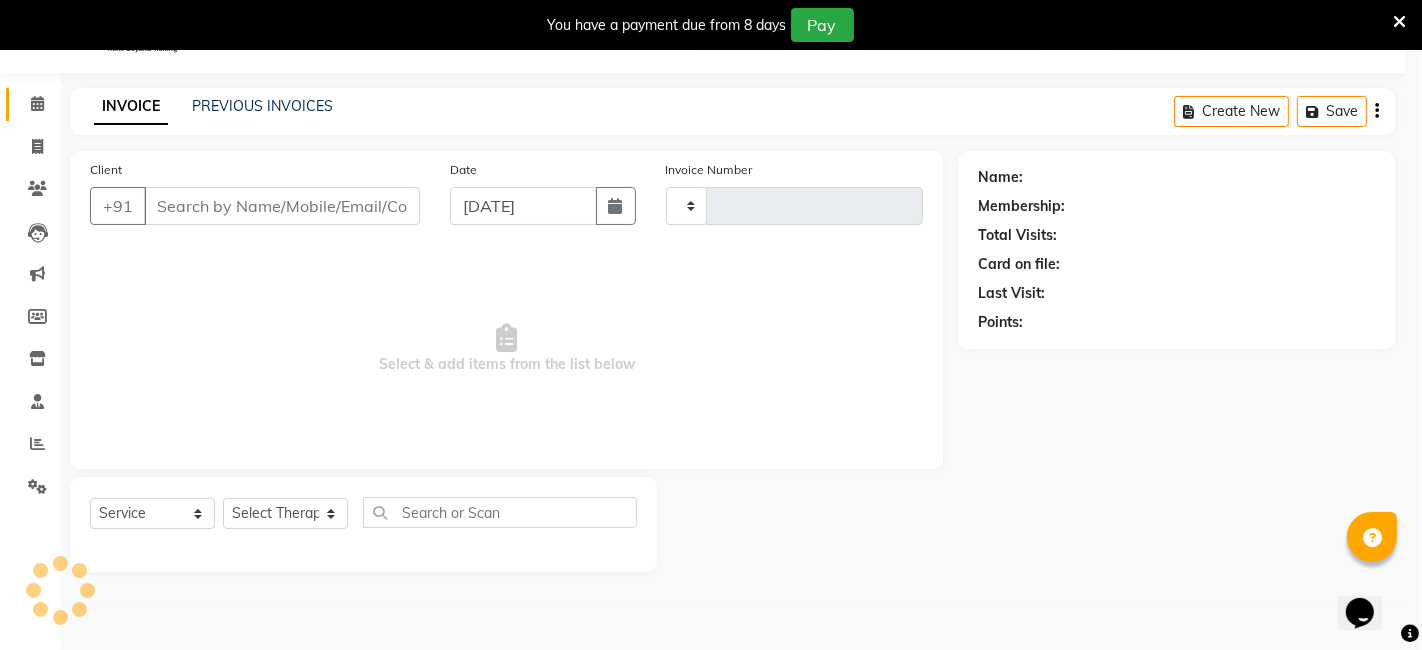 type on "0572" 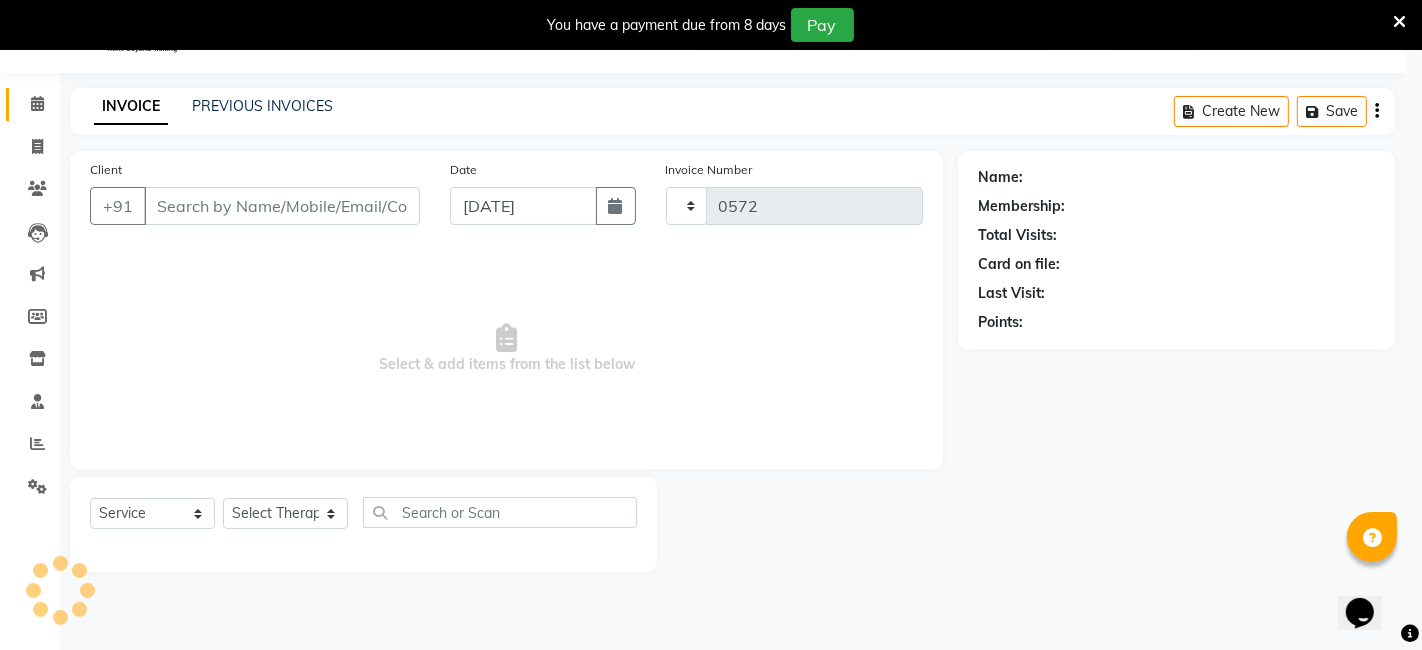 select on "6509" 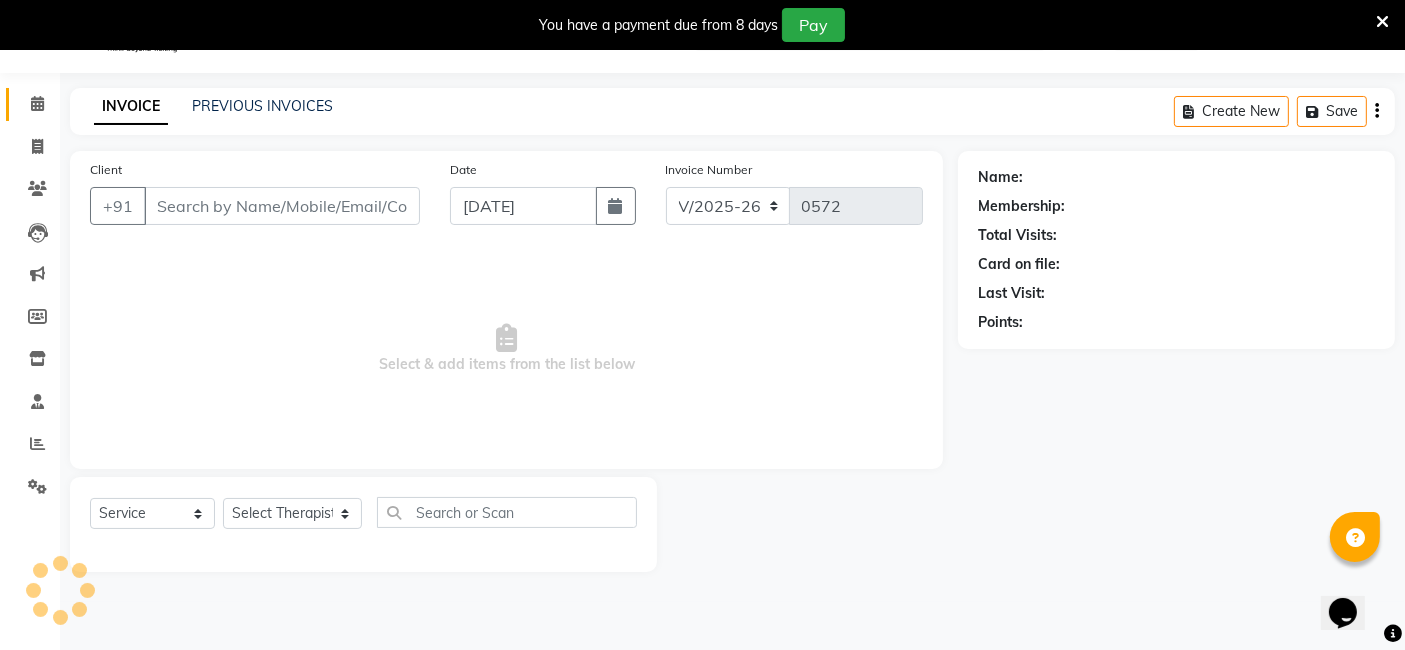 type on "7999901600" 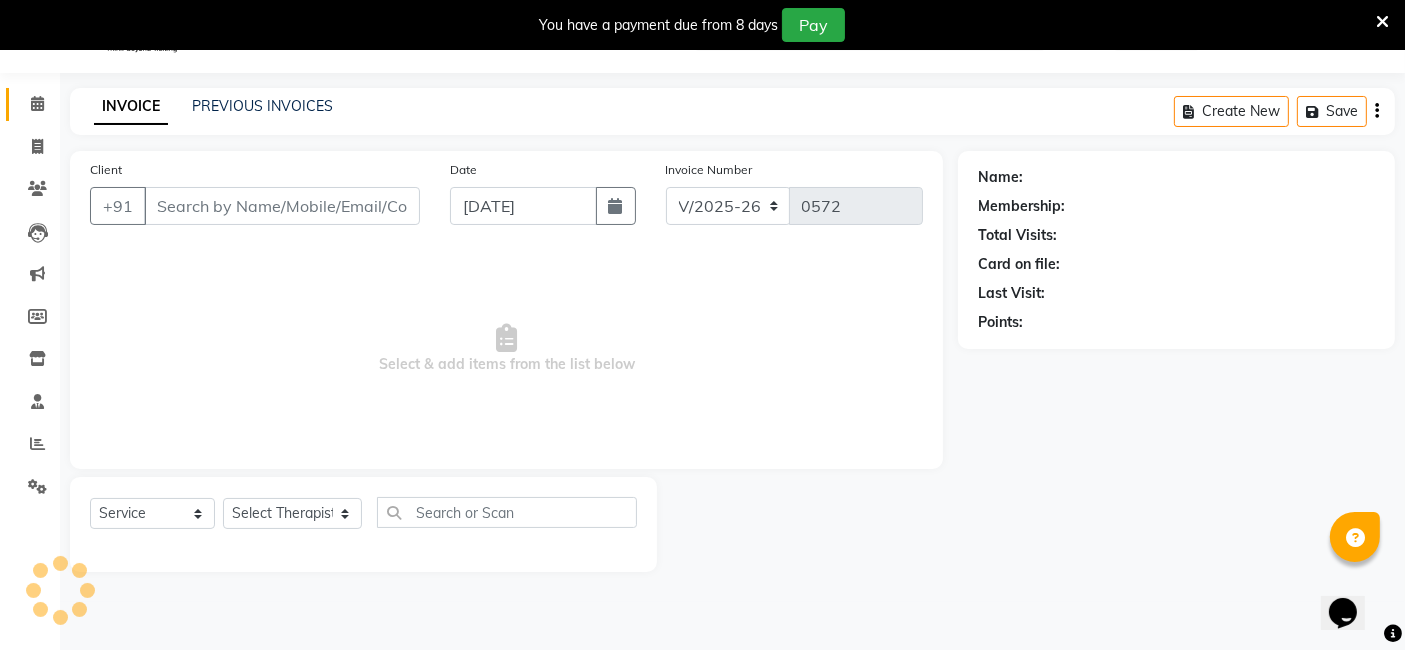 type on "[DATE]" 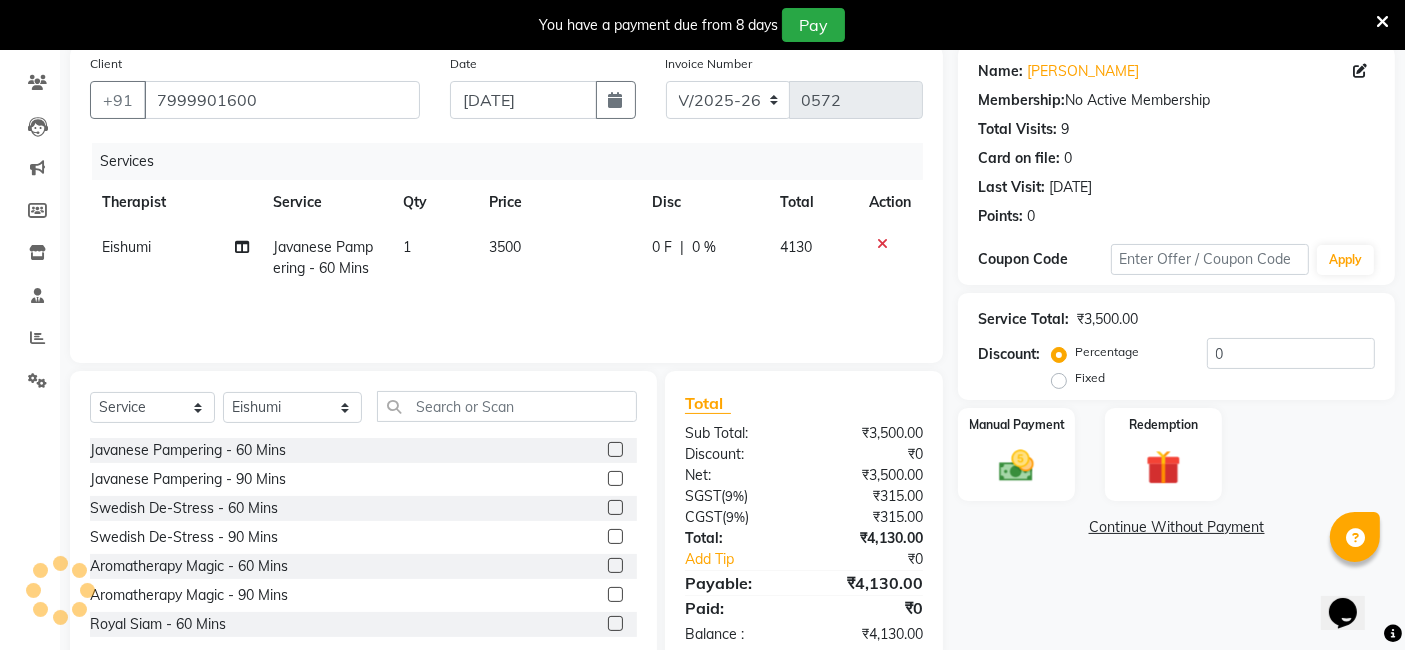 scroll, scrollTop: 199, scrollLeft: 0, axis: vertical 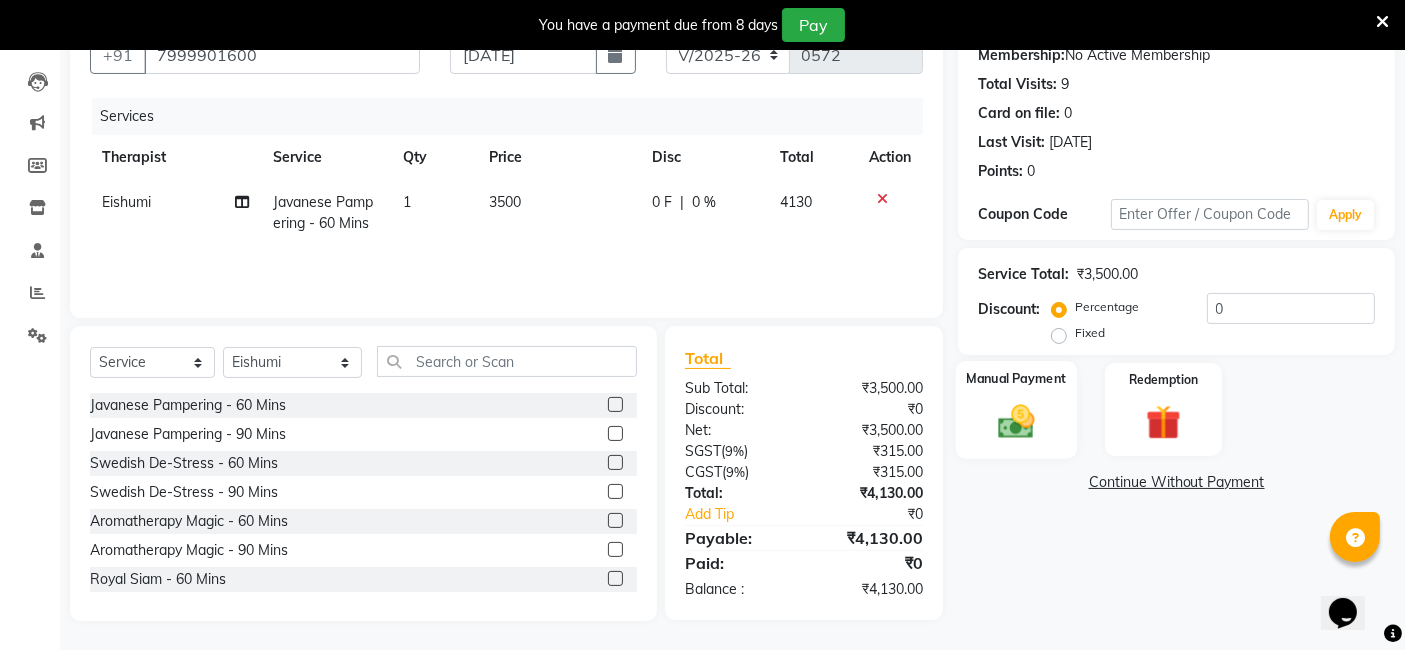 click 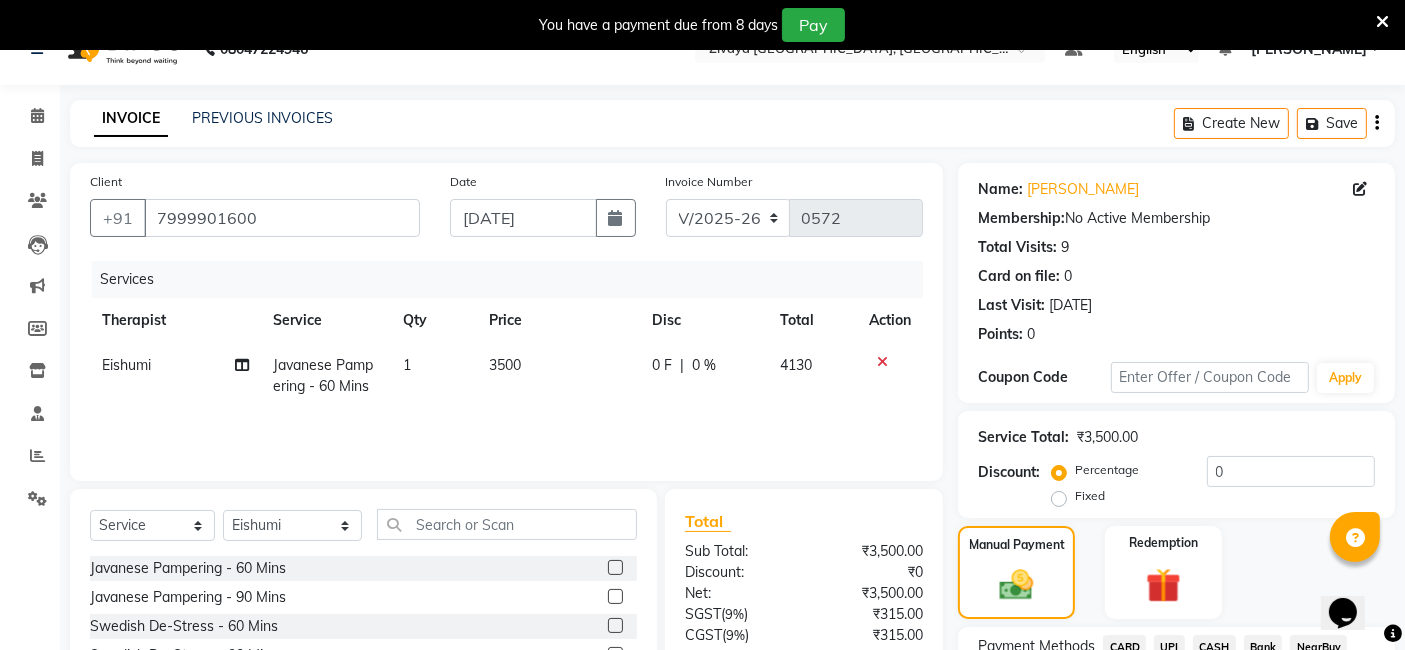 scroll, scrollTop: 0, scrollLeft: 0, axis: both 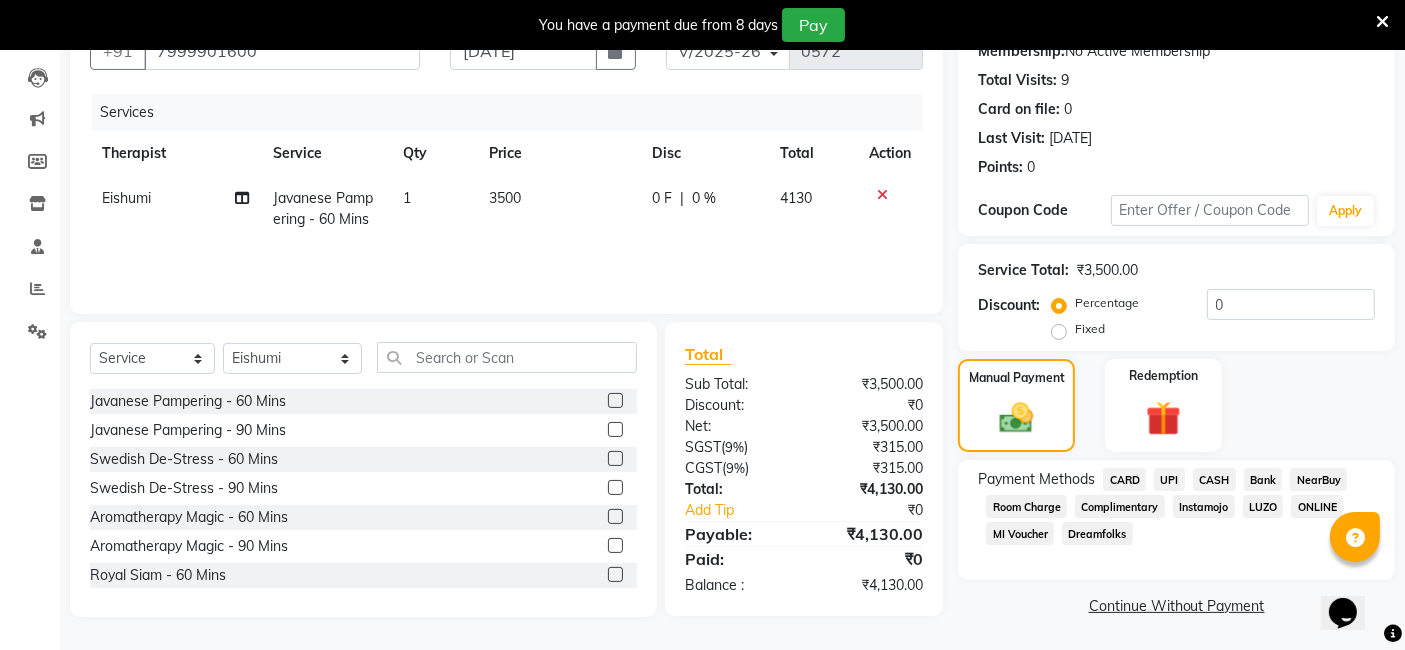 click on "CASH" 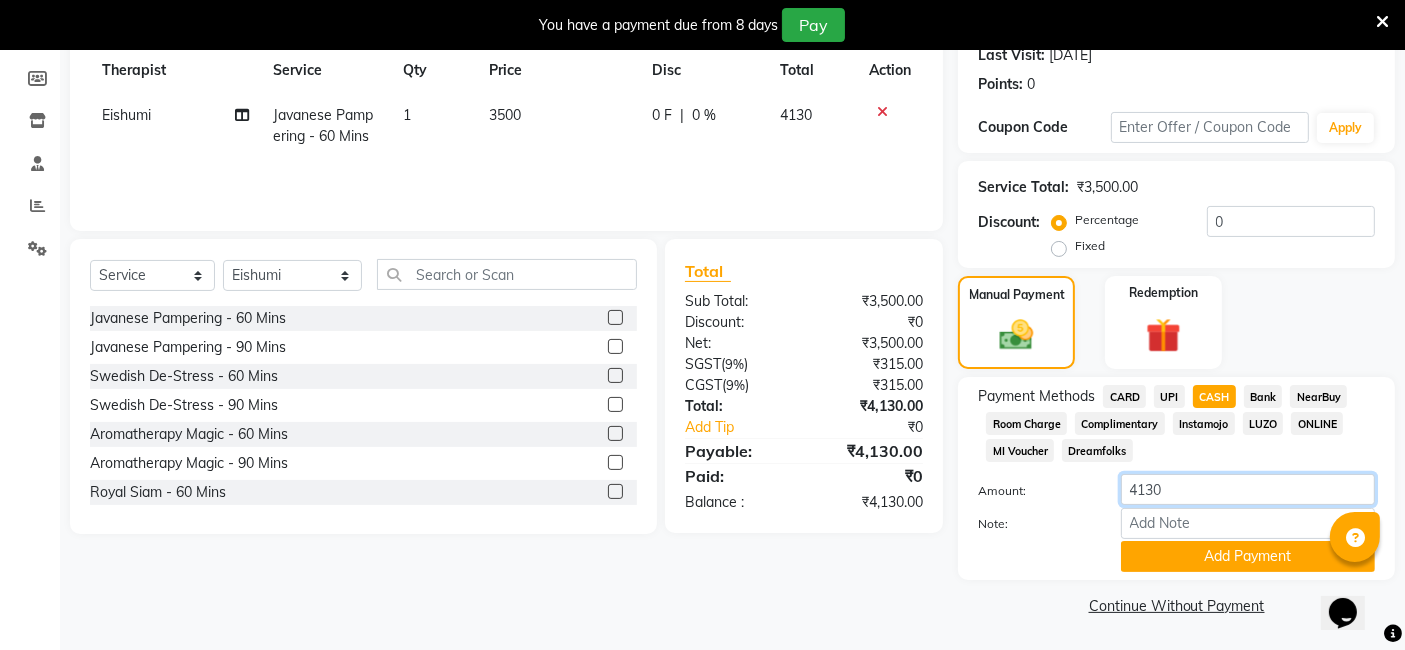 drag, startPoint x: 1197, startPoint y: 487, endPoint x: 1120, endPoint y: 491, distance: 77.10383 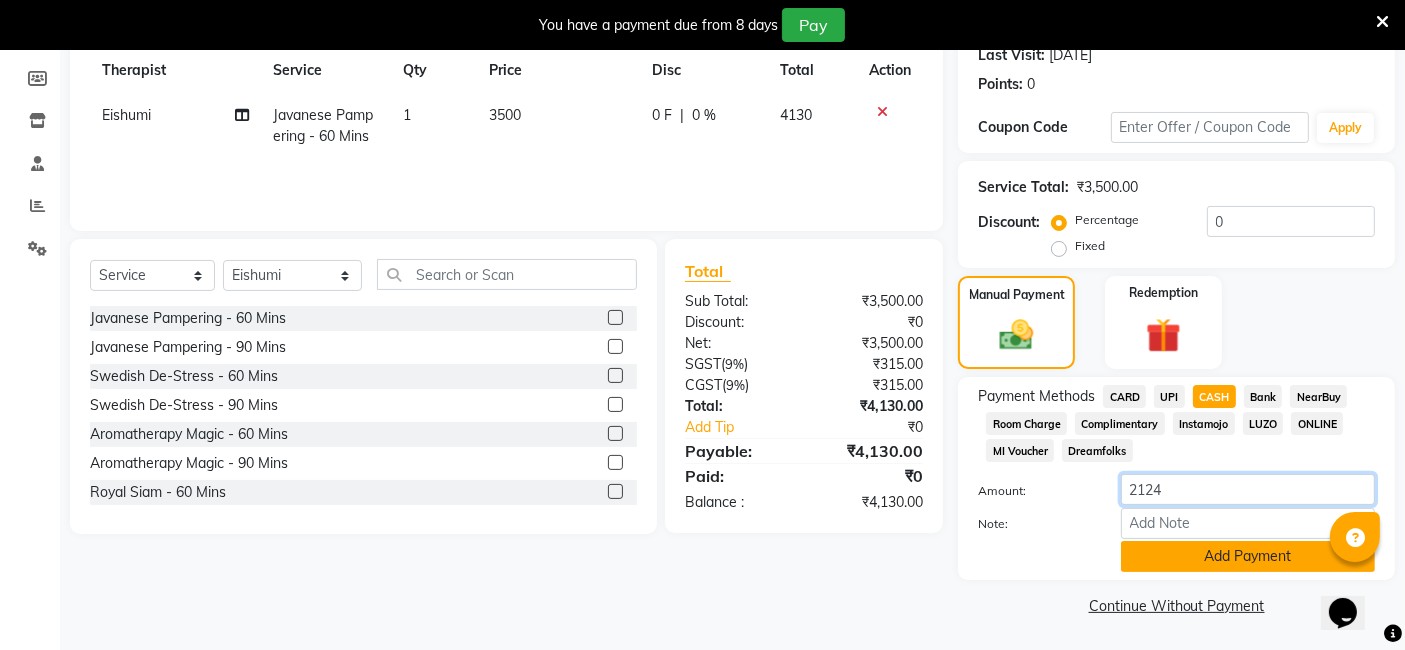 type on "2124" 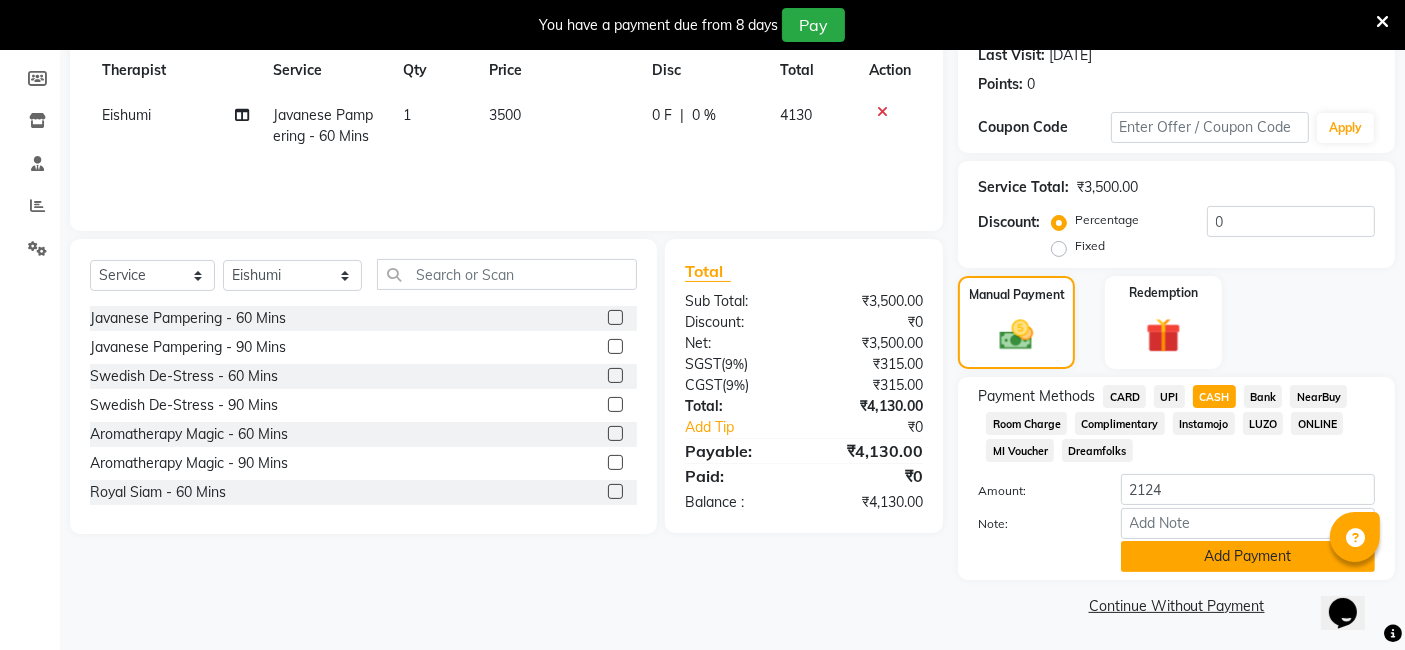 click on "Add Payment" 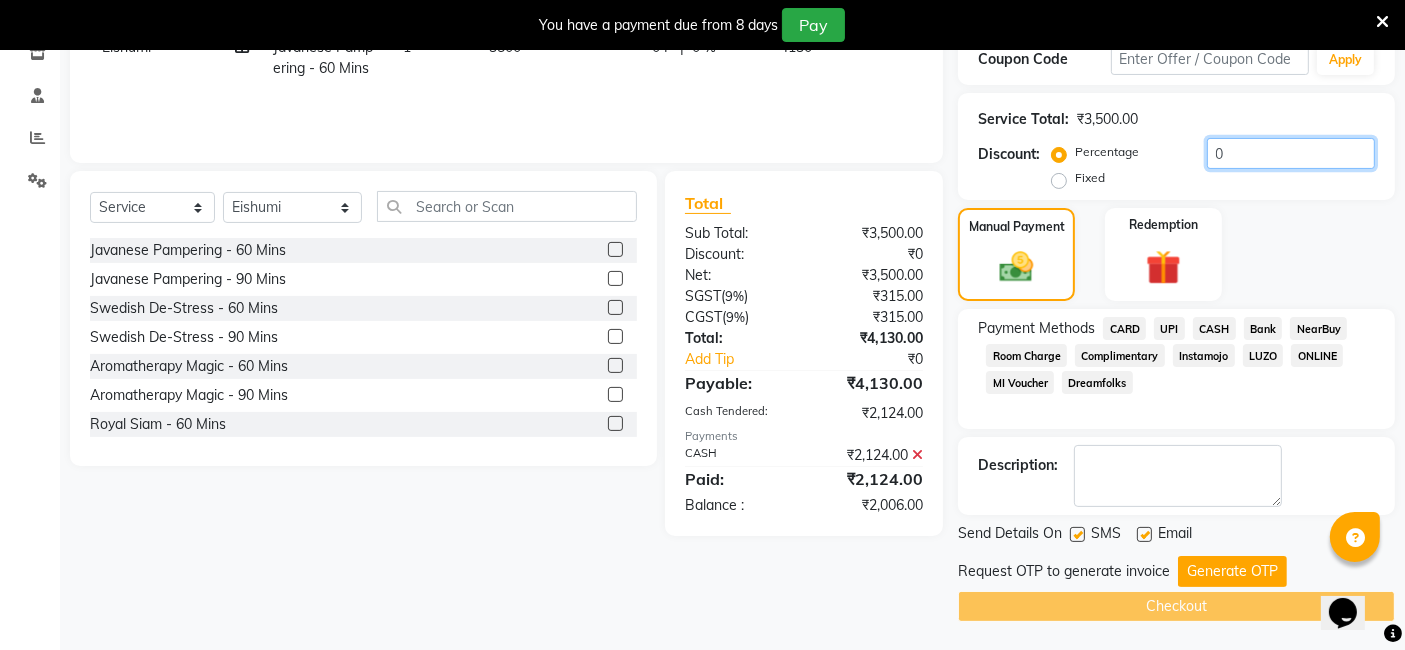 click on "0" 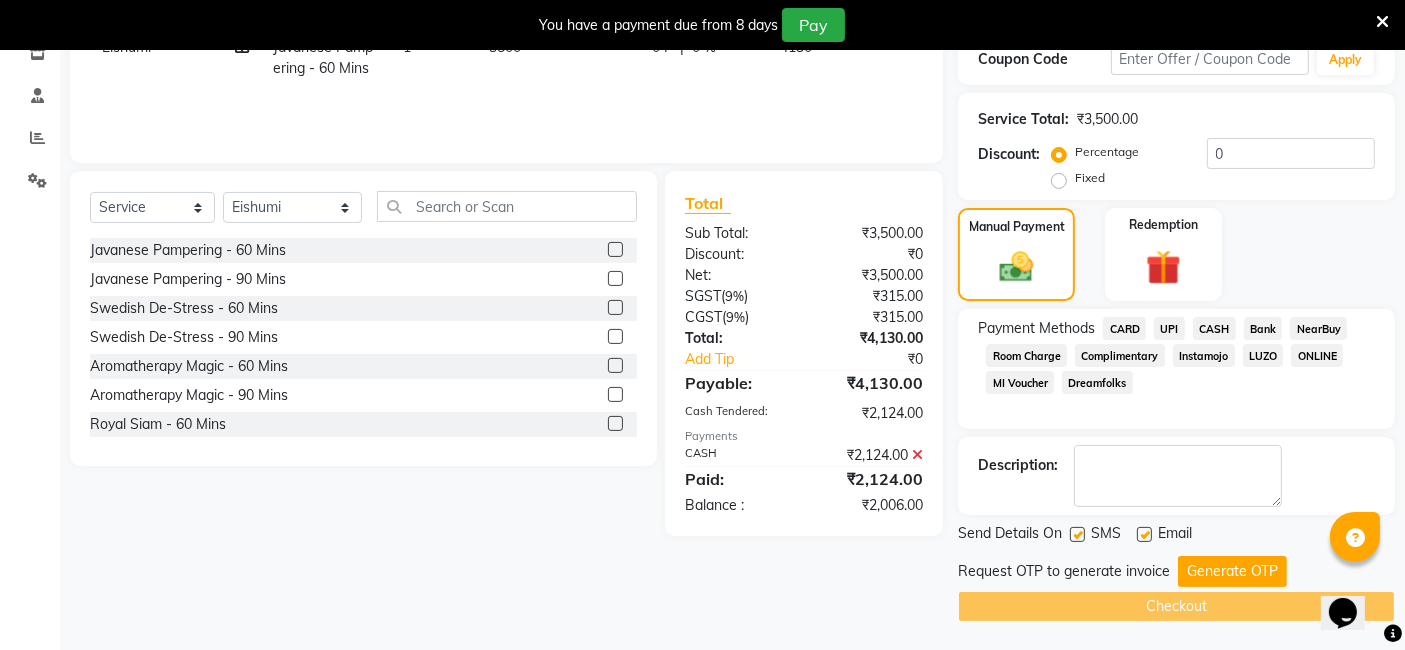 click 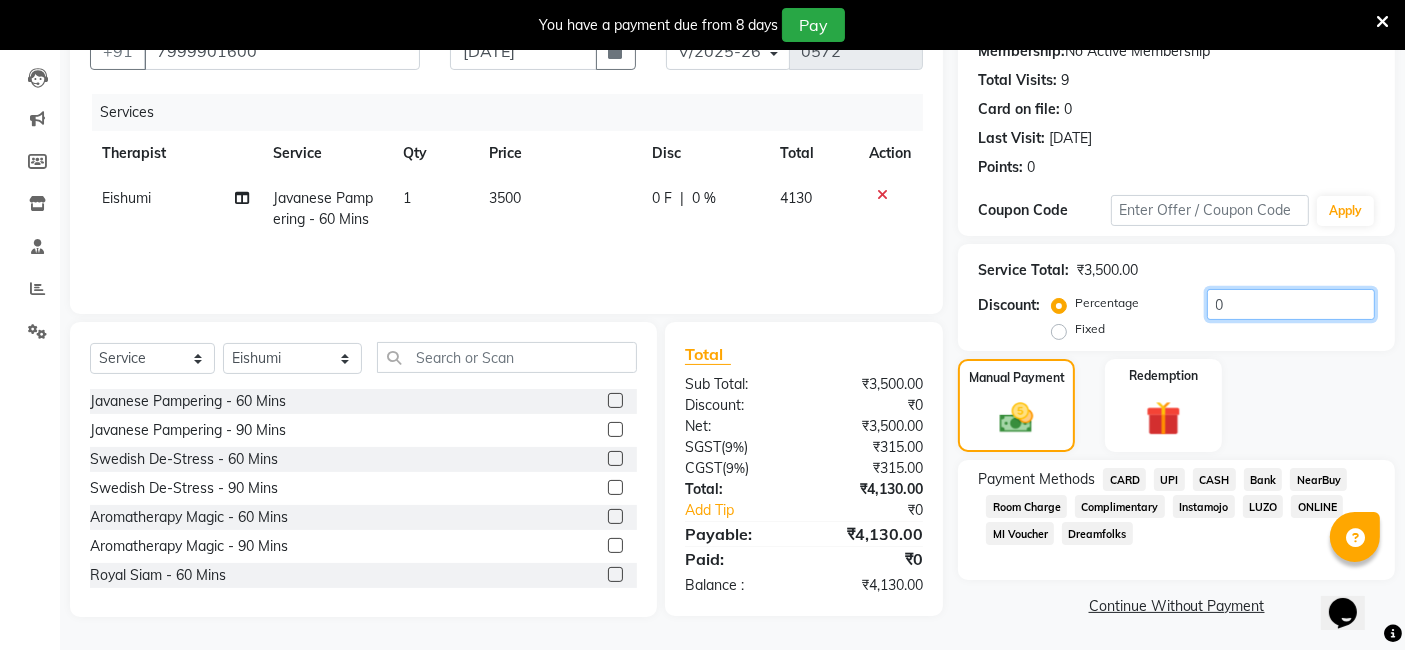 click on "0" 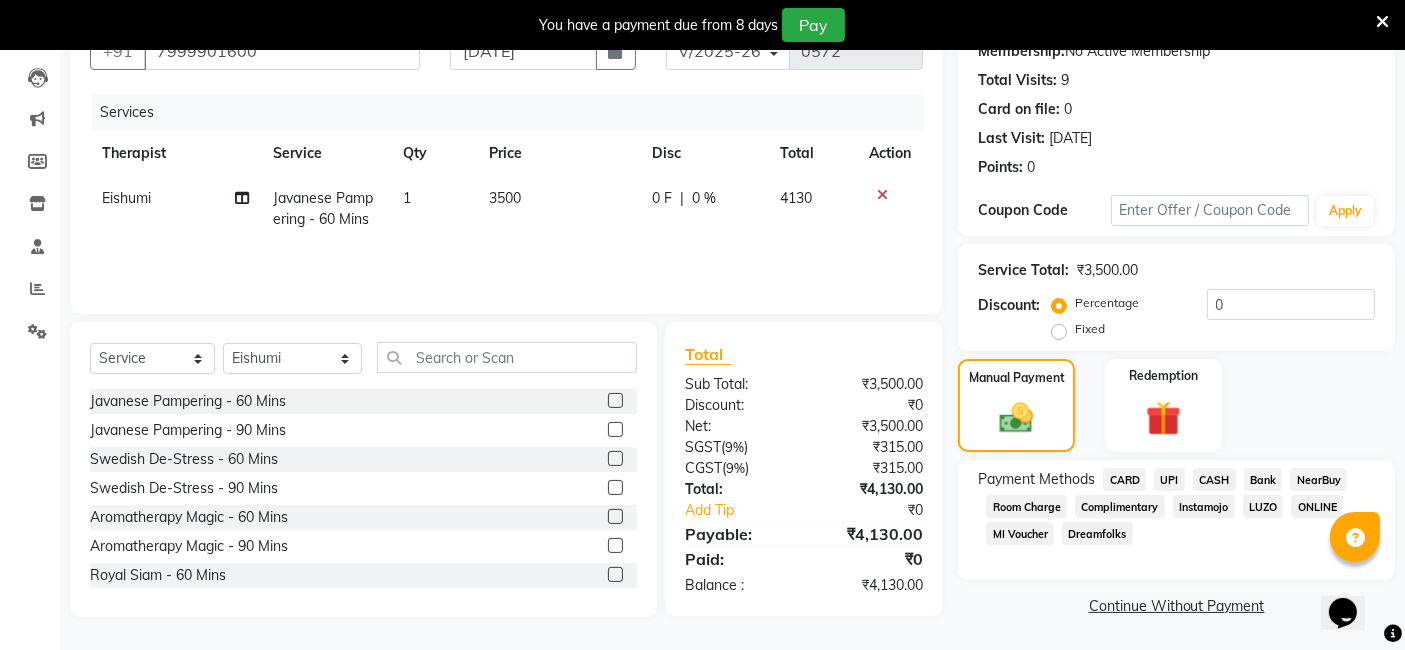 click on "Fixed" 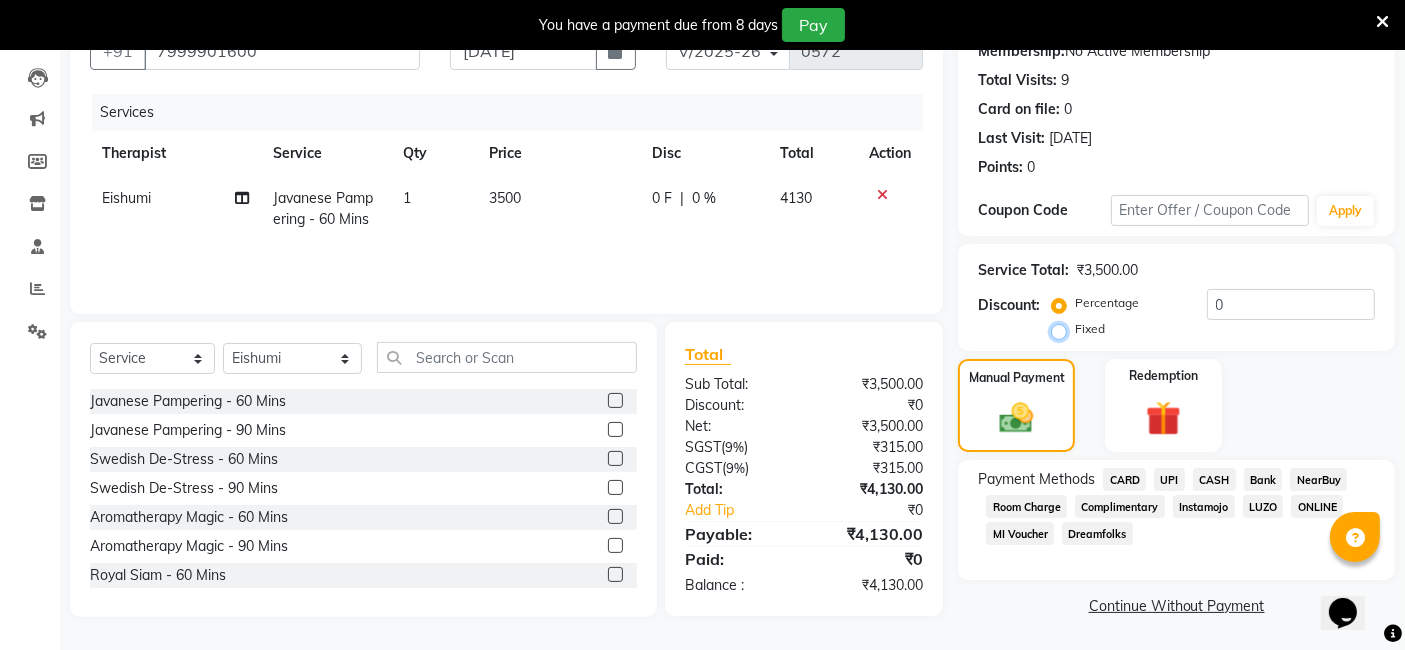 click on "Fixed" at bounding box center (1063, 329) 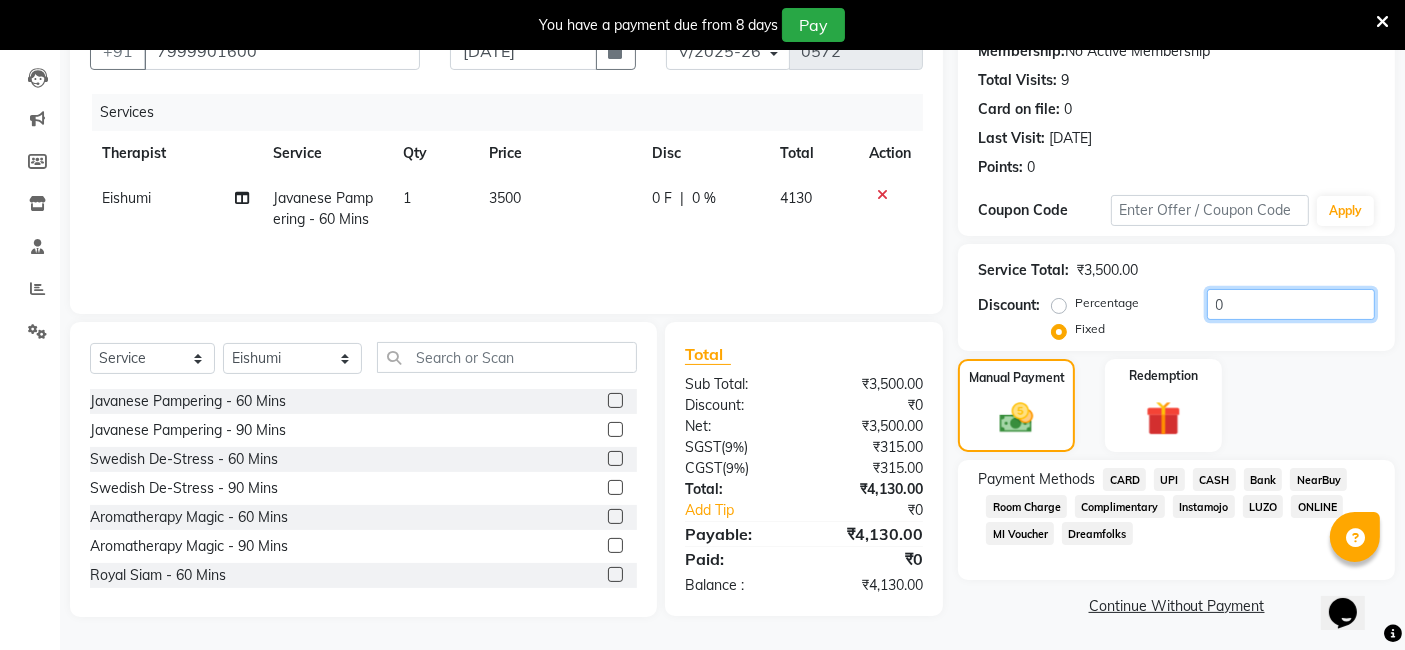 click on "0" 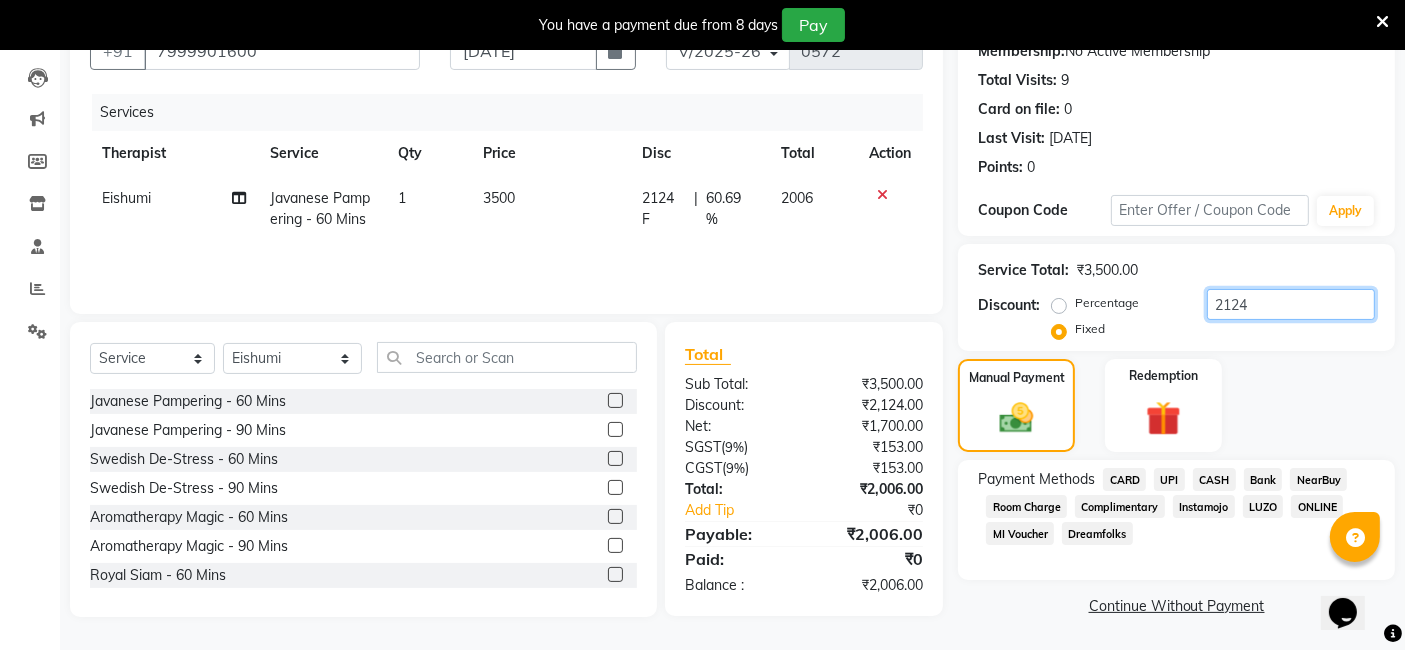 type on "2124" 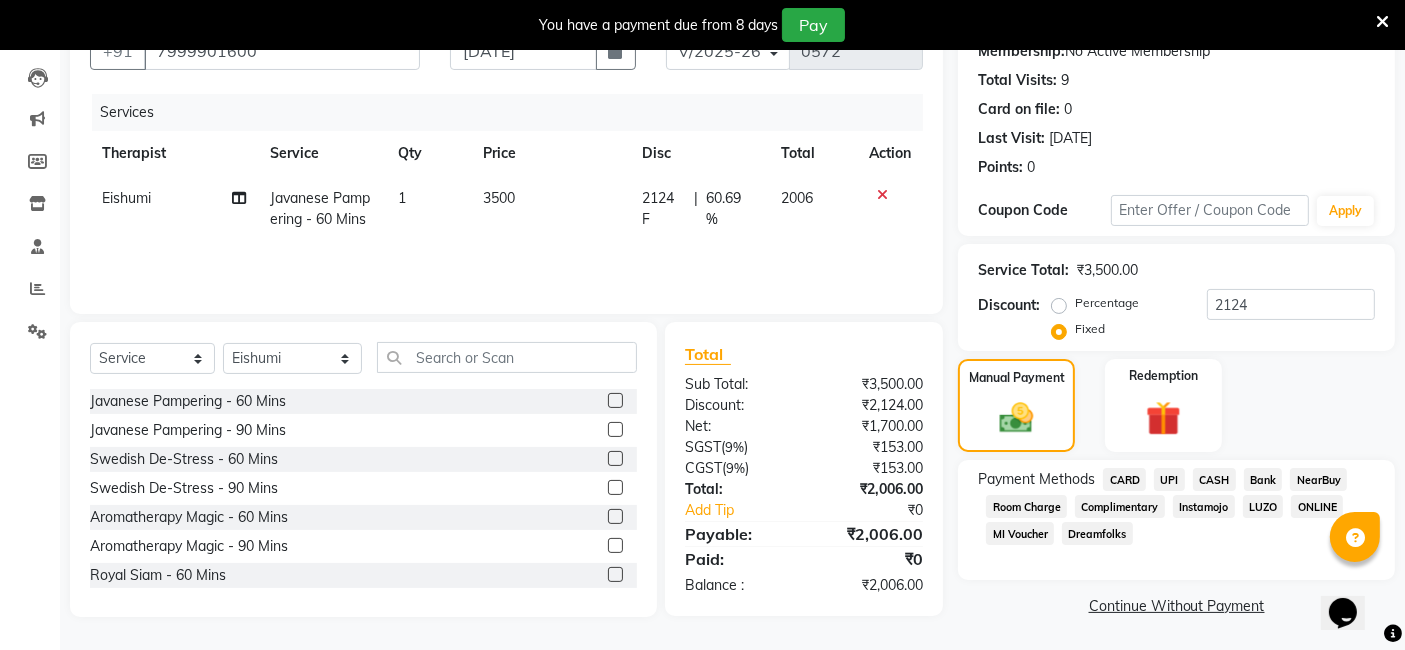 click on "CASH" 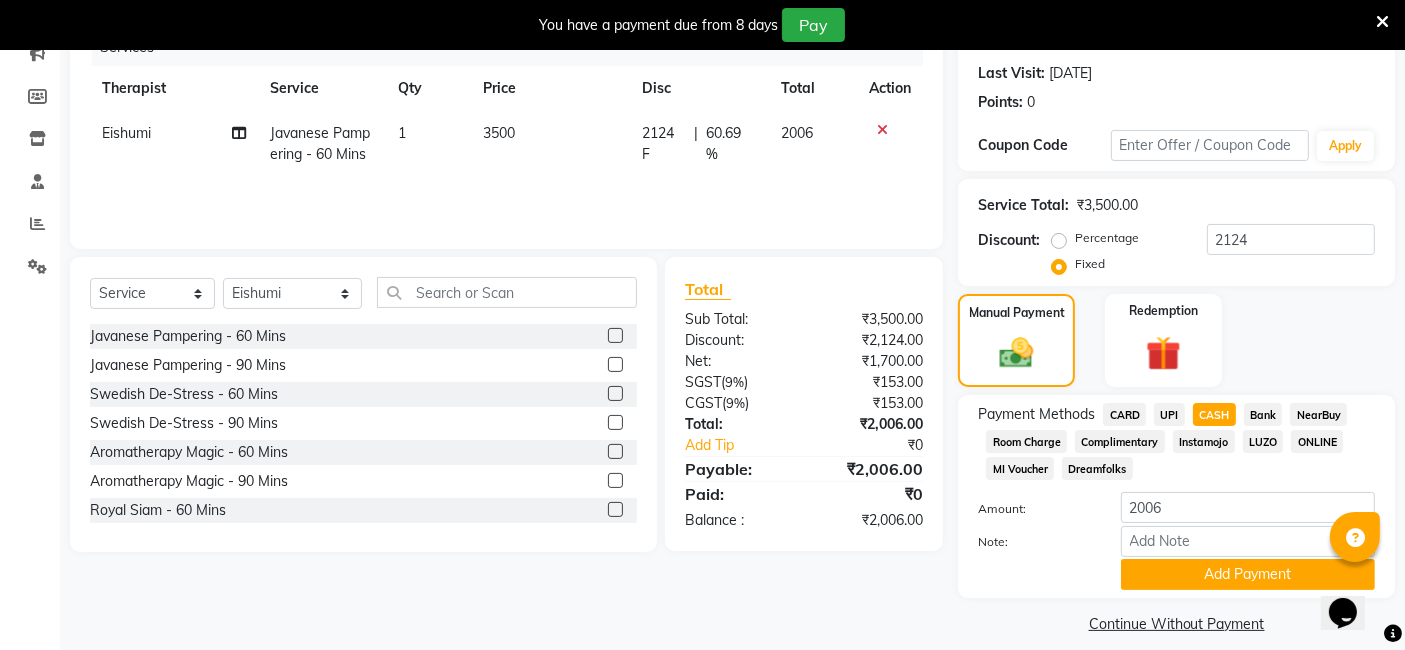 scroll, scrollTop: 286, scrollLeft: 0, axis: vertical 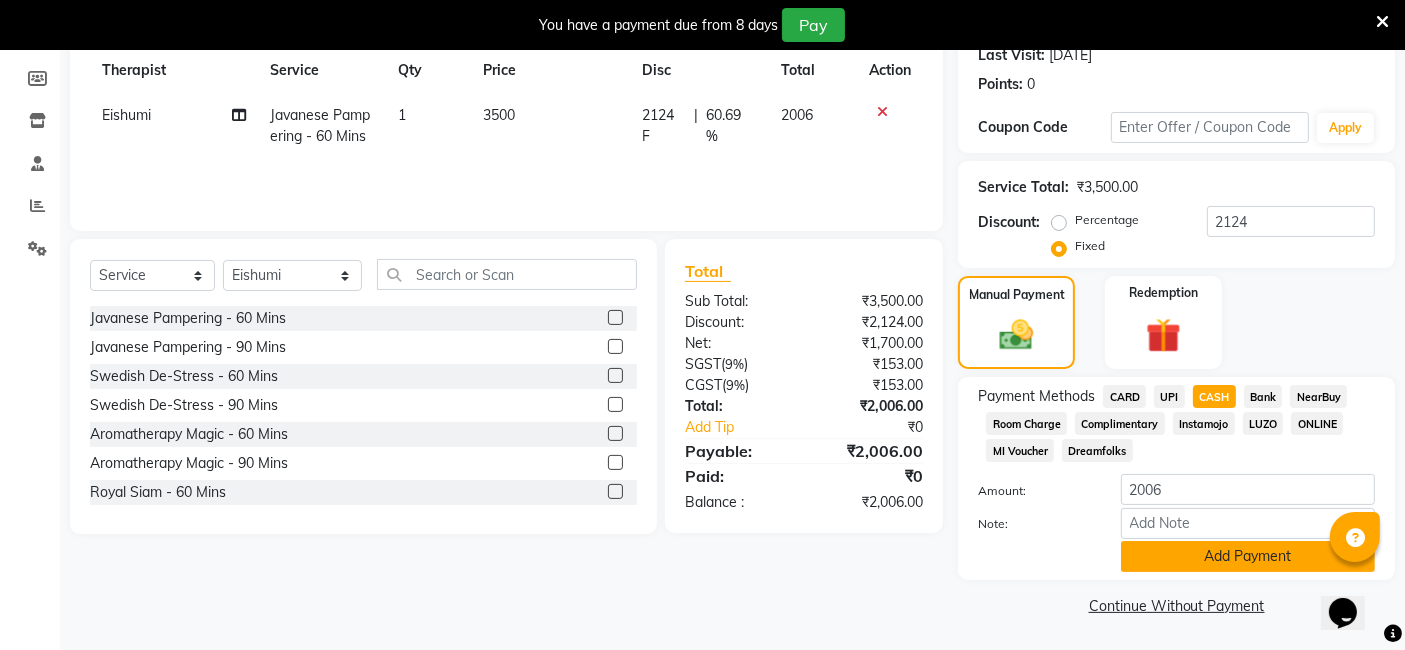 click on "Add Payment" 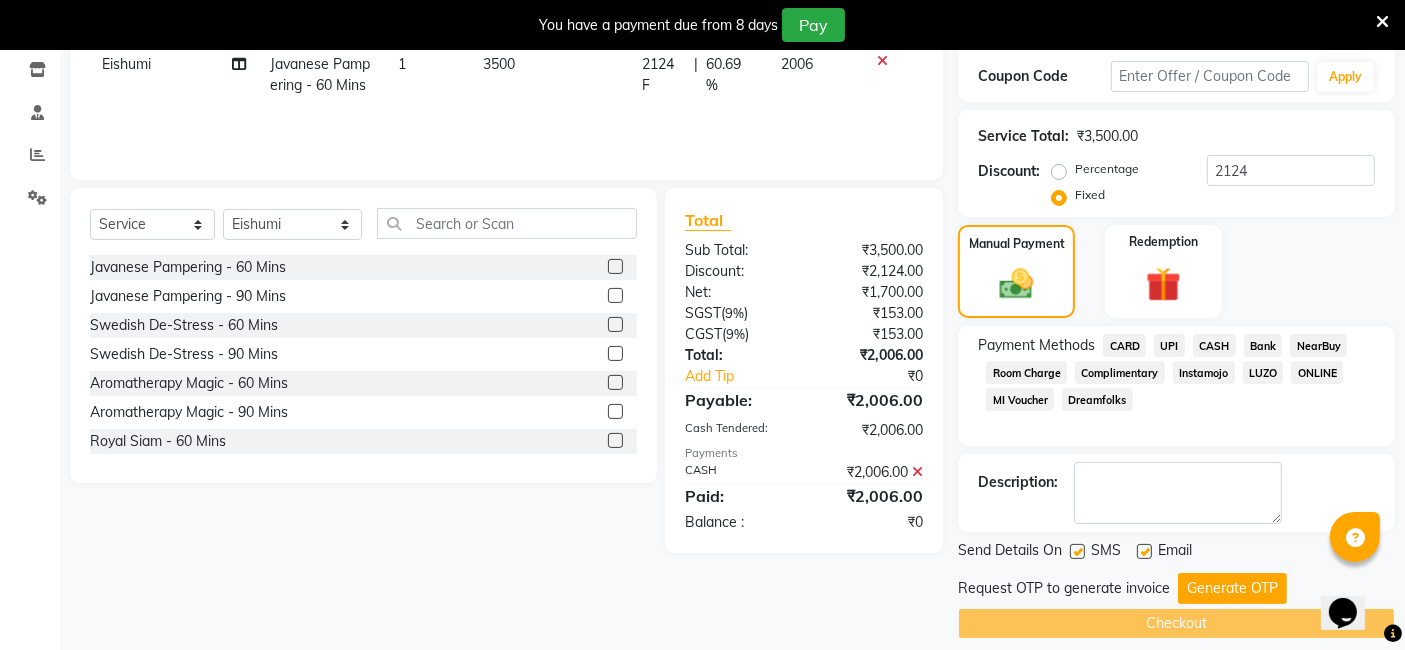 scroll, scrollTop: 354, scrollLeft: 0, axis: vertical 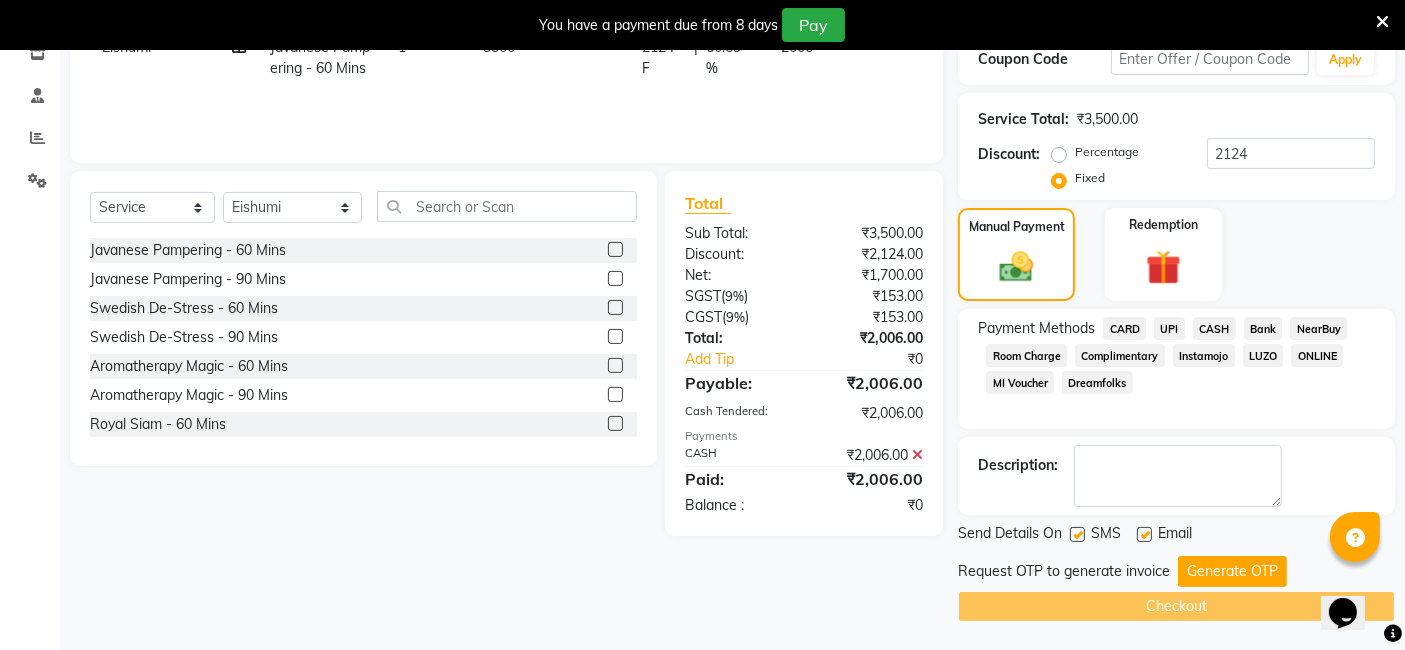 click 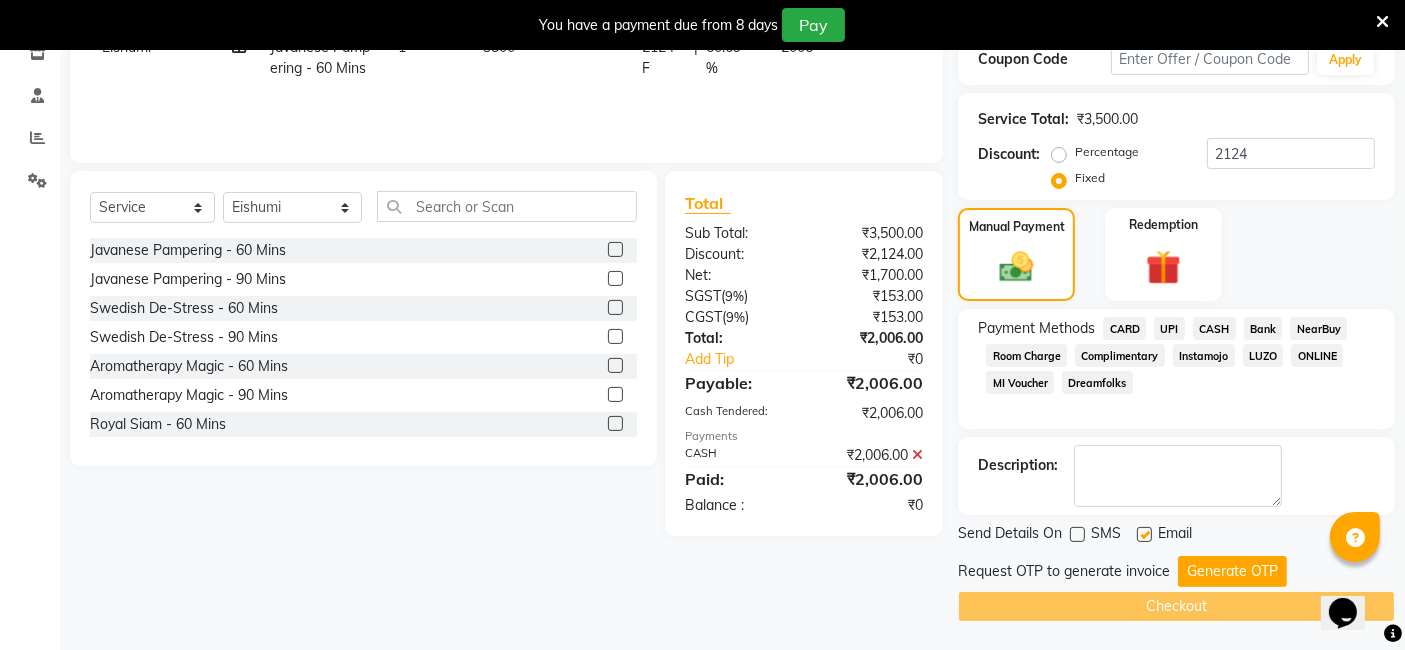 click 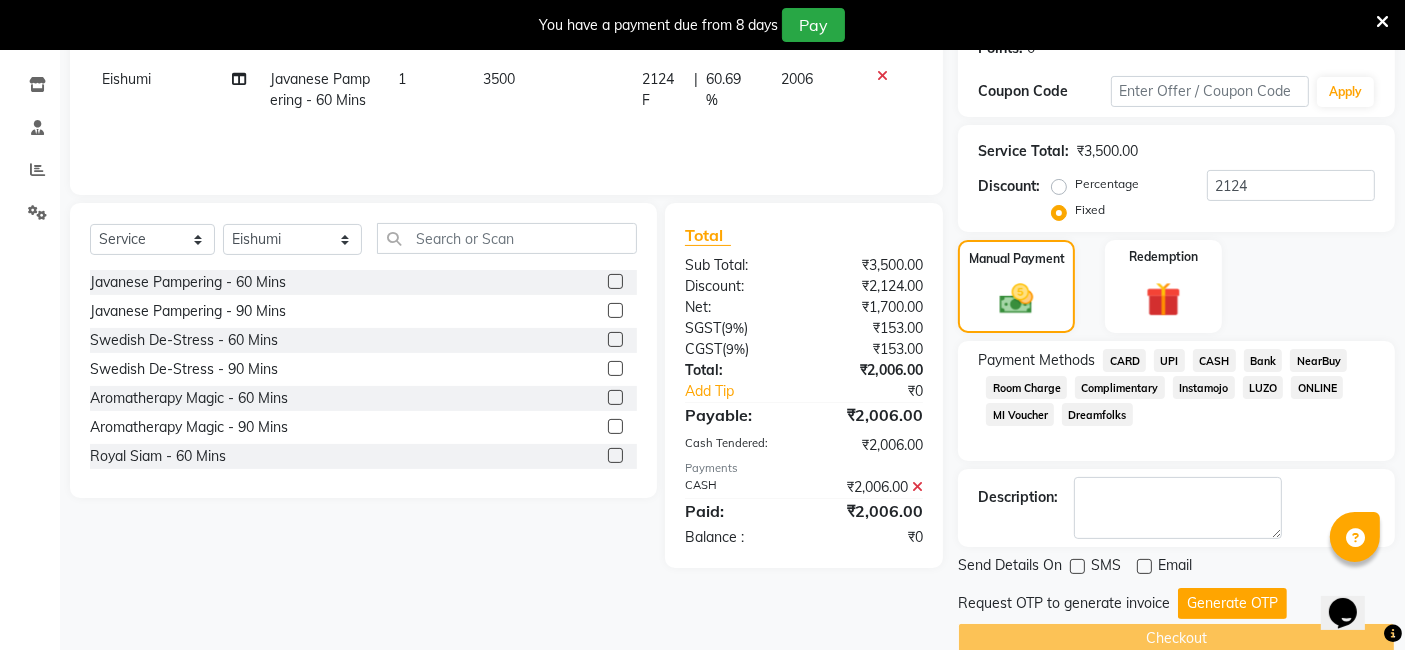 scroll, scrollTop: 354, scrollLeft: 0, axis: vertical 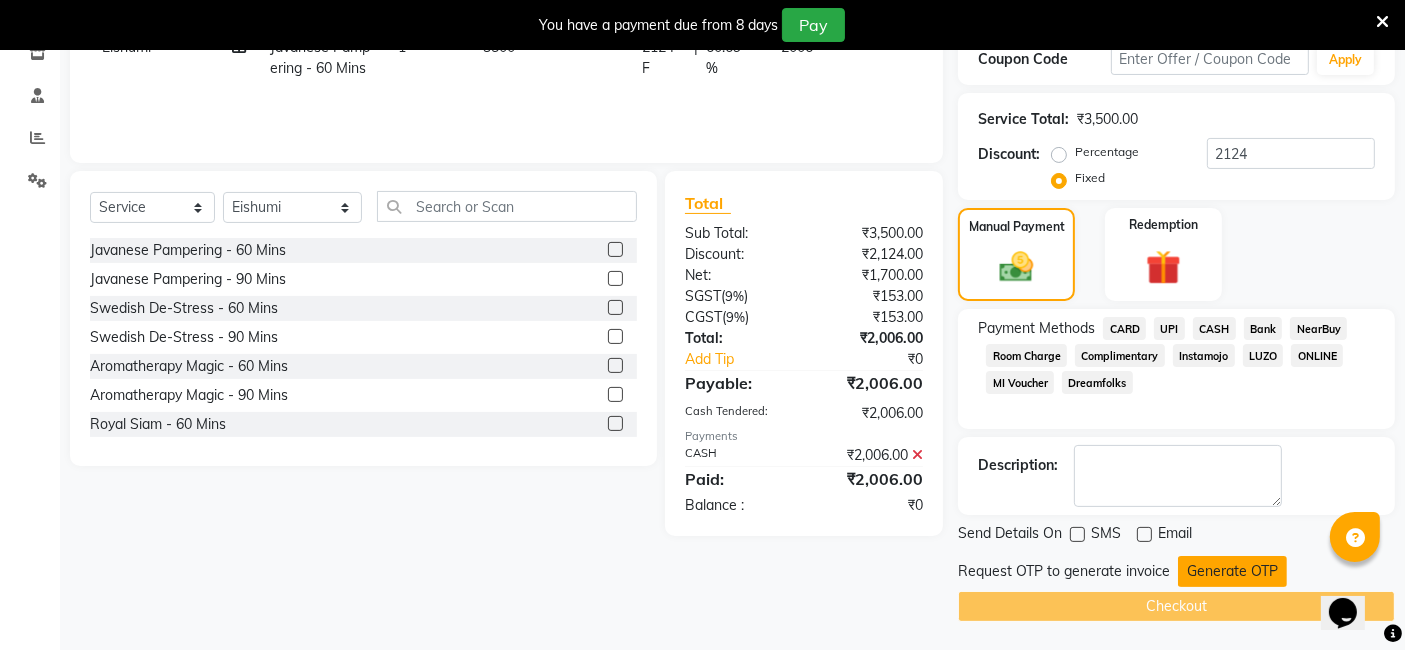 click on "Generate OTP" 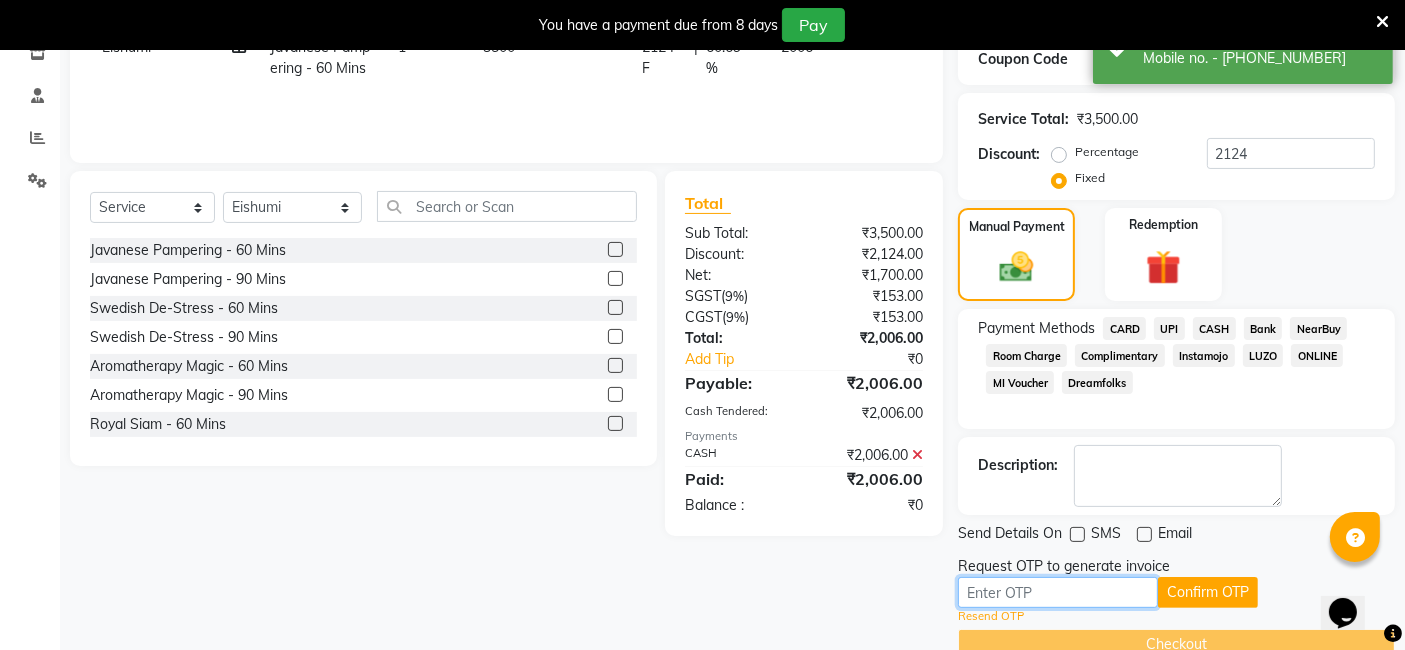 click at bounding box center (1058, 592) 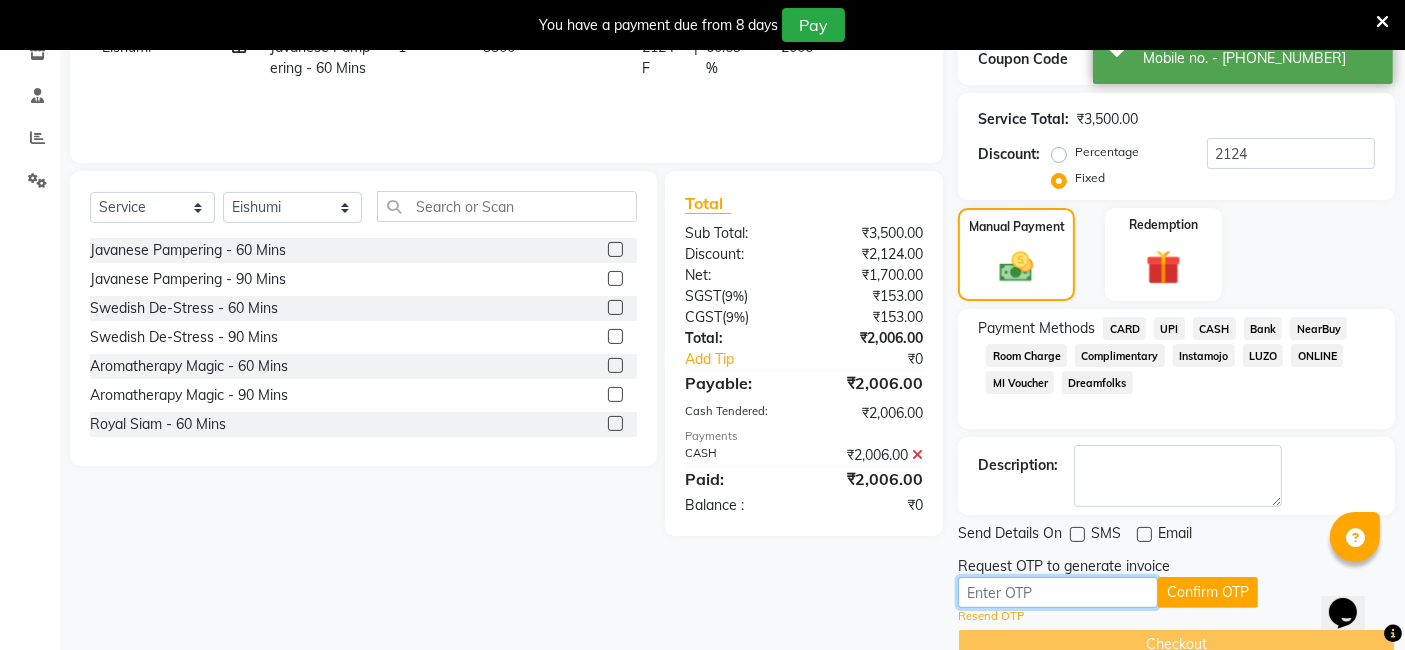 paste on "5439" 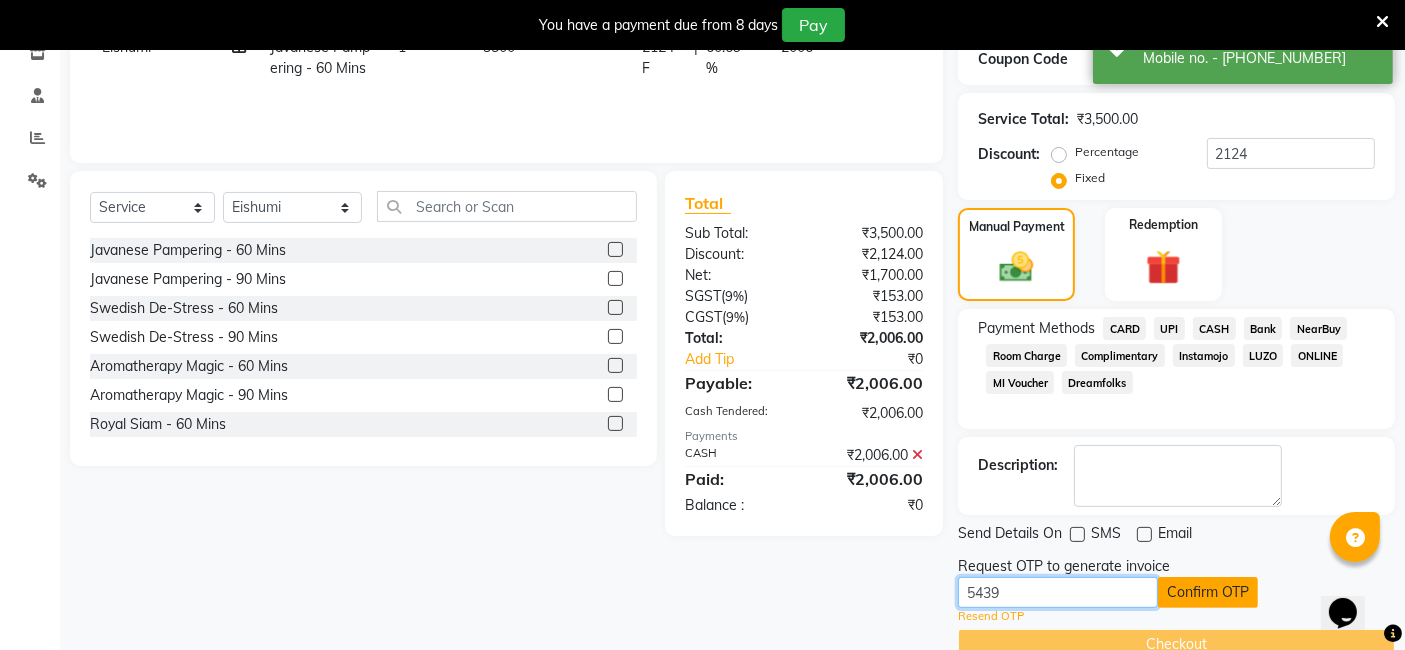 type on "5439" 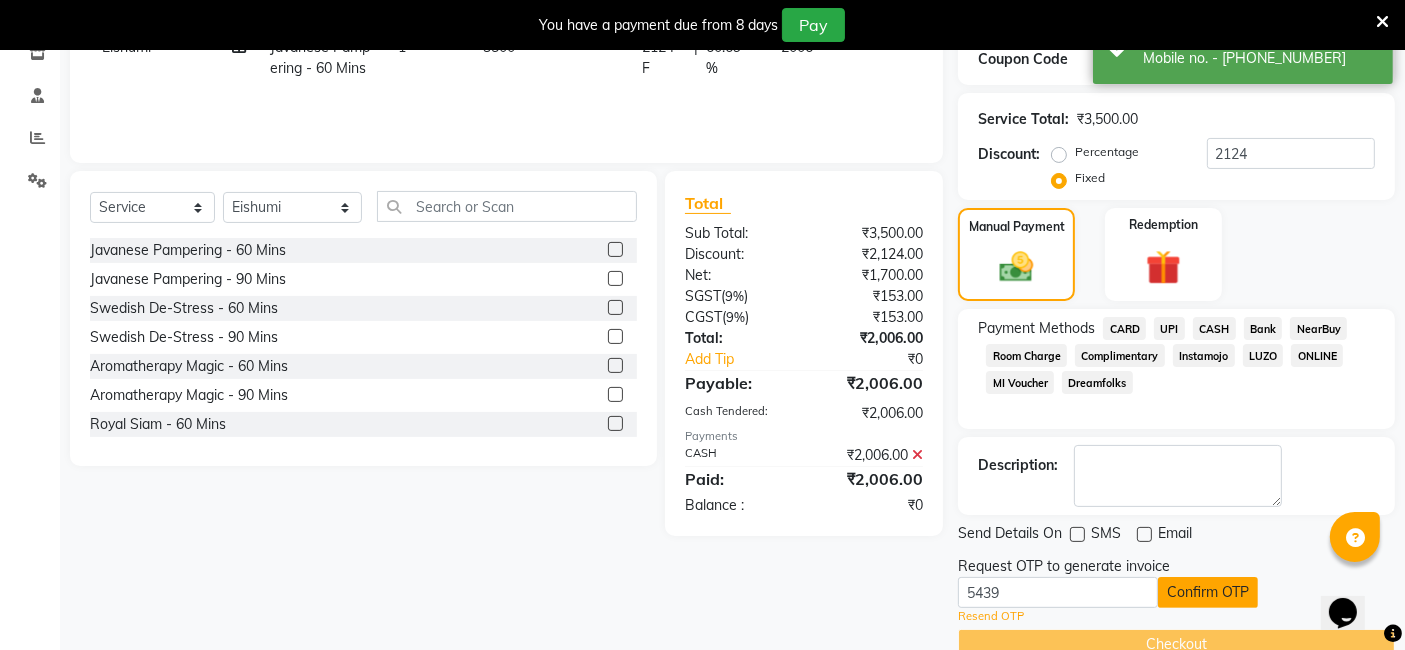 click on "Confirm OTP" 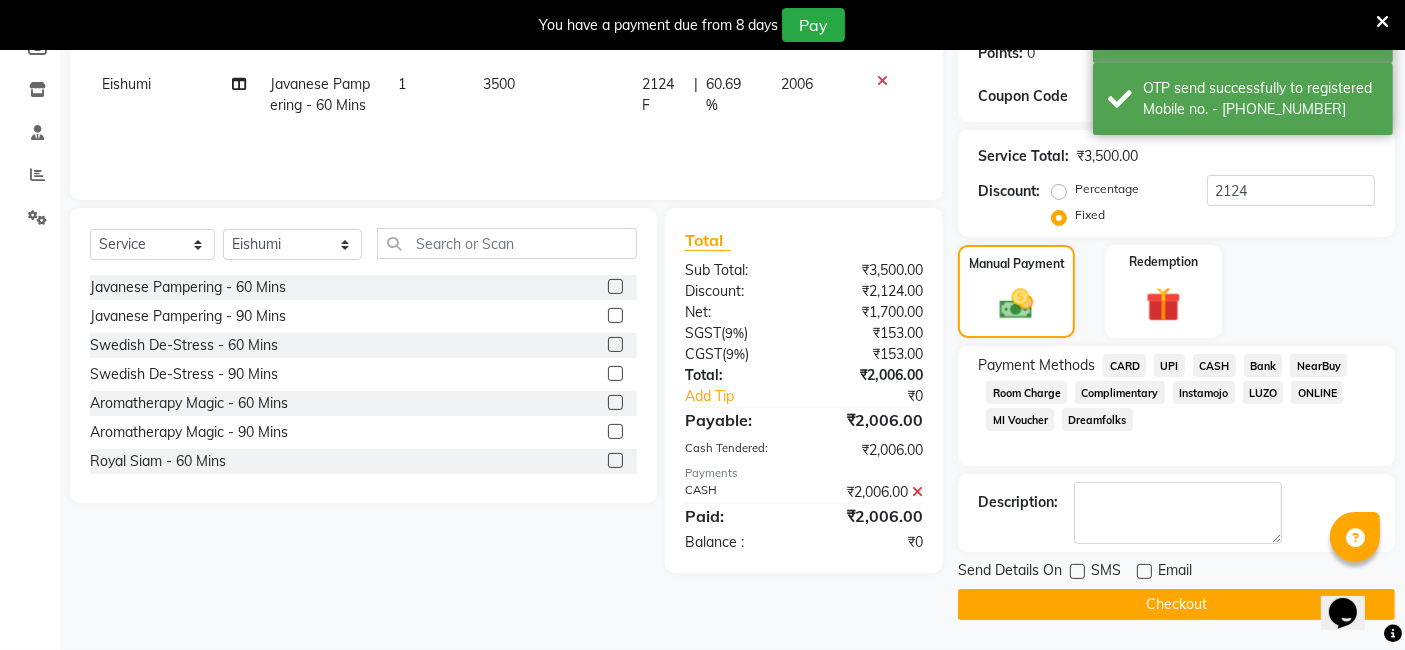 scroll, scrollTop: 315, scrollLeft: 0, axis: vertical 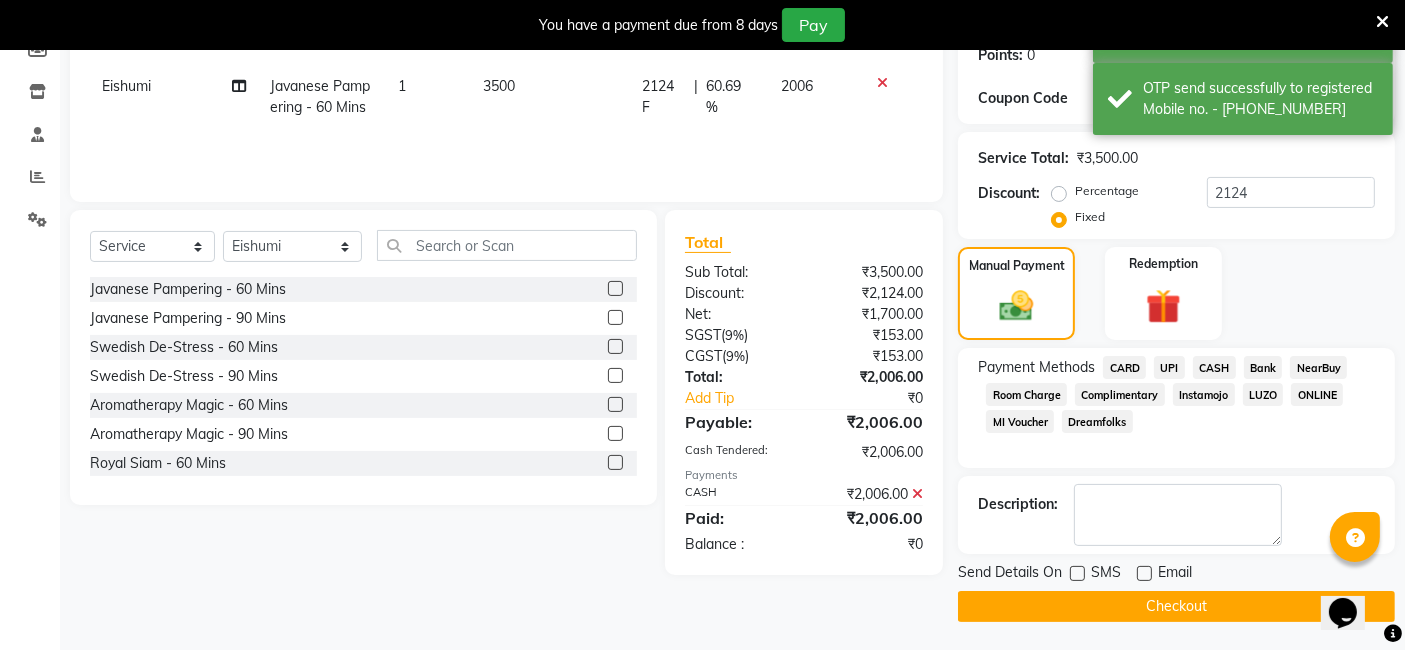 click on "Checkout" 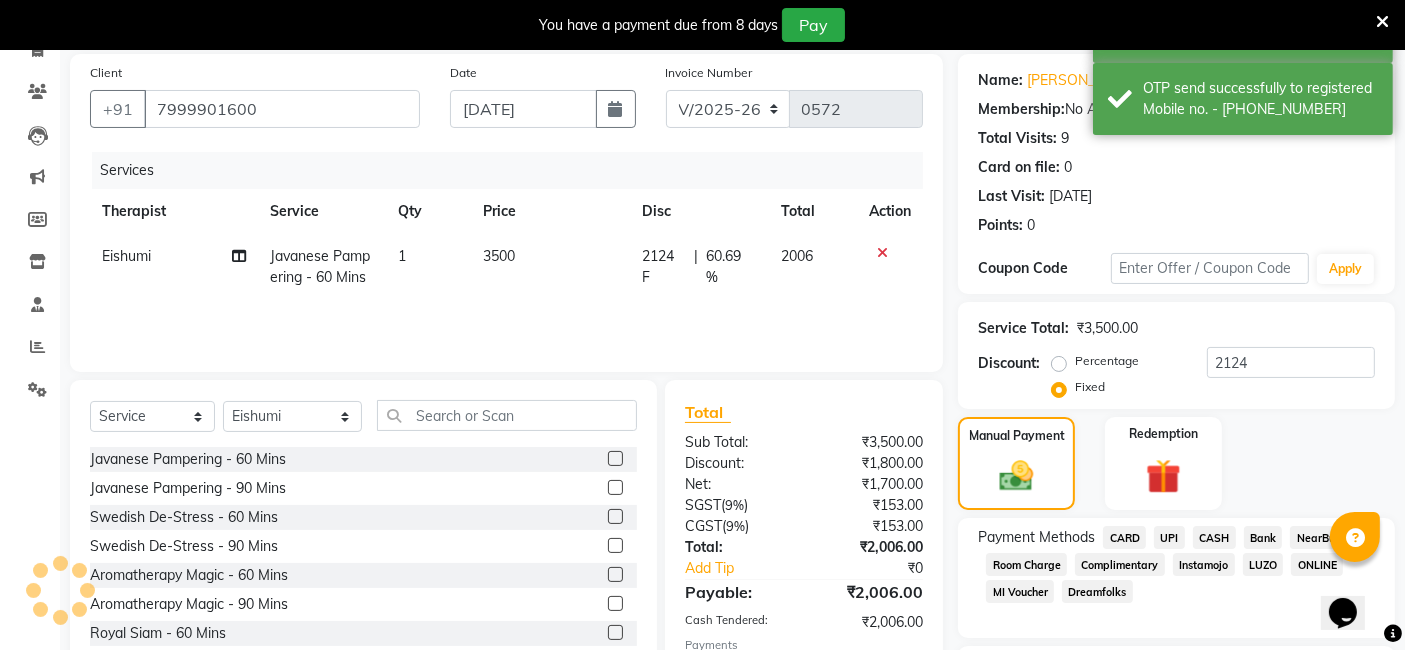 scroll, scrollTop: 0, scrollLeft: 0, axis: both 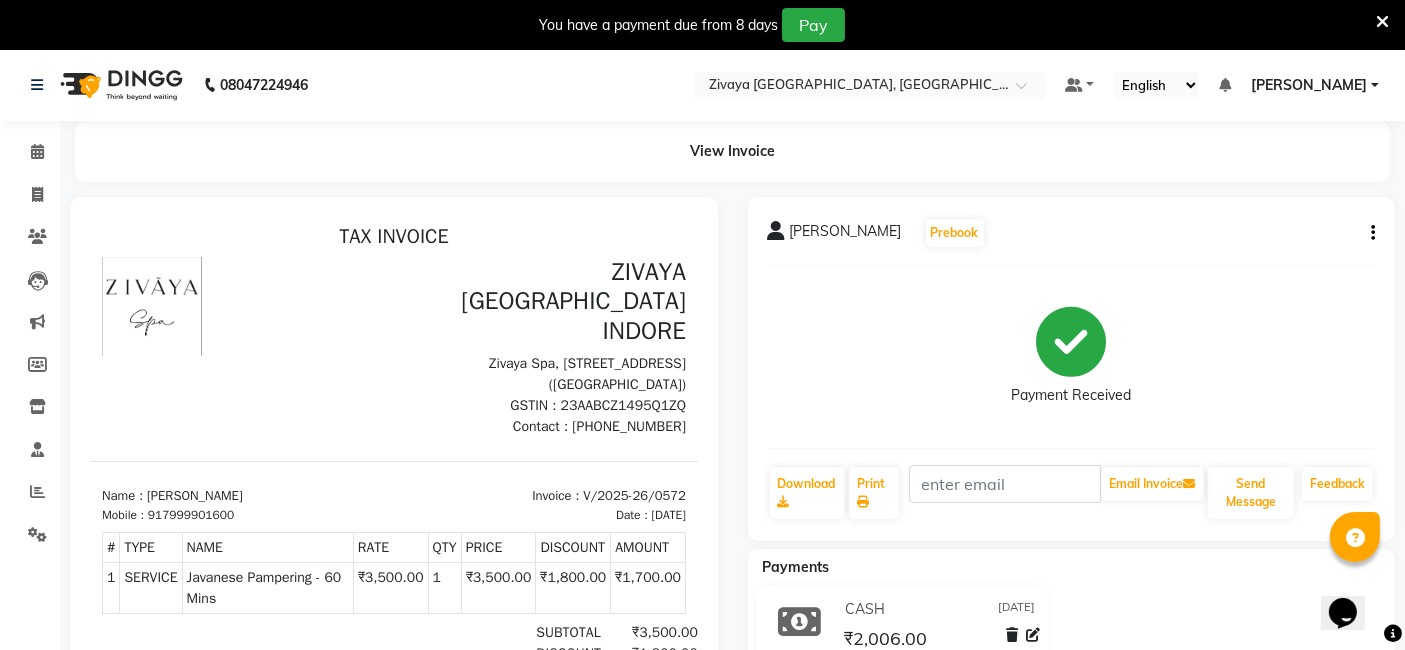 drag, startPoint x: 34, startPoint y: 128, endPoint x: 22, endPoint y: 155, distance: 29.546574 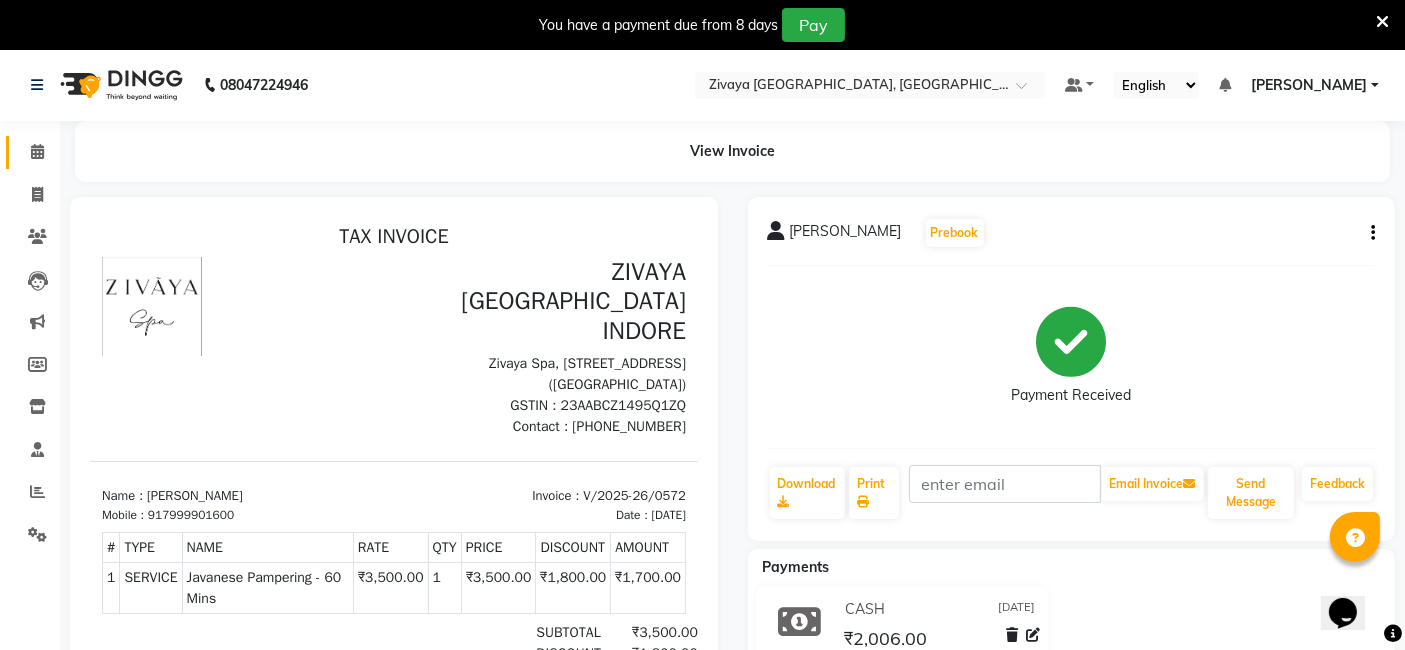click on "Calendar  Invoice  Clients  Leads   Marketing  Members  Inventory  Staff  Reports  Settings Completed InProgress Upcoming Dropped Tentative Check-In Confirm Bookings Generate Report Segments Page Builder" 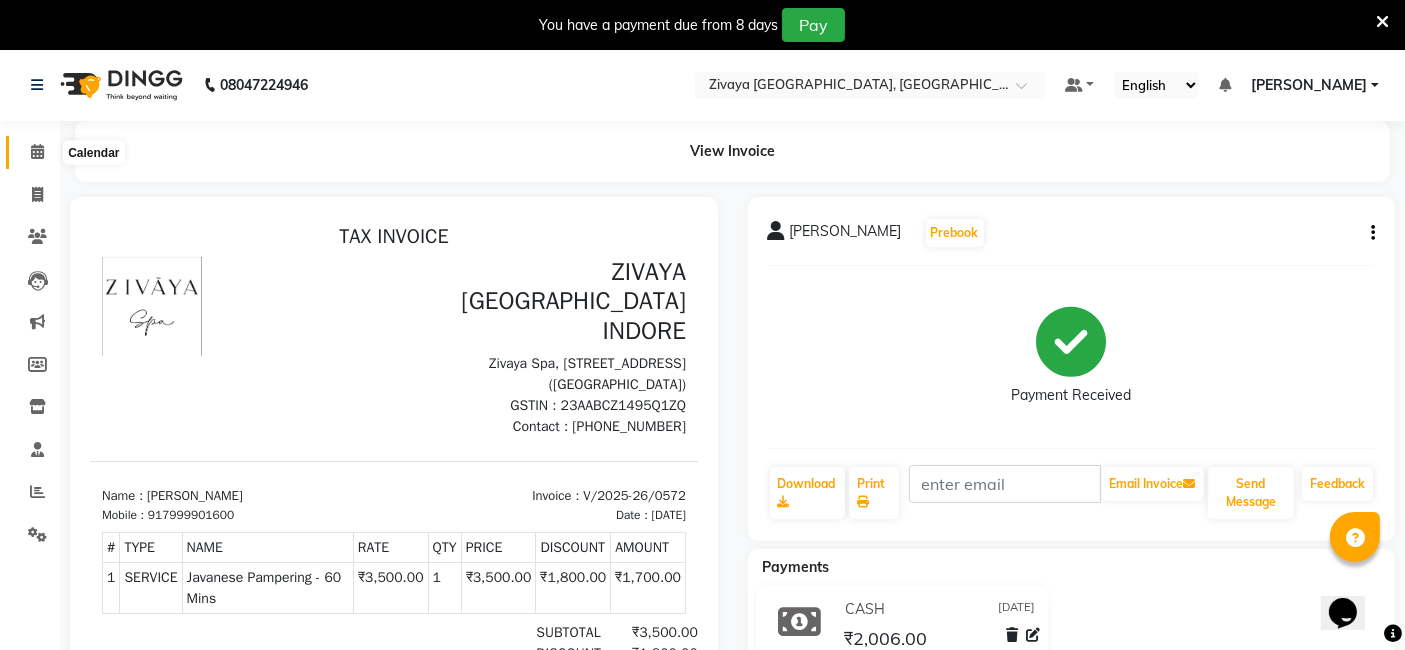 click 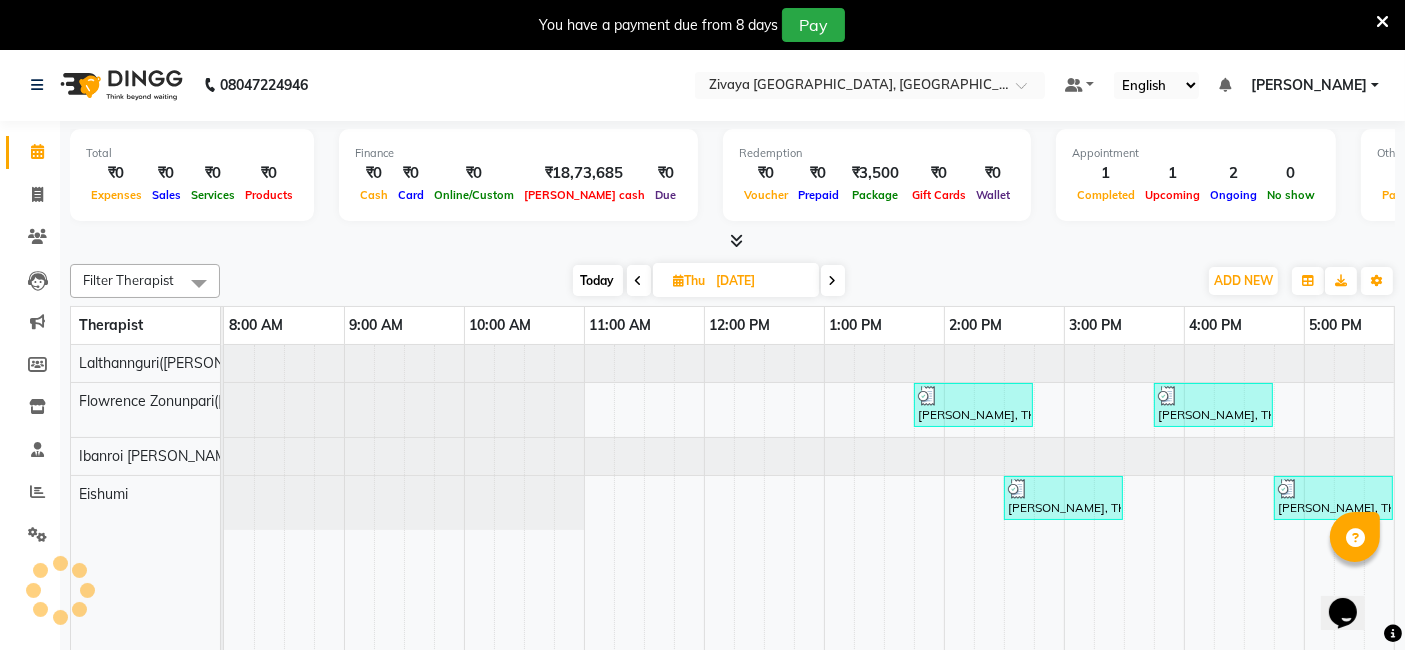 scroll, scrollTop: 0, scrollLeft: 0, axis: both 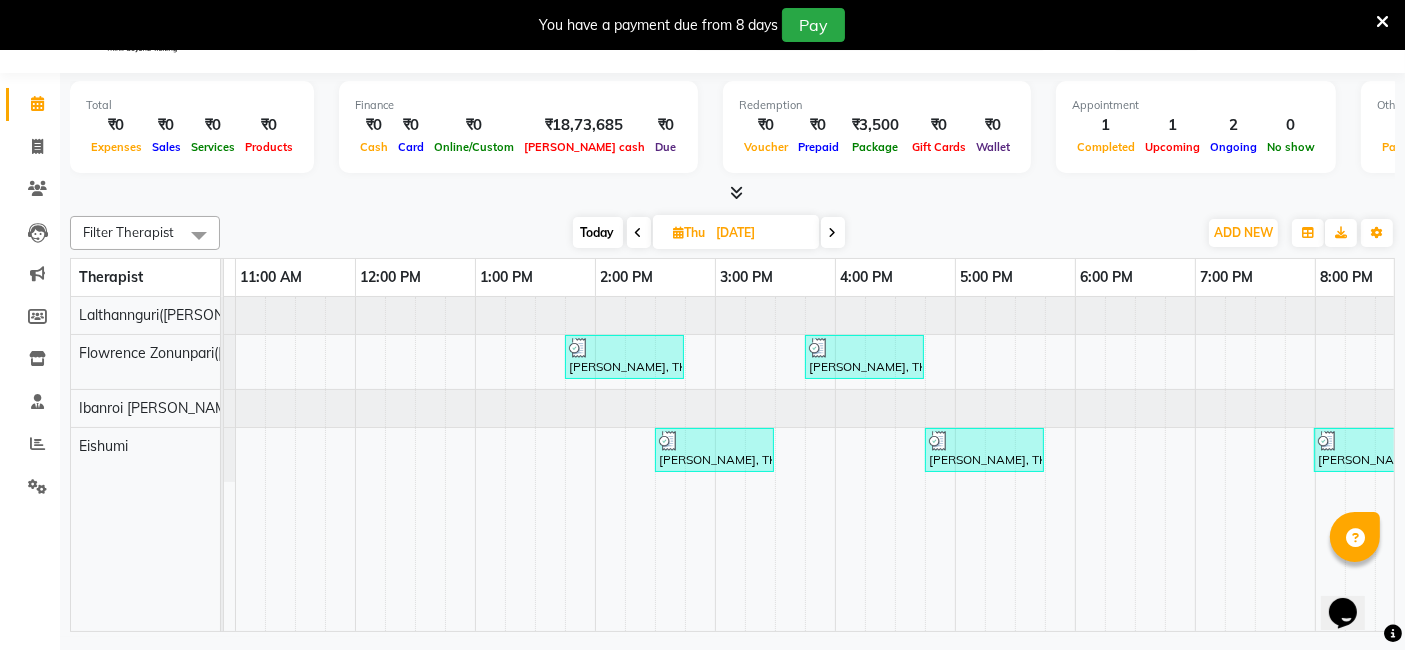 click at bounding box center [639, 233] 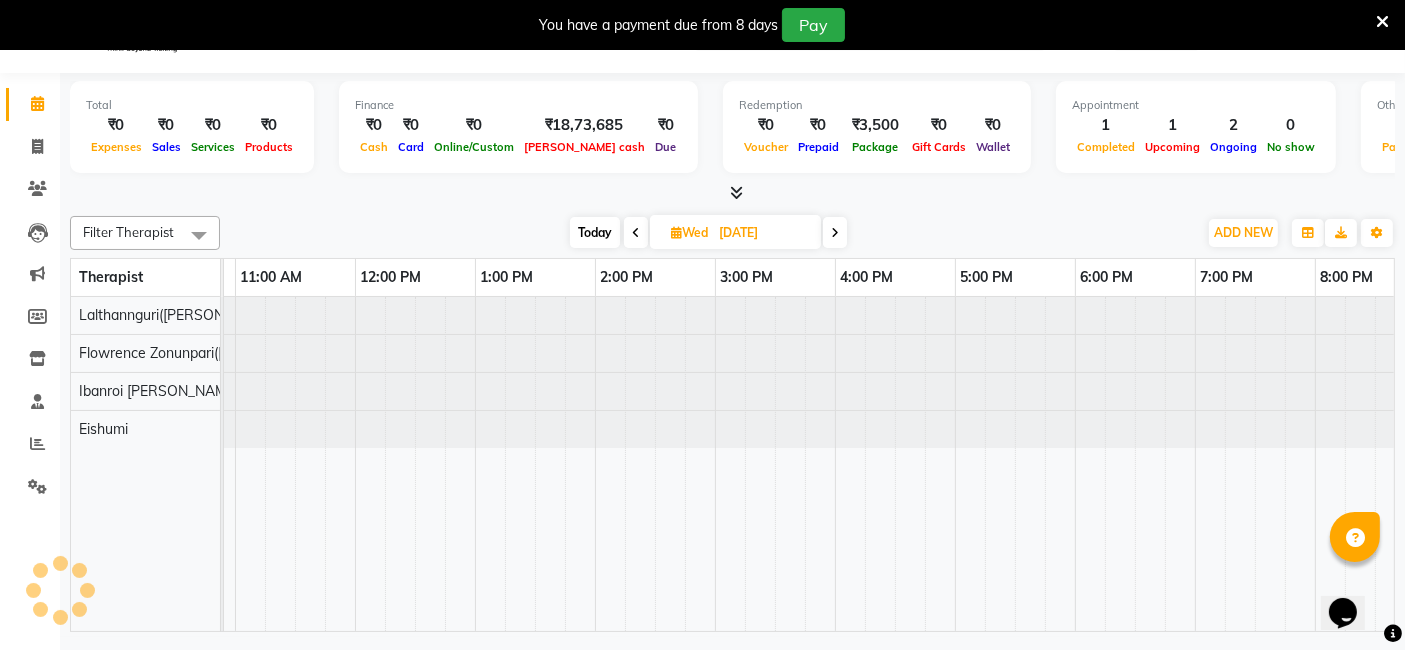 scroll, scrollTop: 0, scrollLeft: 748, axis: horizontal 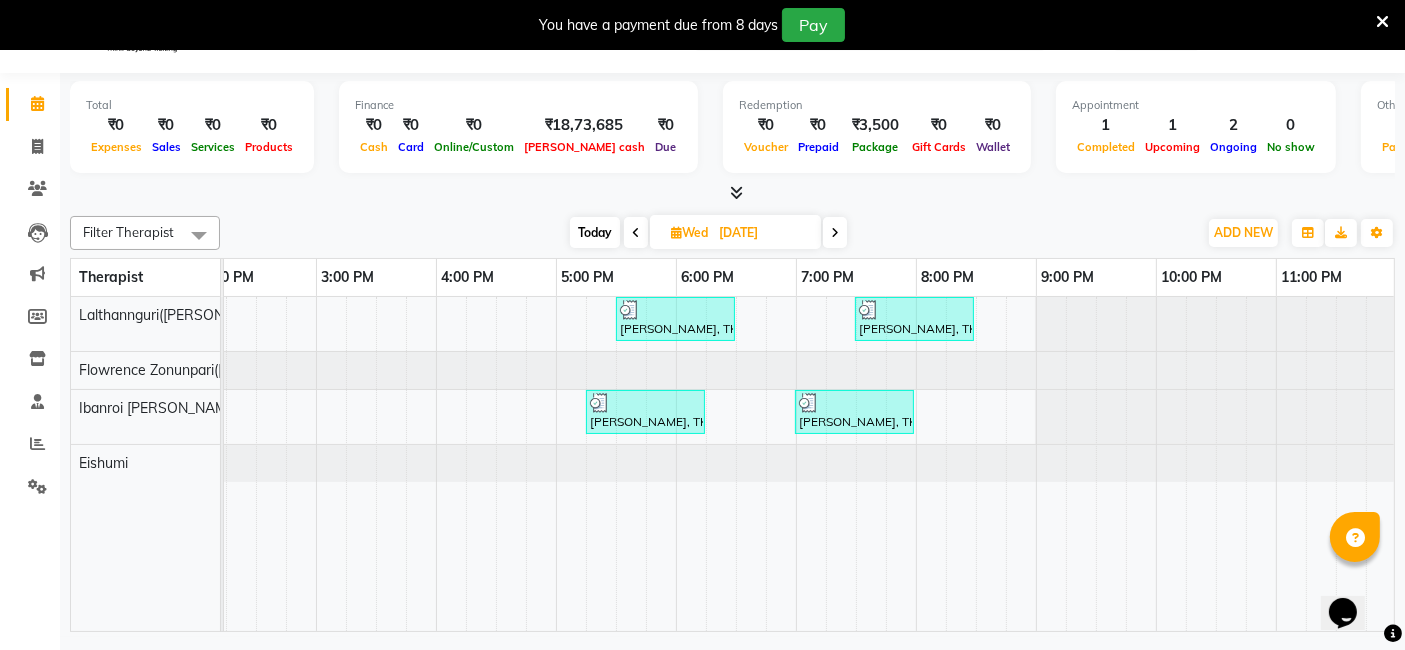 click at bounding box center (636, 233) 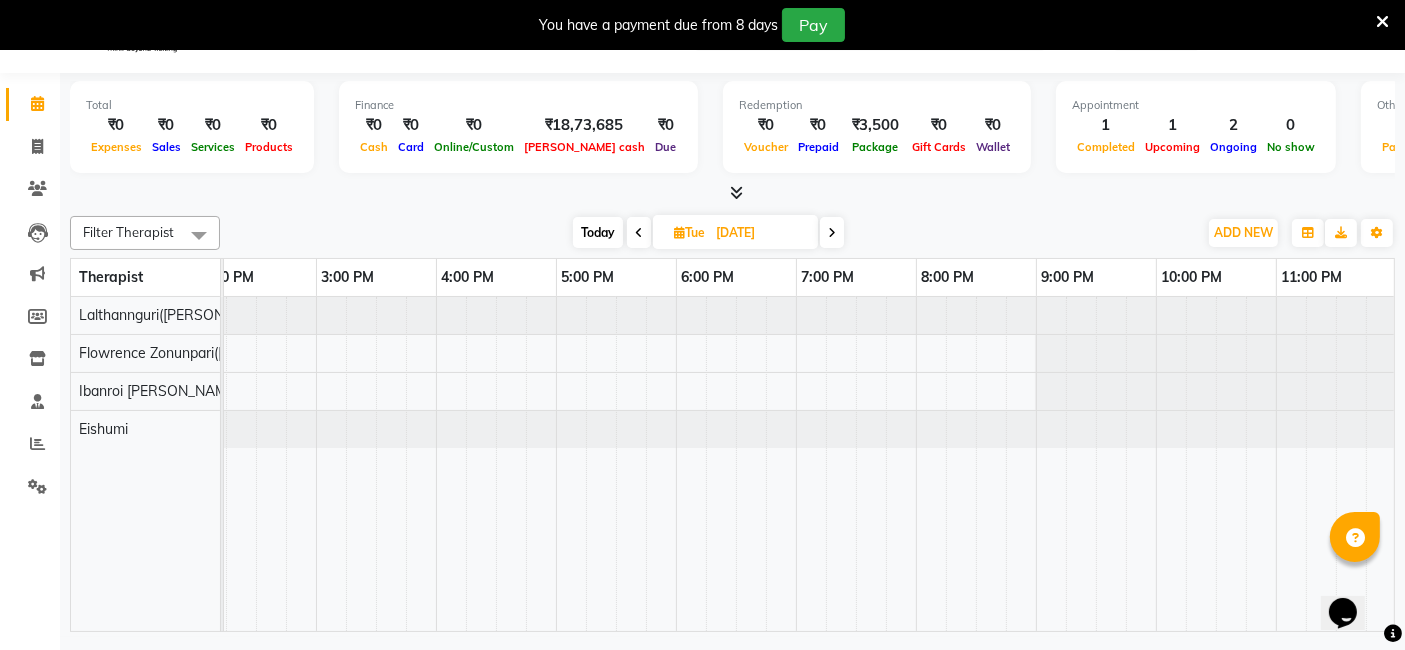 scroll, scrollTop: 0, scrollLeft: 748, axis: horizontal 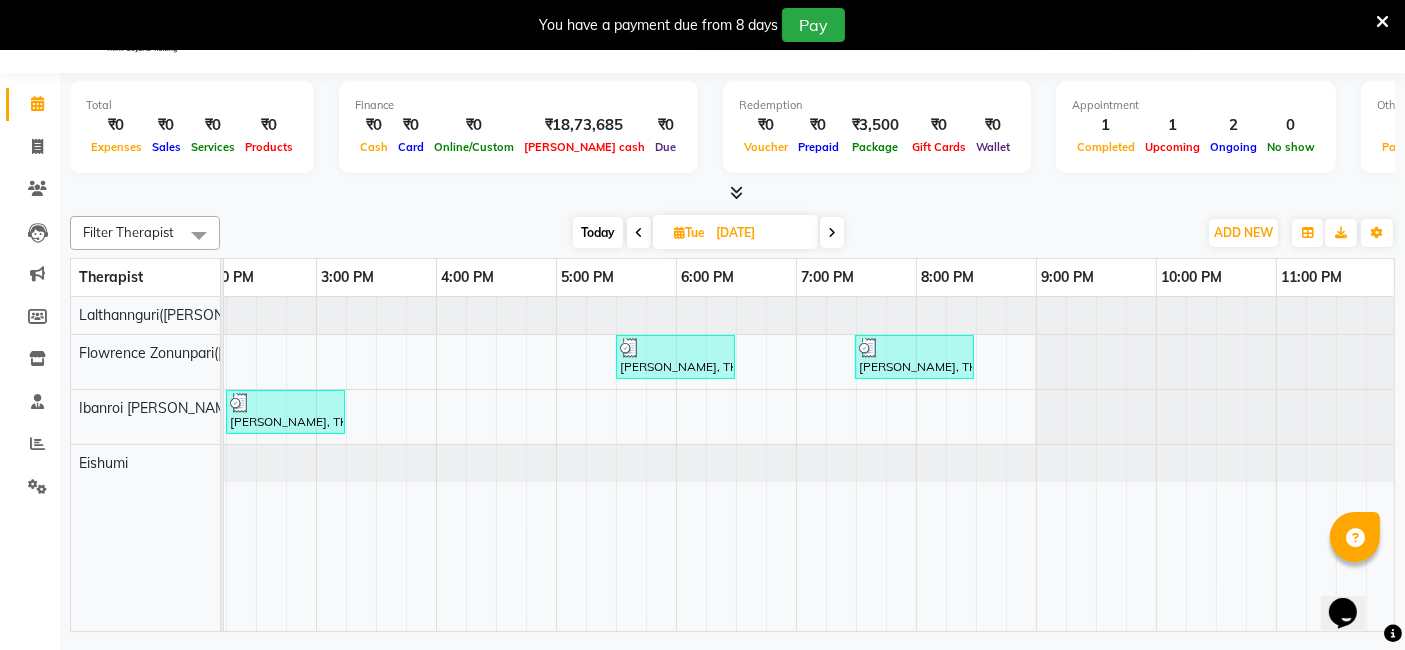 click at bounding box center [639, 232] 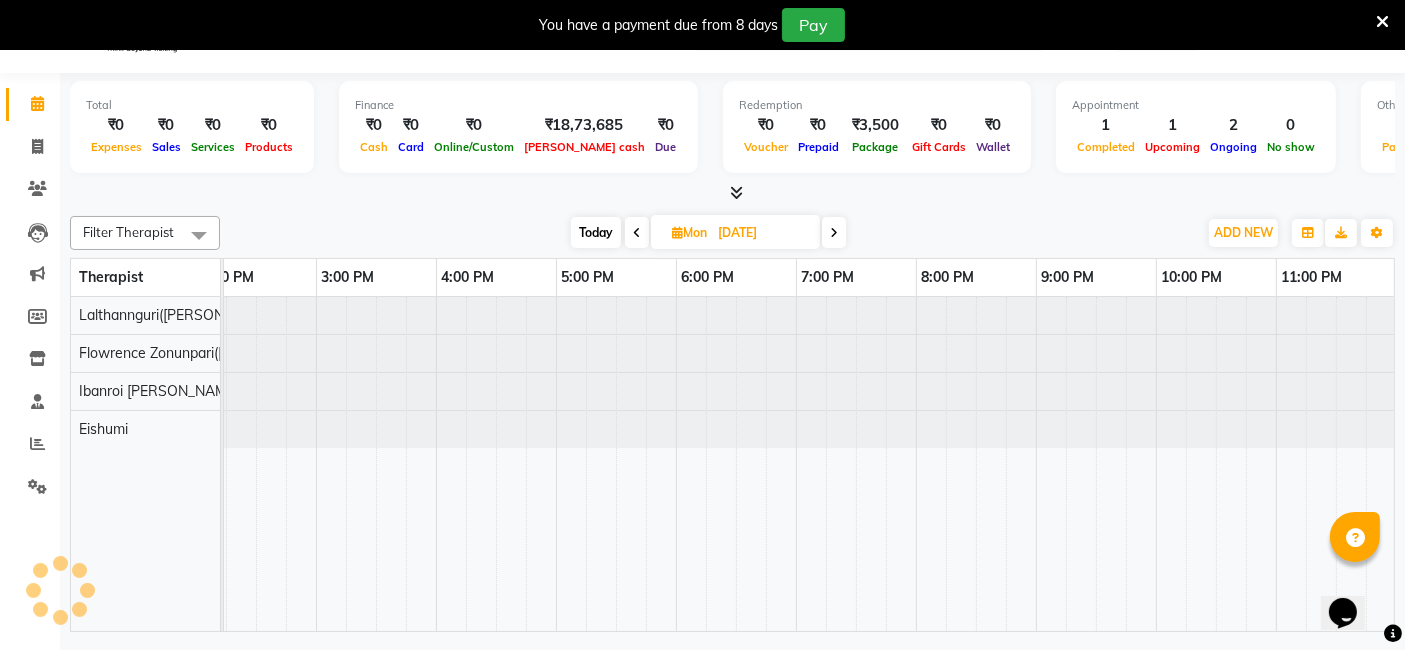 scroll, scrollTop: 0, scrollLeft: 748, axis: horizontal 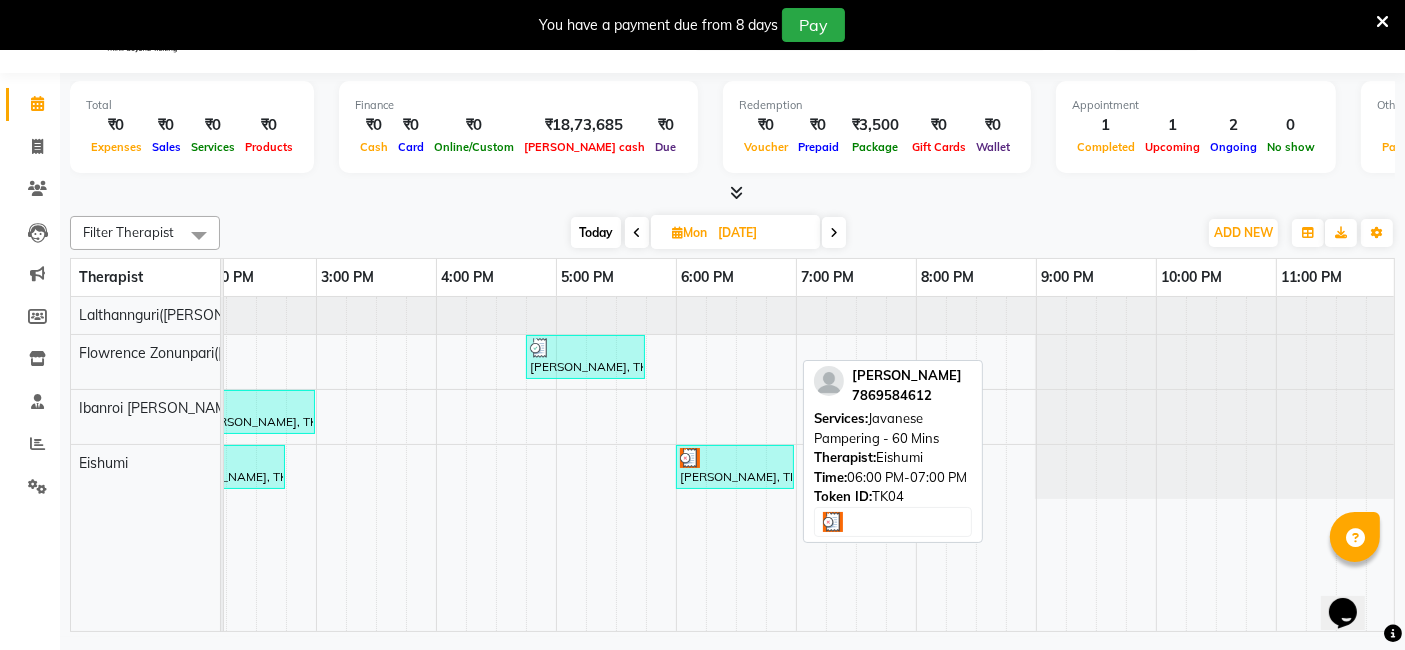 click at bounding box center [690, 458] 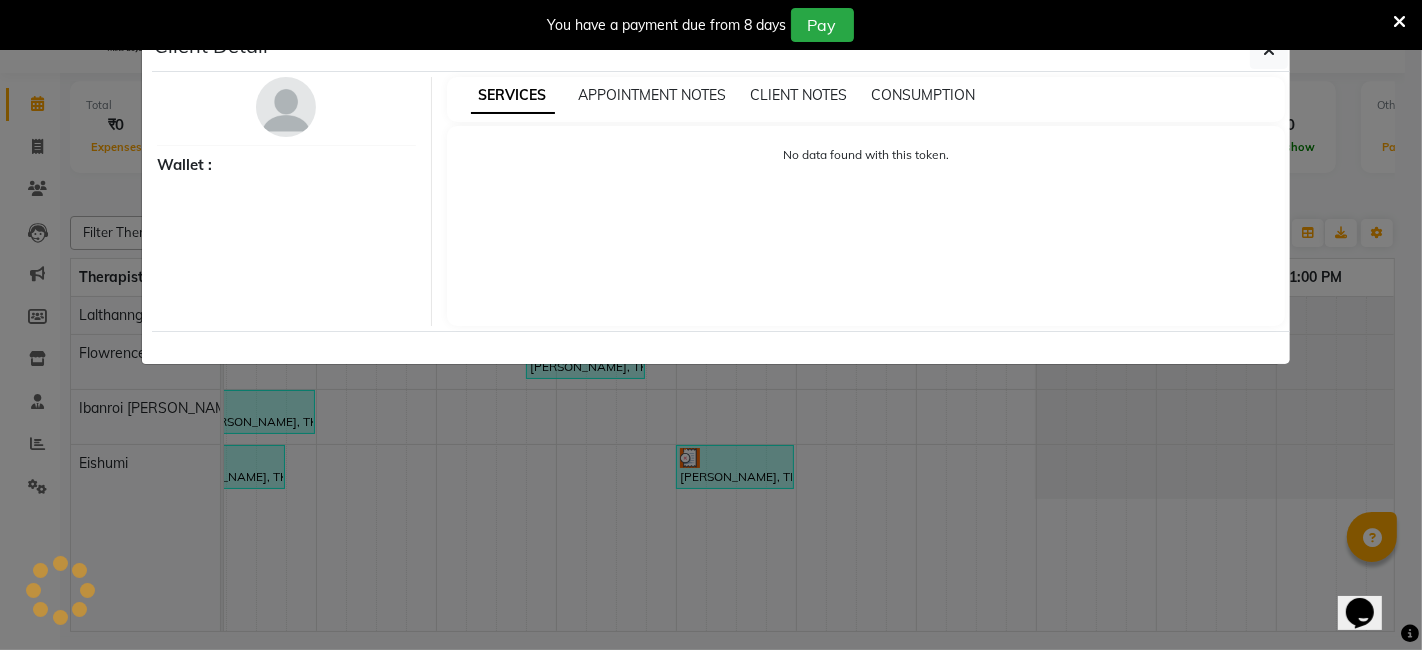 select on "3" 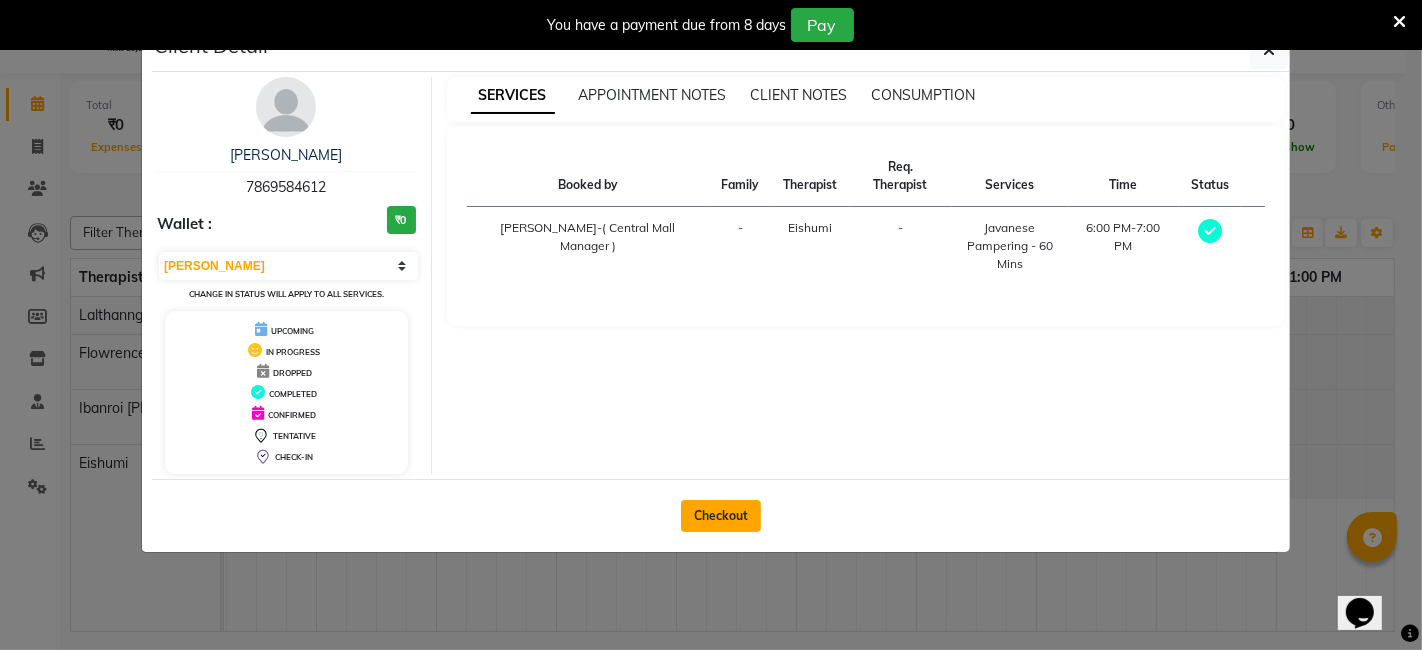 click on "Checkout" 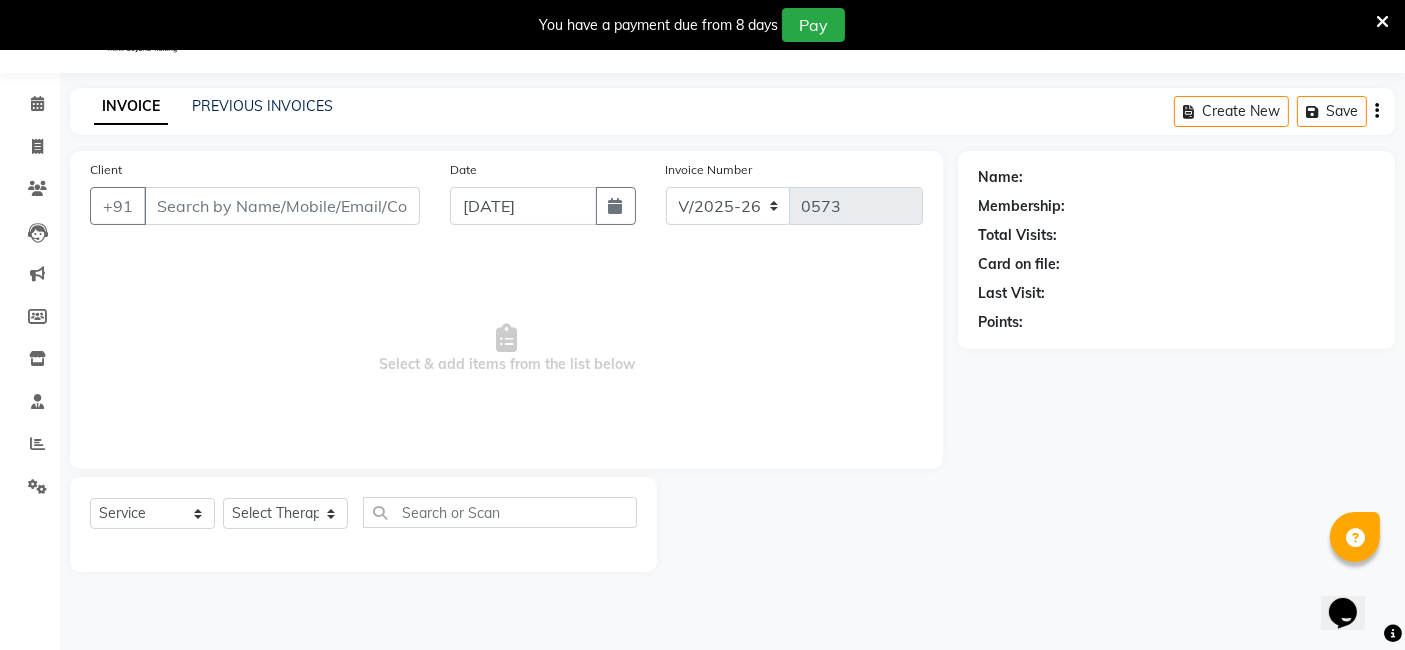 type on "7869584612" 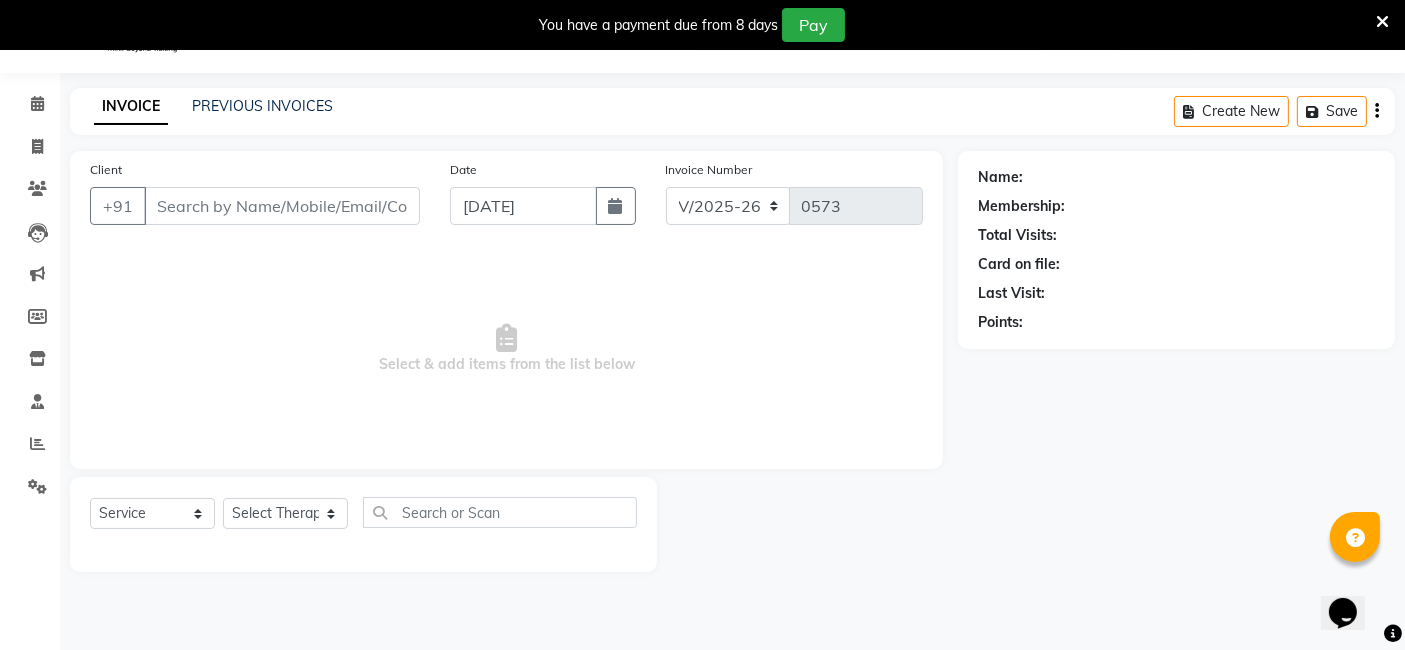 type on "07-07-2025" 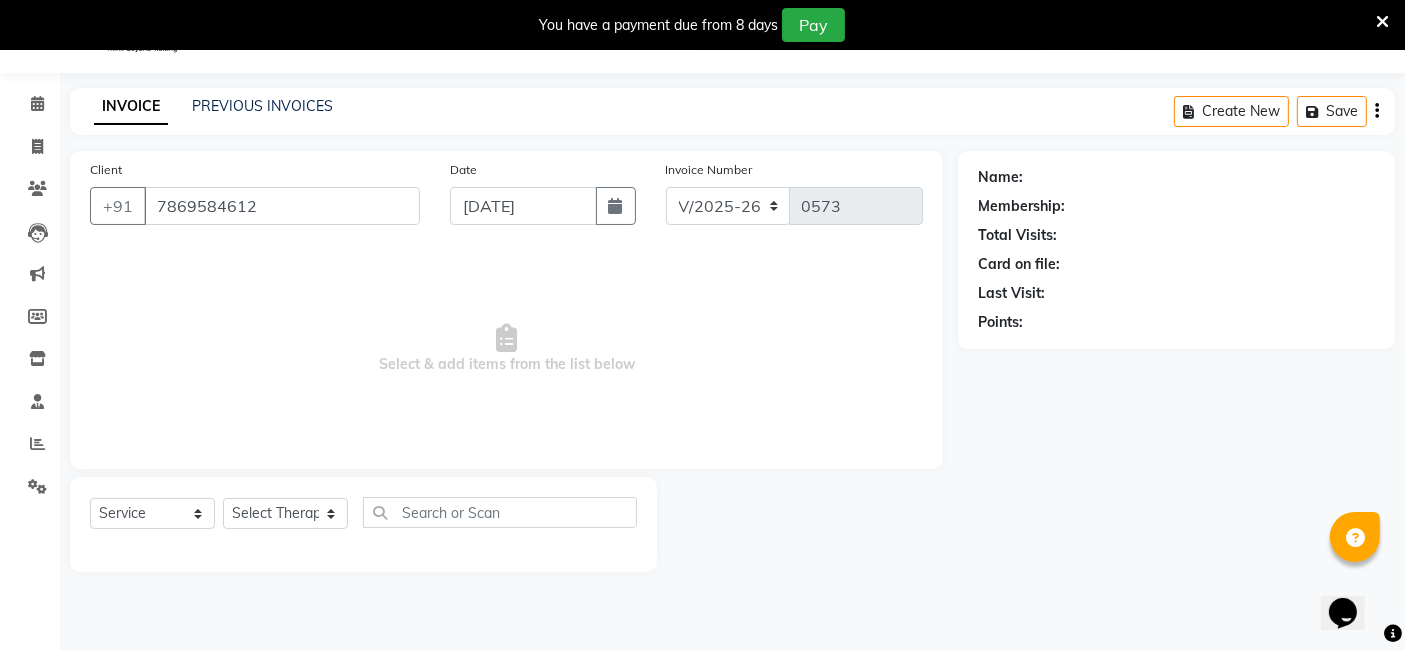 select on "79832" 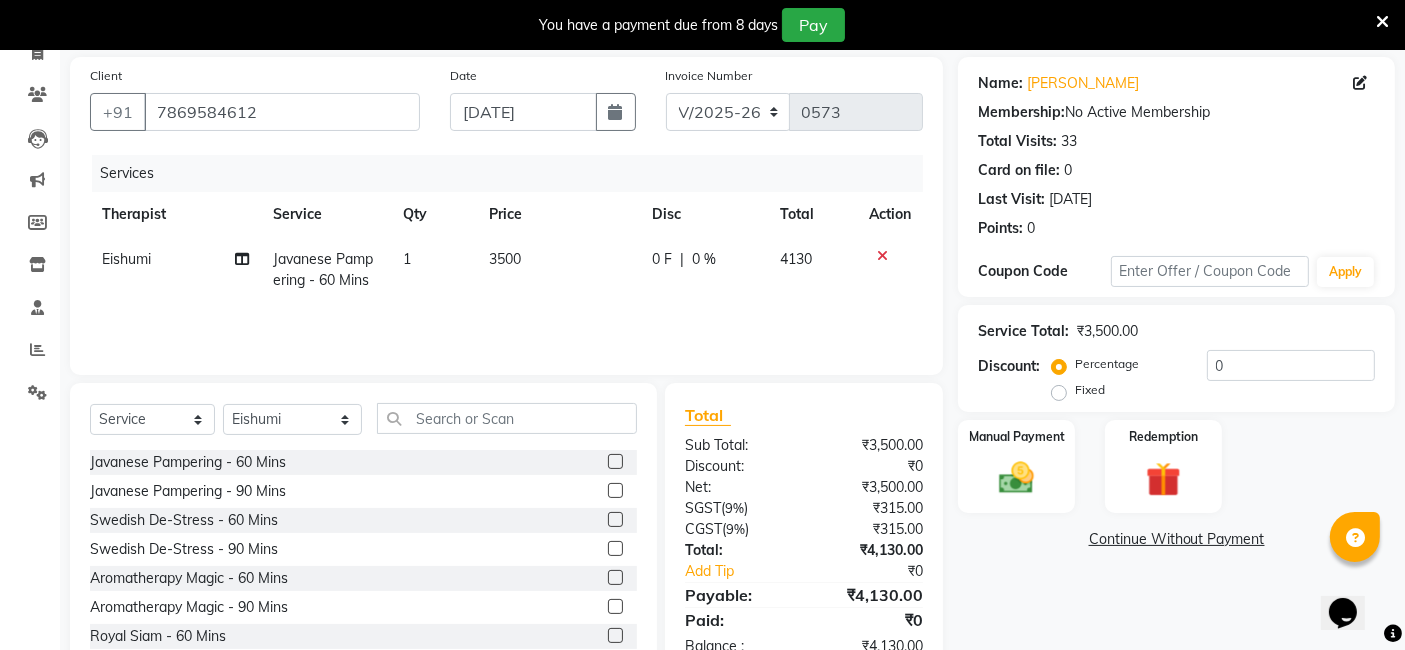 scroll, scrollTop: 199, scrollLeft: 0, axis: vertical 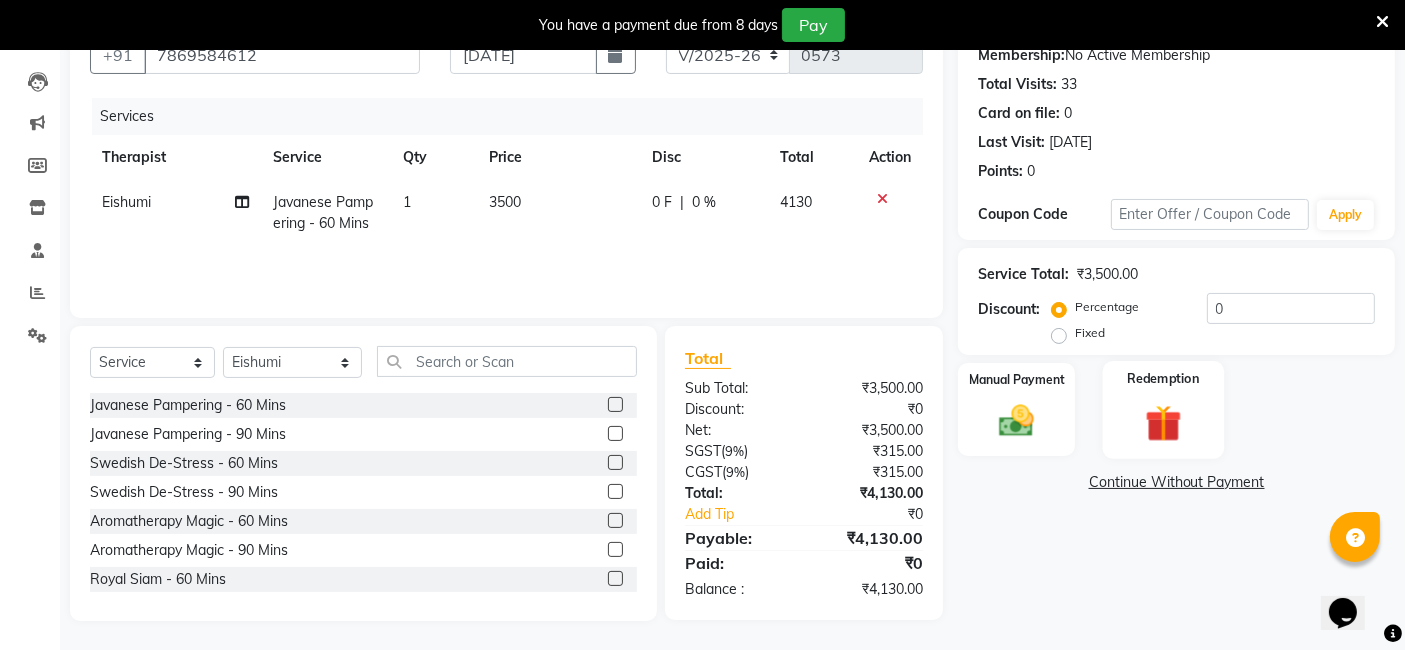 click on "Redemption" 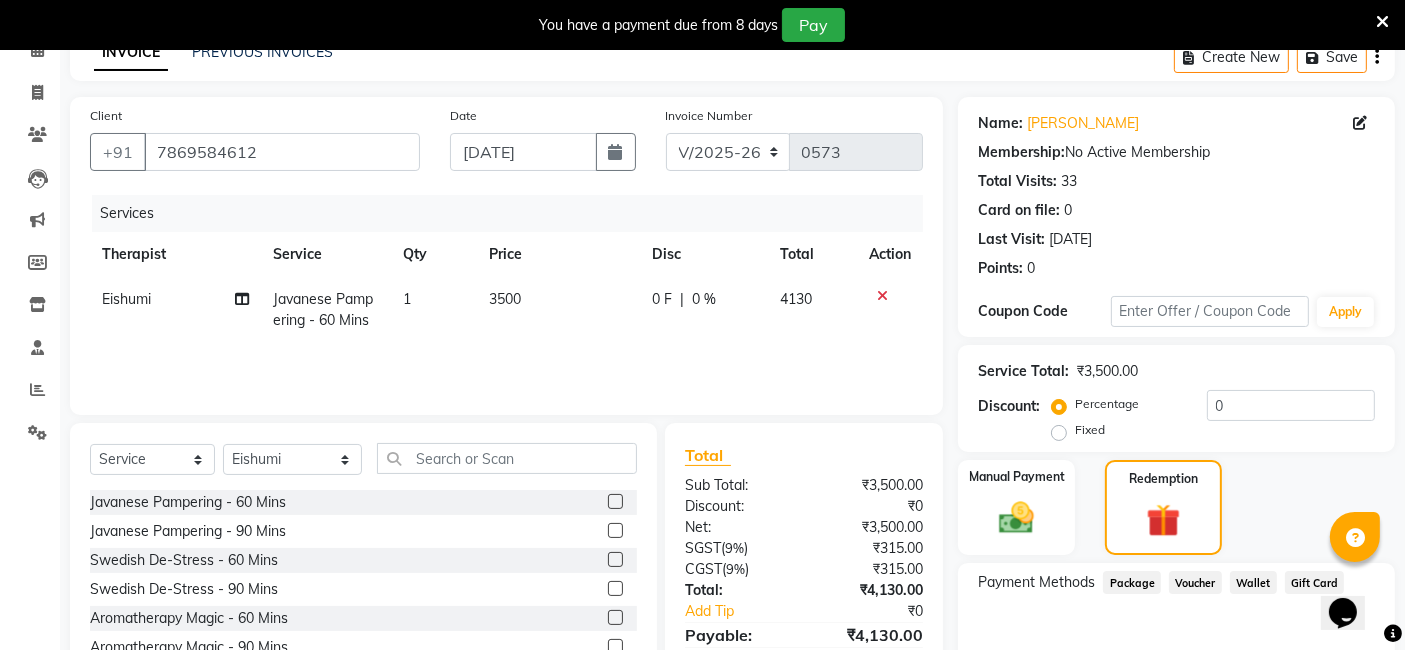 scroll, scrollTop: 94, scrollLeft: 0, axis: vertical 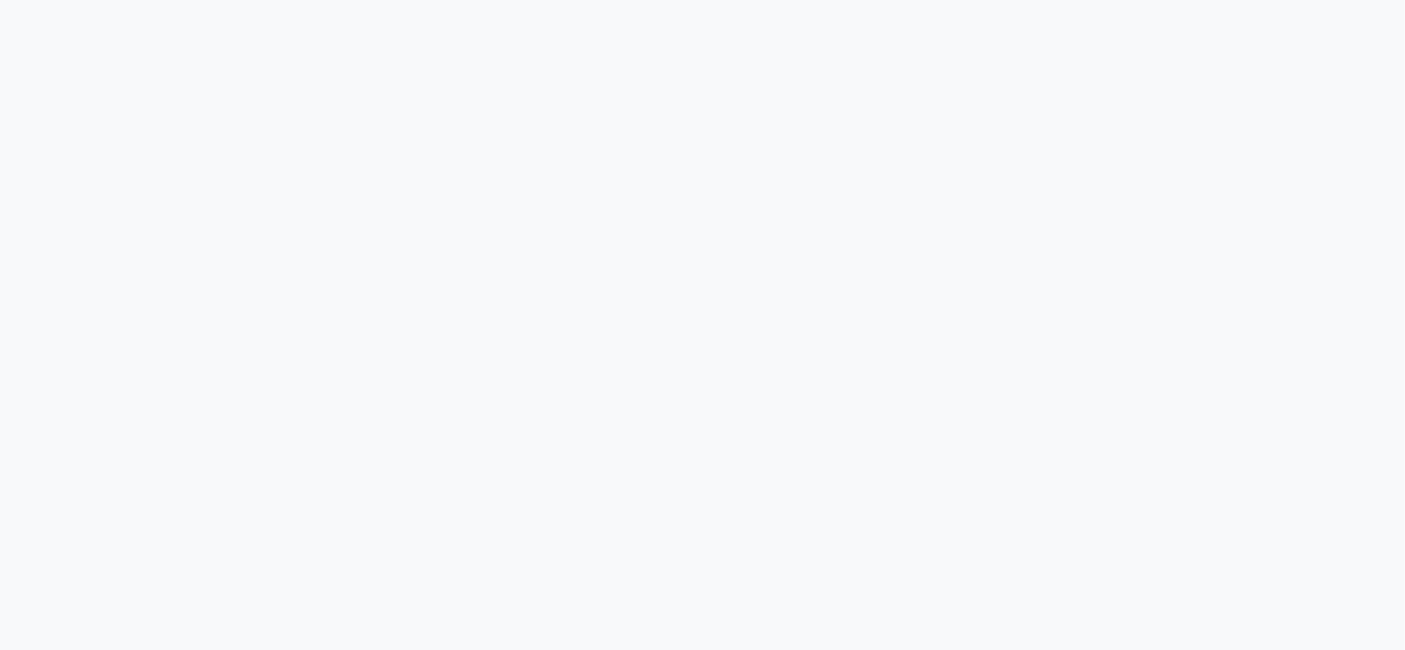 select on "service" 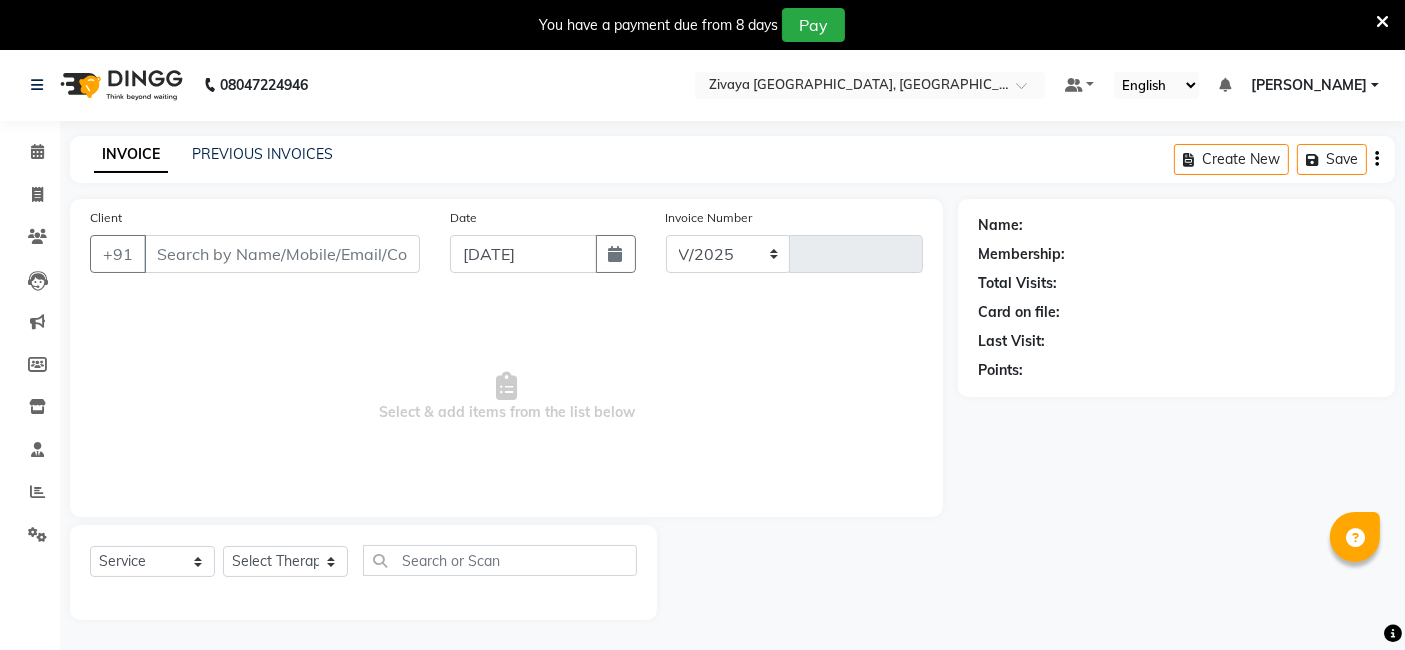 select on "6509" 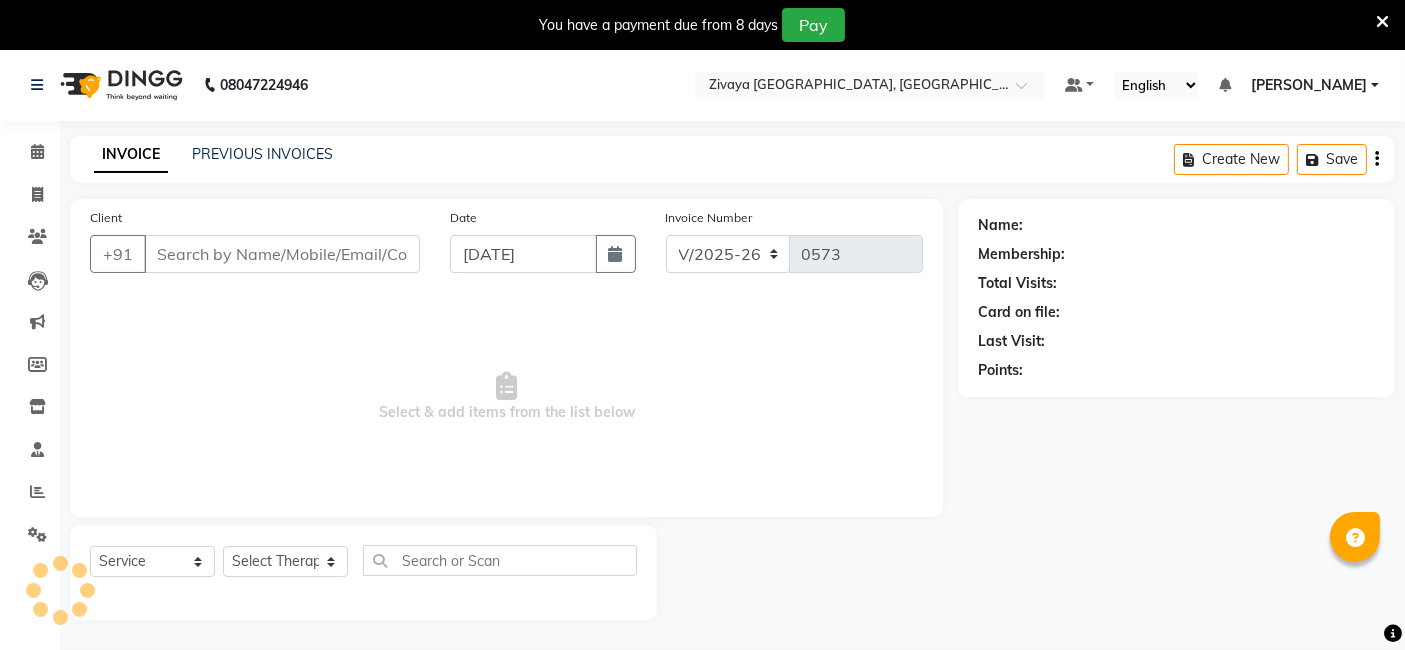 type on "7869584612" 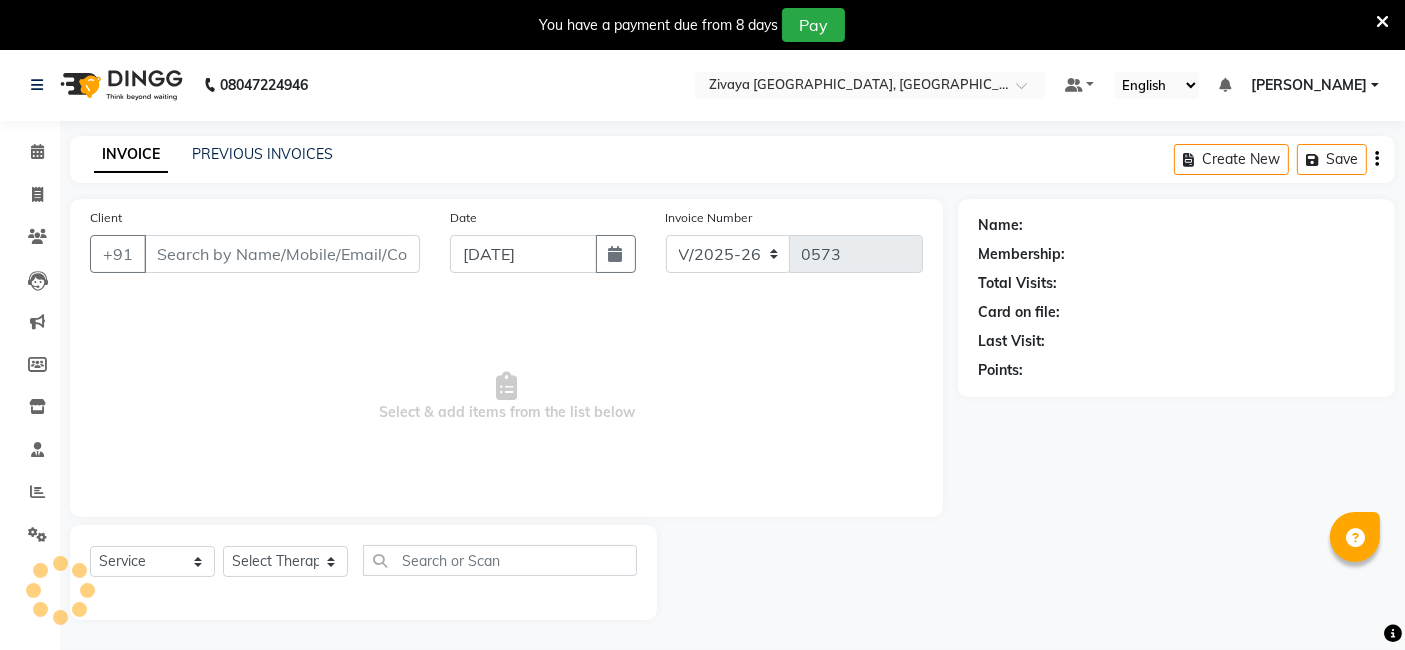 type on "07-07-2025" 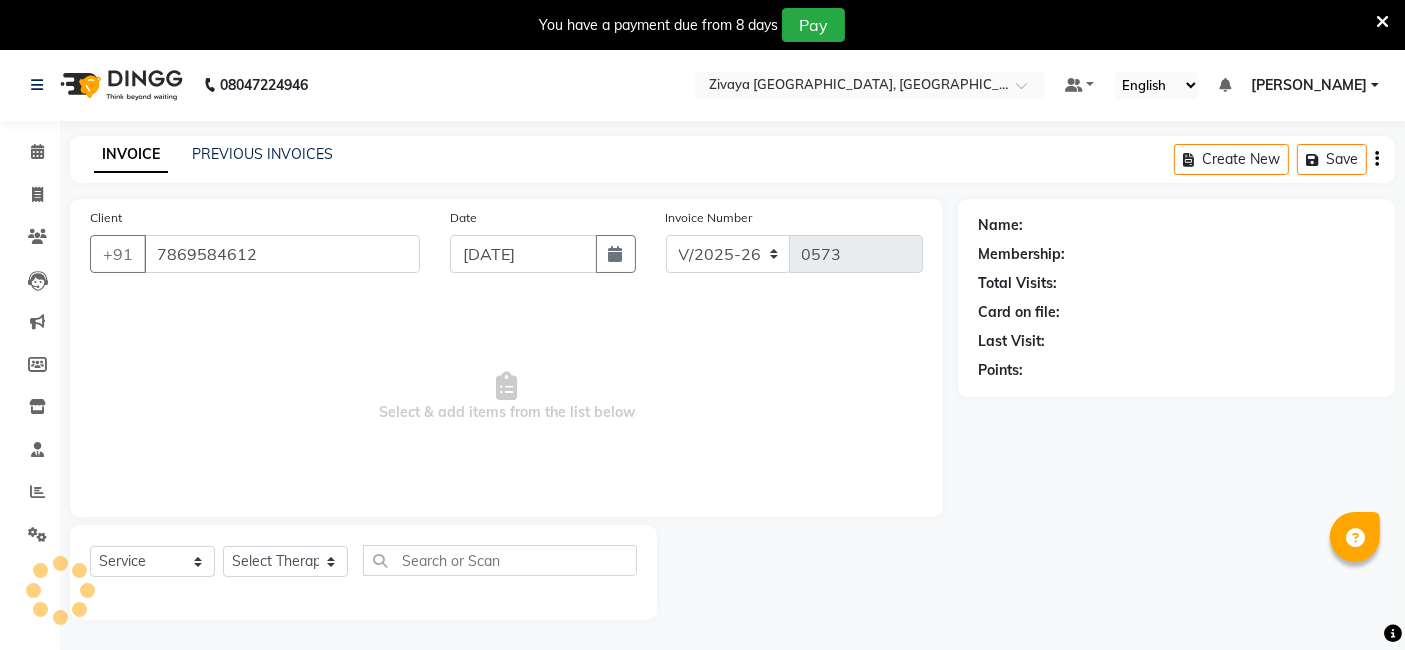 select on "79832" 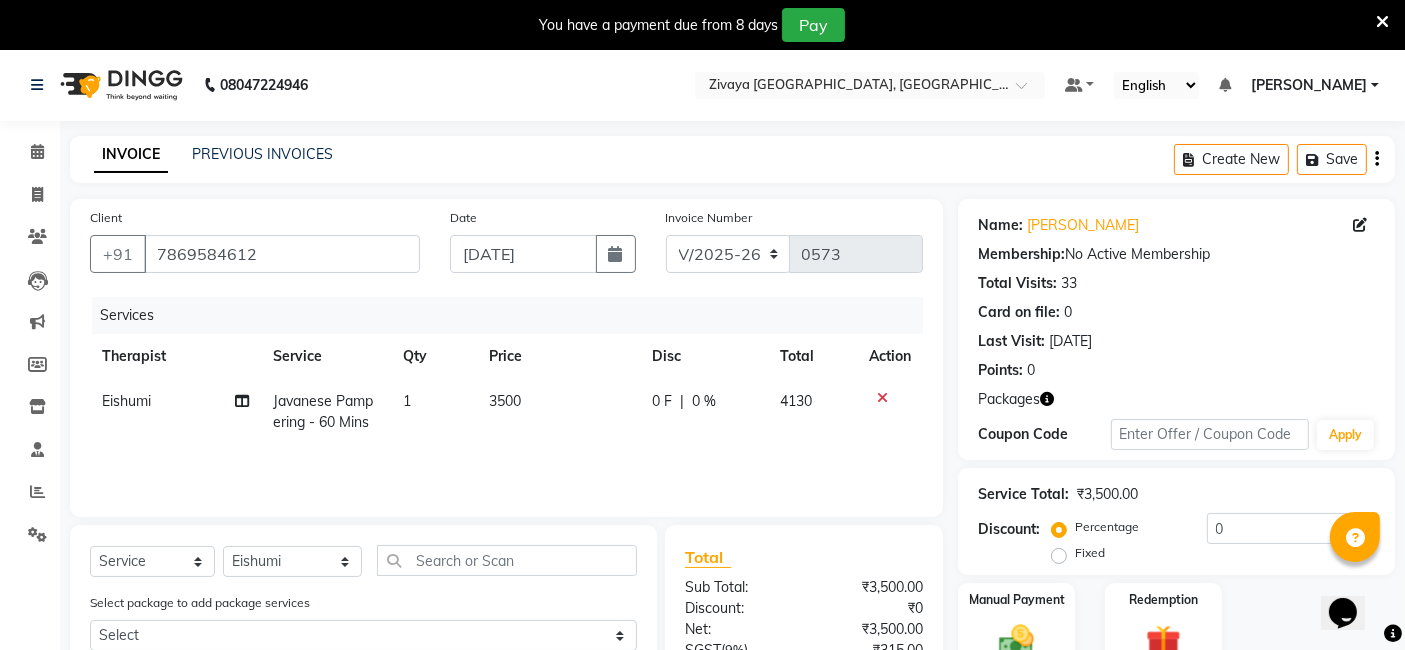 scroll, scrollTop: 0, scrollLeft: 0, axis: both 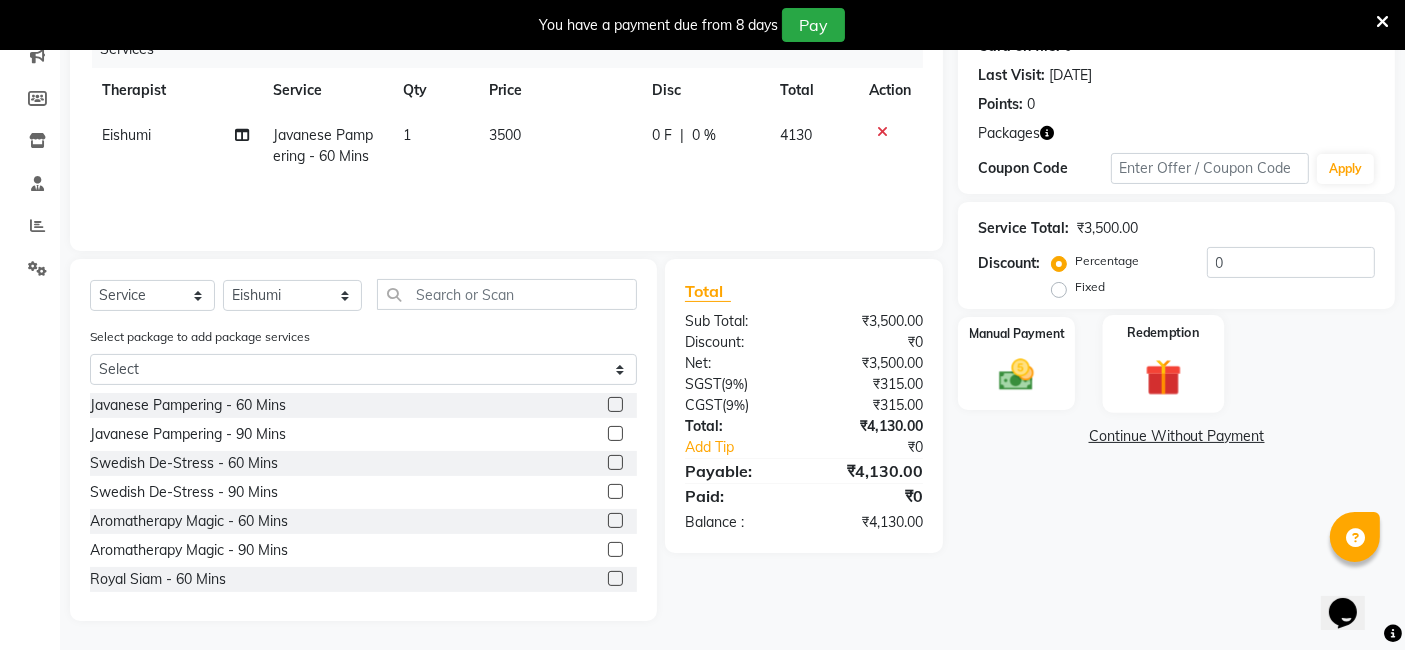 click 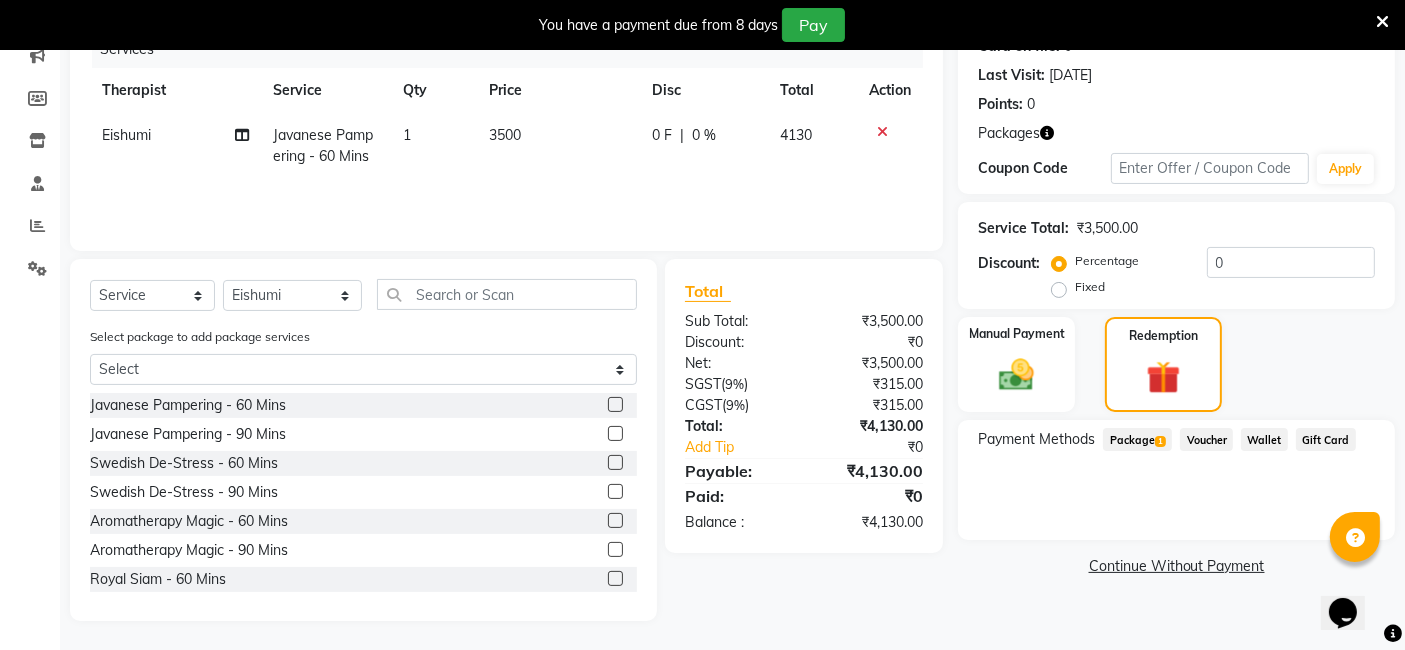 click on "Package  1" 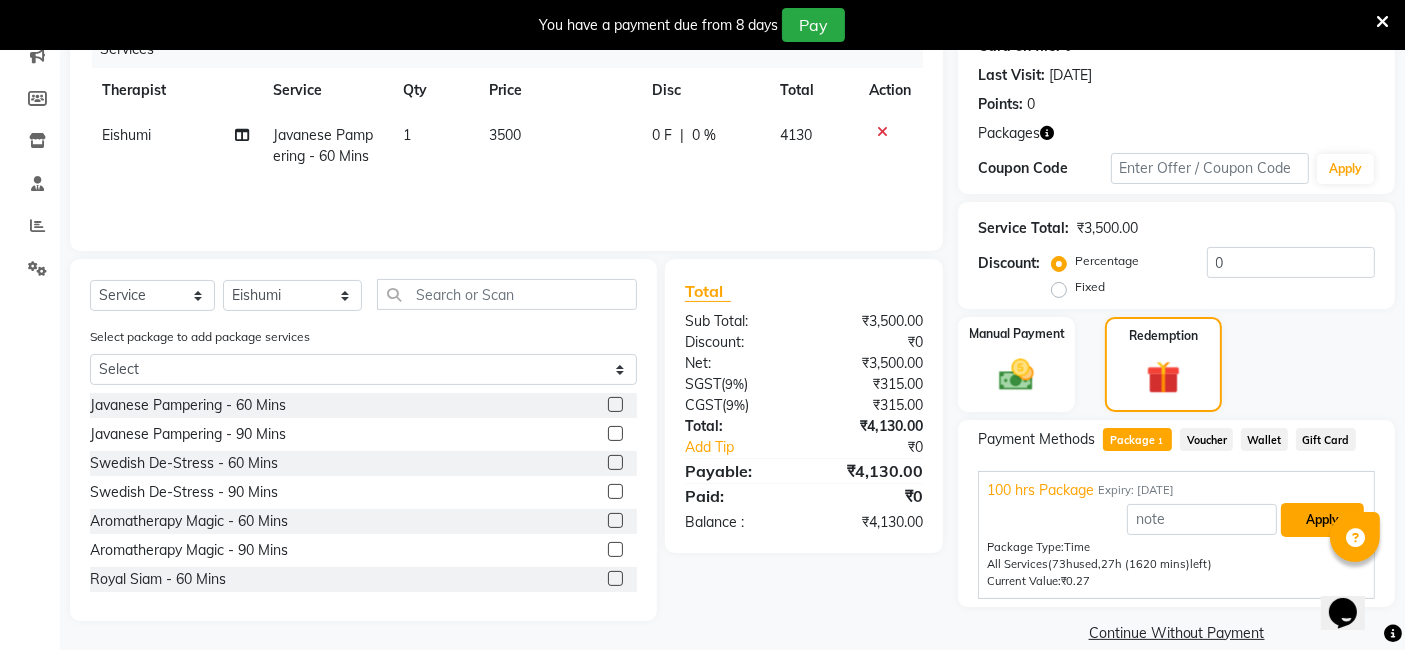 click on "Apply" at bounding box center [1322, 520] 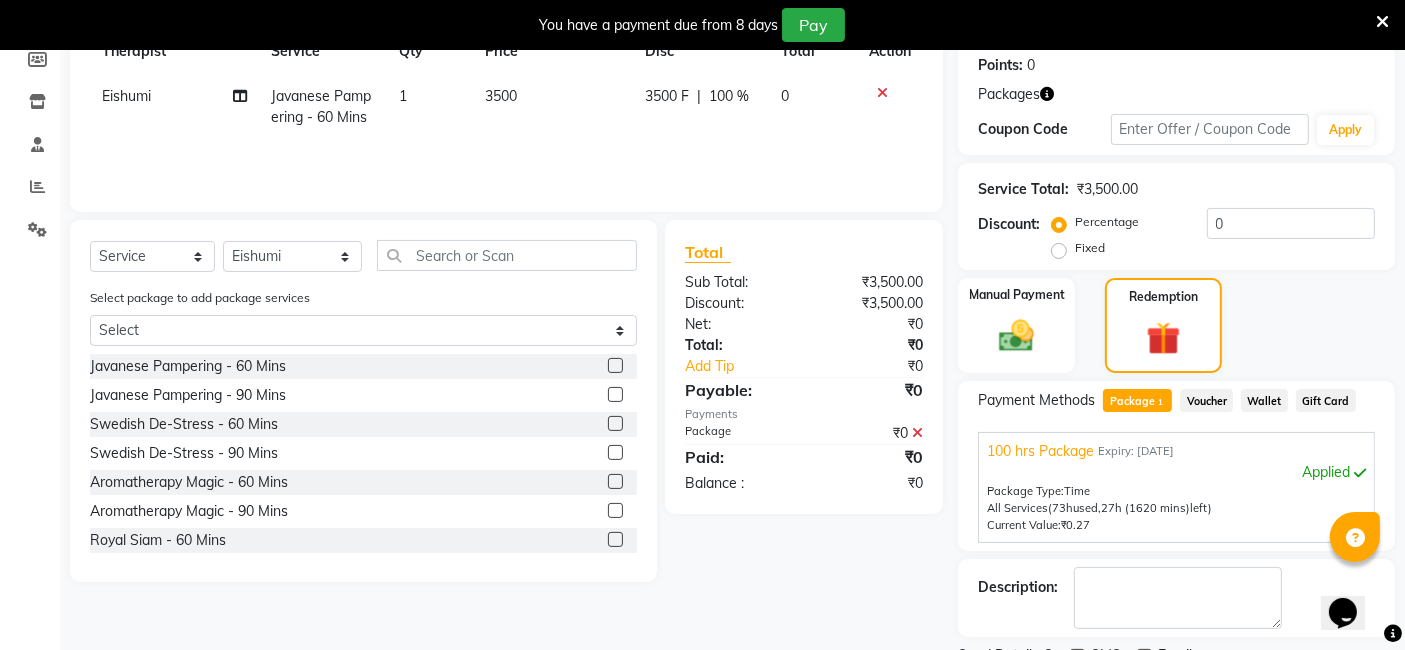scroll, scrollTop: 425, scrollLeft: 0, axis: vertical 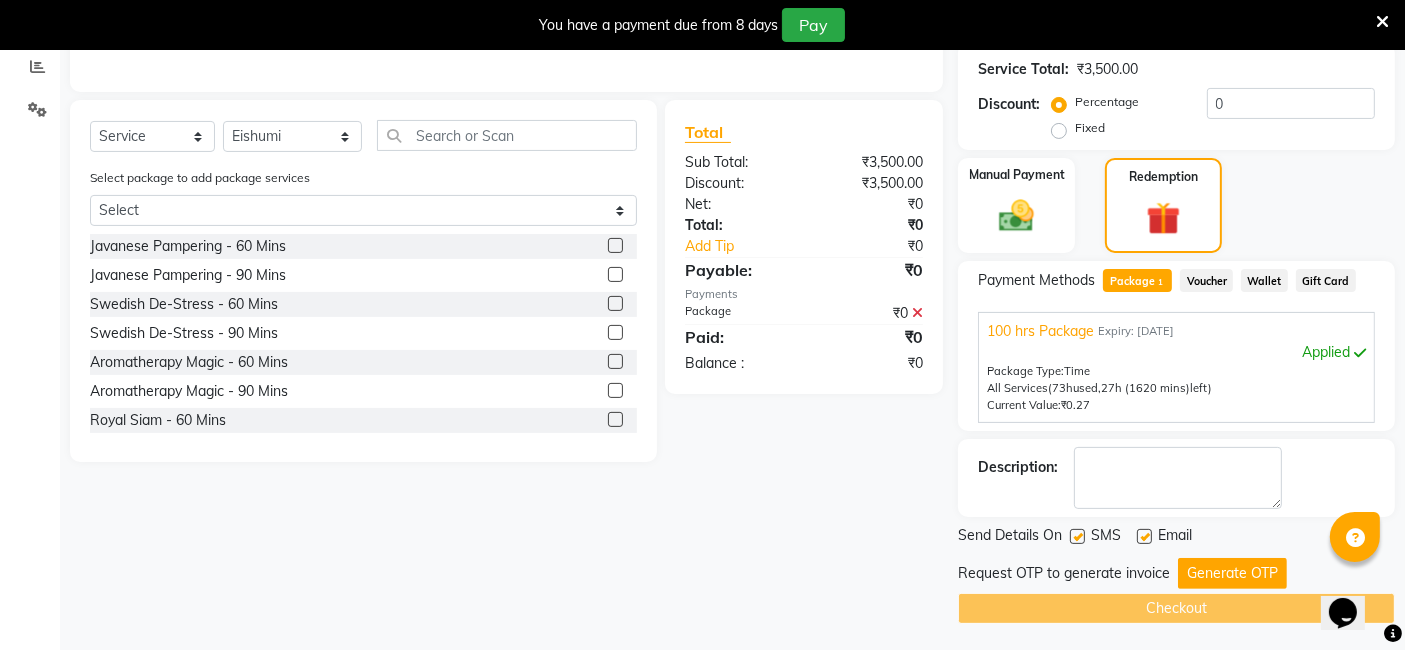 click 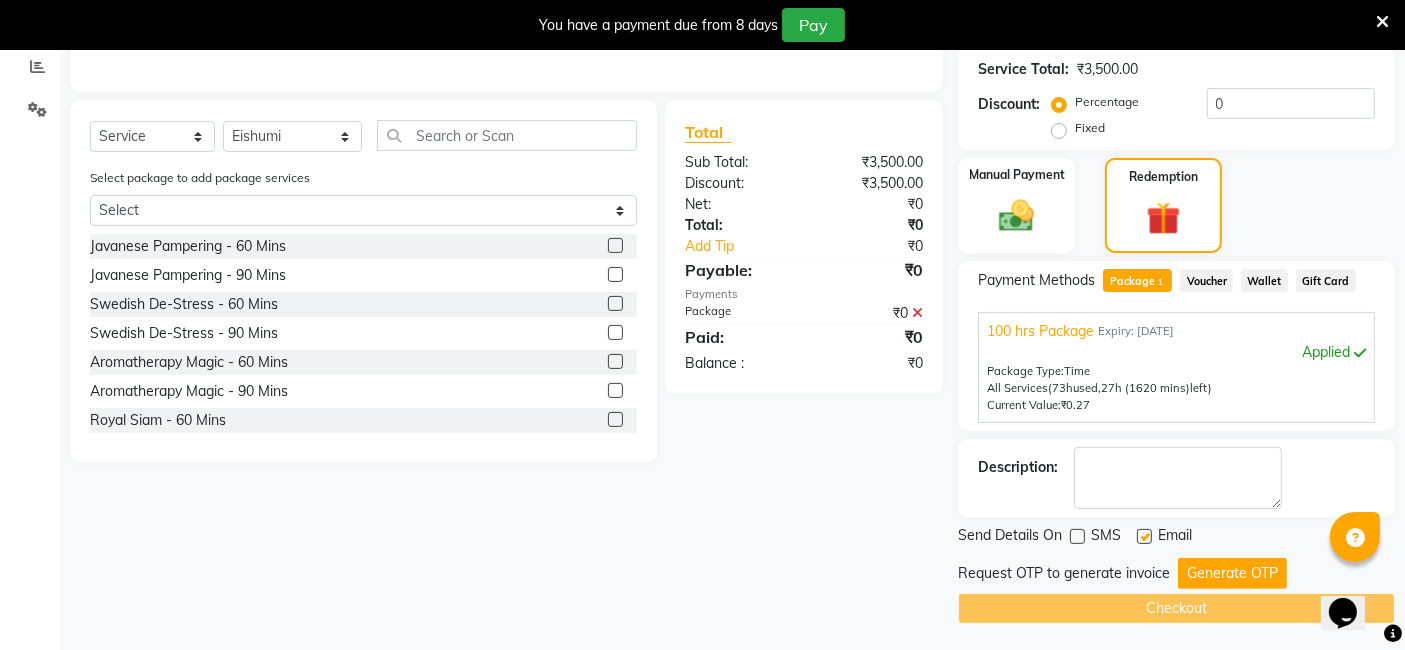 click 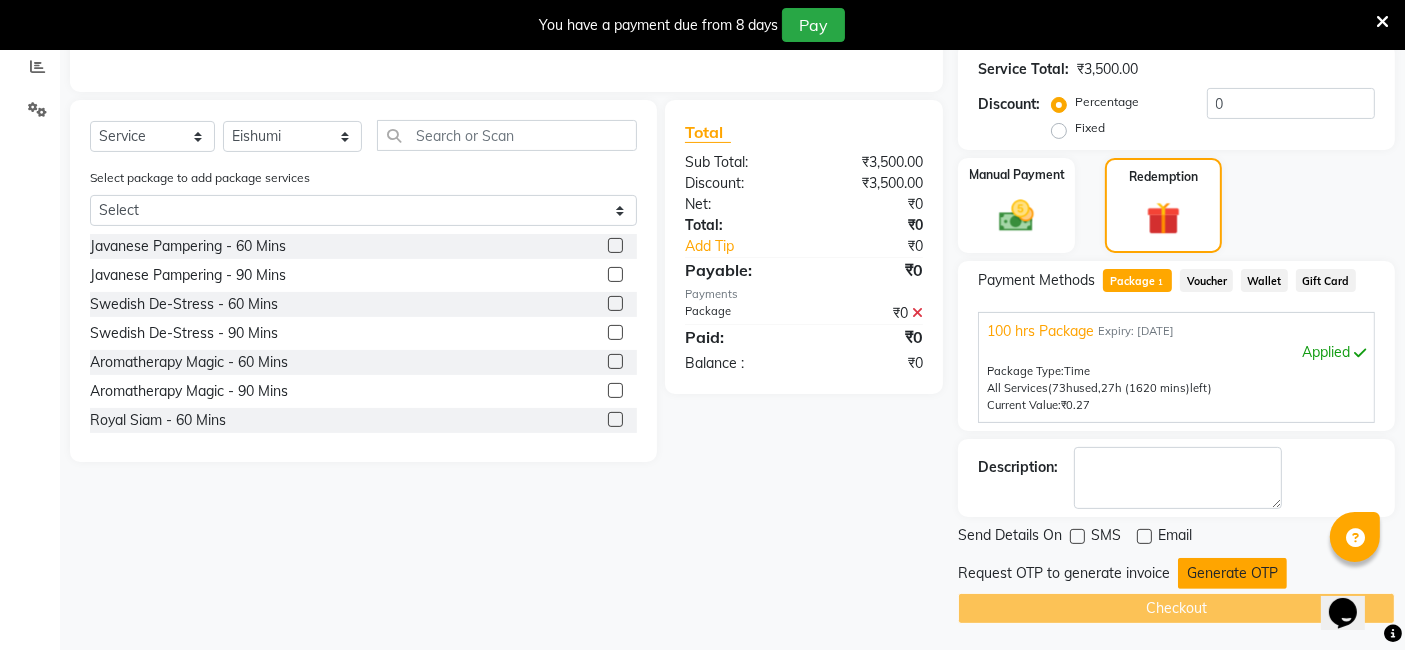 click on "Generate OTP" 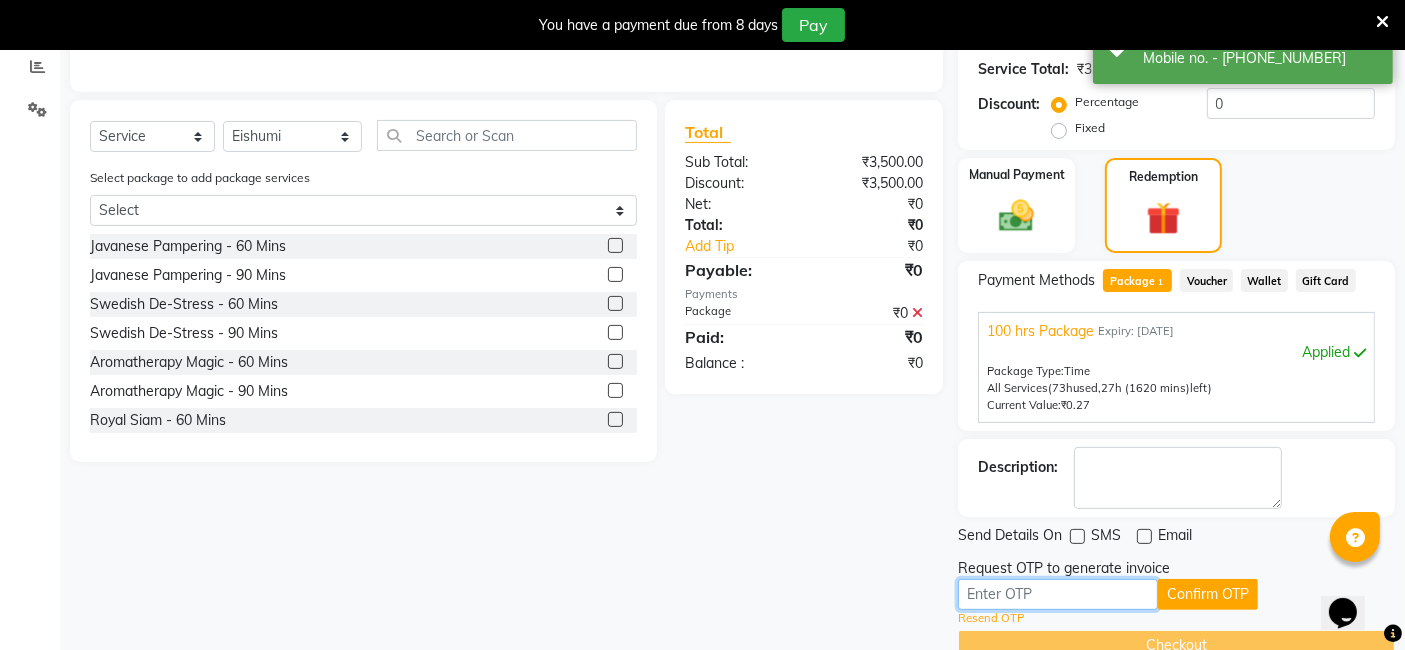 click at bounding box center (1058, 594) 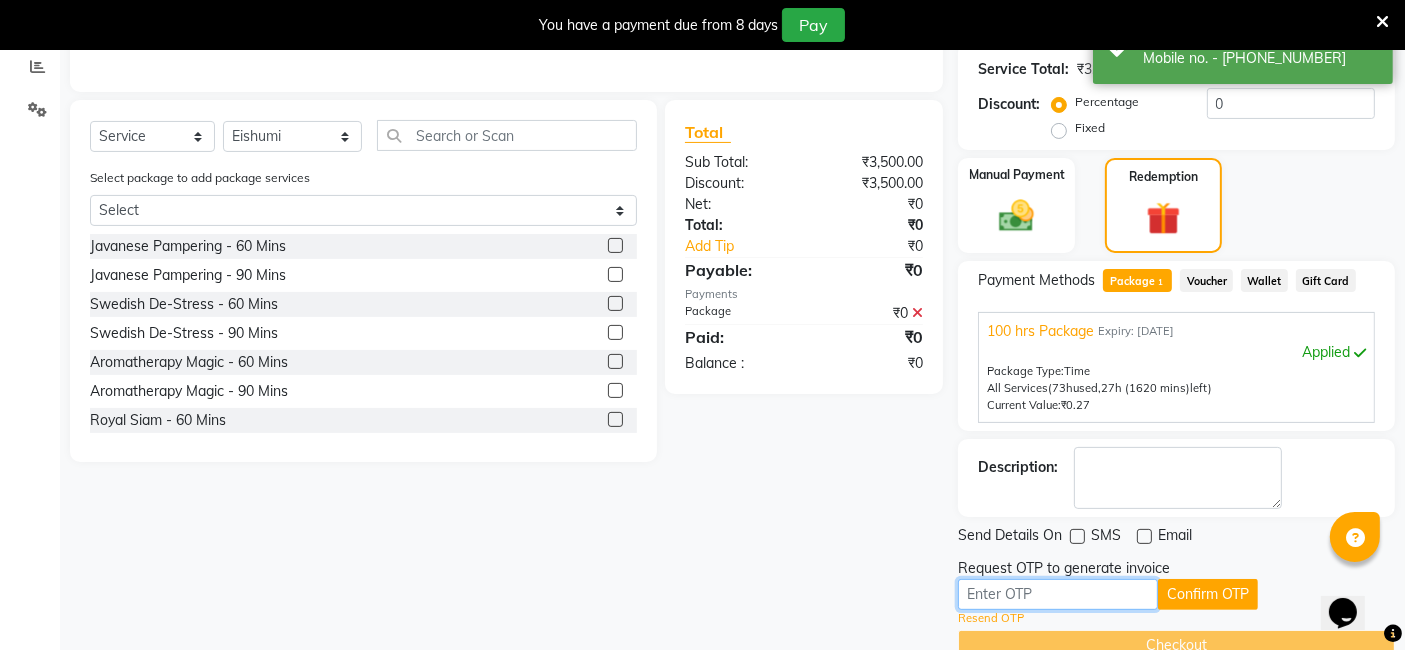 paste on "6789" 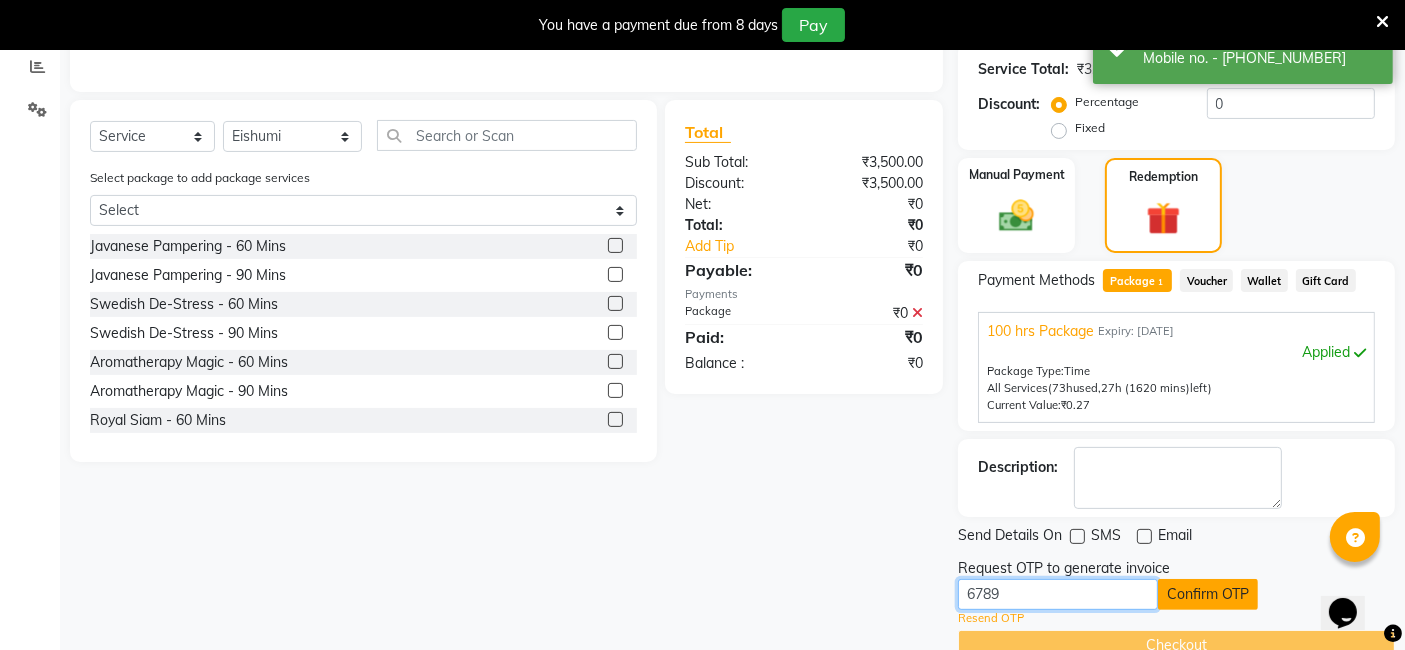 type on "6789" 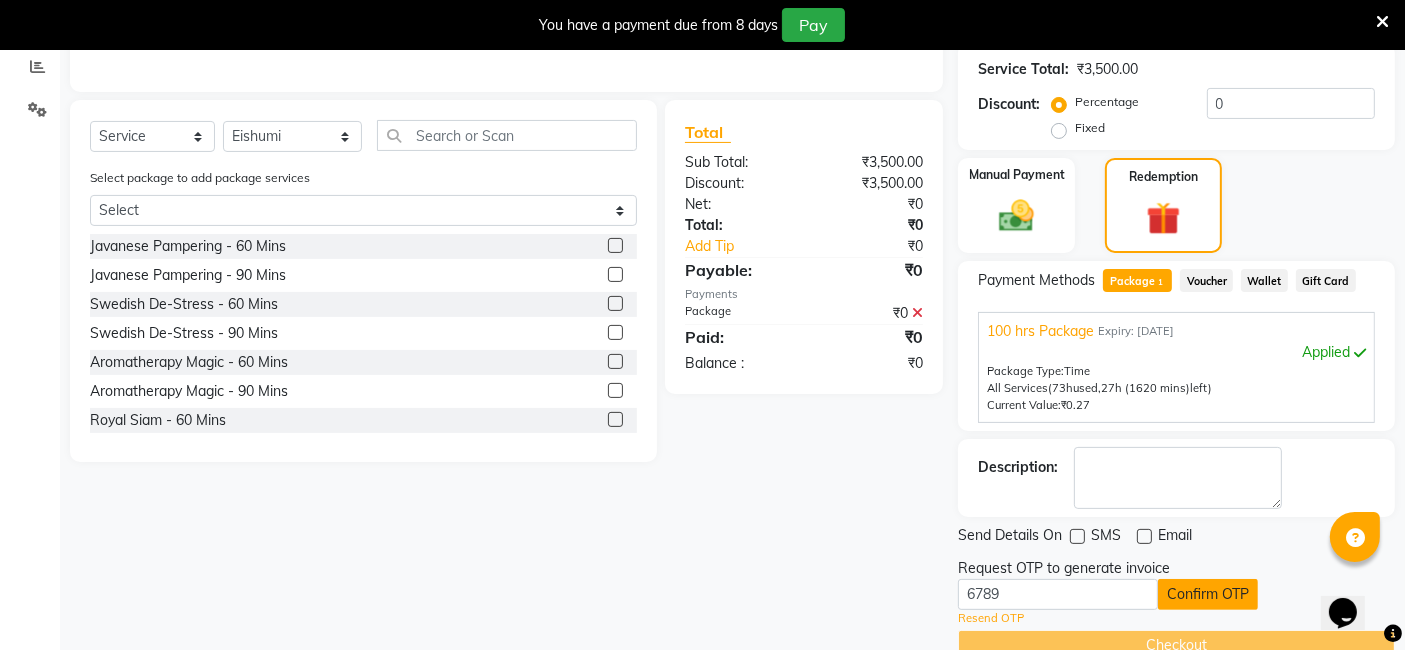 click on "Confirm OTP" 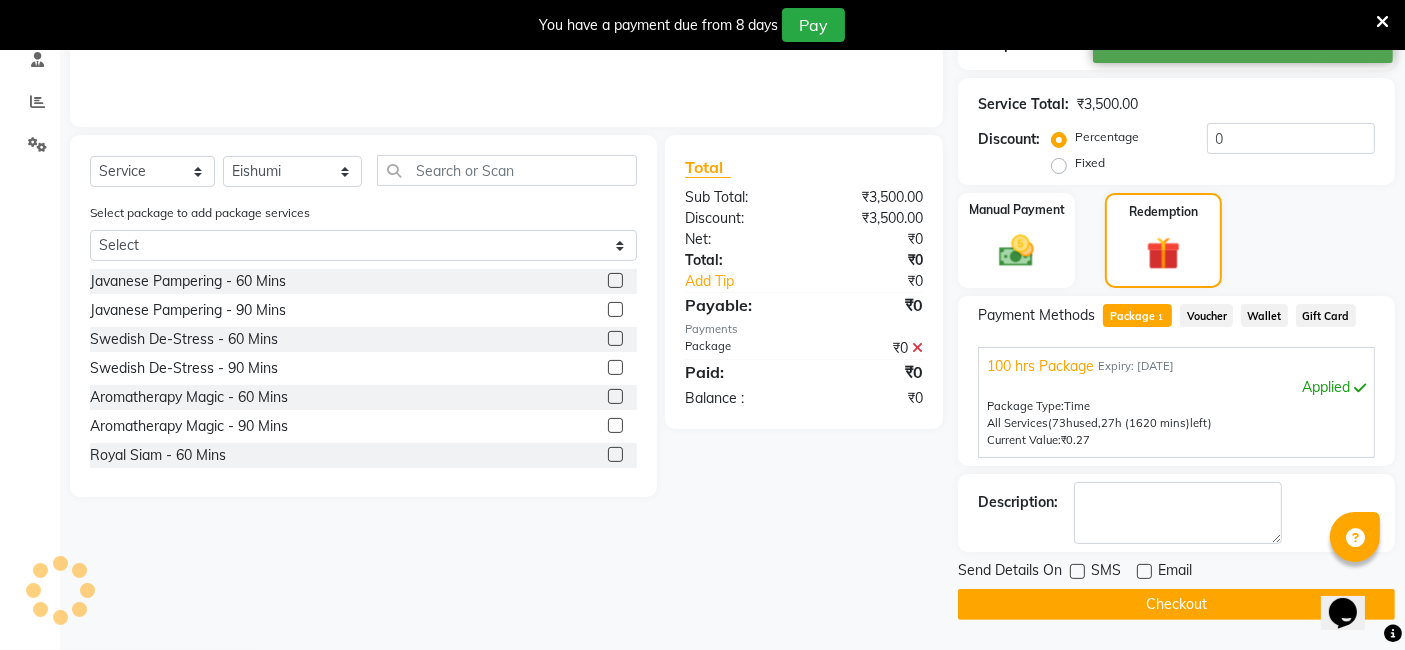 scroll, scrollTop: 386, scrollLeft: 0, axis: vertical 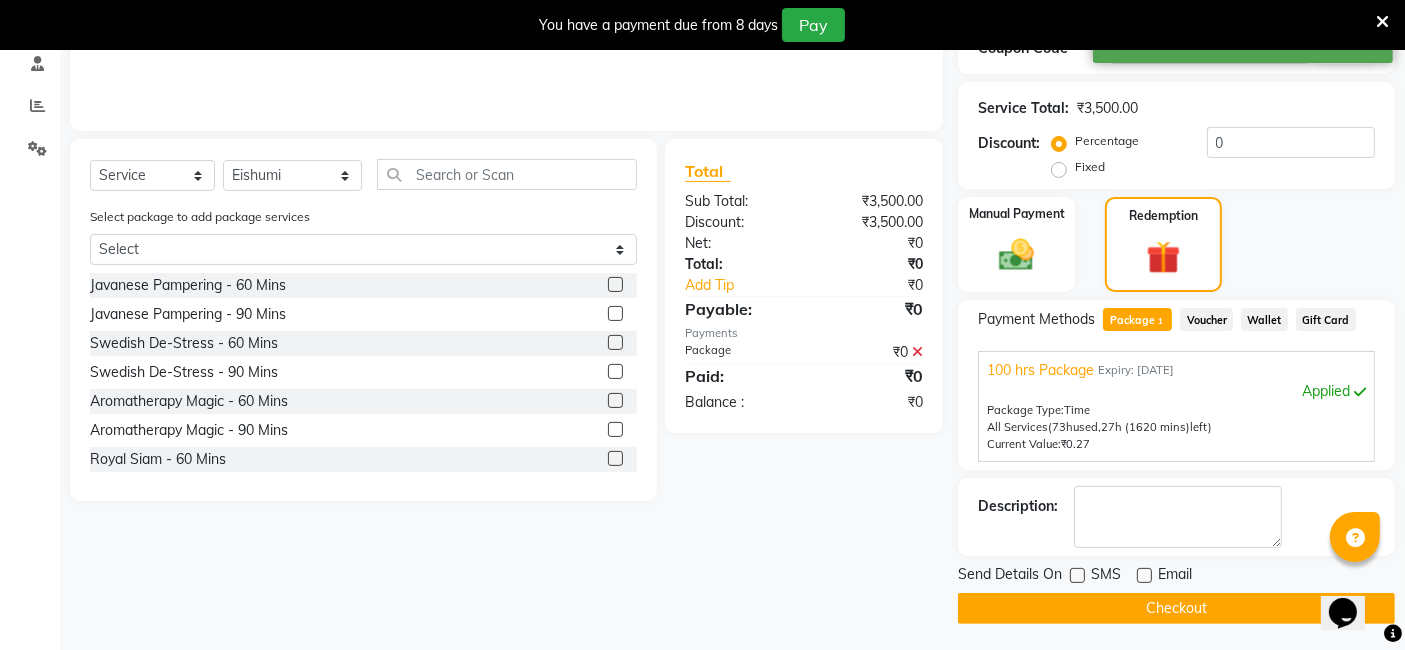 click on "Checkout" 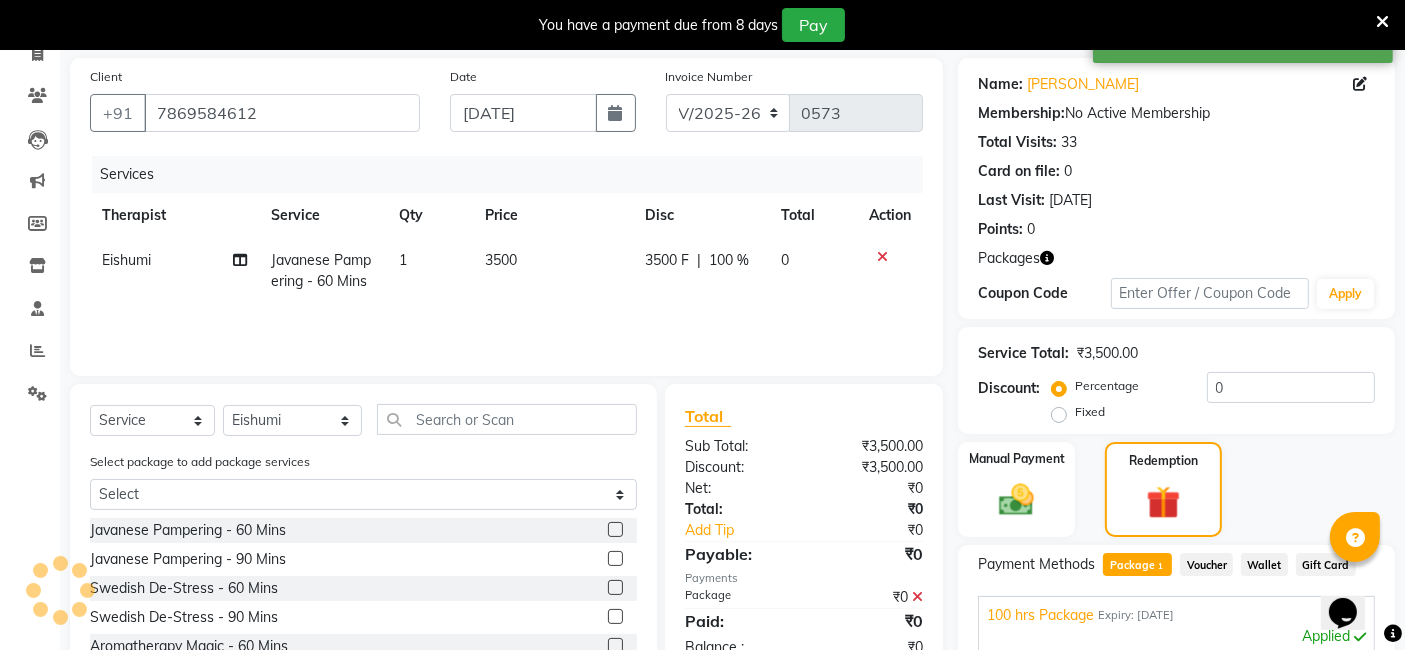 scroll, scrollTop: 53, scrollLeft: 0, axis: vertical 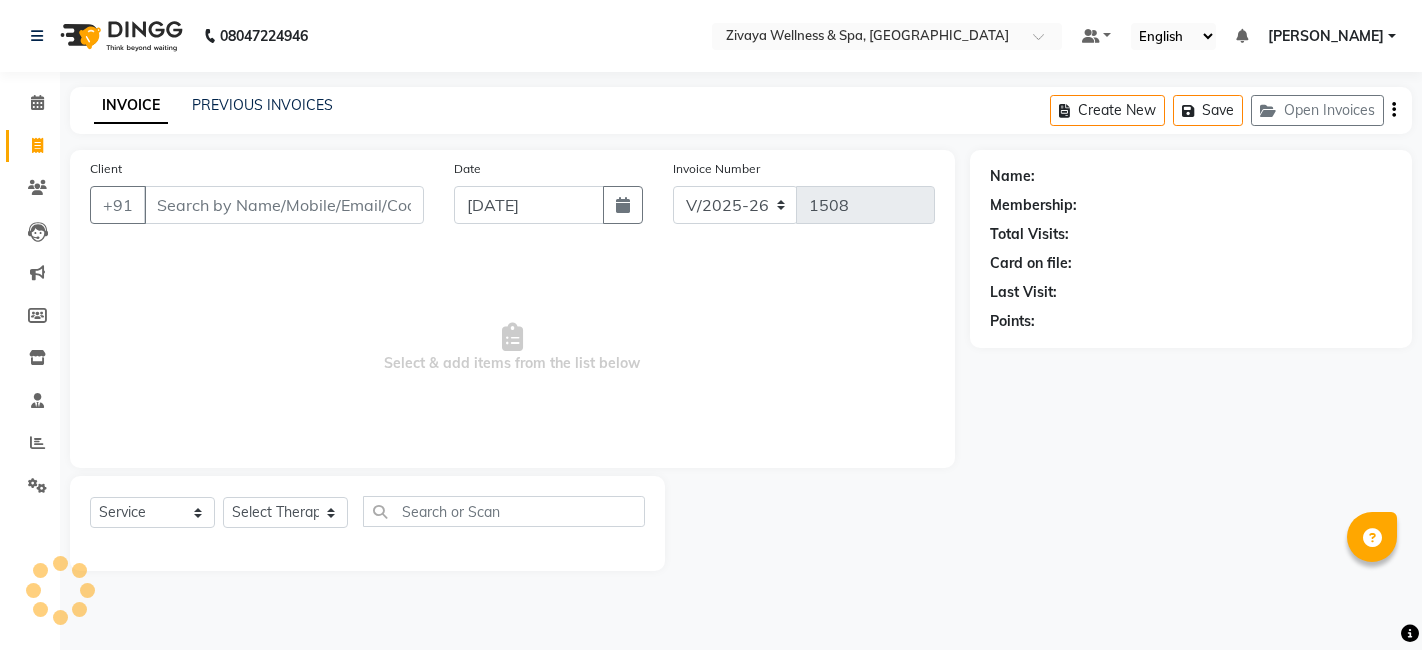select on "7070" 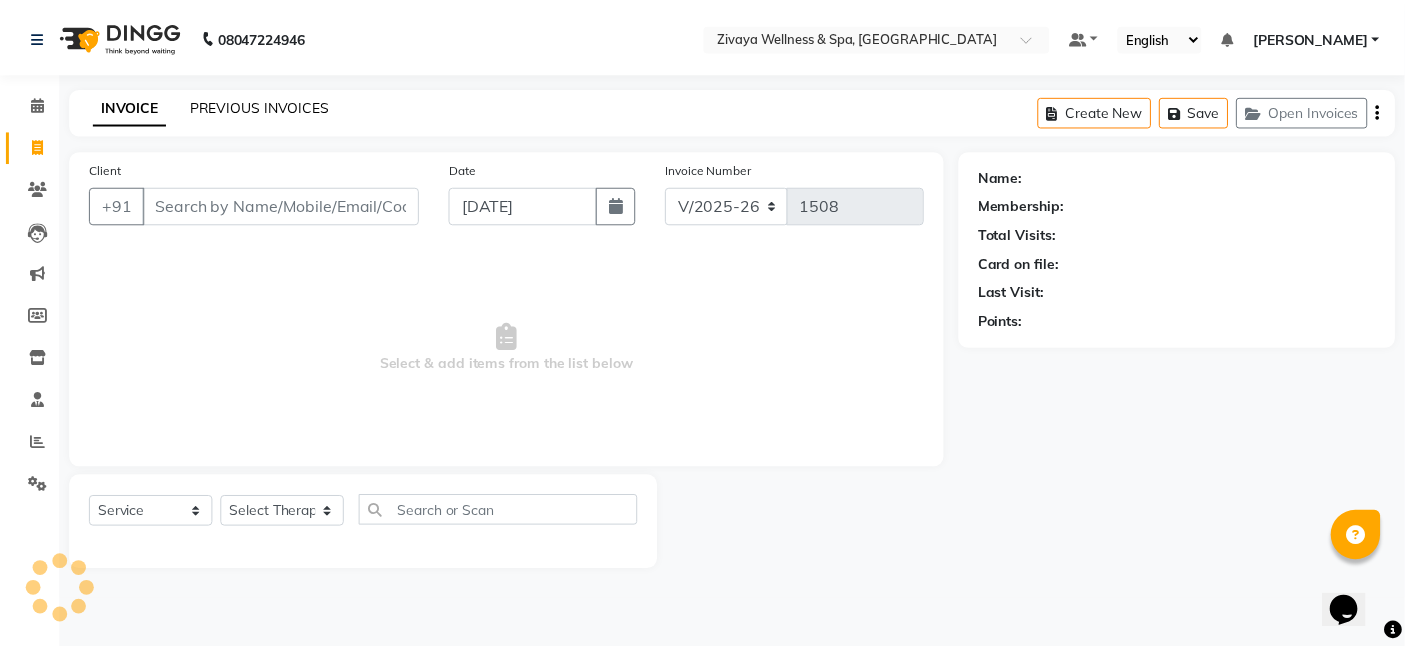 scroll, scrollTop: 0, scrollLeft: 0, axis: both 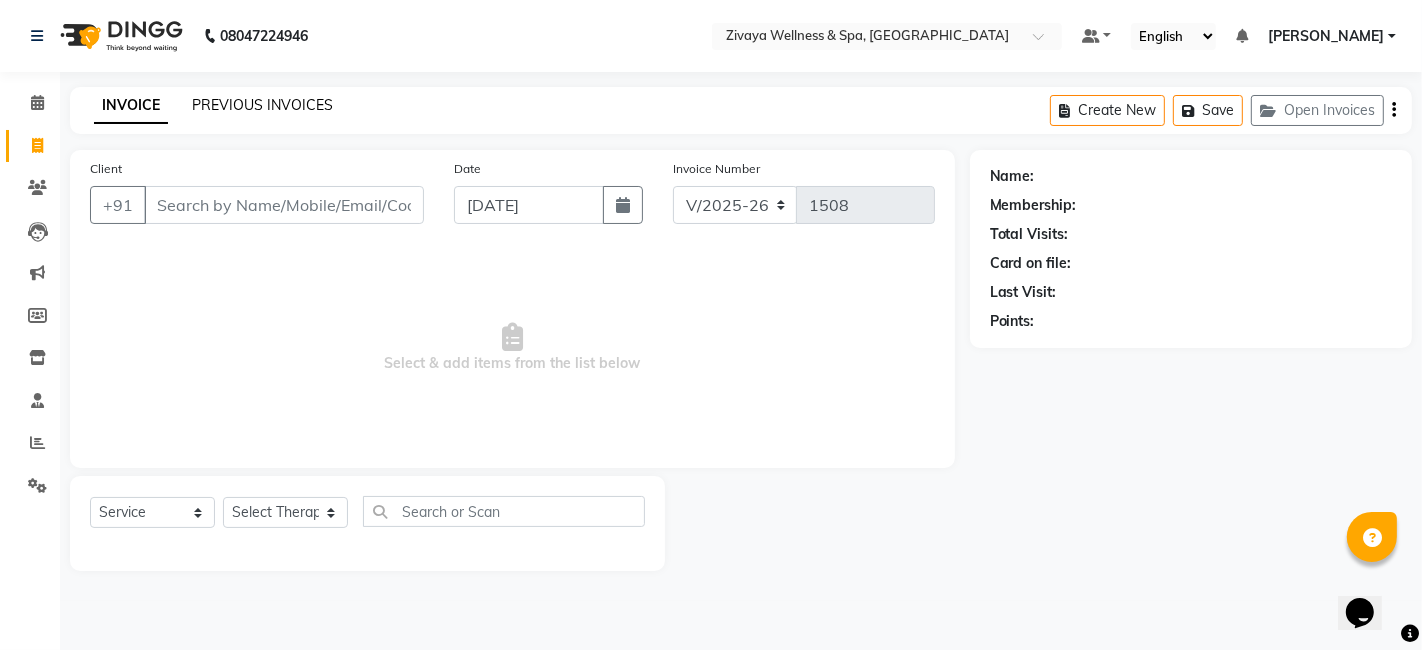 click on "PREVIOUS INVOICES" 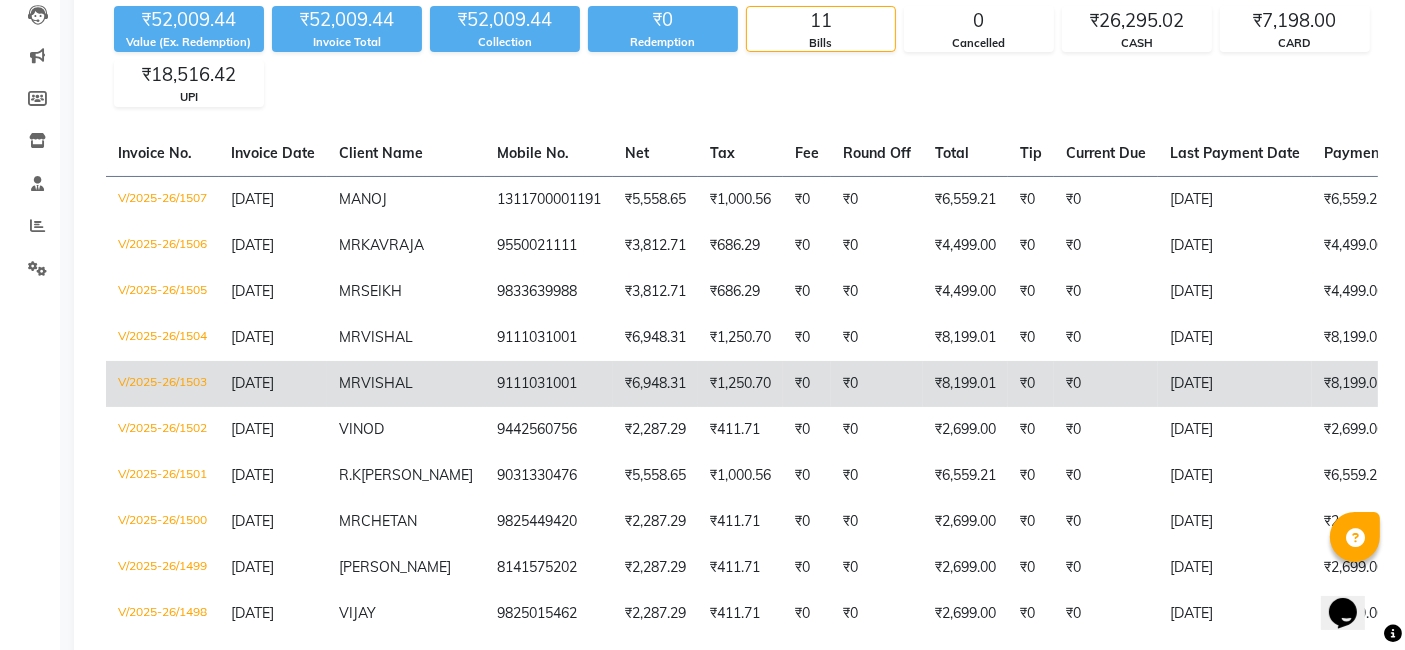 scroll, scrollTop: 222, scrollLeft: 0, axis: vertical 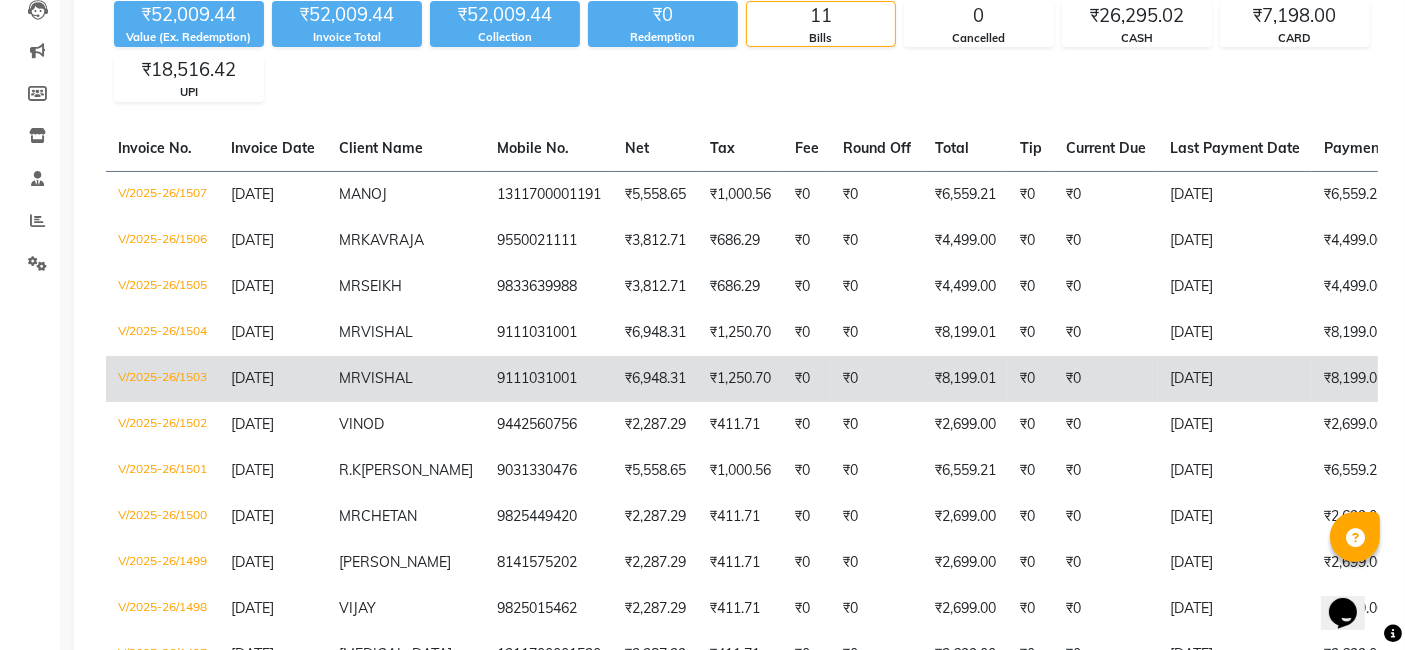 click on "V/2025-26/1503" 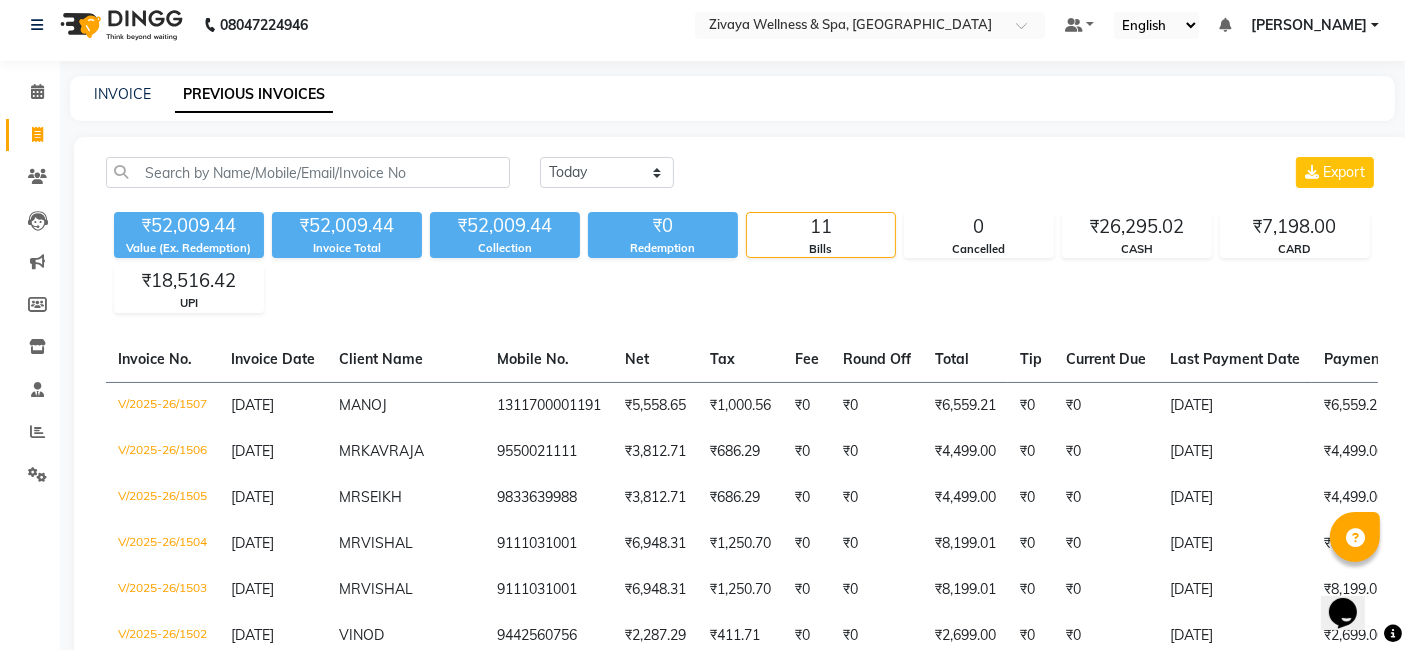 scroll, scrollTop: 0, scrollLeft: 0, axis: both 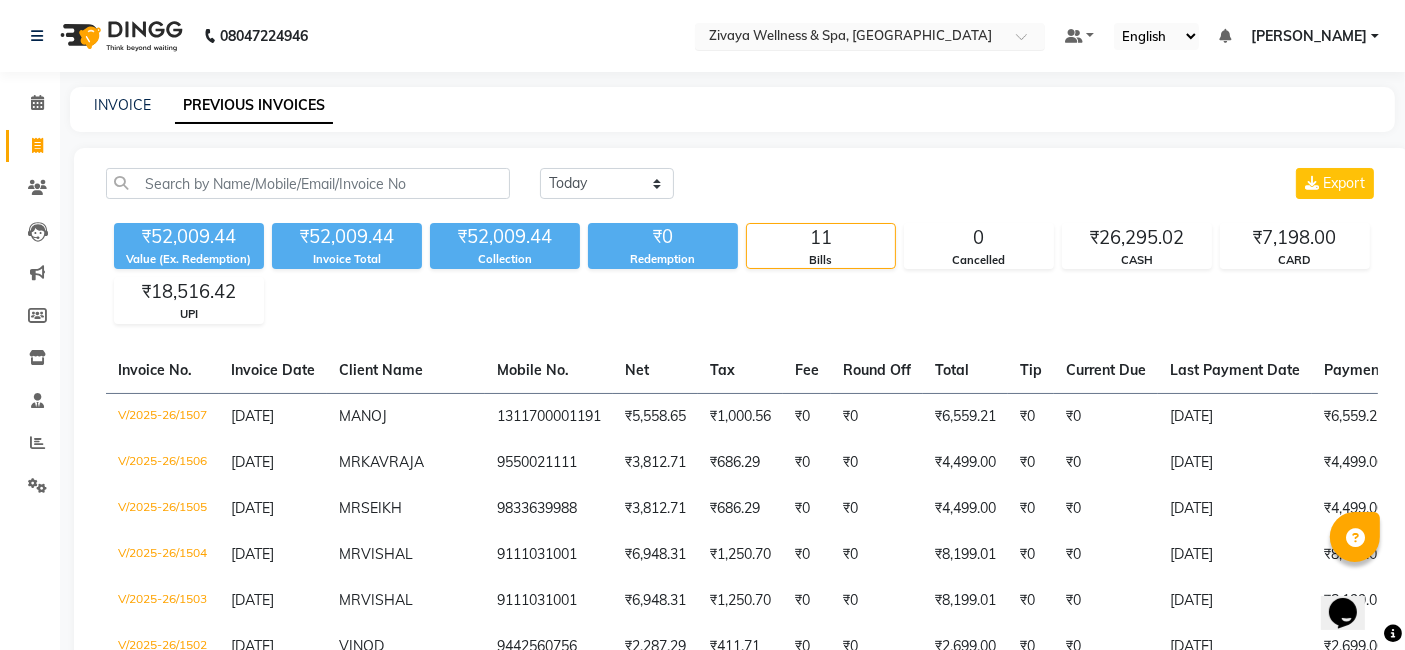click on "Select Location ×  Zivaya Wellness & Spa, [GEOGRAPHIC_DATA]" at bounding box center [870, 36] 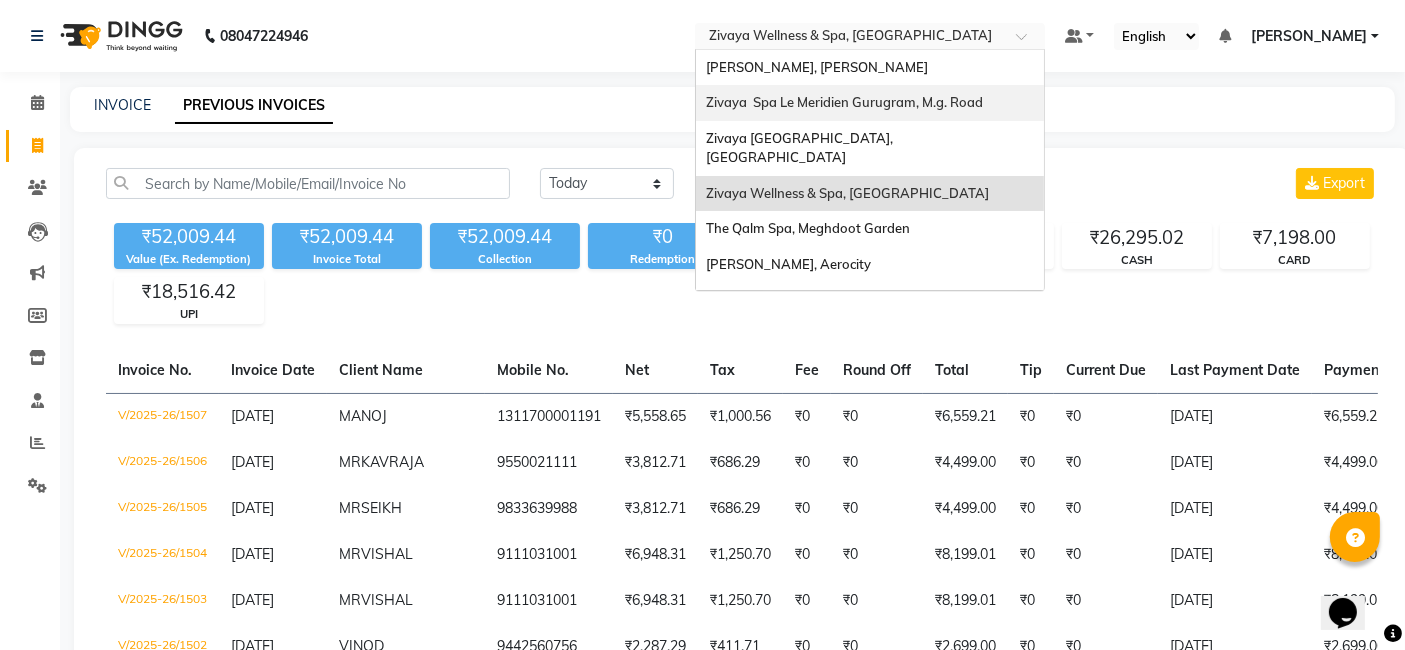 click on "Zivaya  Spa Le Meridien Gurugram, M.g. Road" at bounding box center [844, 102] 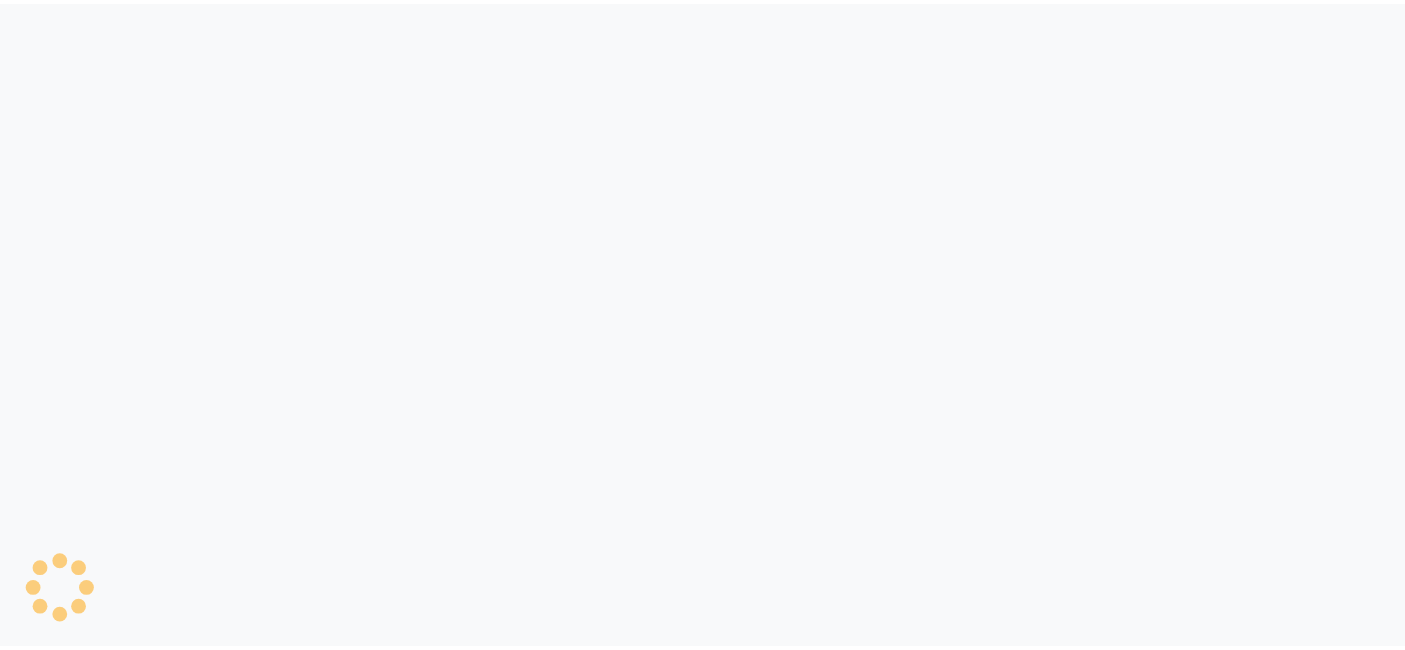 scroll, scrollTop: 0, scrollLeft: 0, axis: both 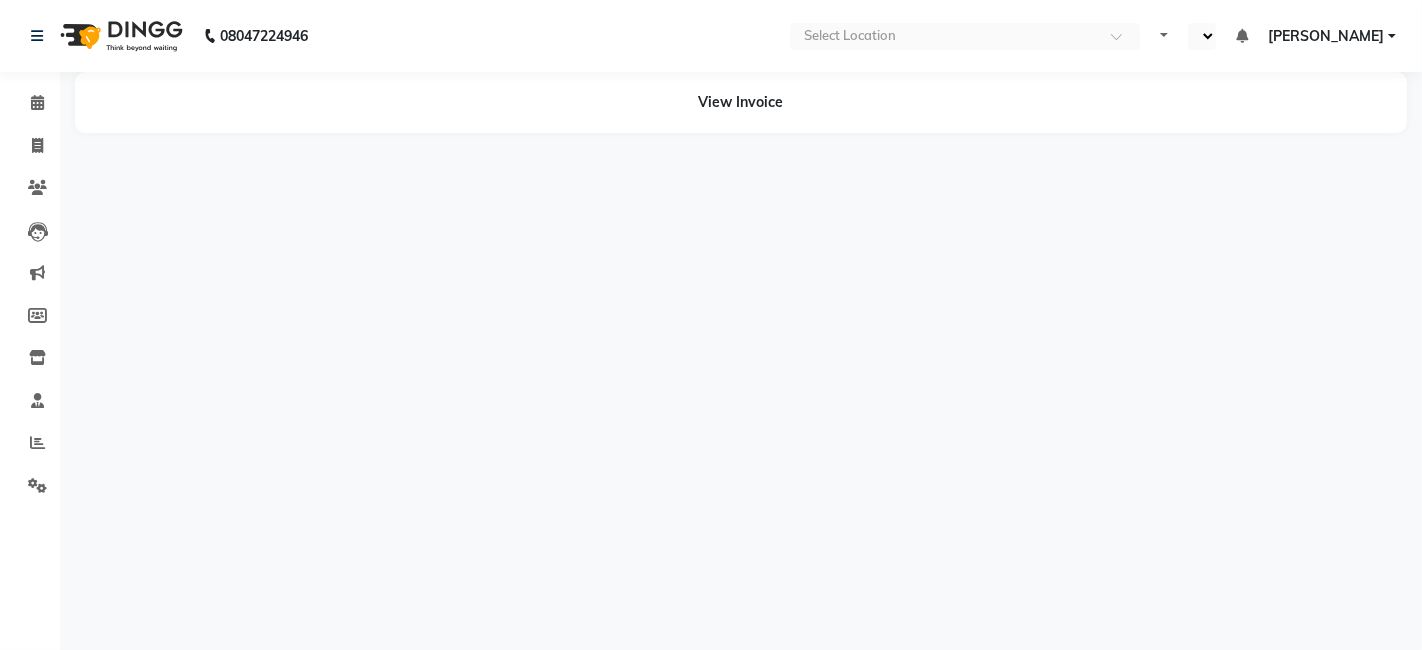 select on "en" 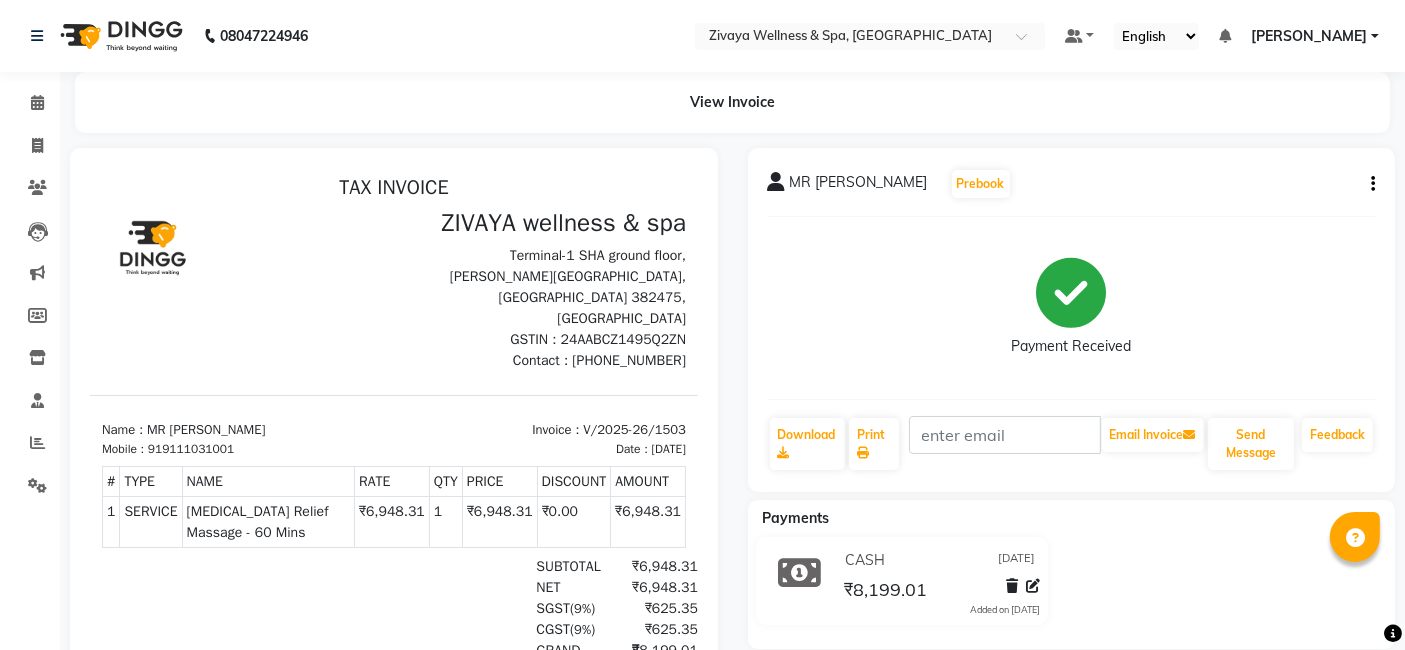 scroll, scrollTop: 0, scrollLeft: 0, axis: both 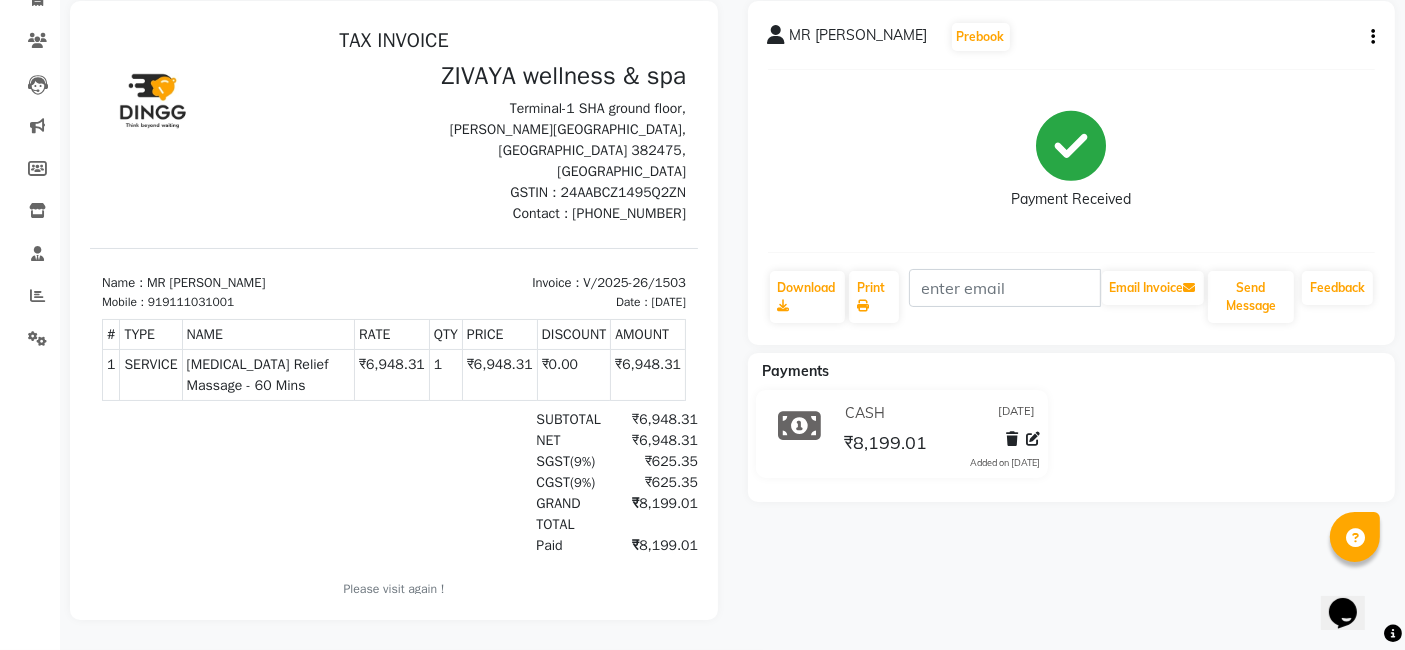 click 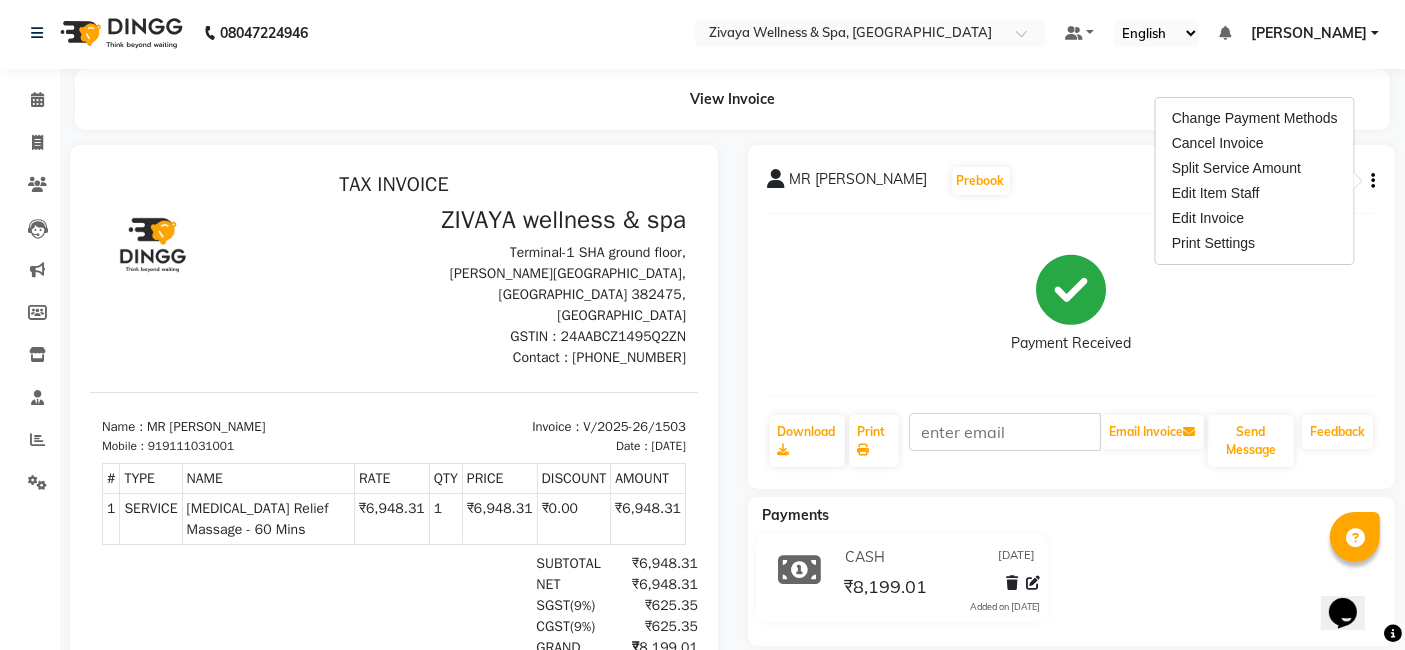 scroll, scrollTop: 0, scrollLeft: 0, axis: both 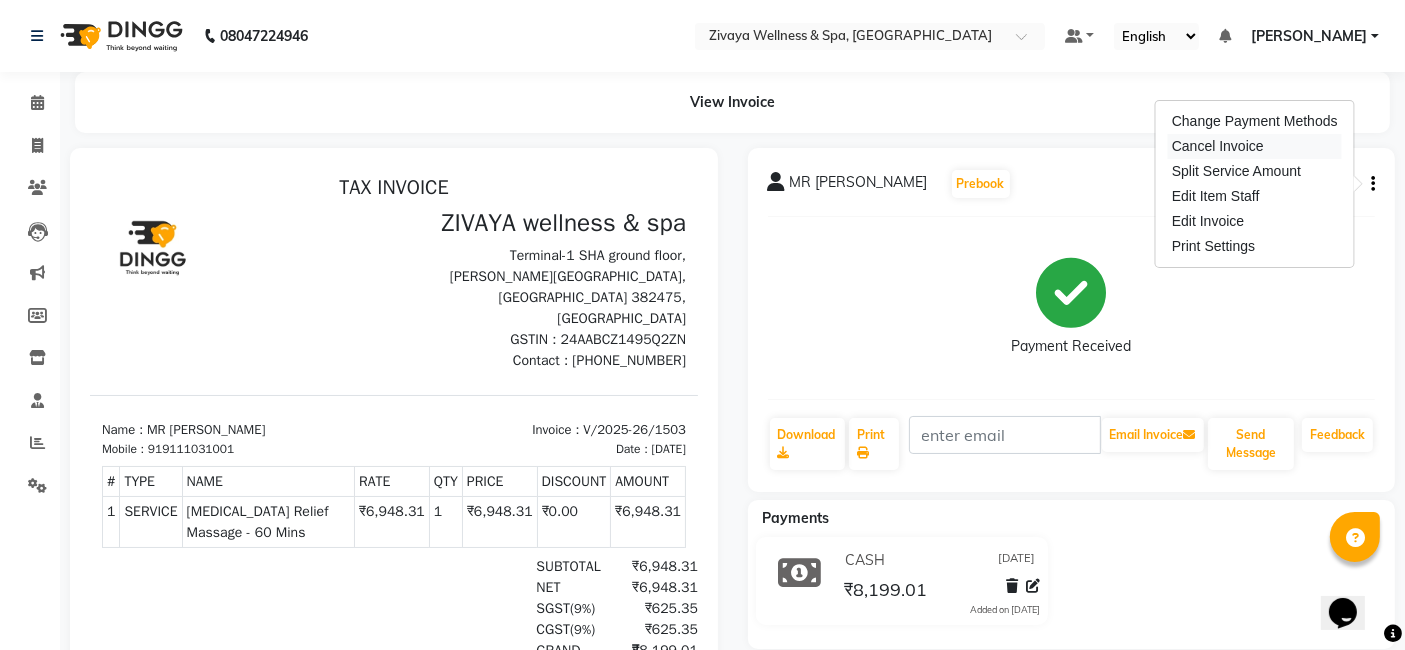 click on "Cancel Invoice" at bounding box center [1255, 146] 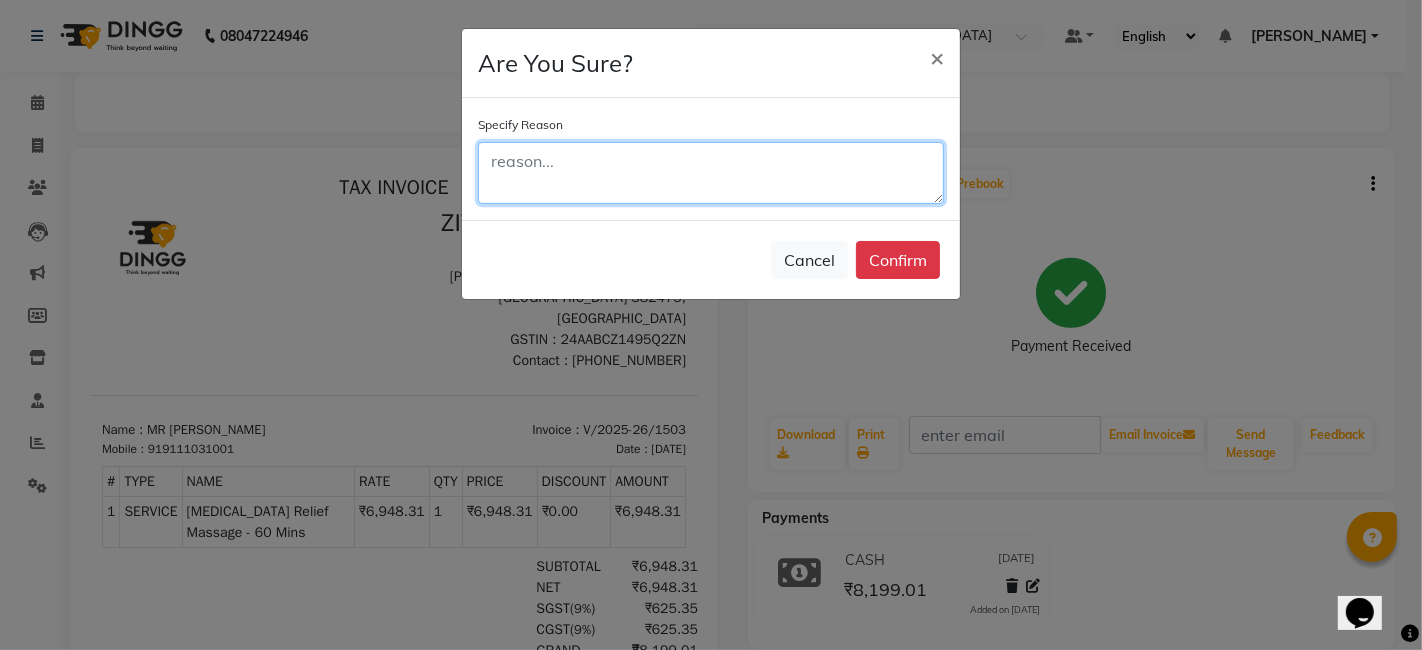 click 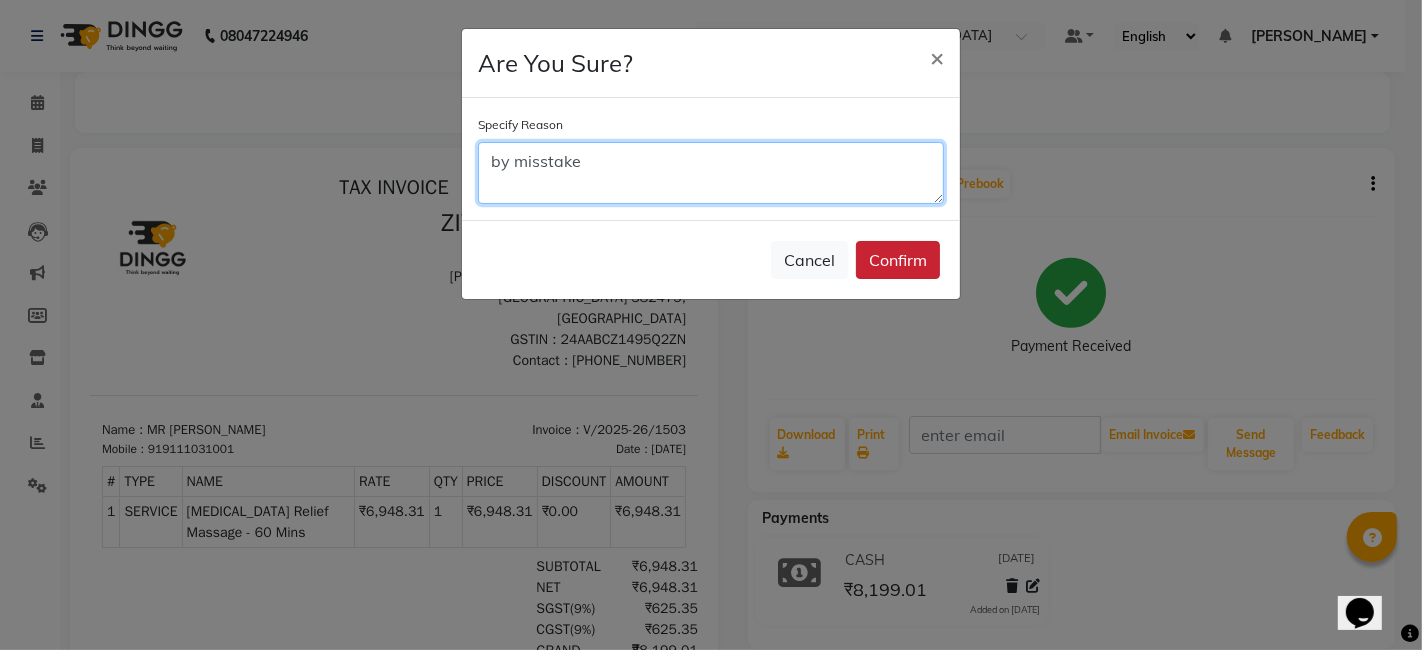 type on "by misstake" 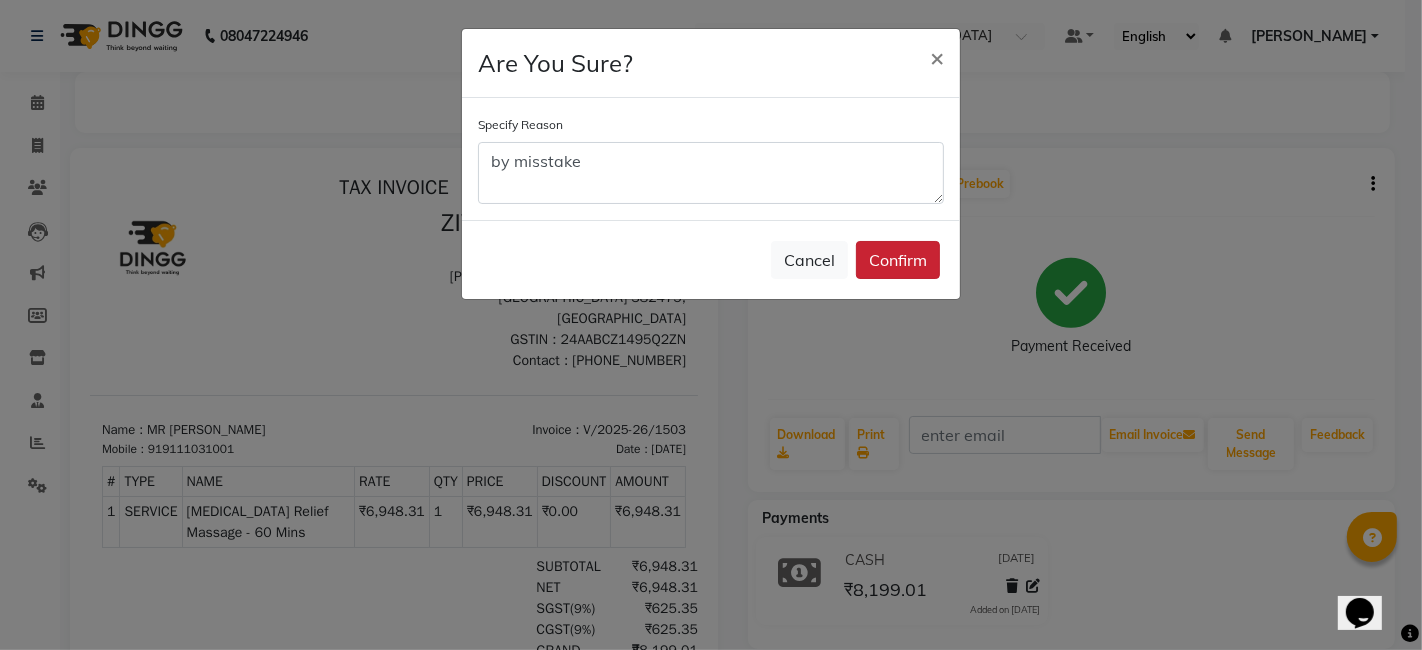 click on "Confirm" 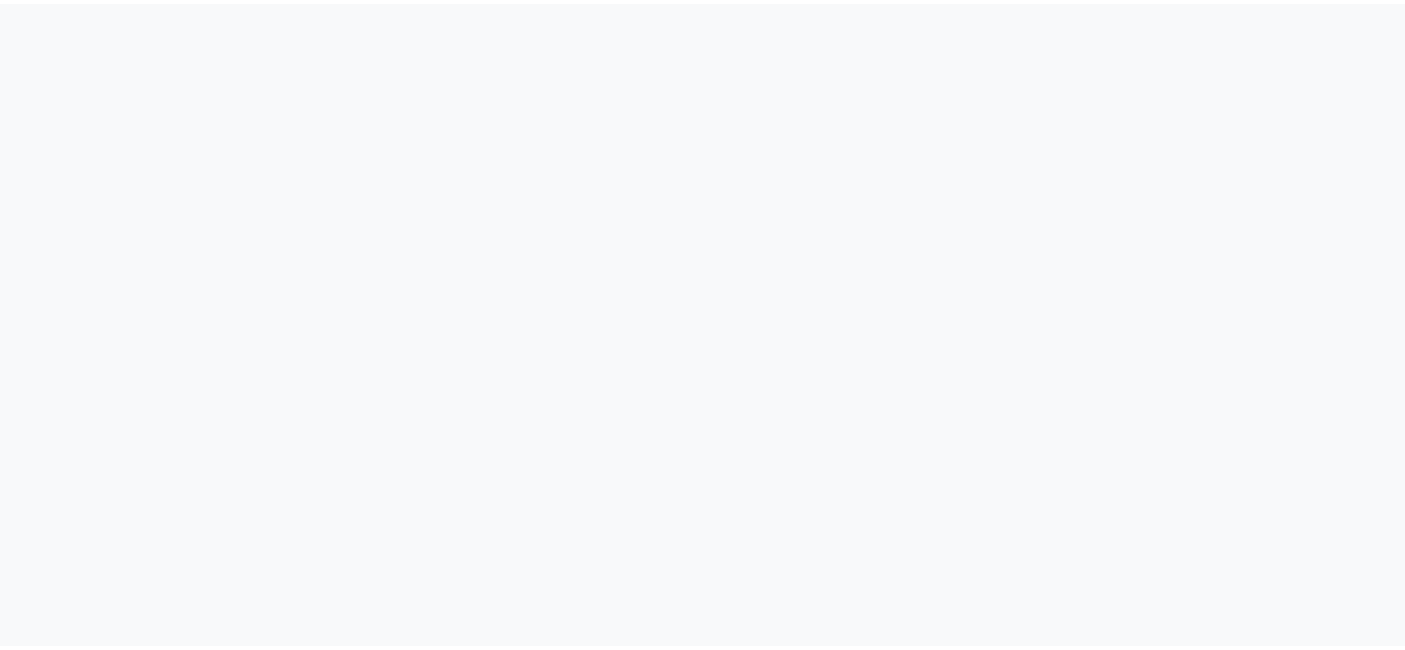scroll, scrollTop: 0, scrollLeft: 0, axis: both 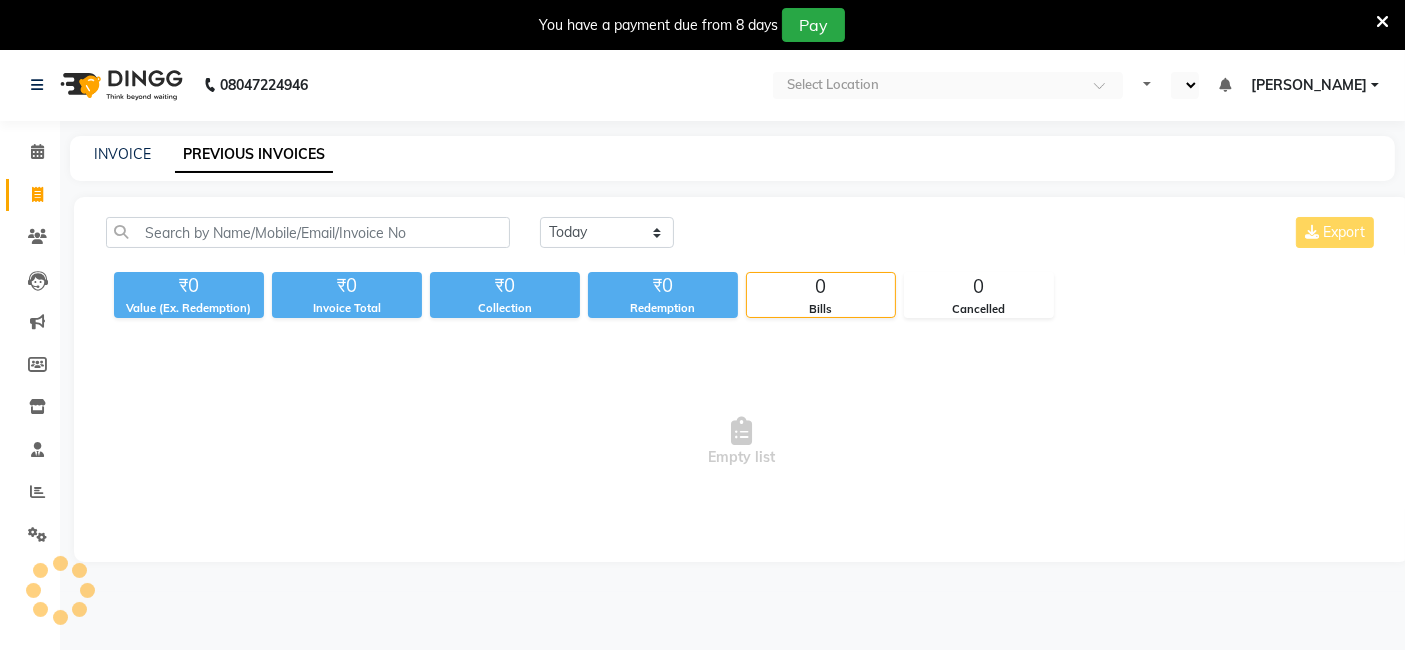 select on "en" 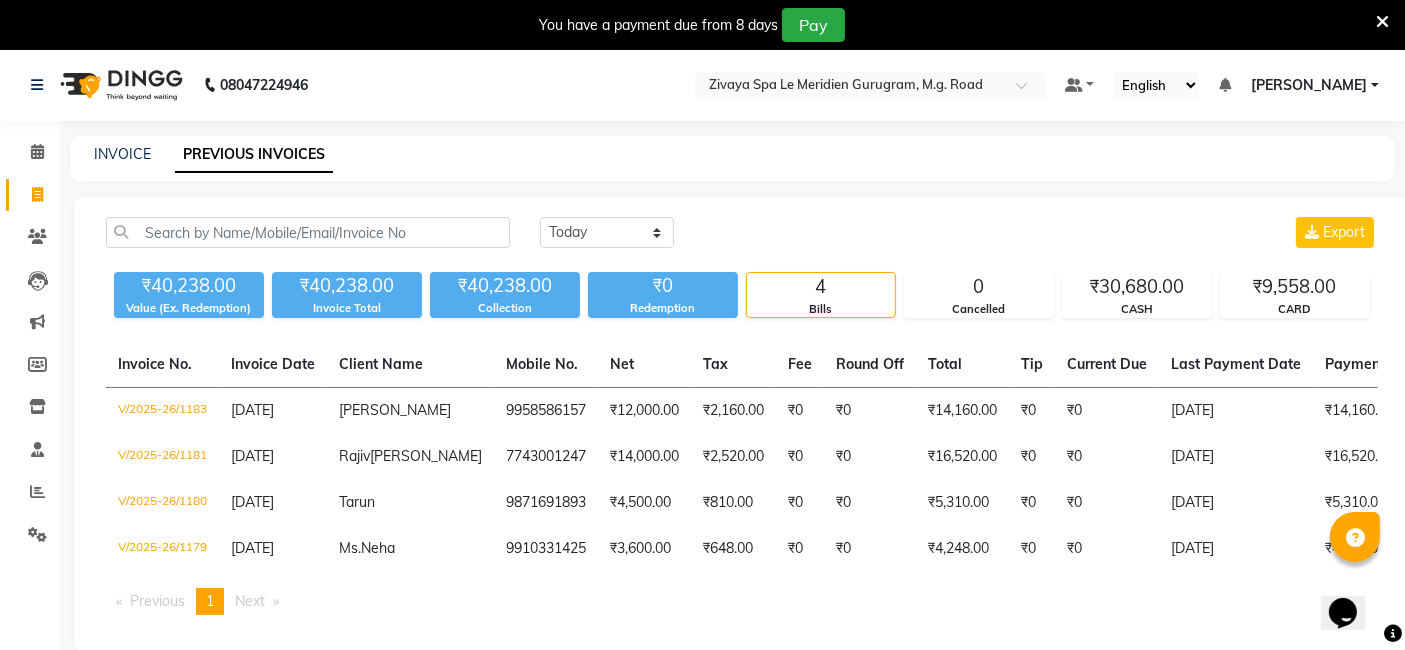 scroll, scrollTop: 0, scrollLeft: 0, axis: both 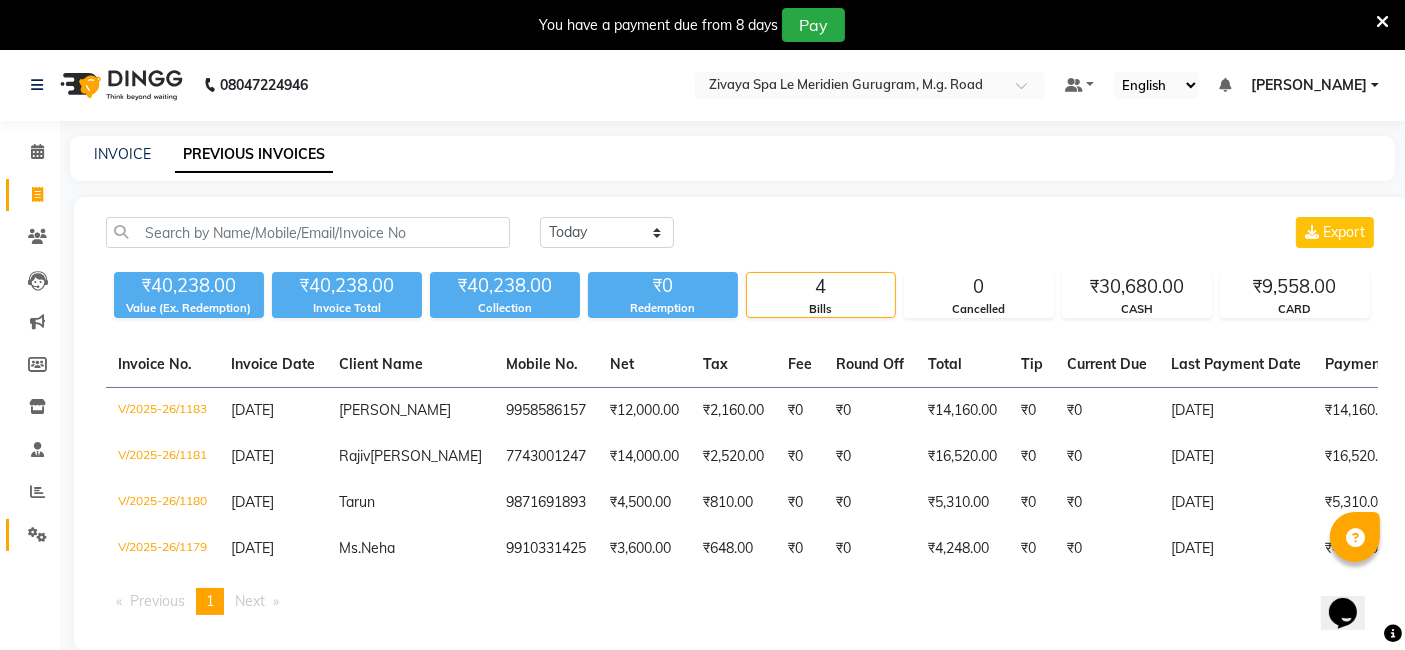 drag, startPoint x: 0, startPoint y: 0, endPoint x: 33, endPoint y: 535, distance: 536.0168 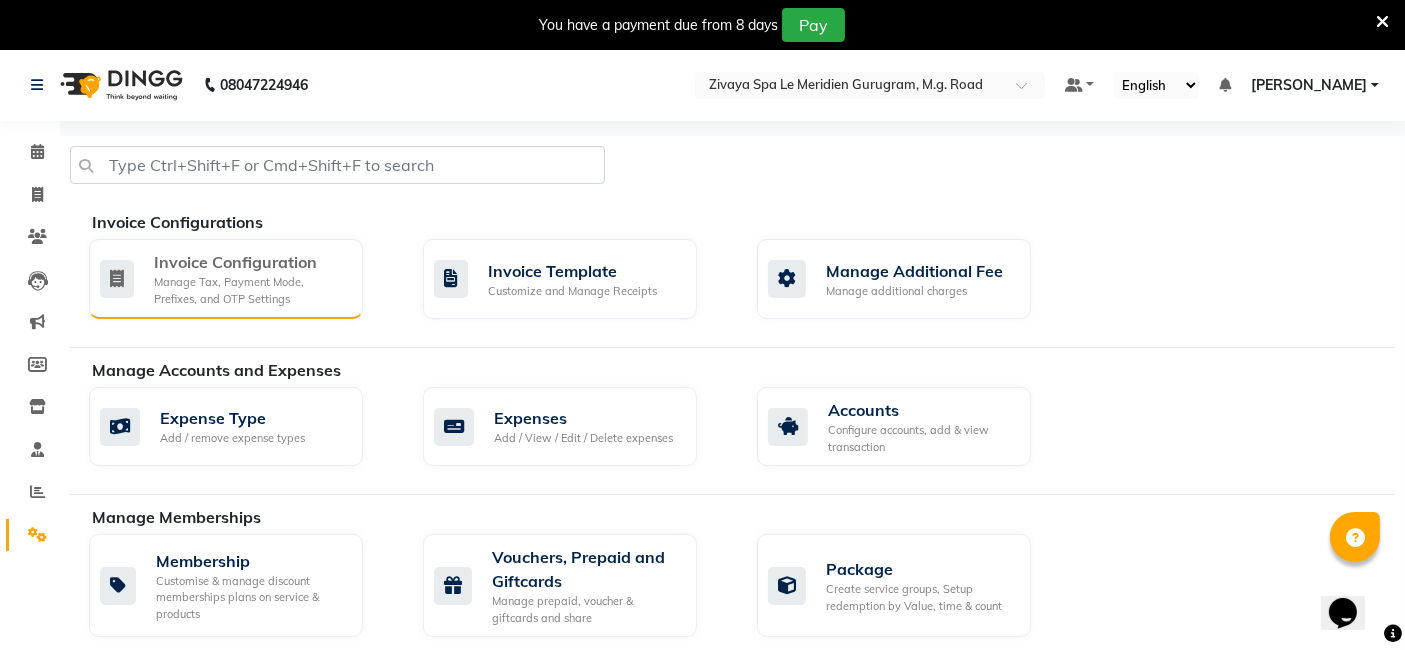 click on "Invoice Configuration" 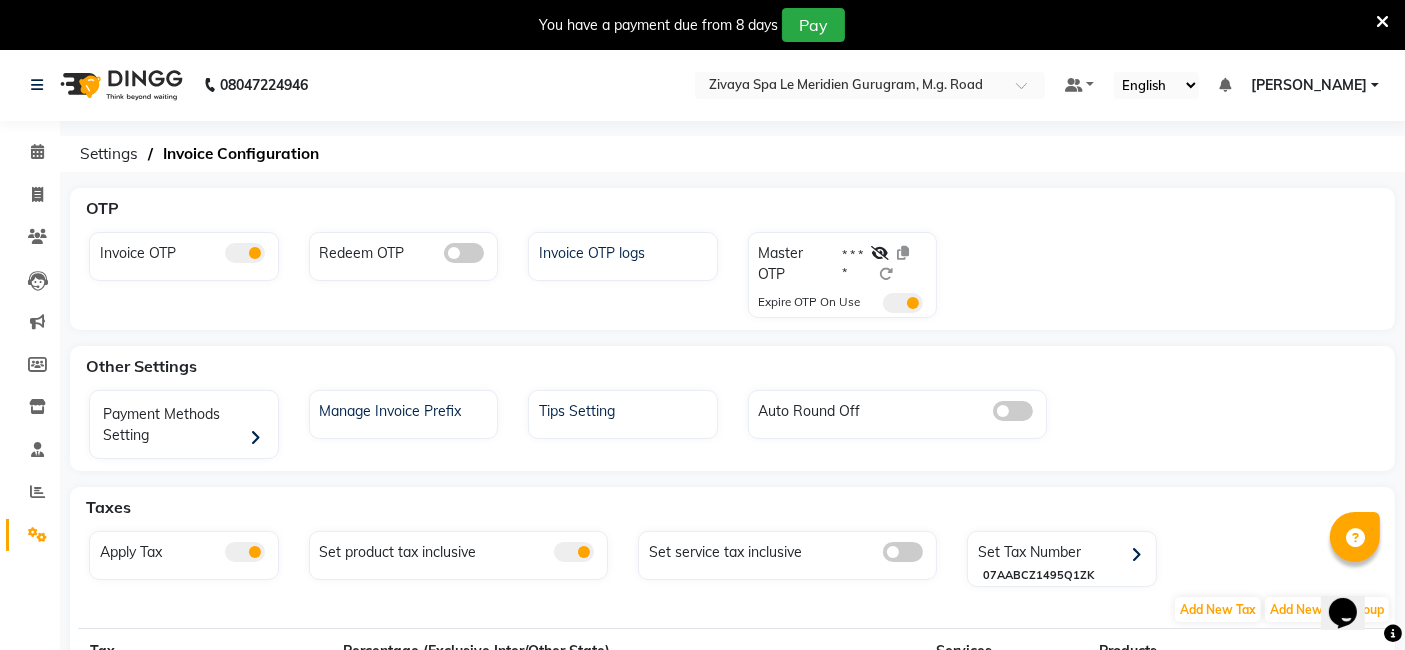 click 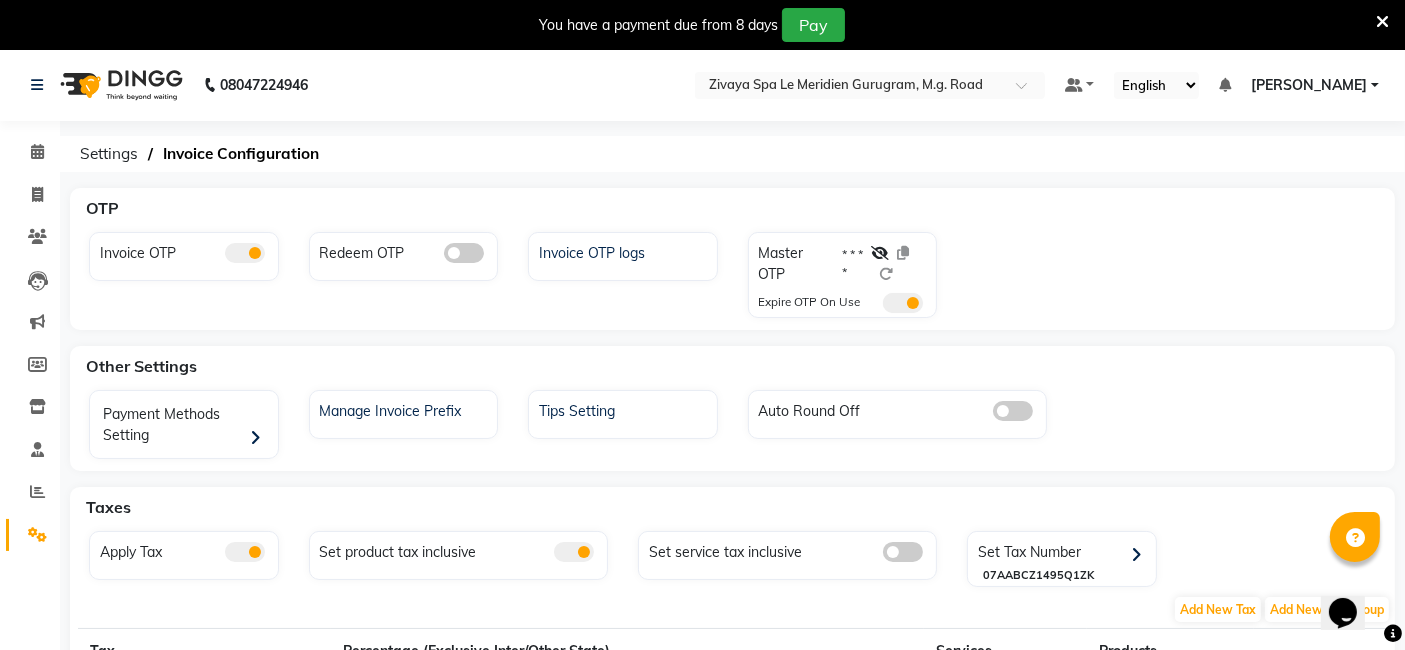 click 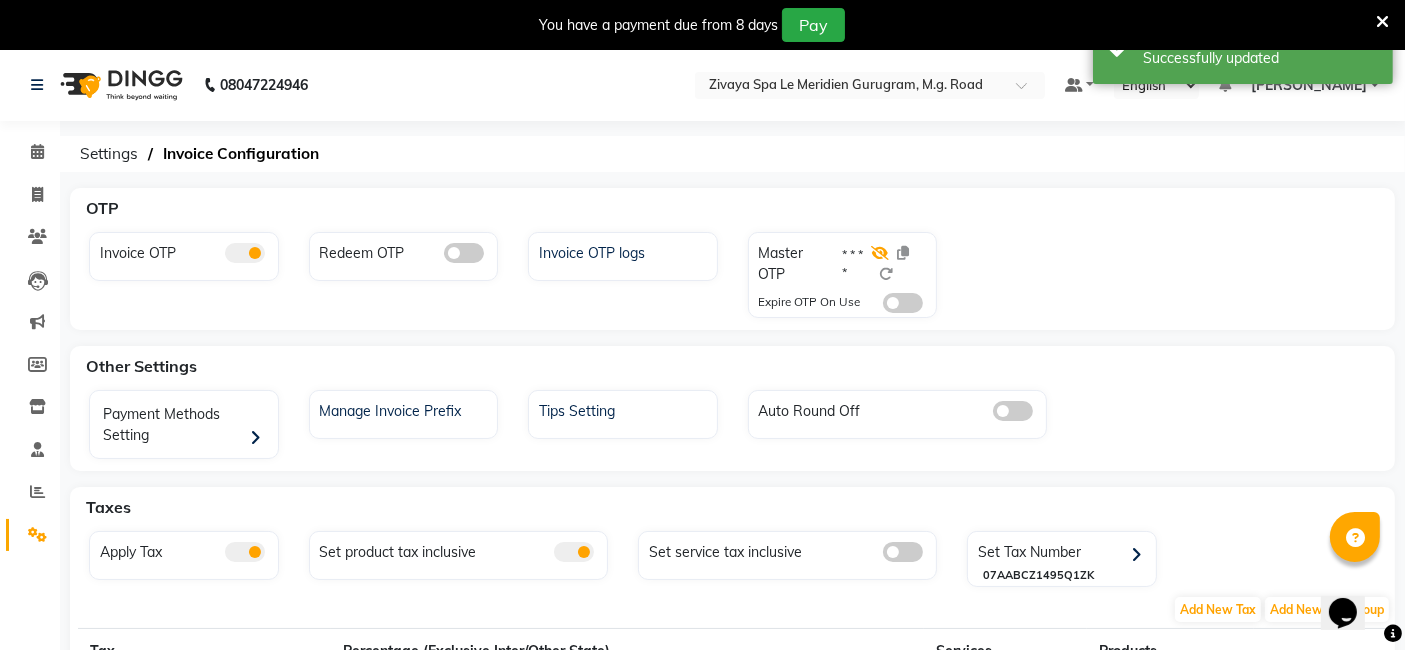 click 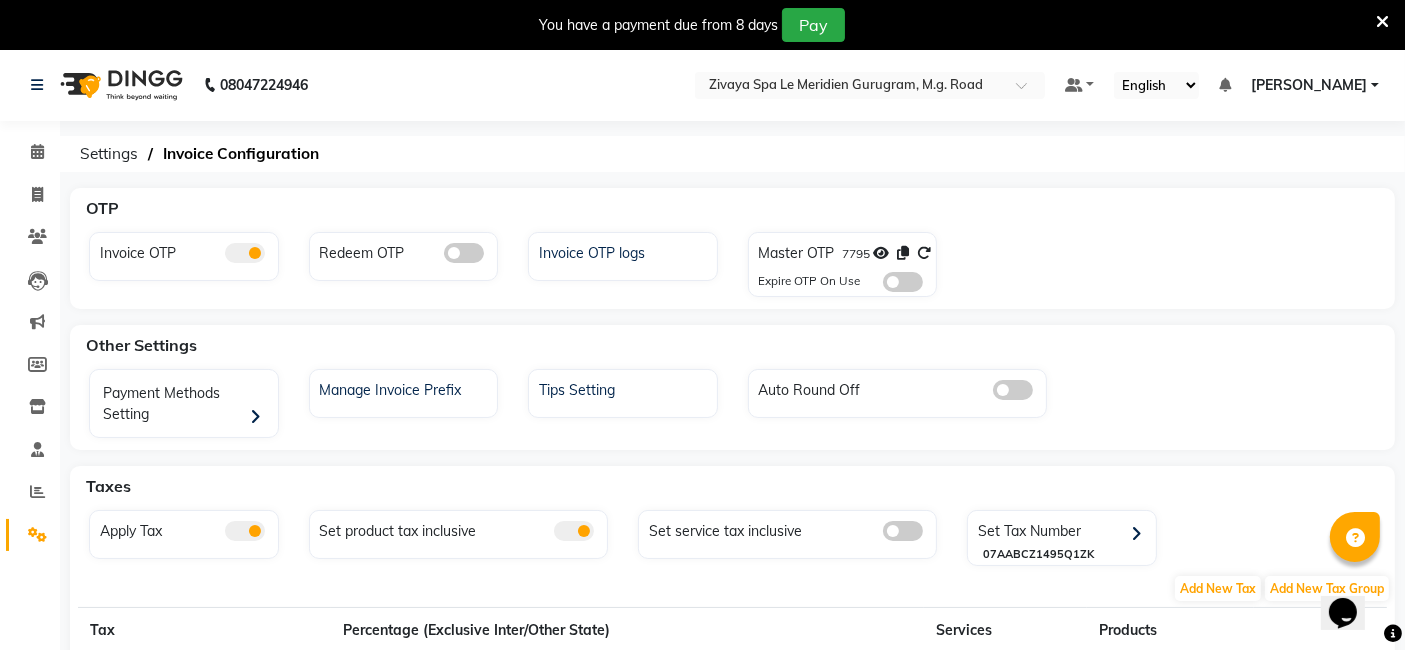 click 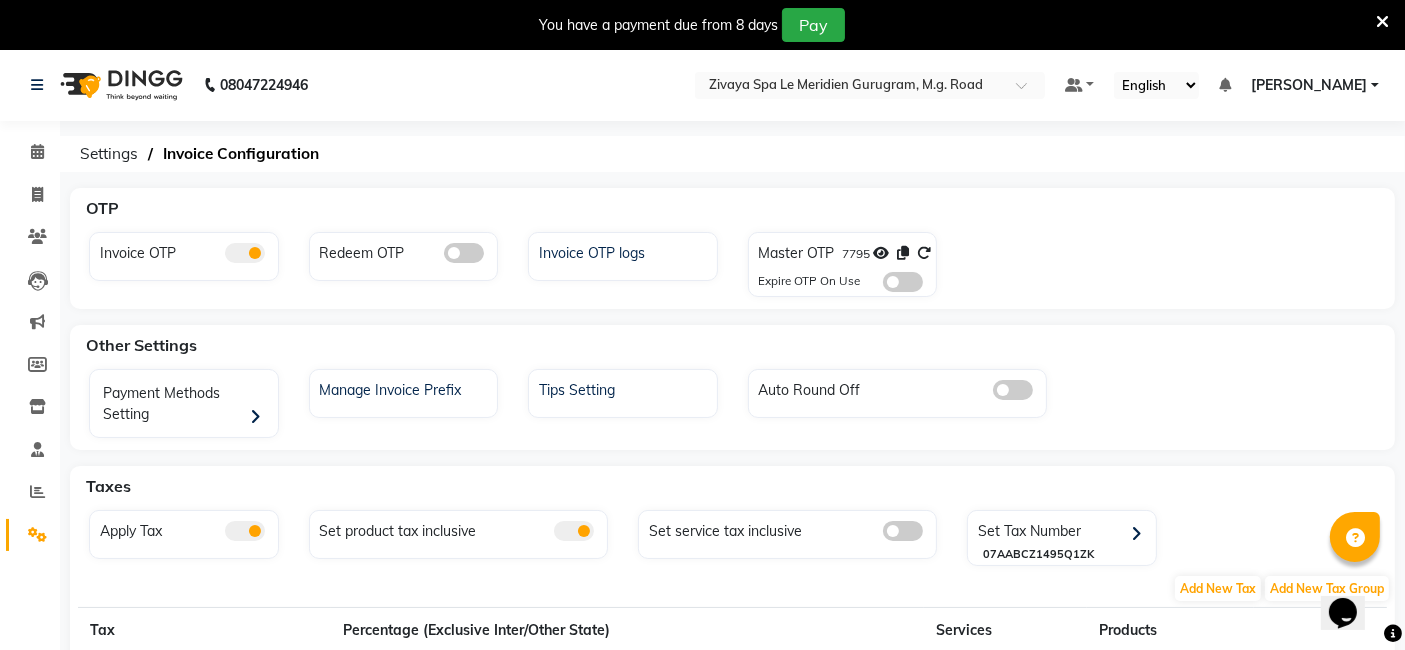 click 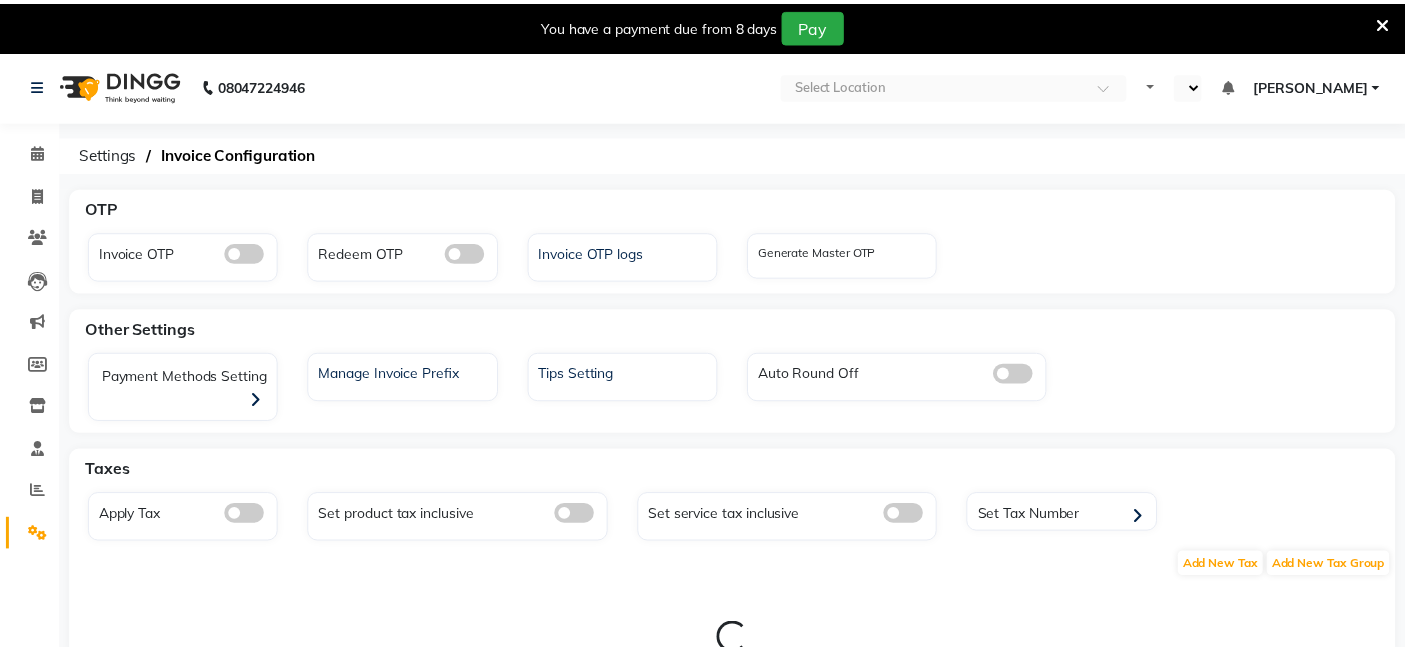 scroll, scrollTop: 0, scrollLeft: 0, axis: both 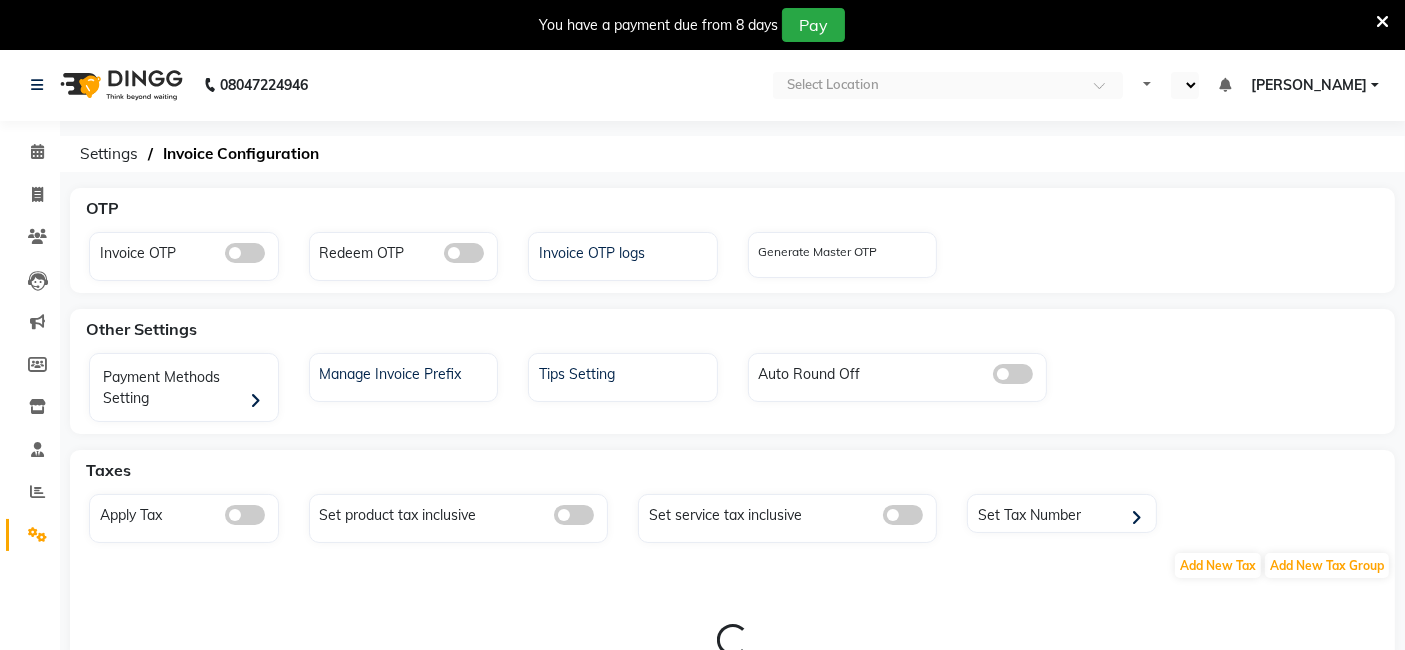 select on "en" 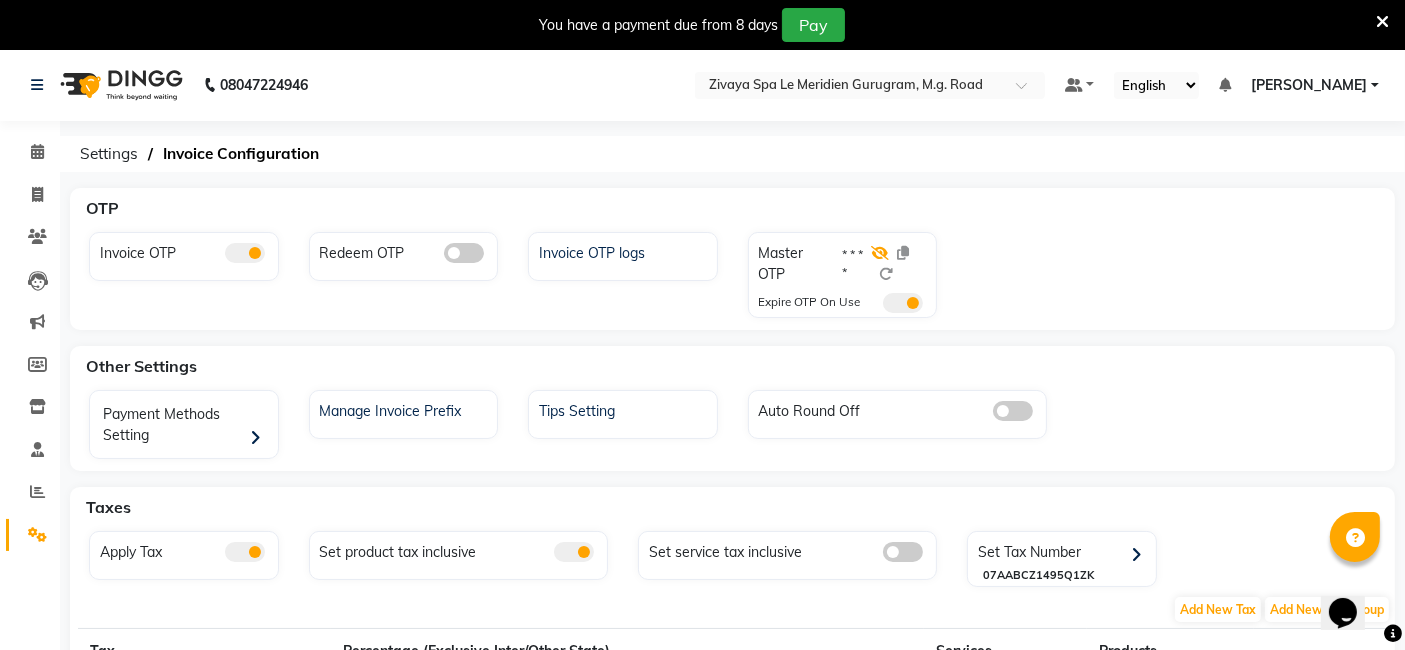 scroll, scrollTop: 0, scrollLeft: 0, axis: both 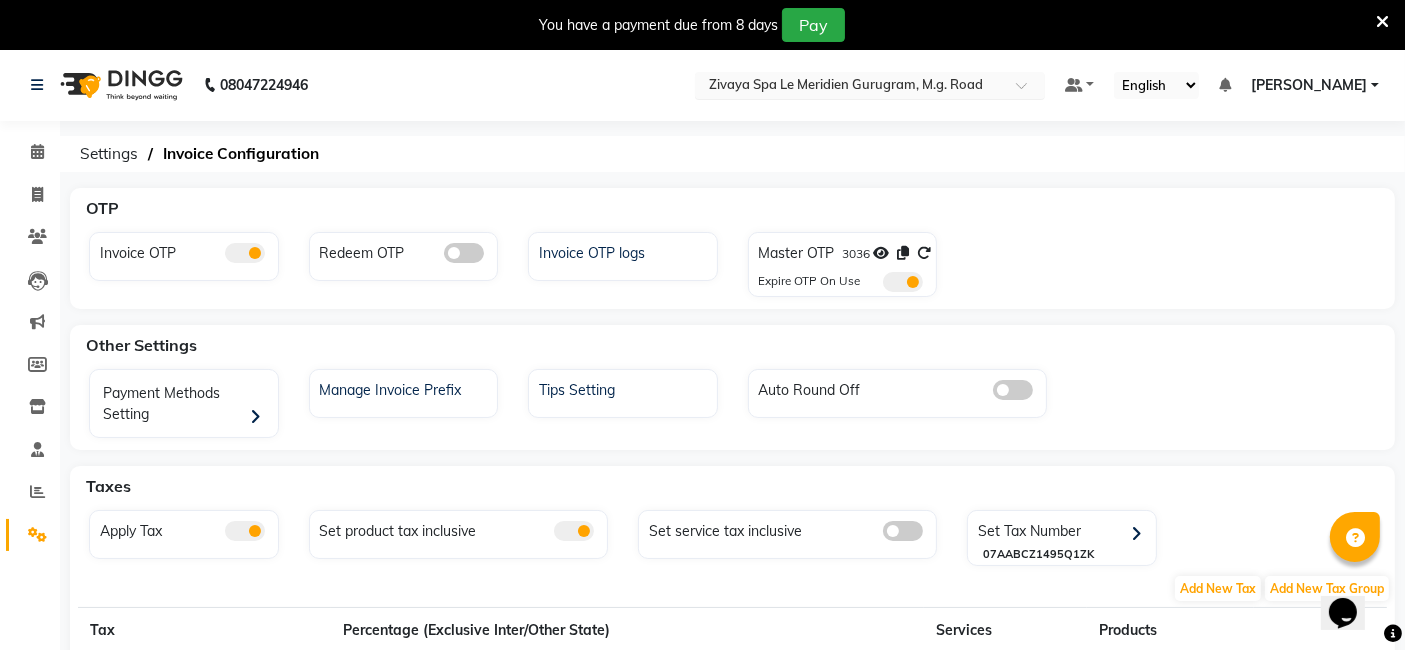 click at bounding box center [850, 87] 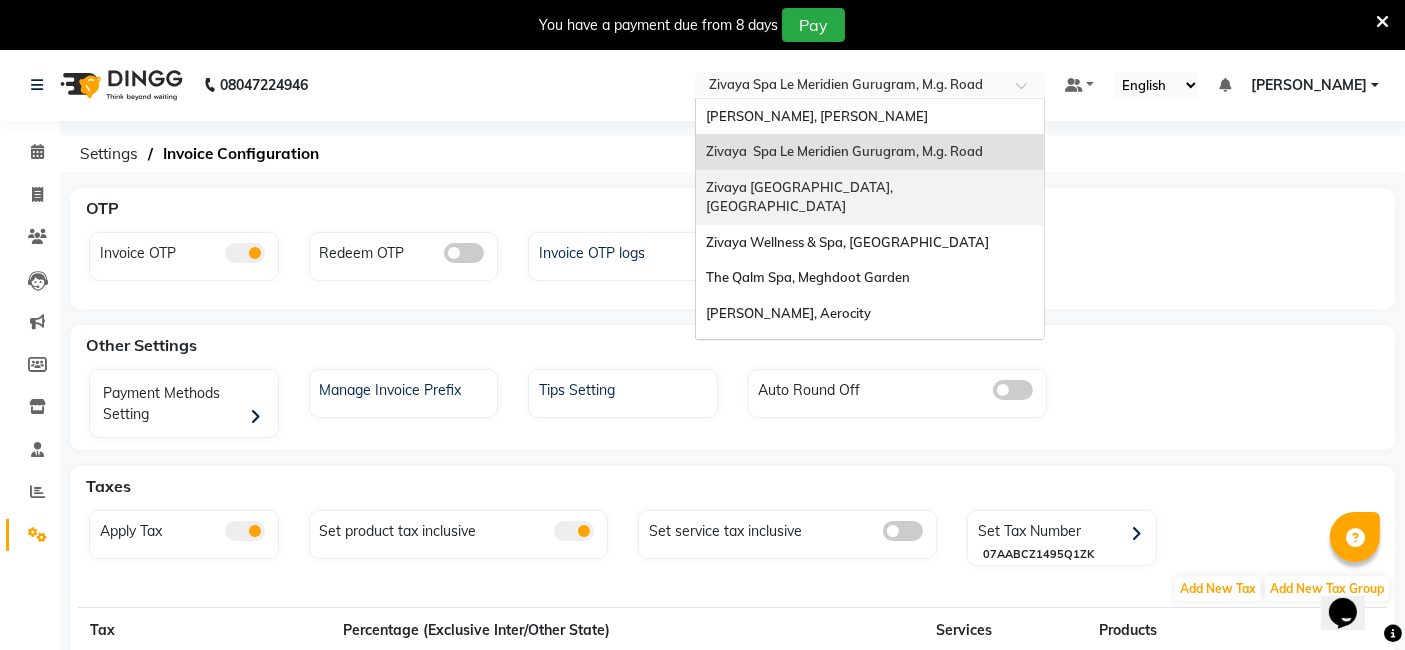 click on "Zivaya [GEOGRAPHIC_DATA],  [GEOGRAPHIC_DATA]" at bounding box center (802, 197) 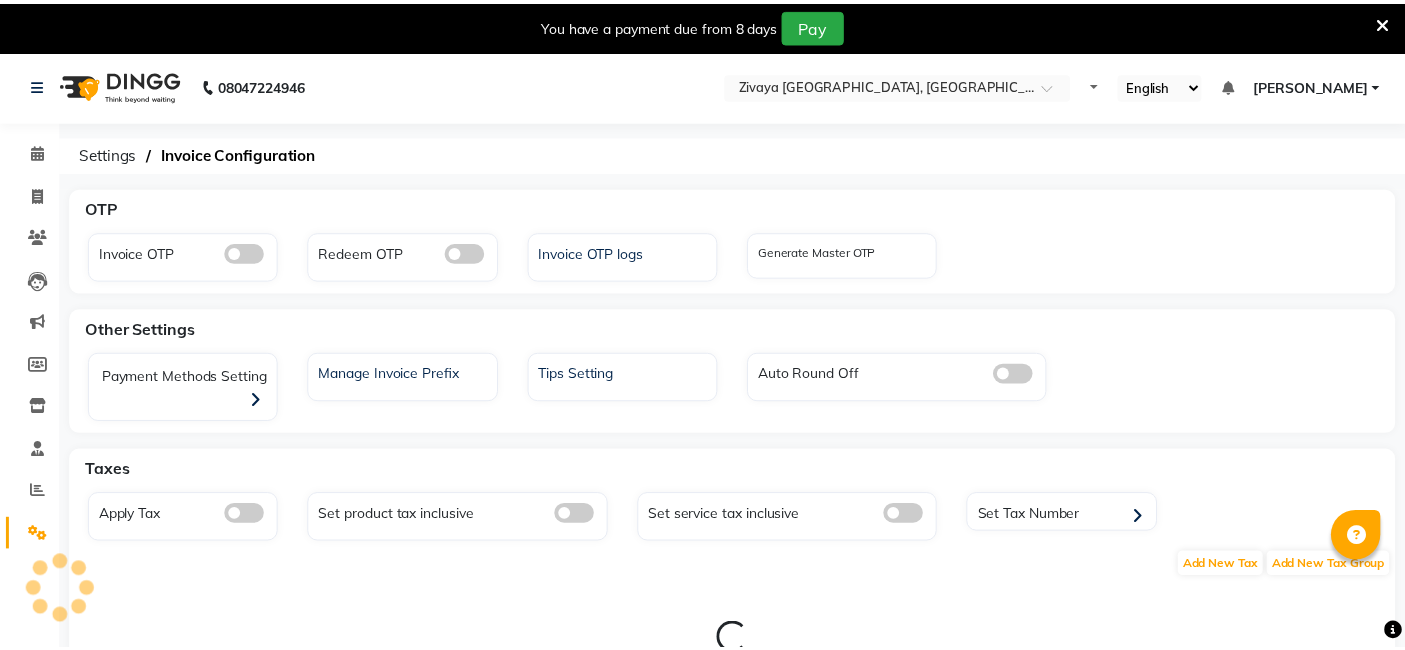 scroll, scrollTop: 0, scrollLeft: 0, axis: both 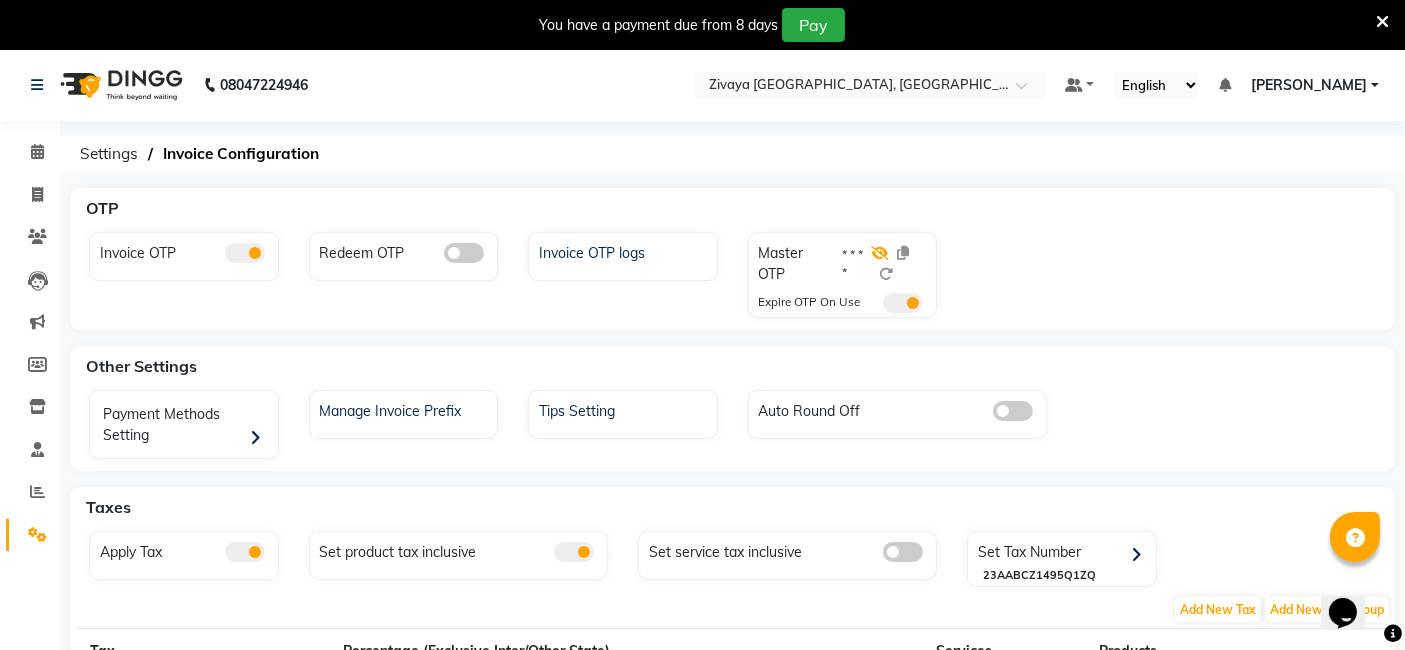 click 